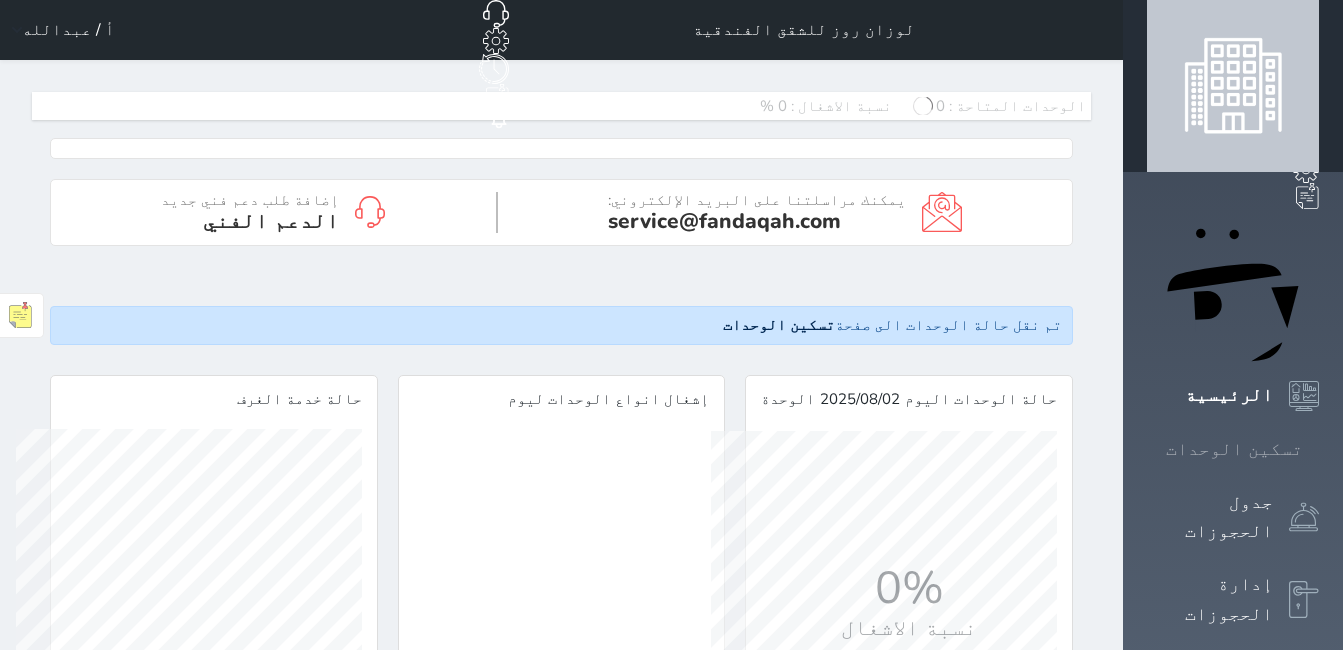 scroll, scrollTop: 0, scrollLeft: 0, axis: both 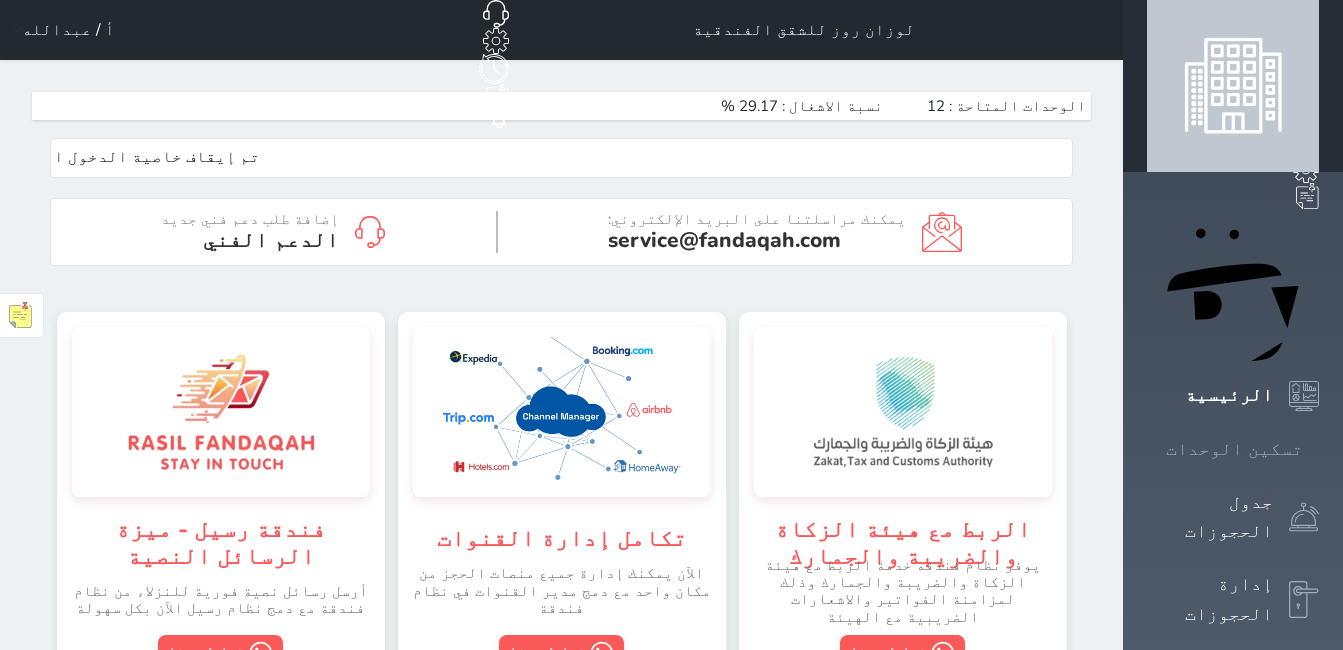 click on "تسكين الوحدات" at bounding box center (1234, 449) 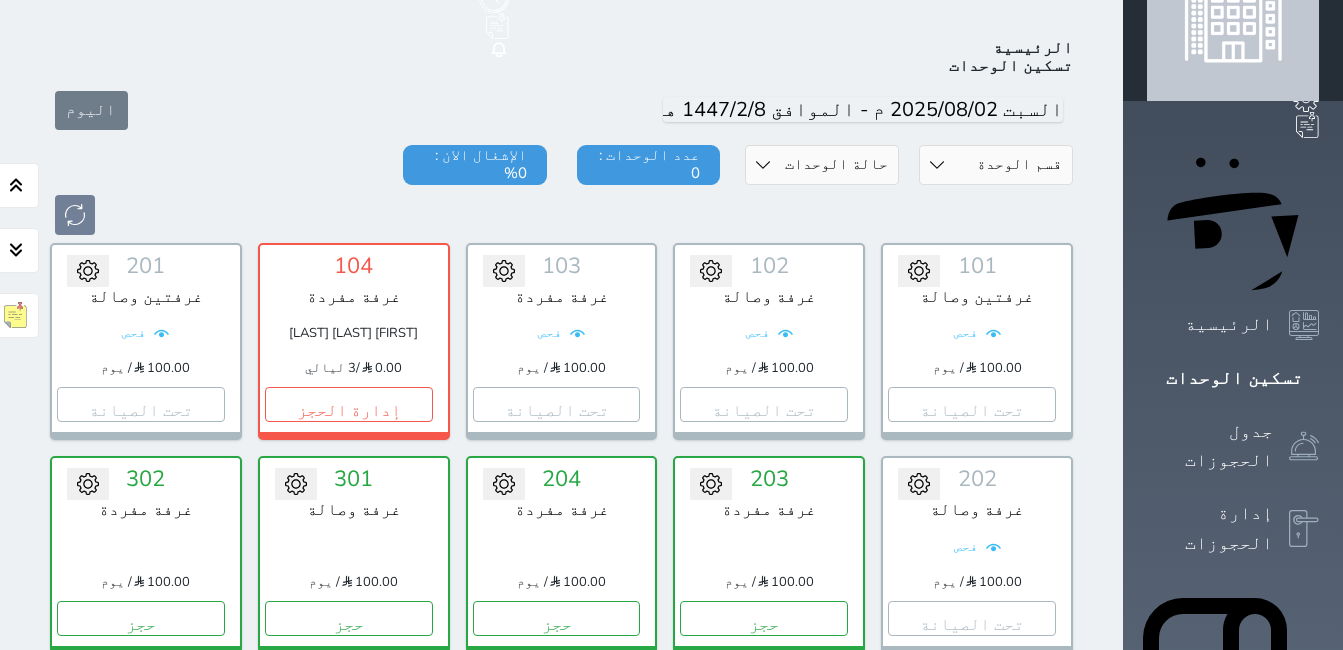 scroll, scrollTop: 200, scrollLeft: 0, axis: vertical 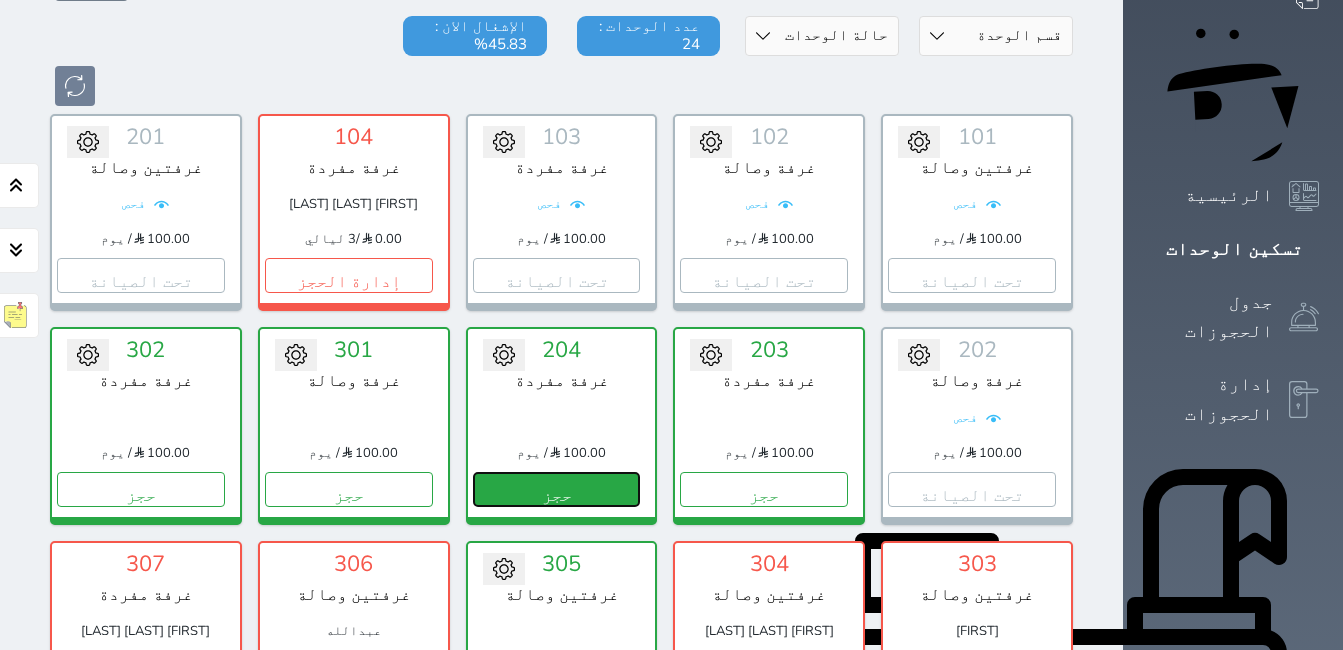 click on "حجز" at bounding box center [557, 489] 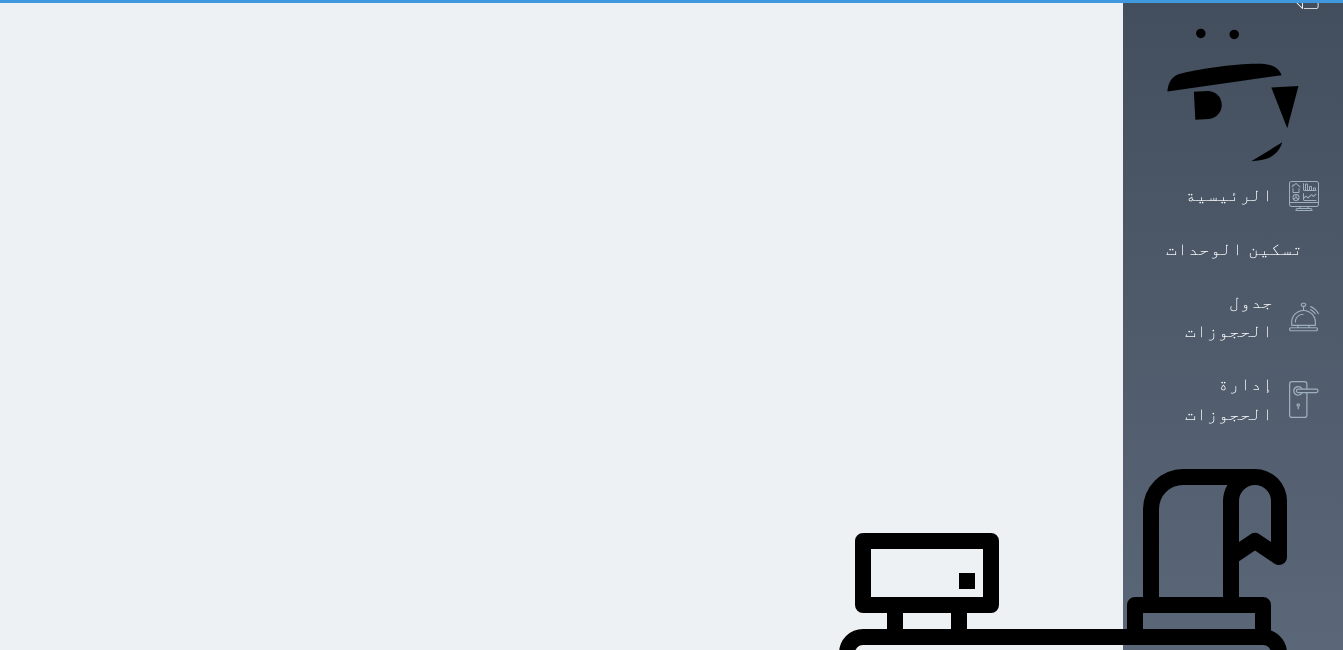 scroll, scrollTop: 0, scrollLeft: 0, axis: both 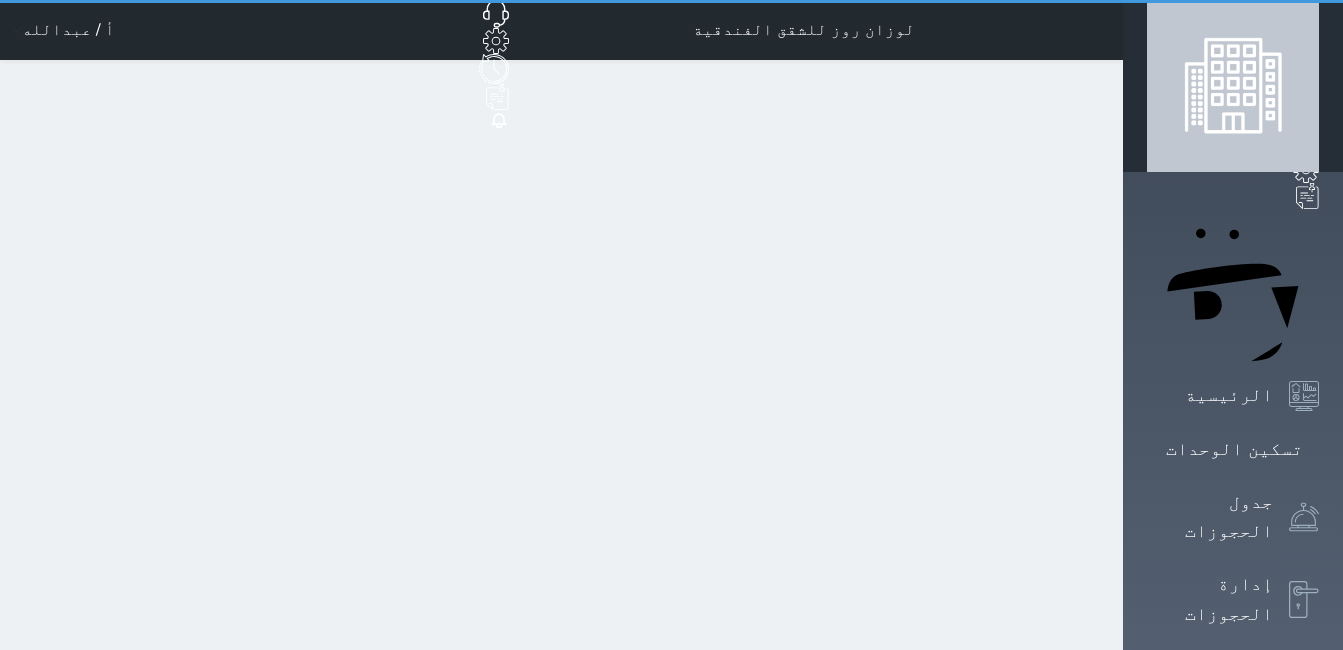 select on "1" 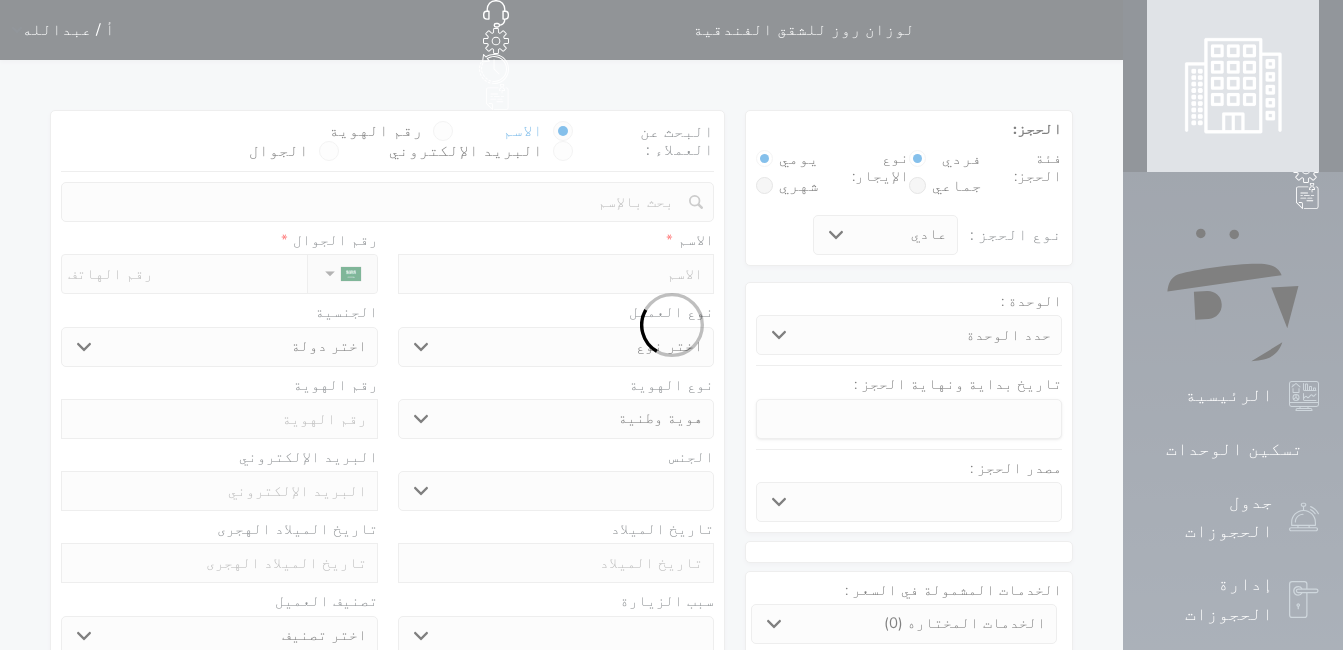 select 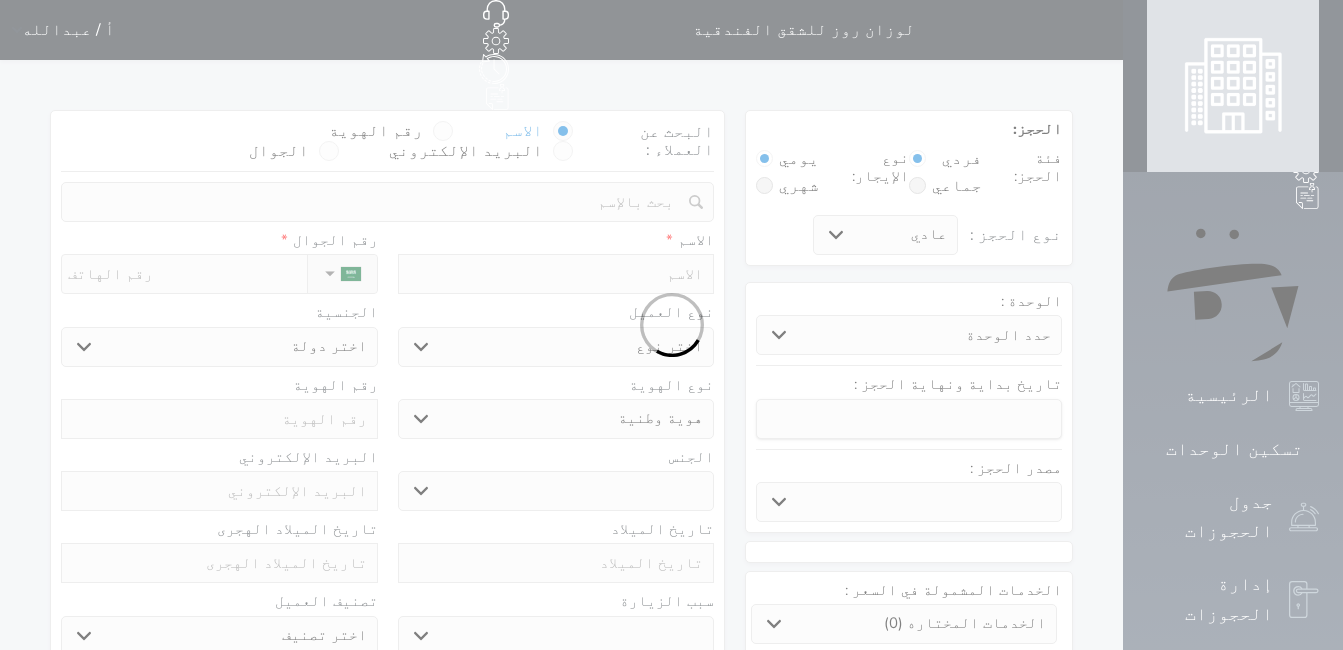 select 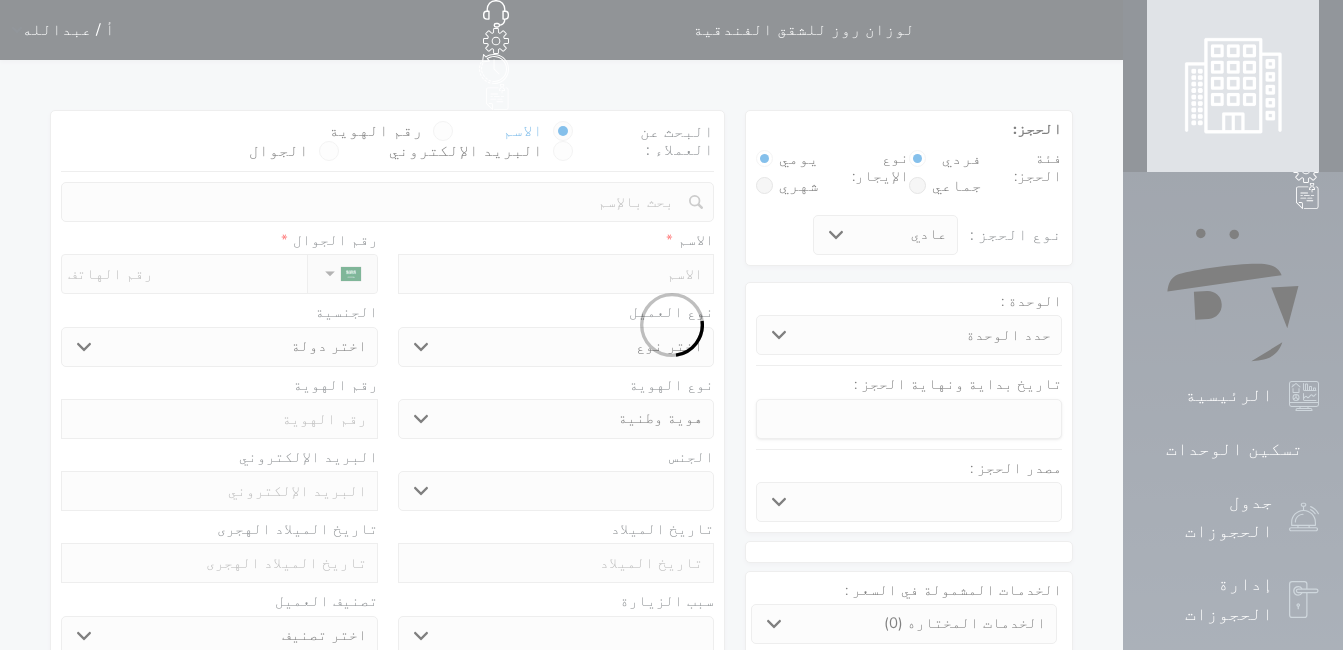 select 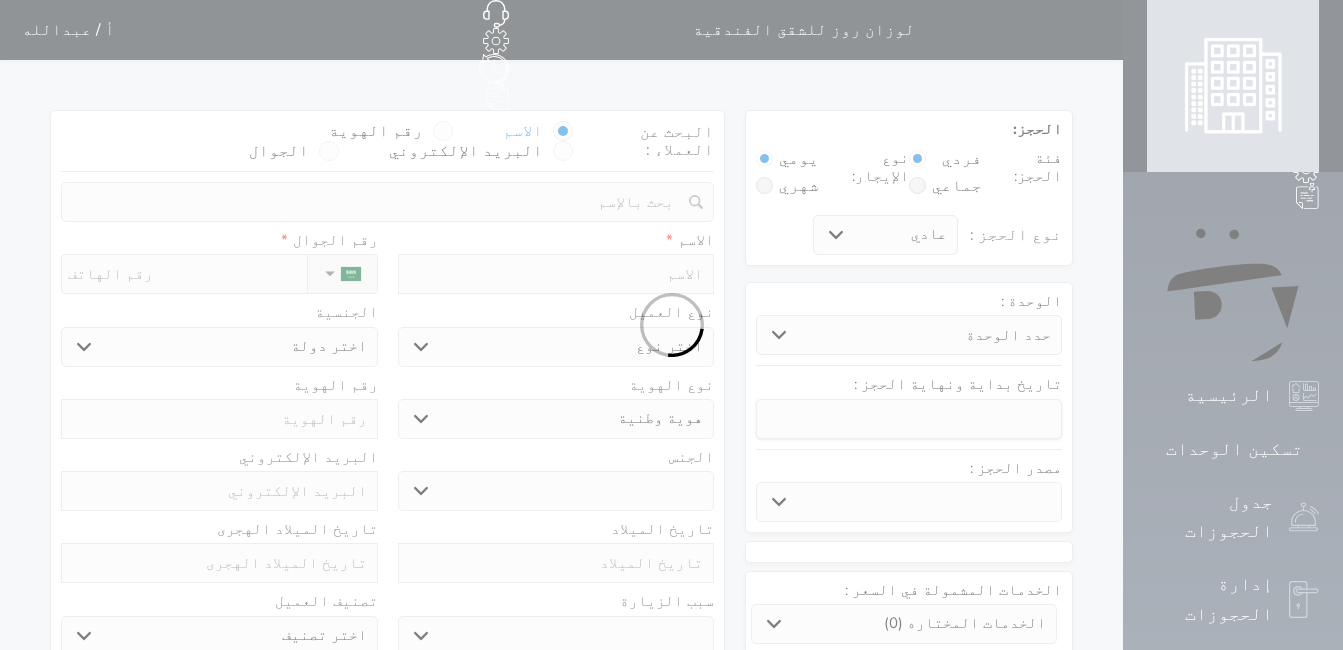 select 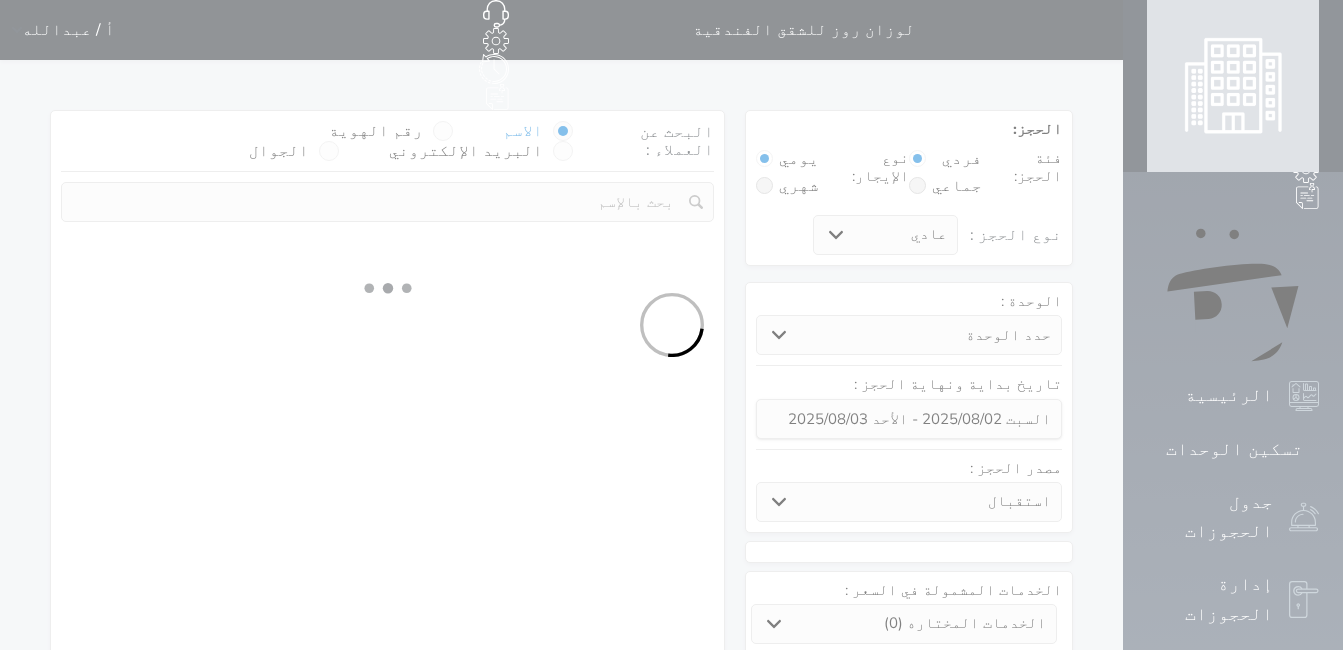 select 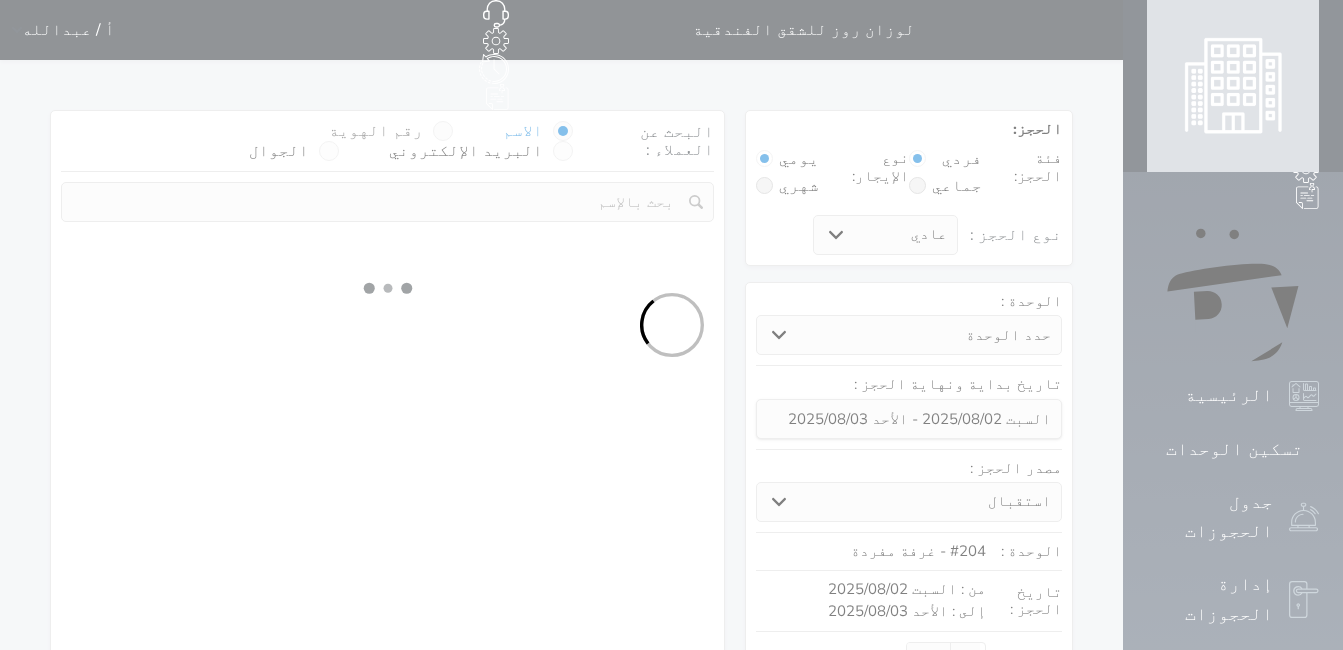 select on "1" 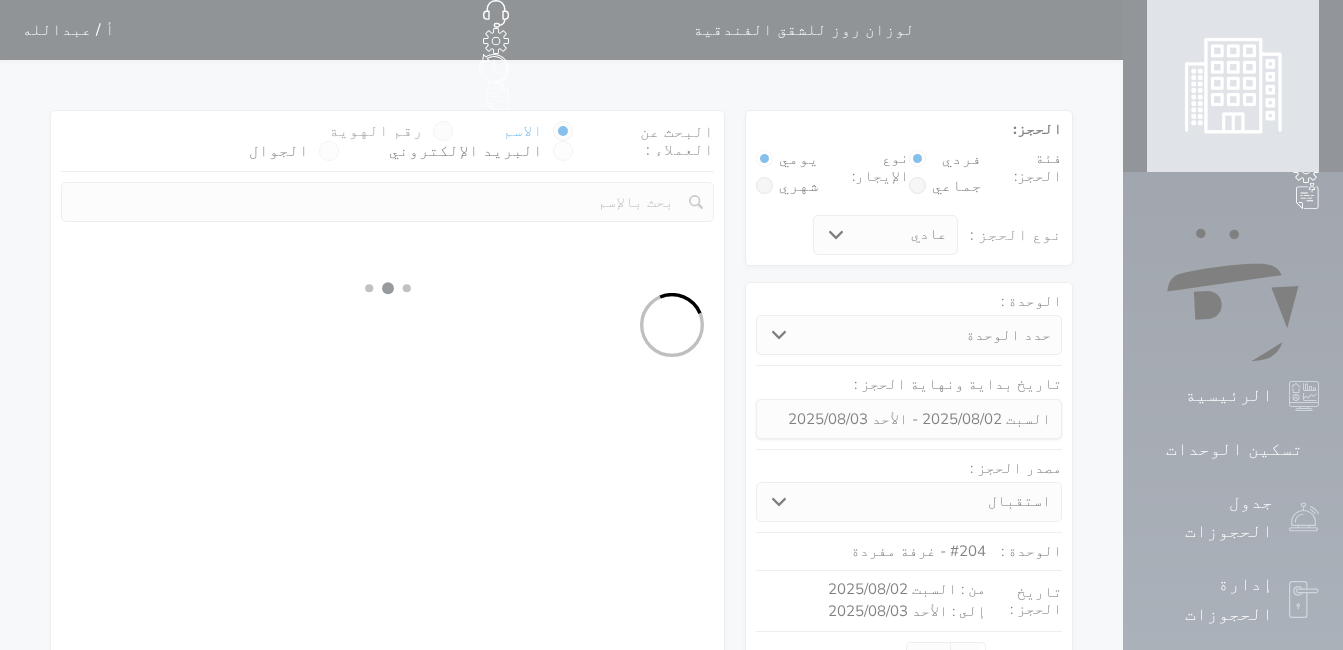 select on "113" 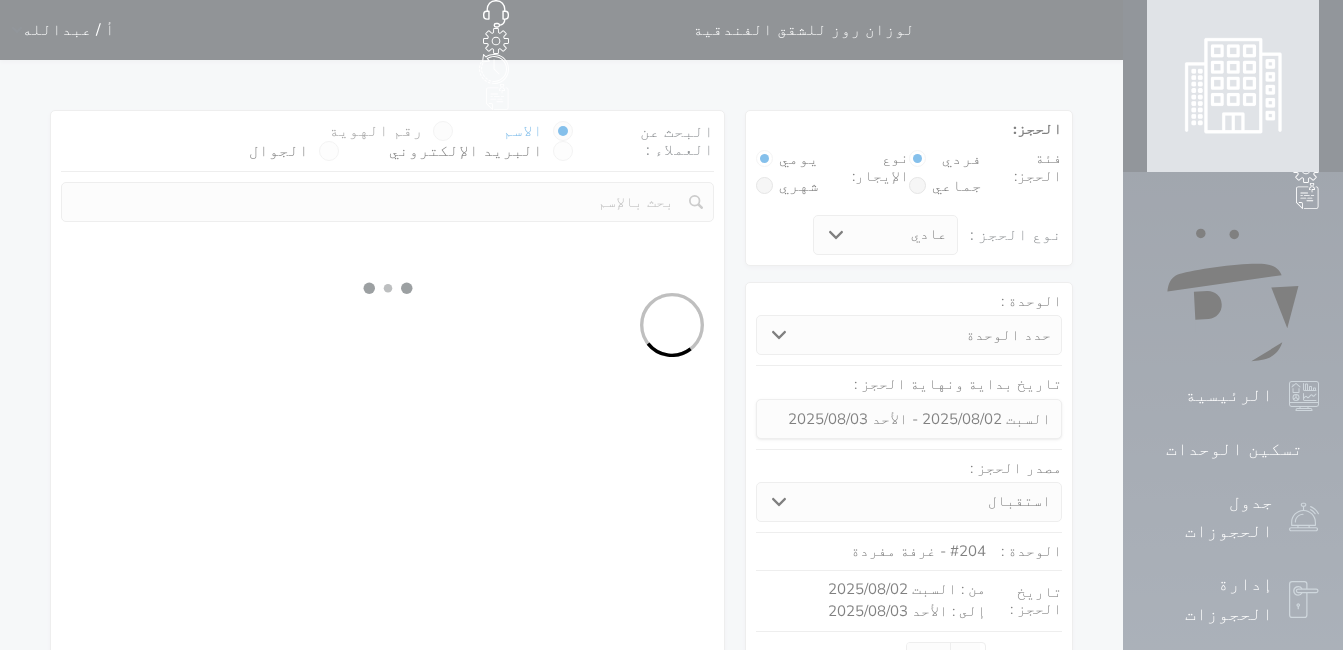 select on "1" 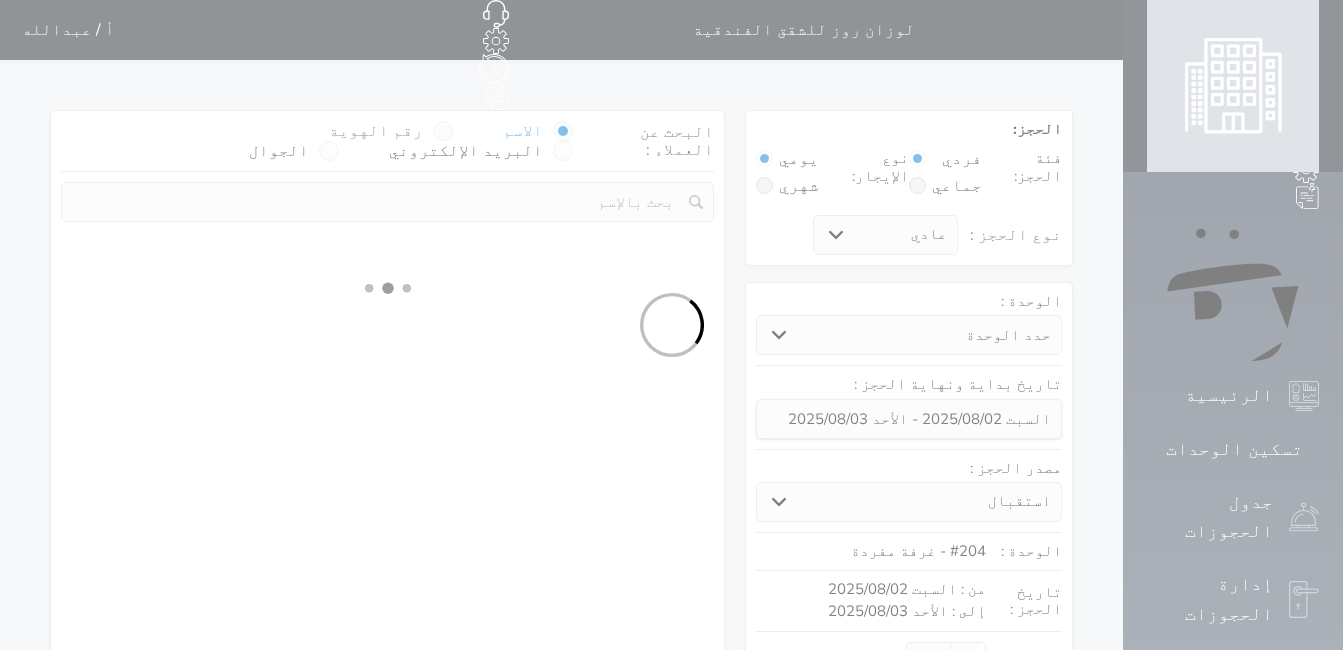 select 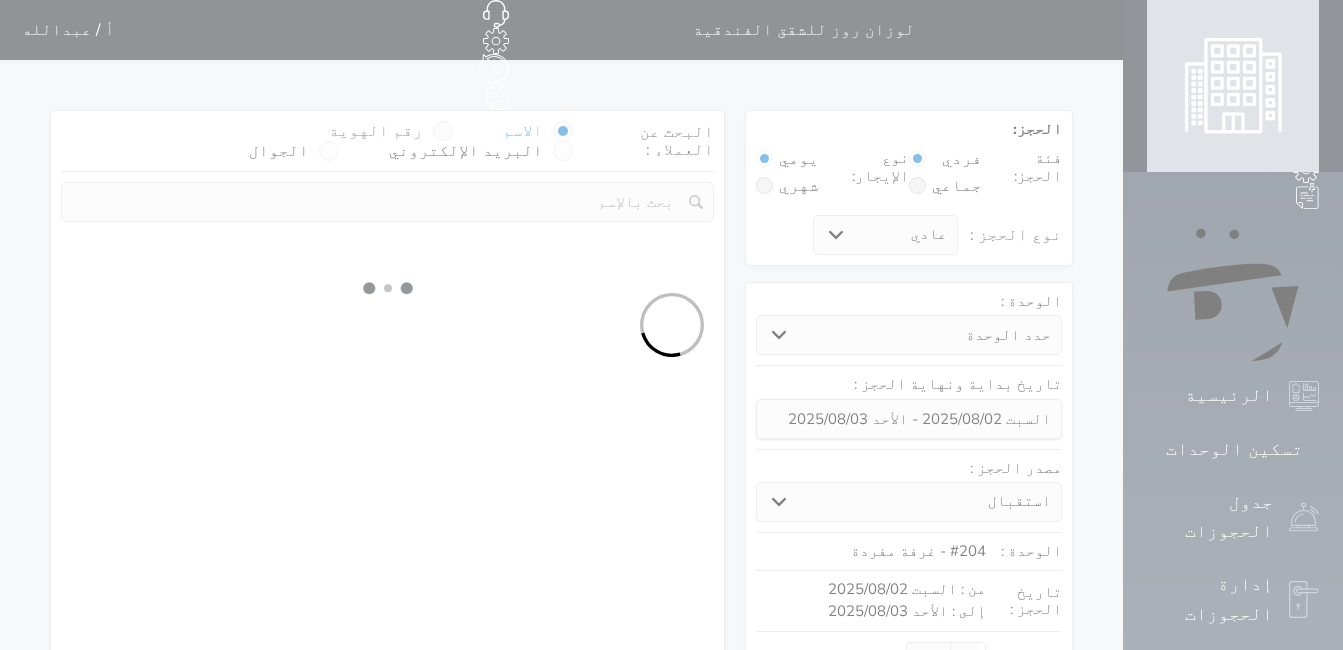 select on "7" 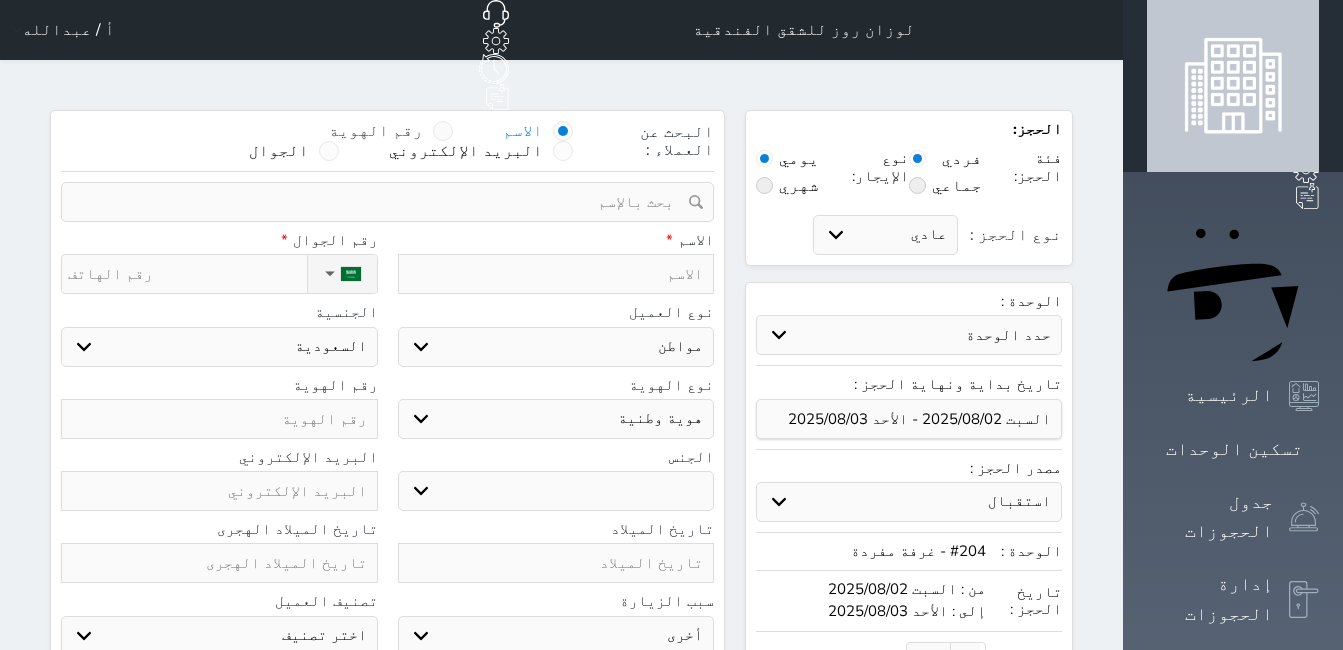 click at bounding box center (443, 131) 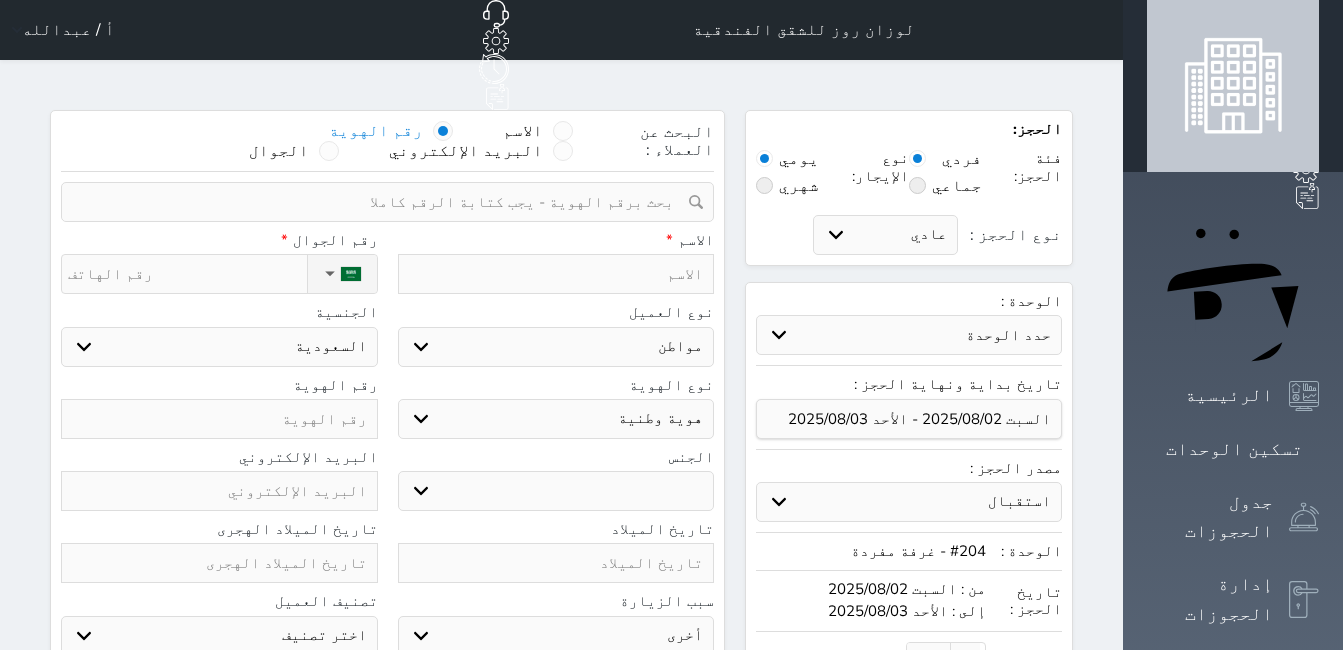 click at bounding box center [380, 202] 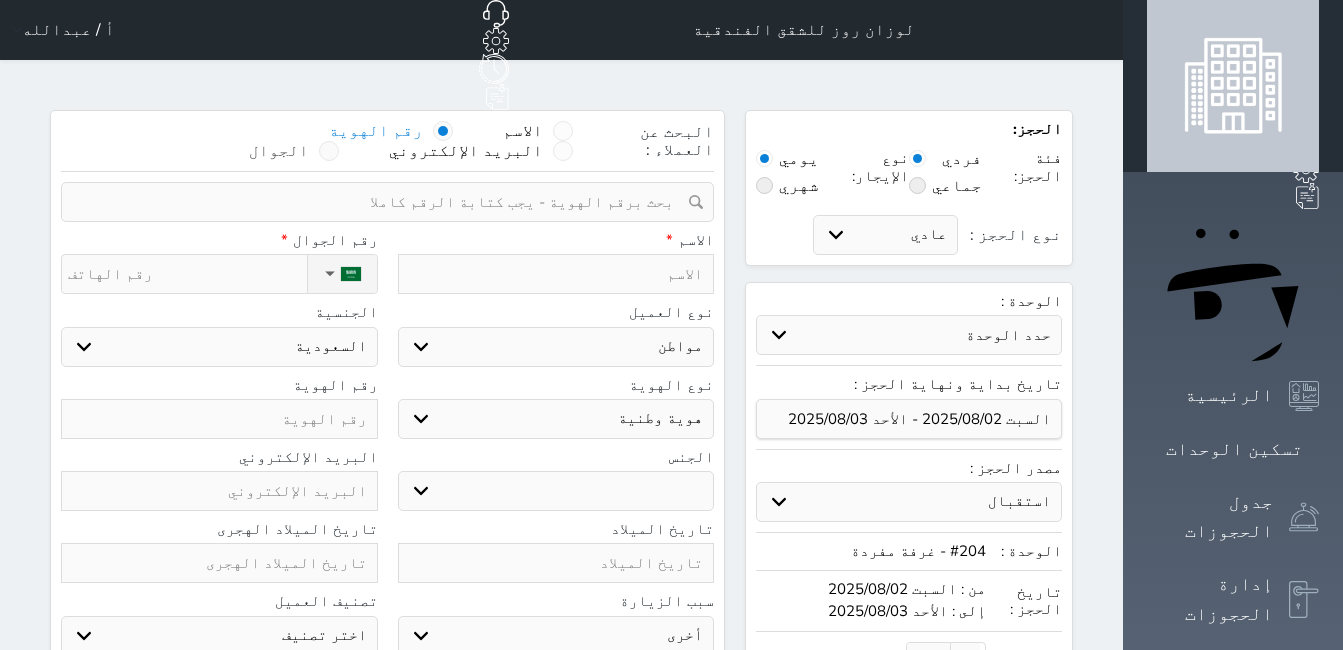 click on "الجوال" at bounding box center (294, 151) 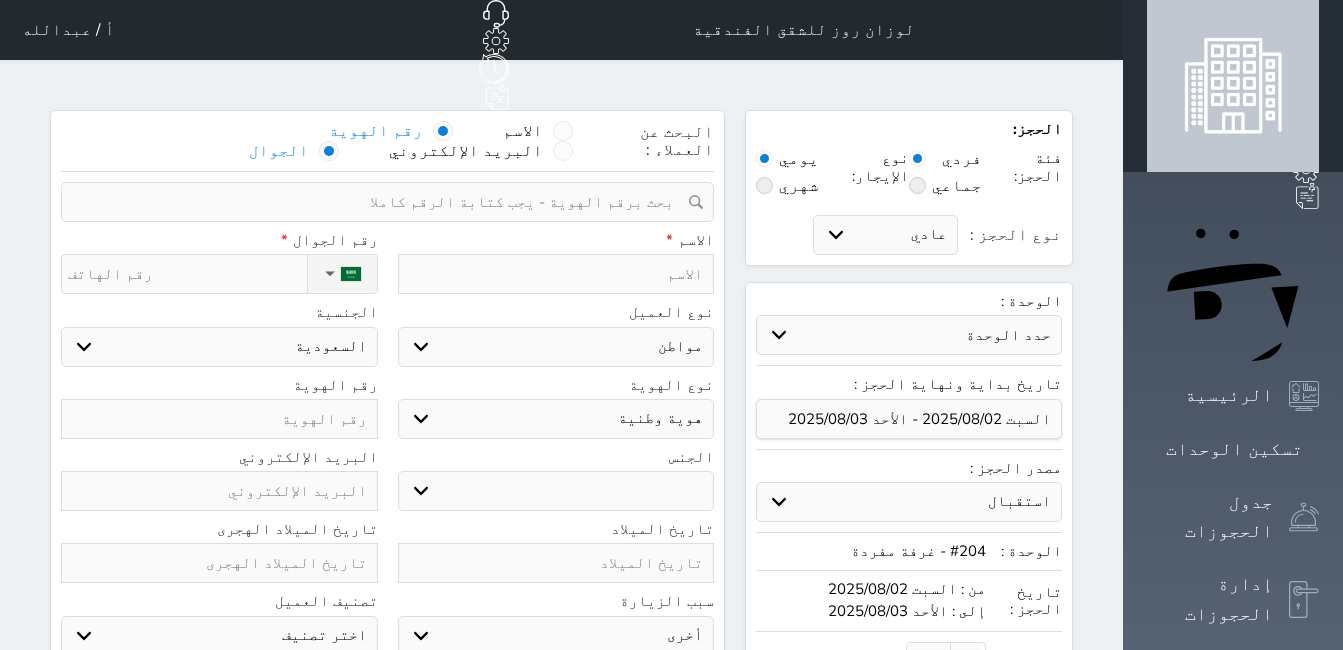 select 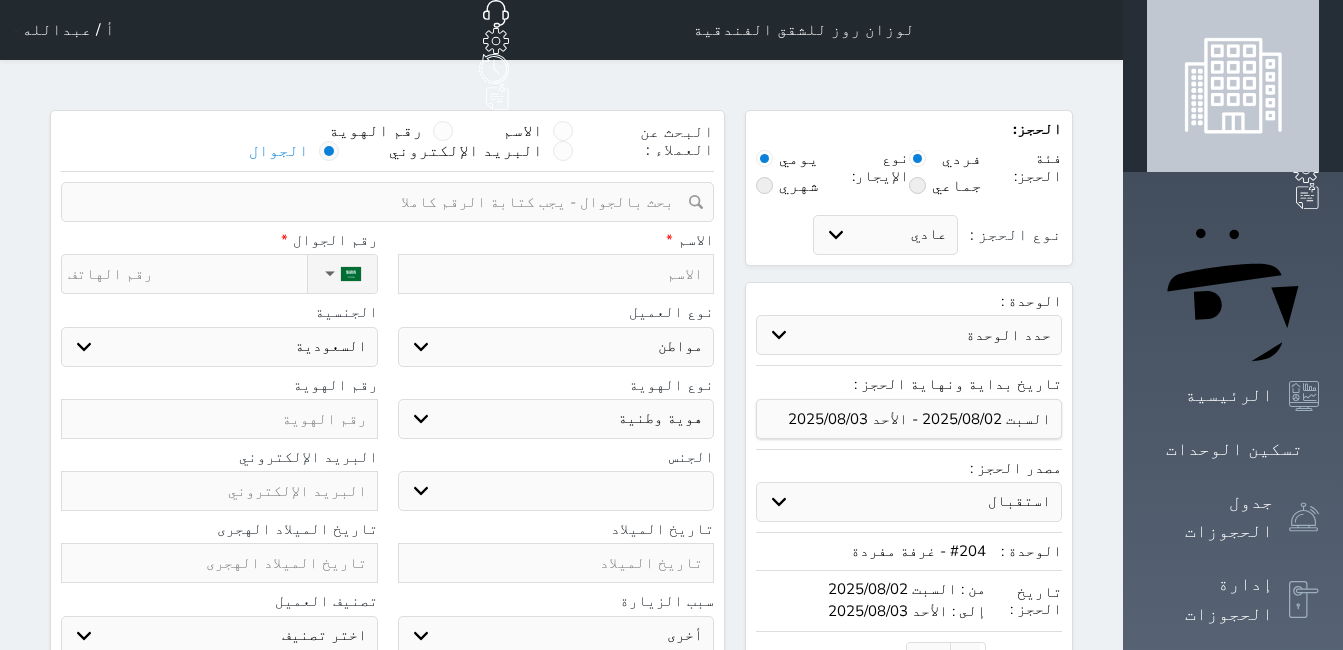 click at bounding box center [380, 202] 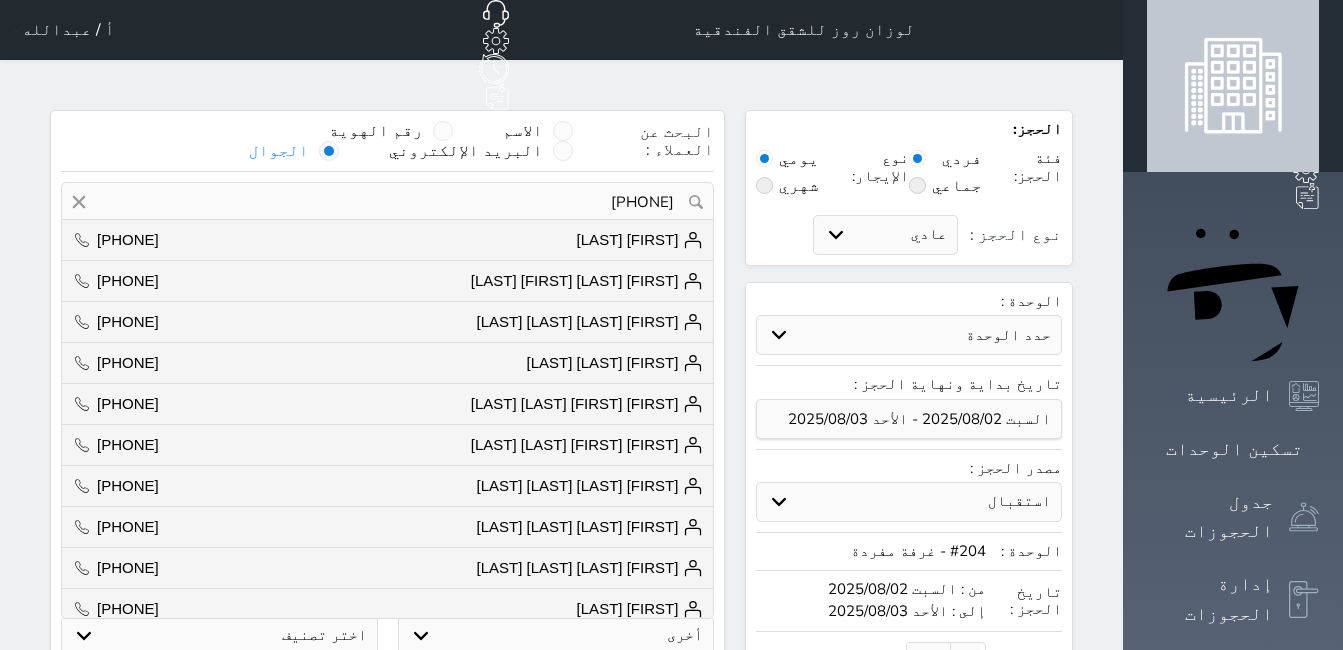 type on "0568853647" 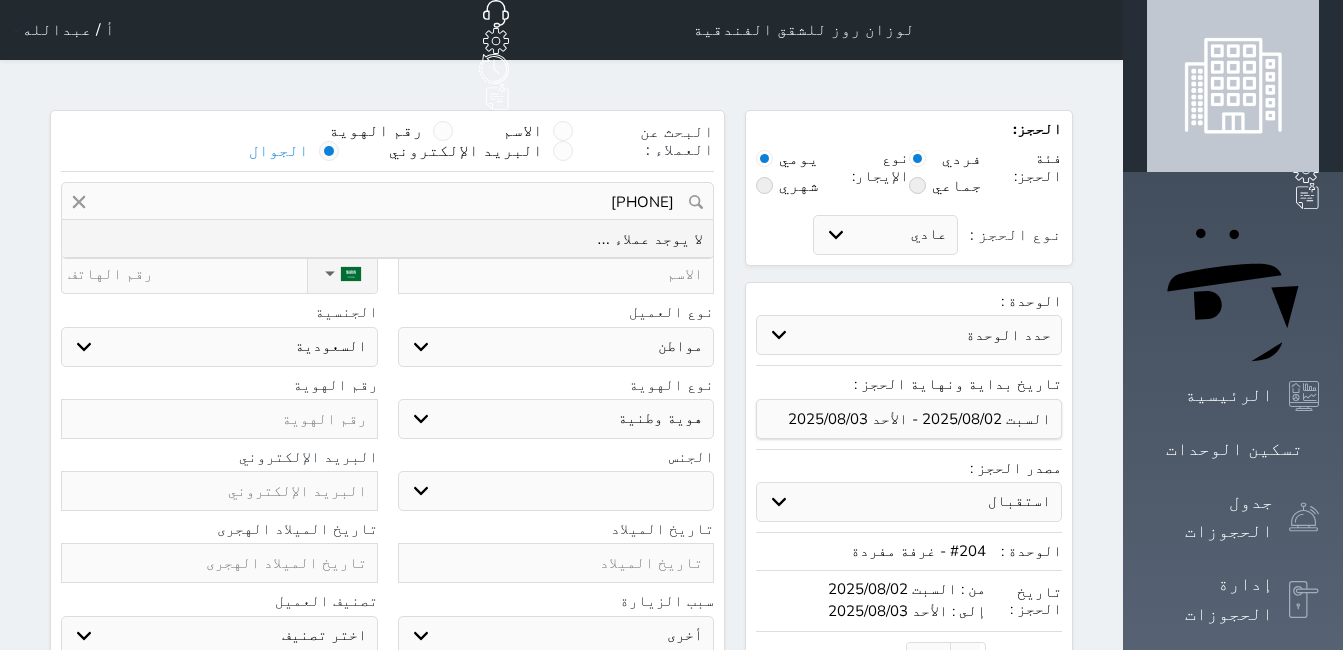 drag, startPoint x: 654, startPoint y: 153, endPoint x: 739, endPoint y: 155, distance: 85.02353 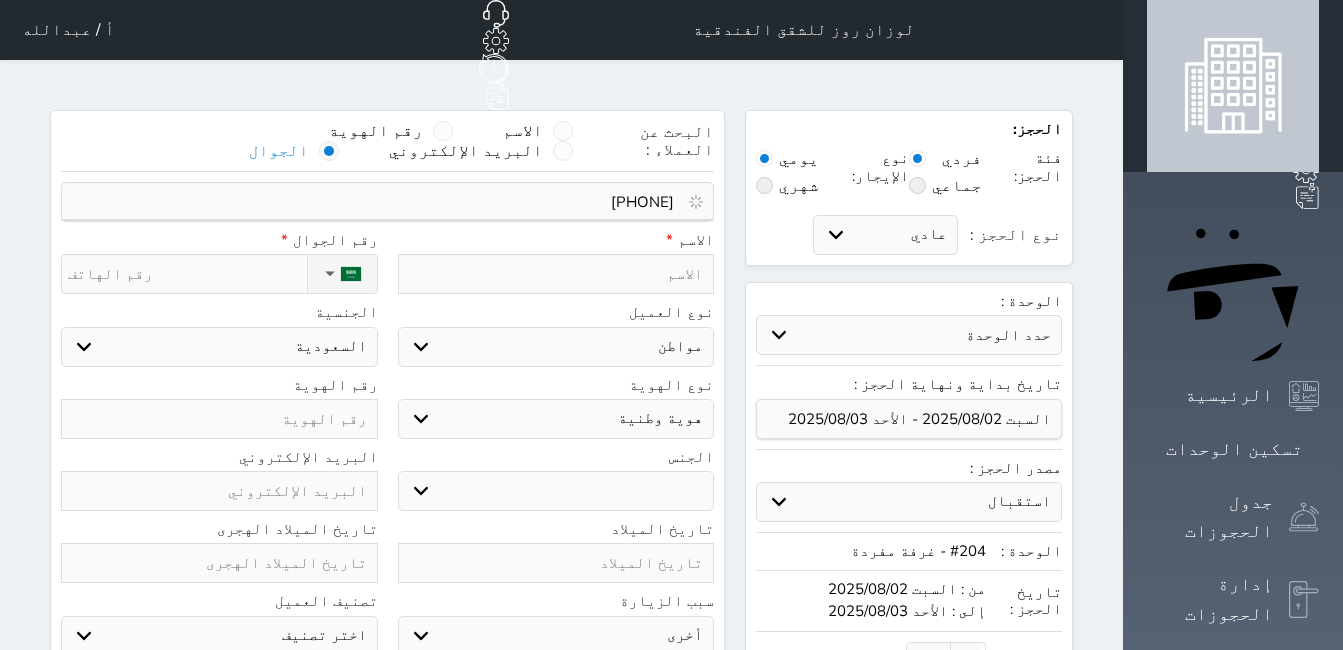 select 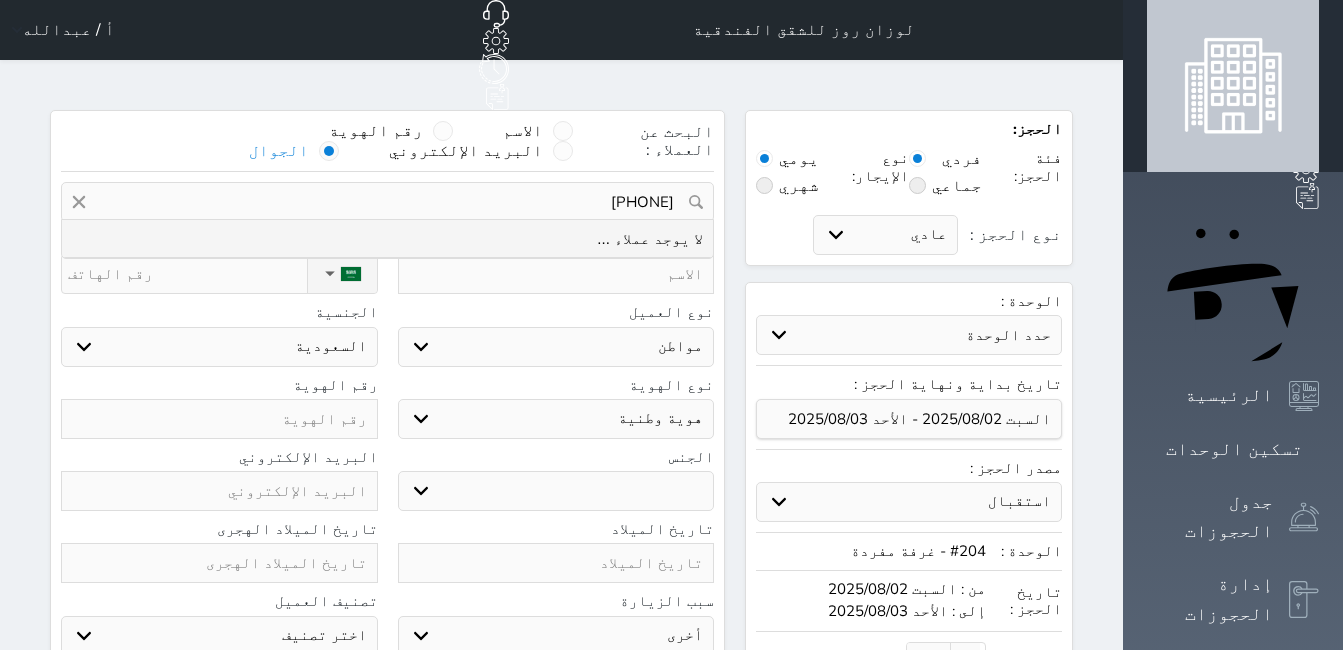 type on "0568853647" 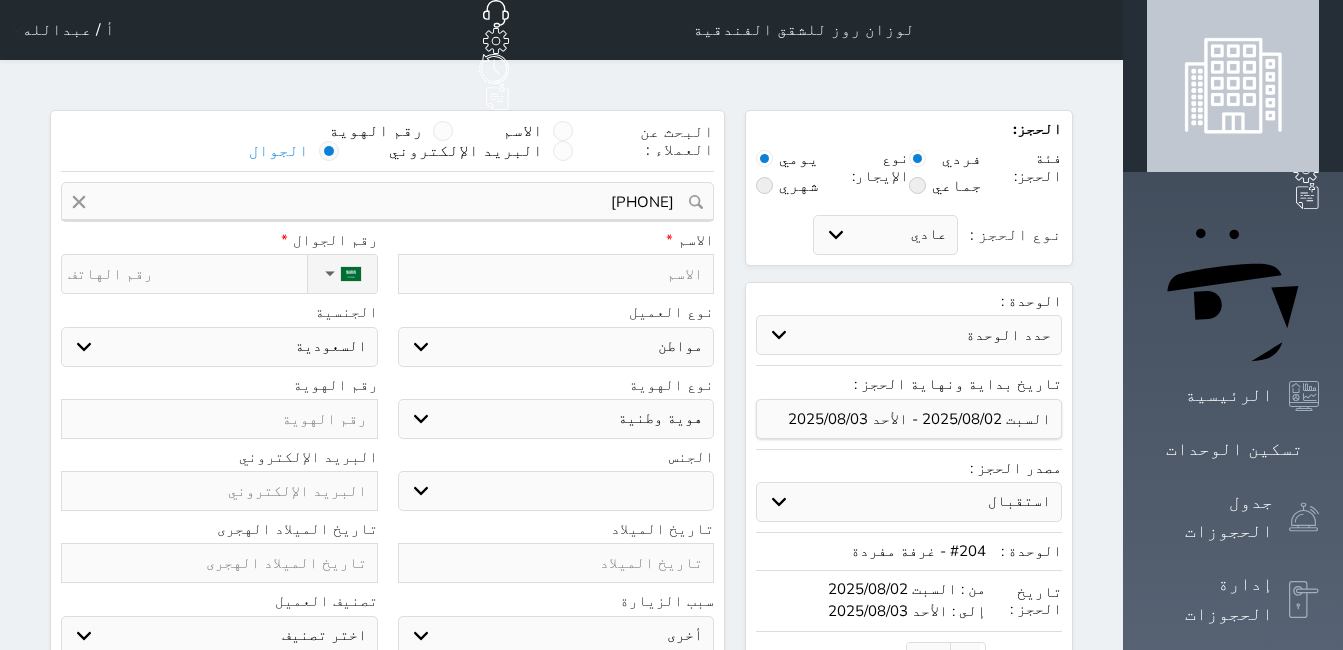 click on "نوع الحجز :" at bounding box center [187, 274] 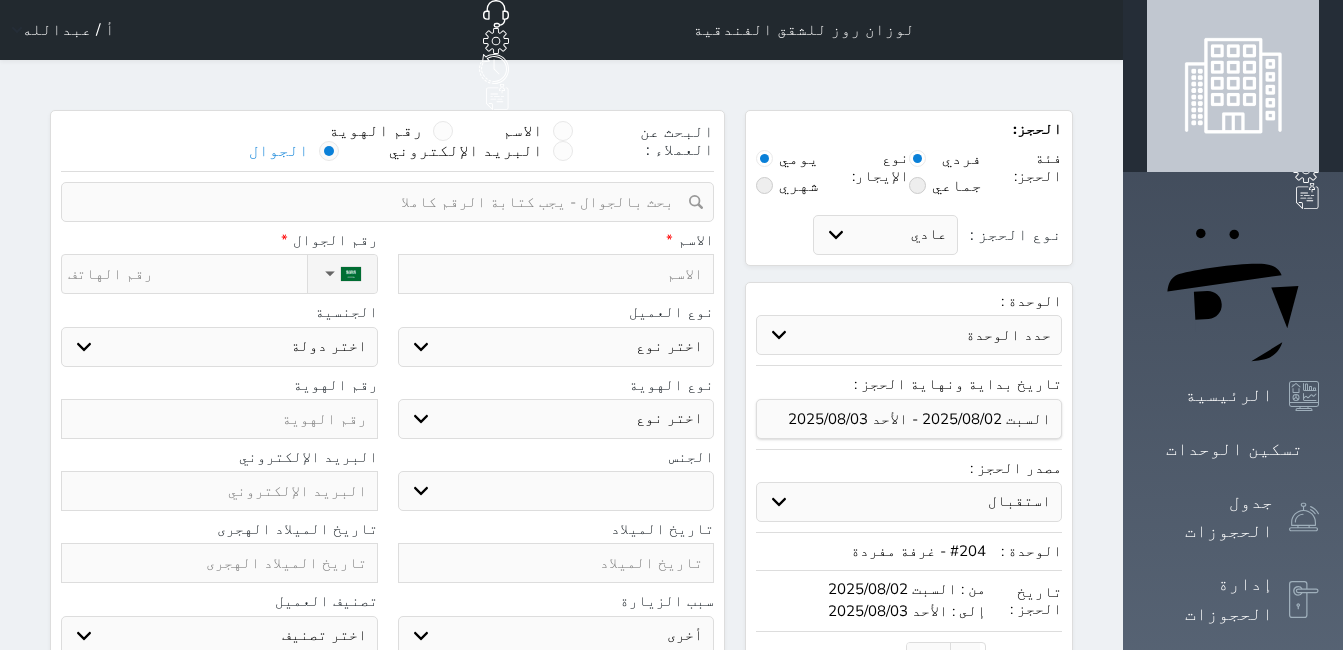 paste on "+966 56 885 3647" 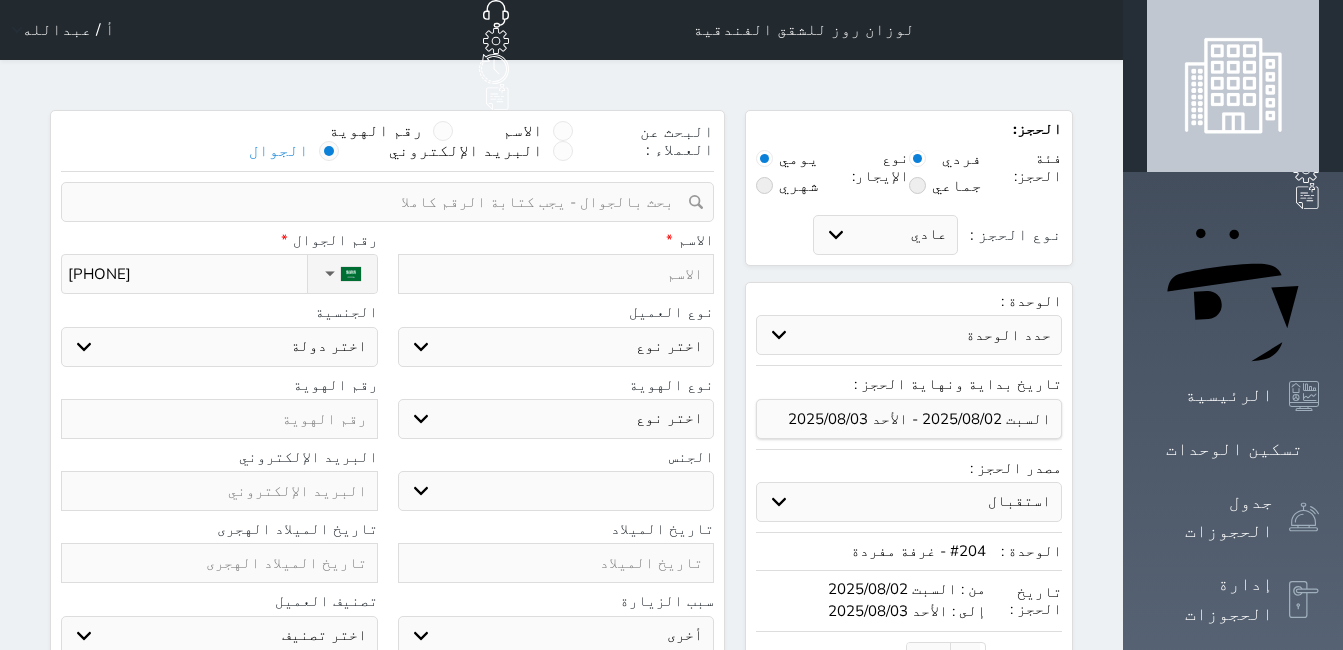 type on "+966 56 885 3647" 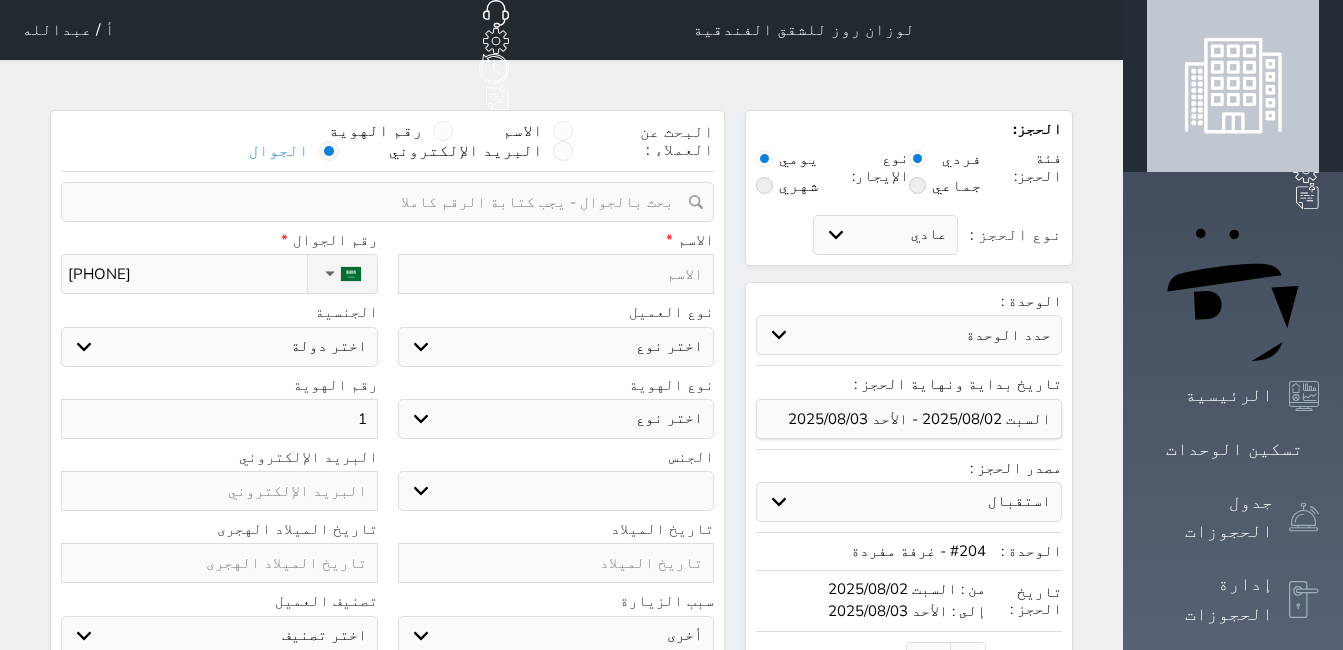 select 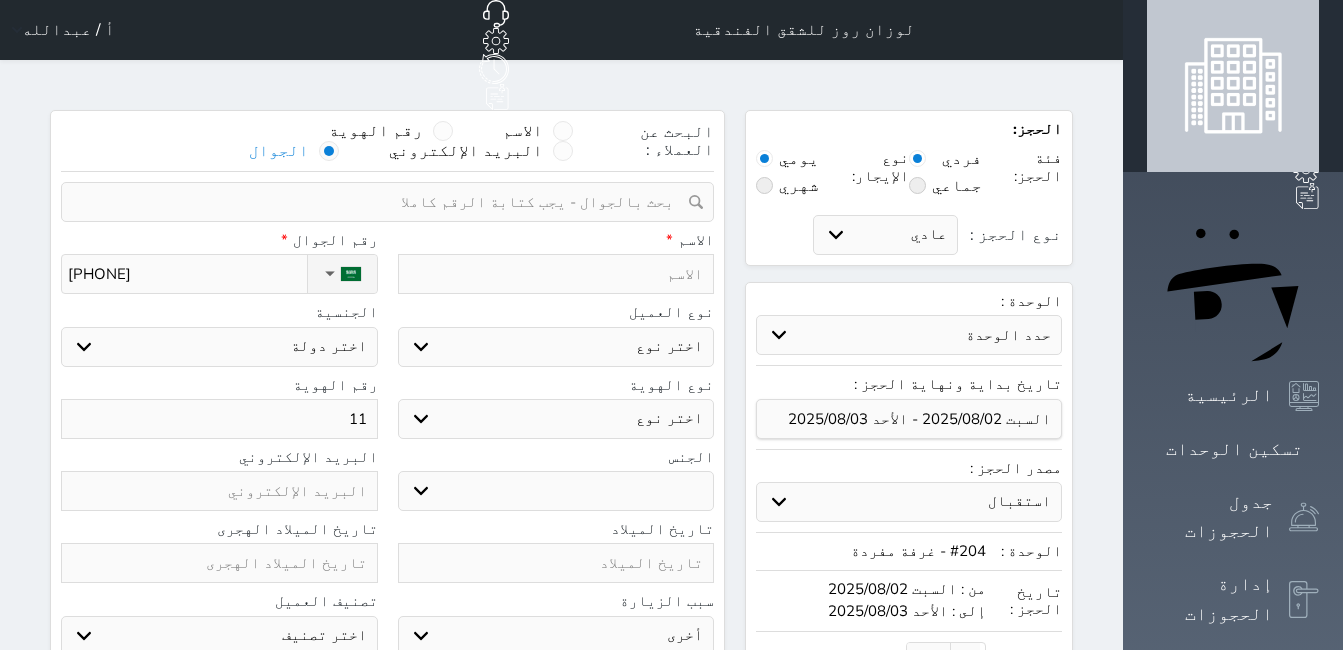 select 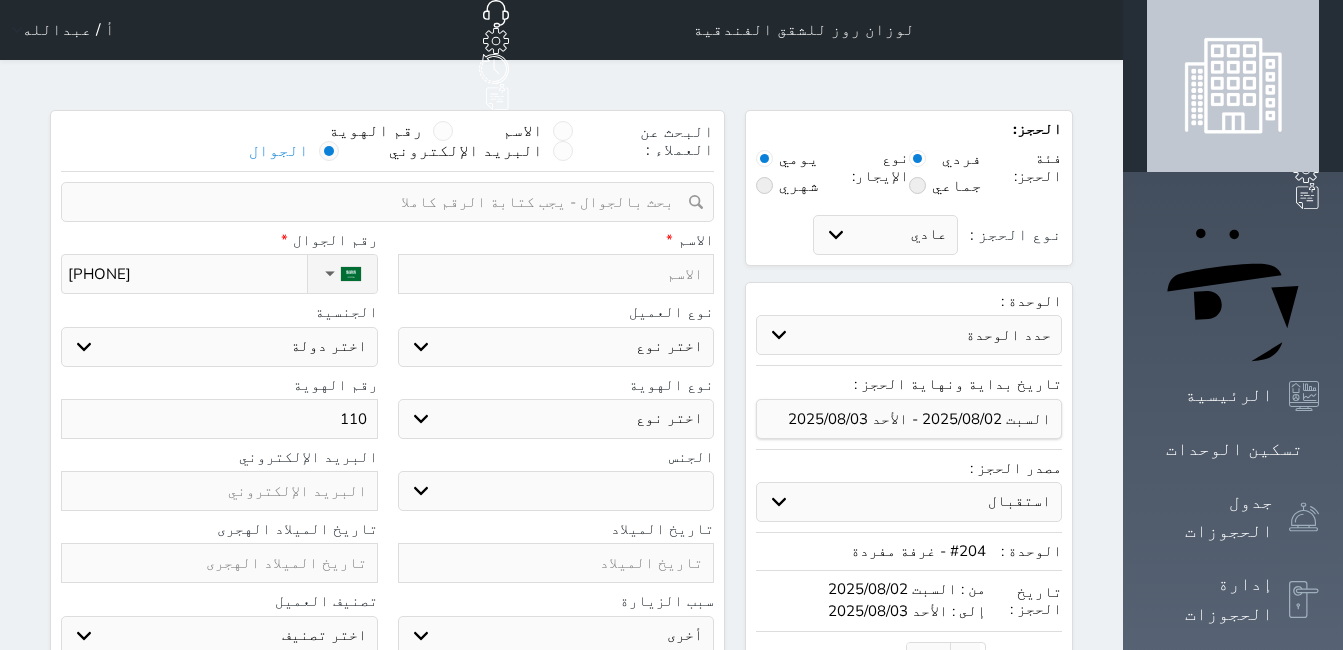 select 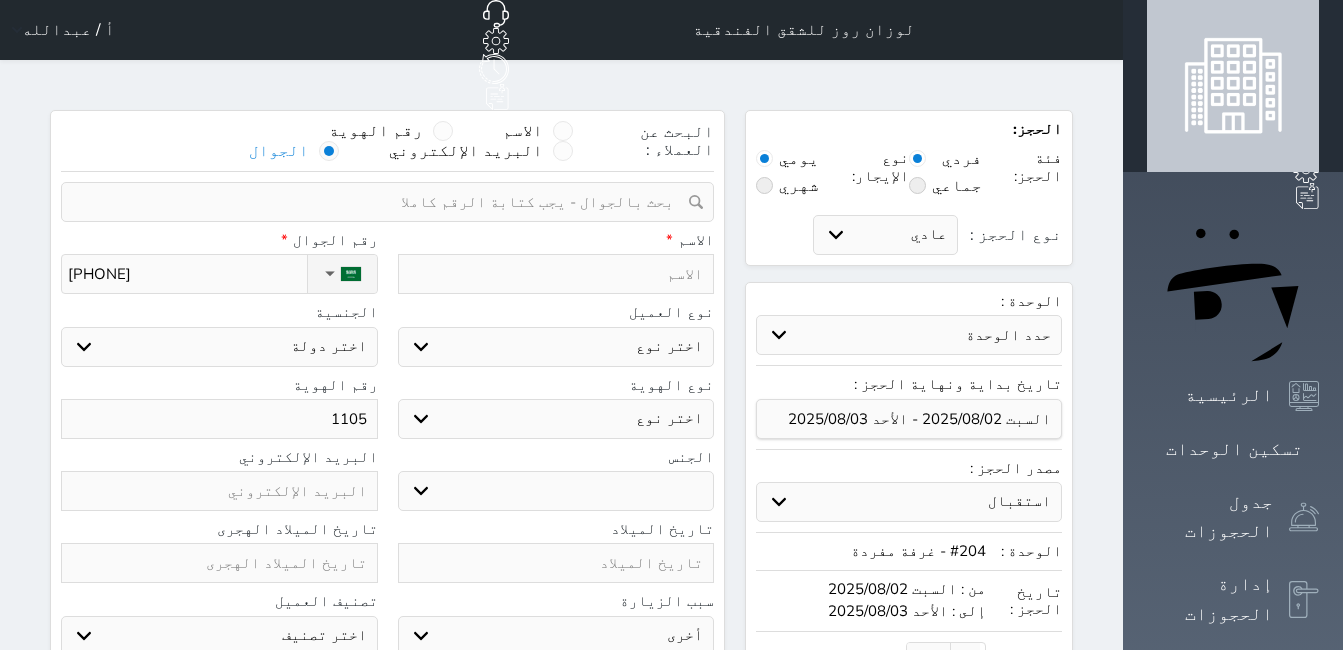 select 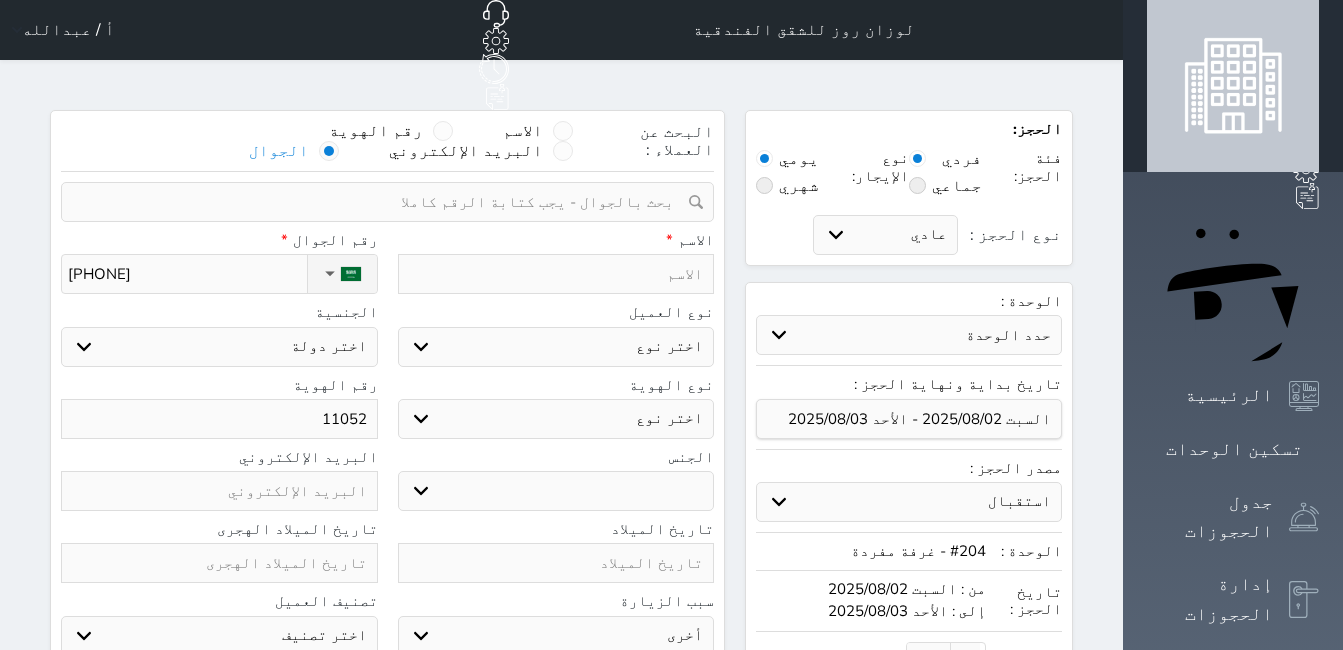 select 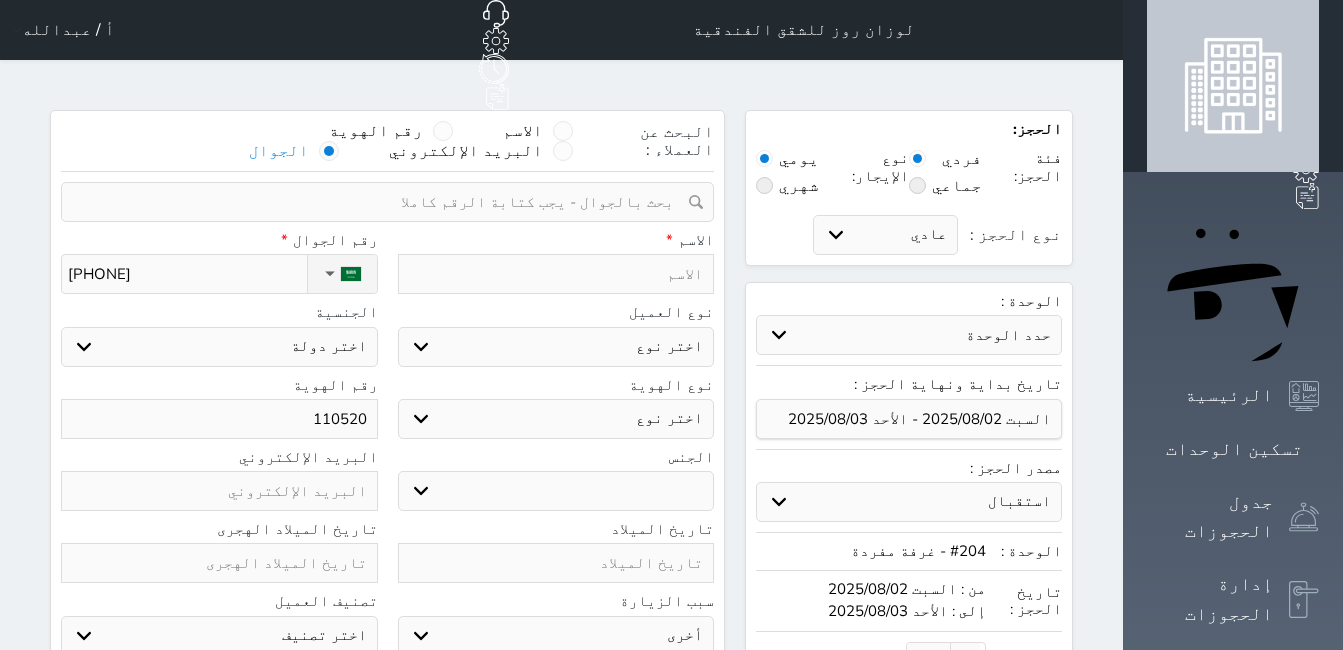 select 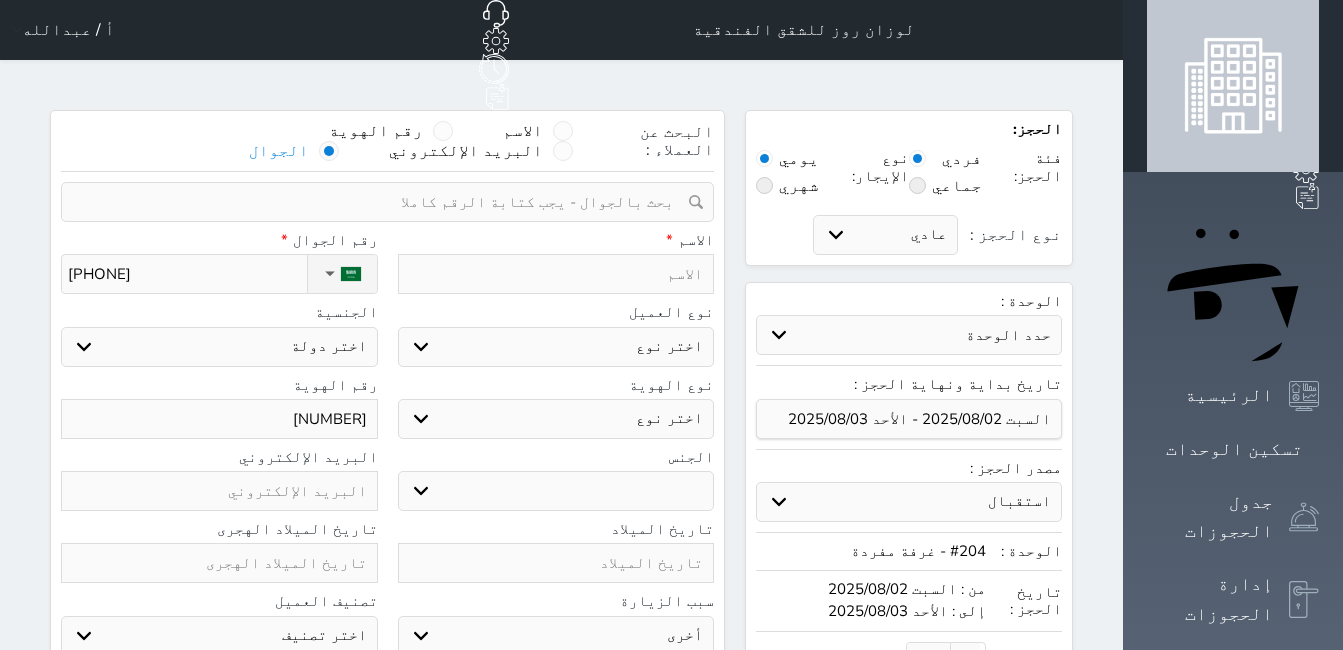 select 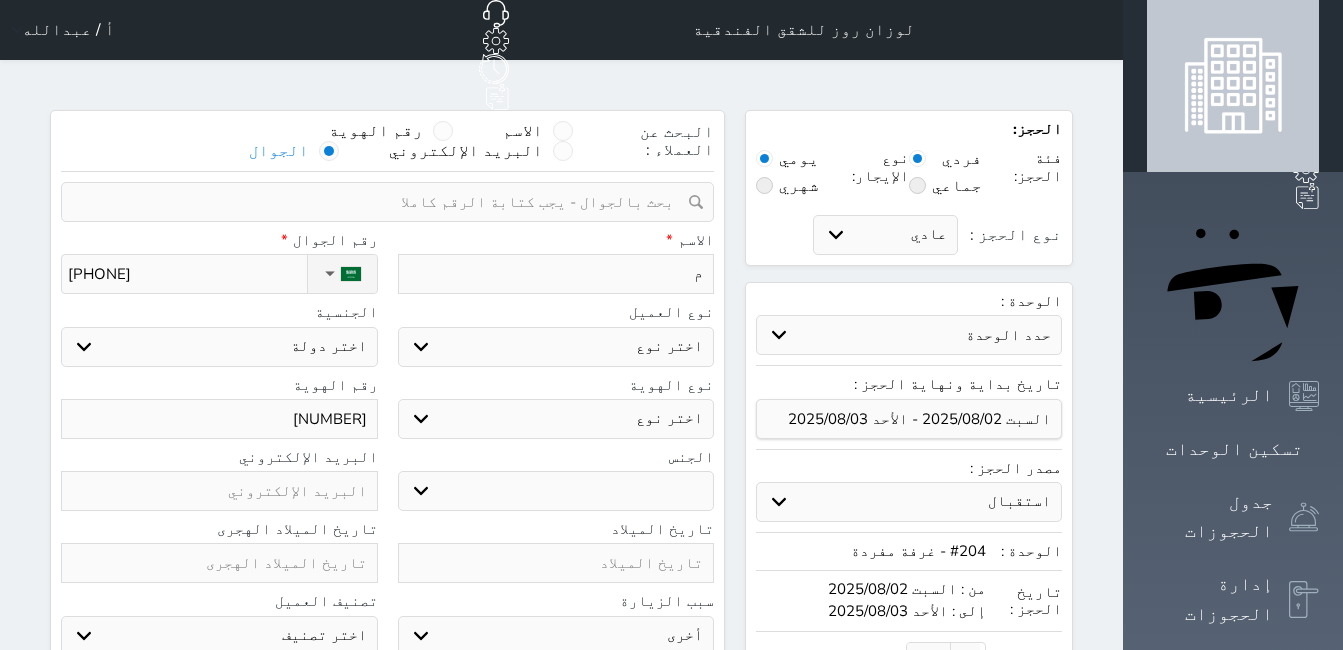 type on "ما" 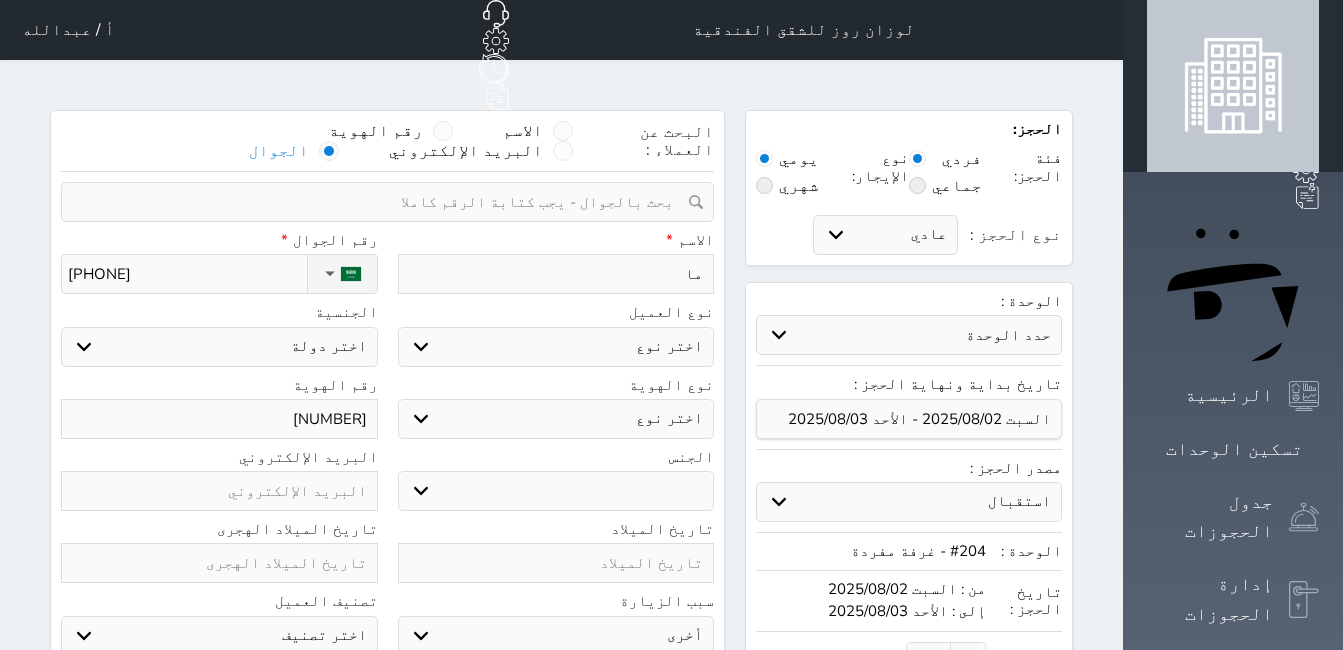 type on "ماج" 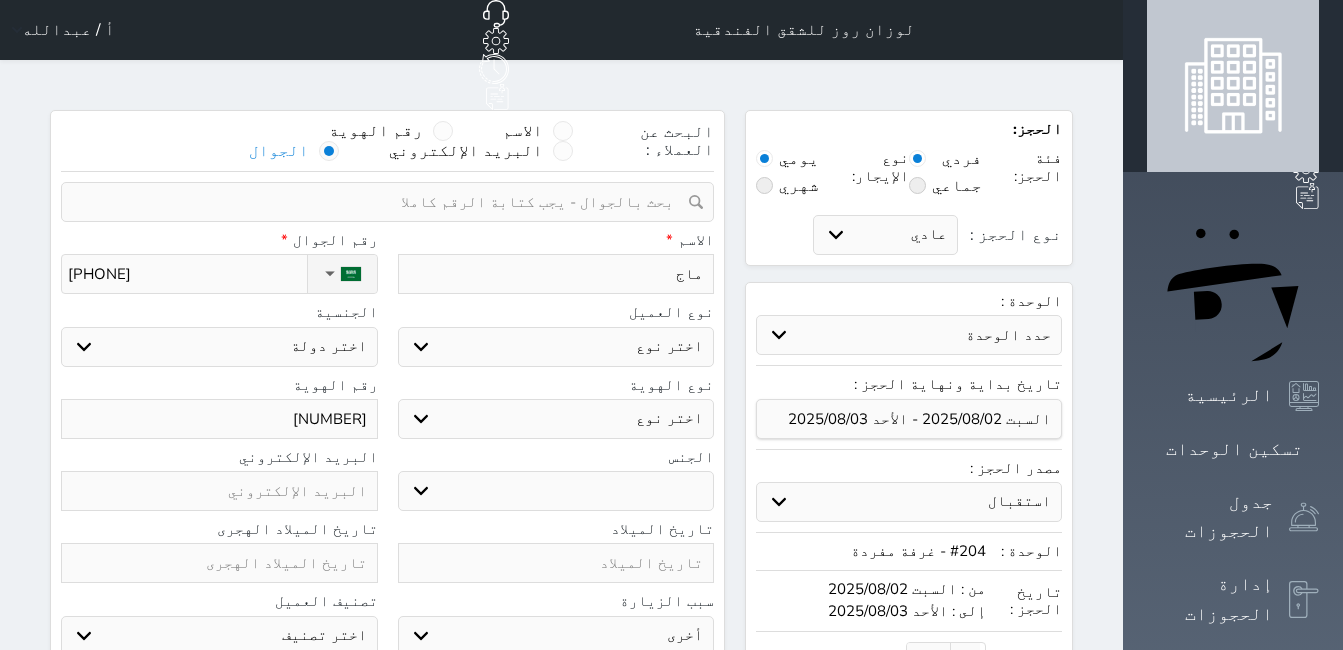 type on "ماجد" 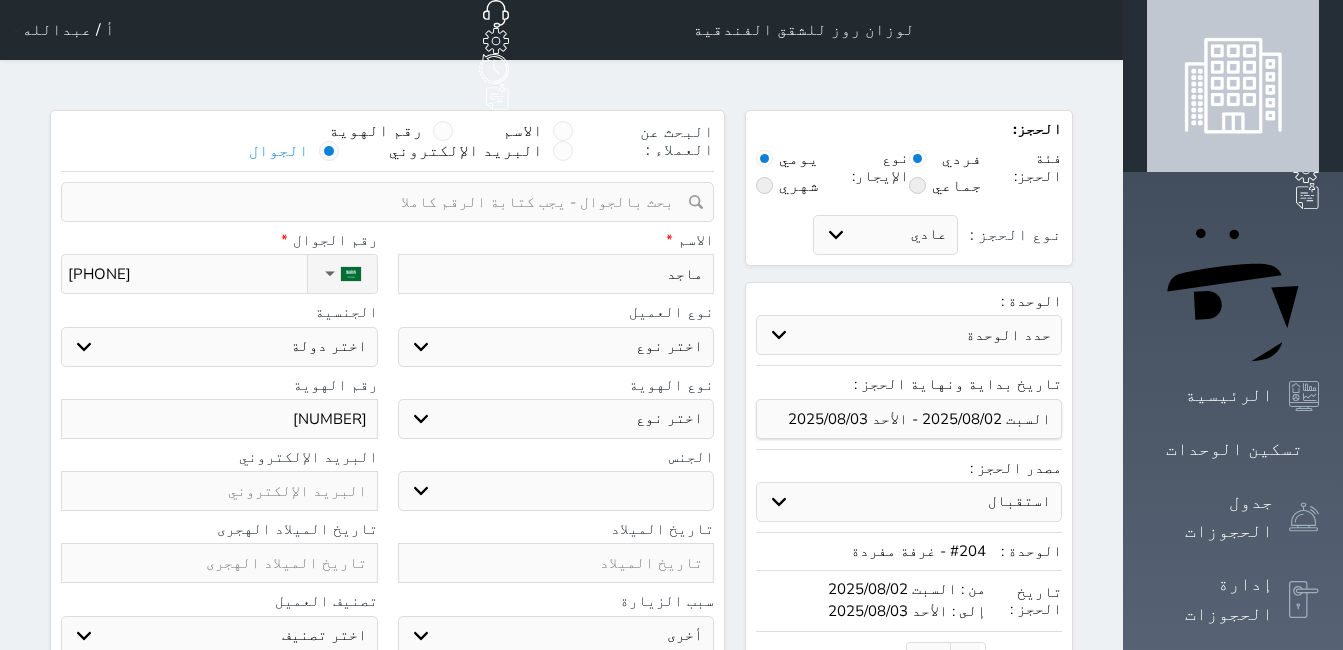 type on "ماجد" 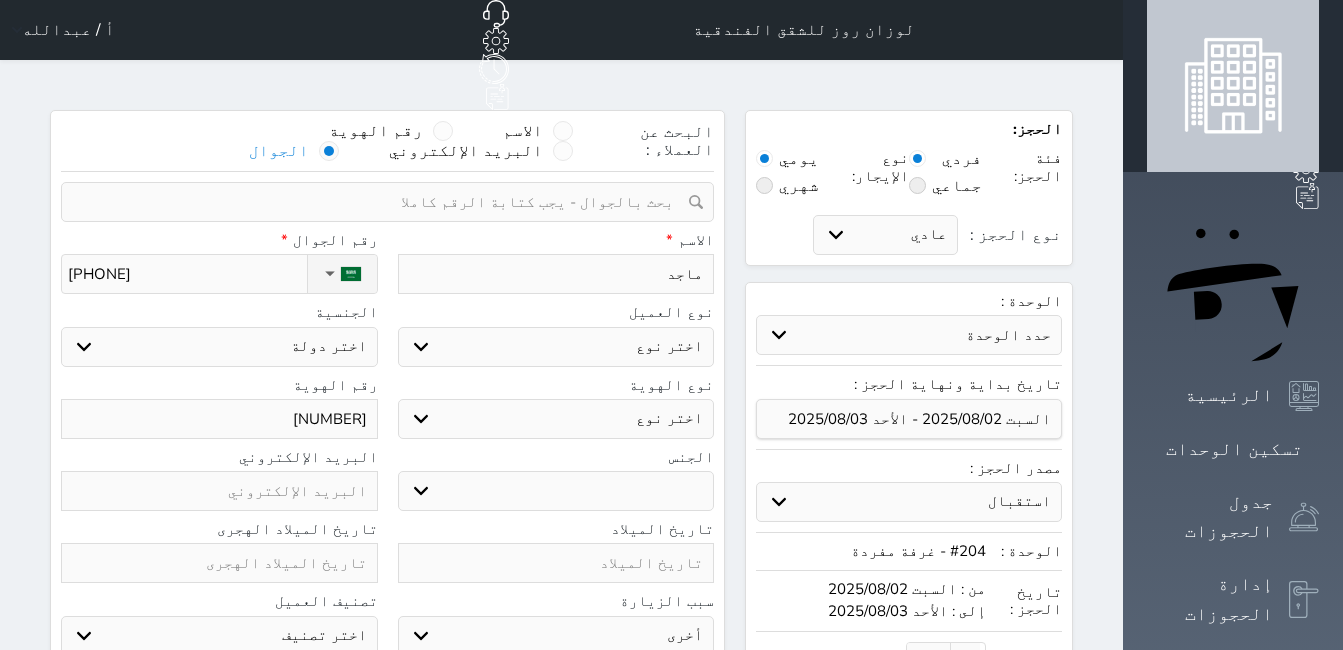 select on "113" 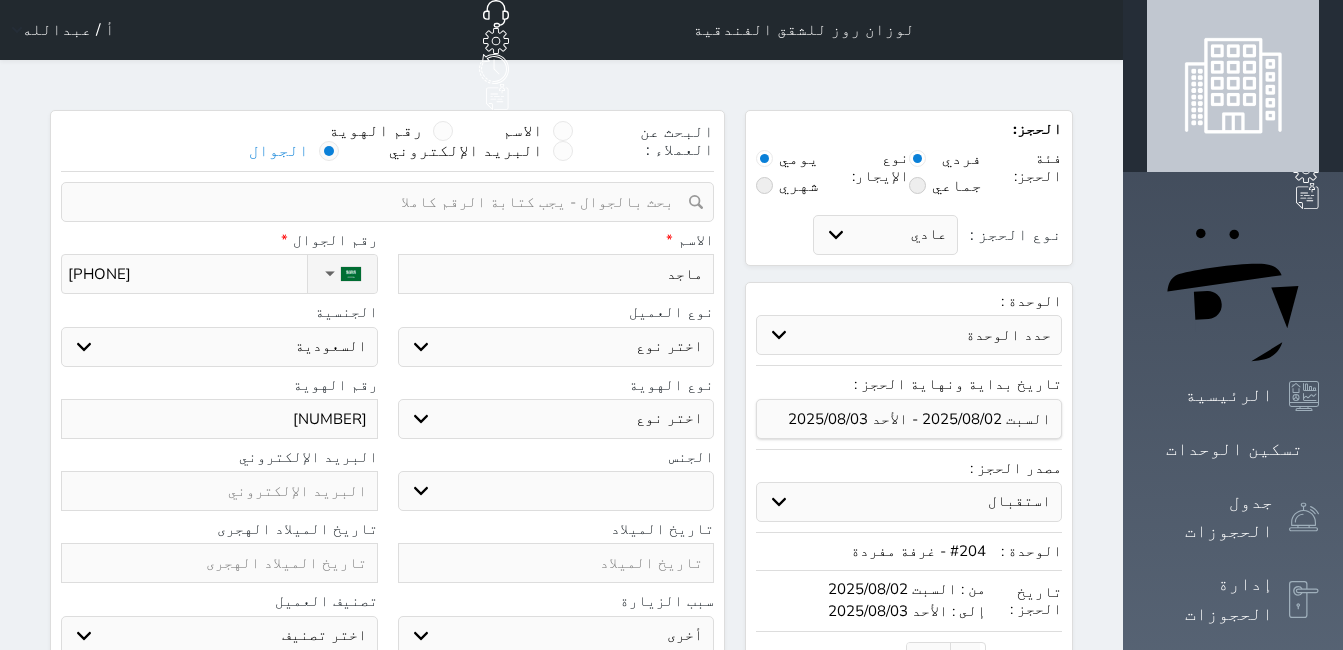 click on "اختر دولة
السعودية" at bounding box center [219, 347] 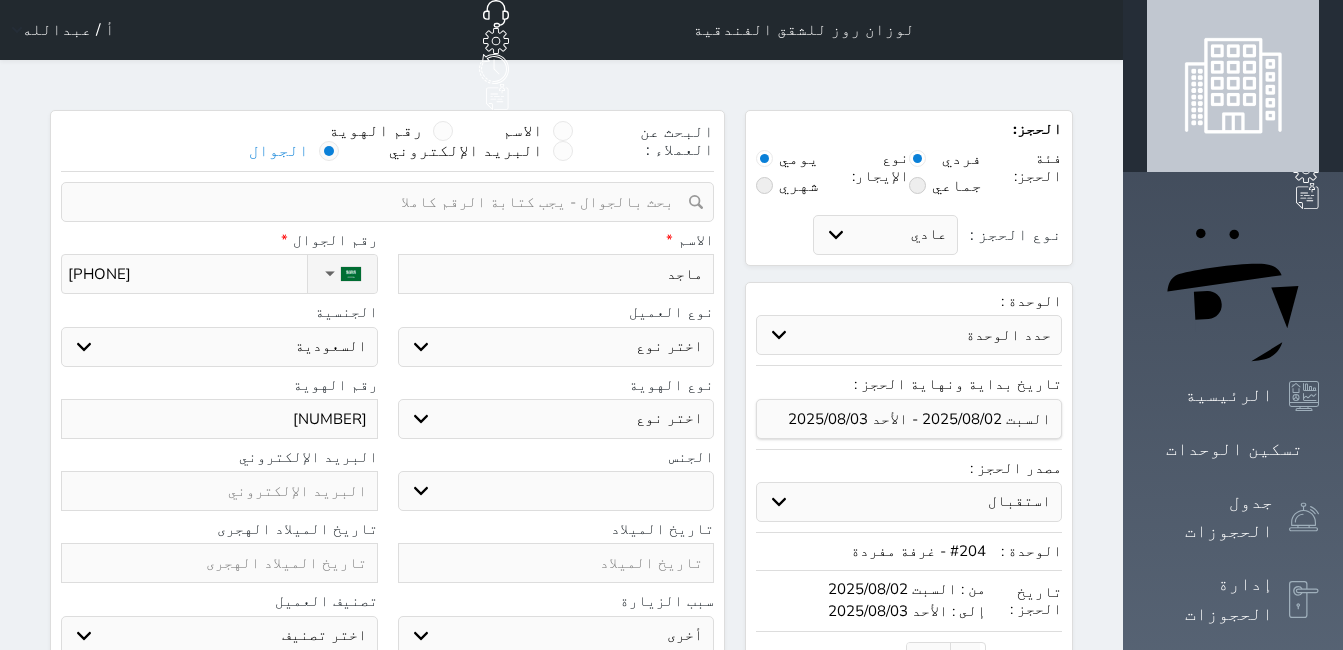 click on "اختر نوع   هوية وطنية هوية عائلية جواز السفر" at bounding box center (556, 419) 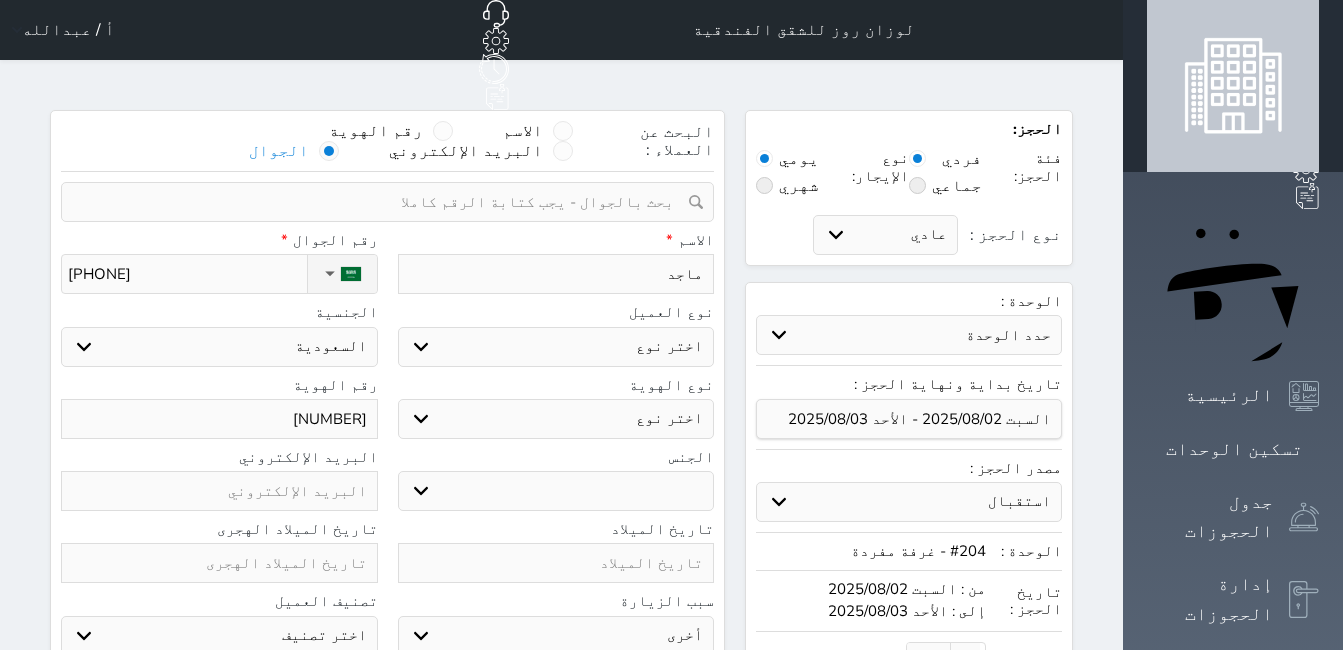 select on "1" 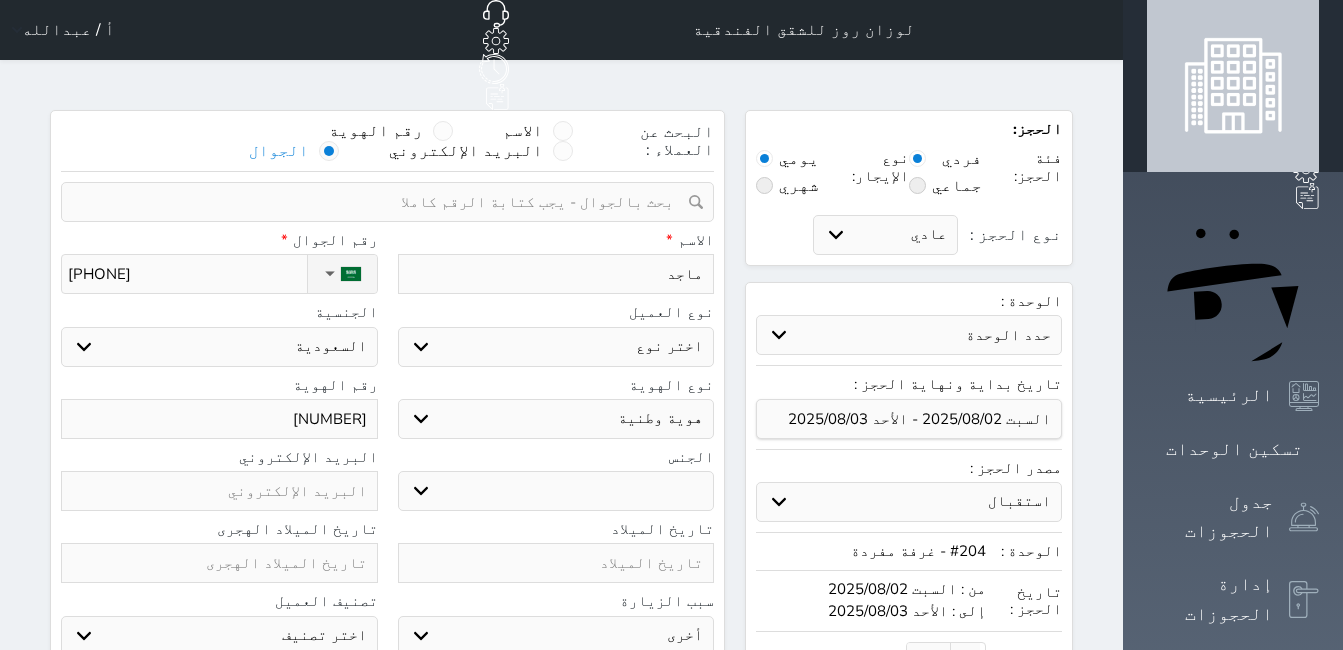 click on "اختر نوع   هوية وطنية هوية عائلية جواز السفر" at bounding box center [556, 419] 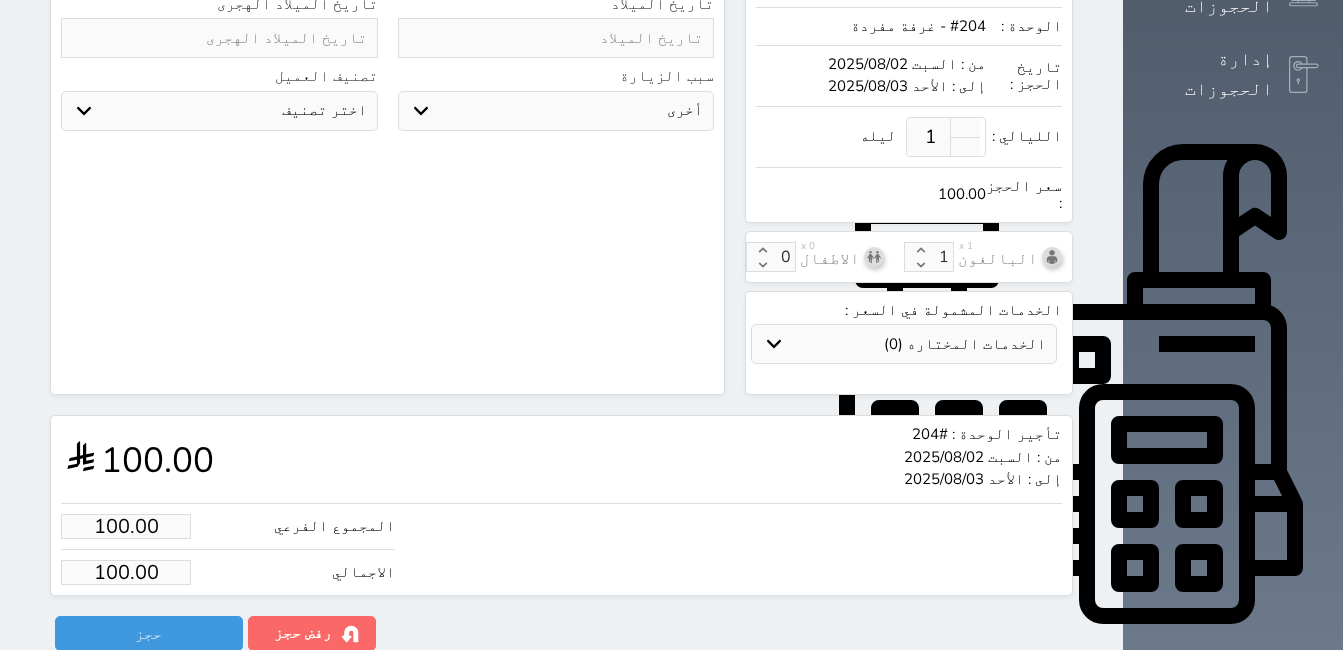 scroll, scrollTop: 536, scrollLeft: 0, axis: vertical 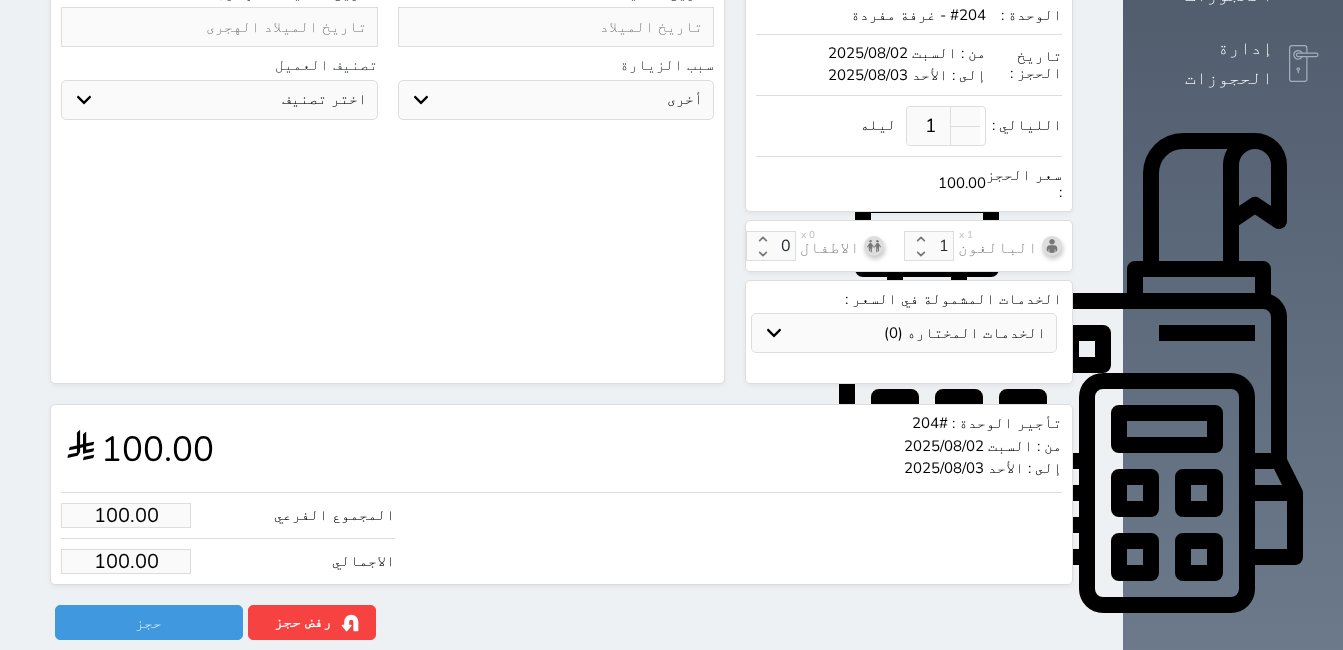 click on "100.00" at bounding box center [126, 561] 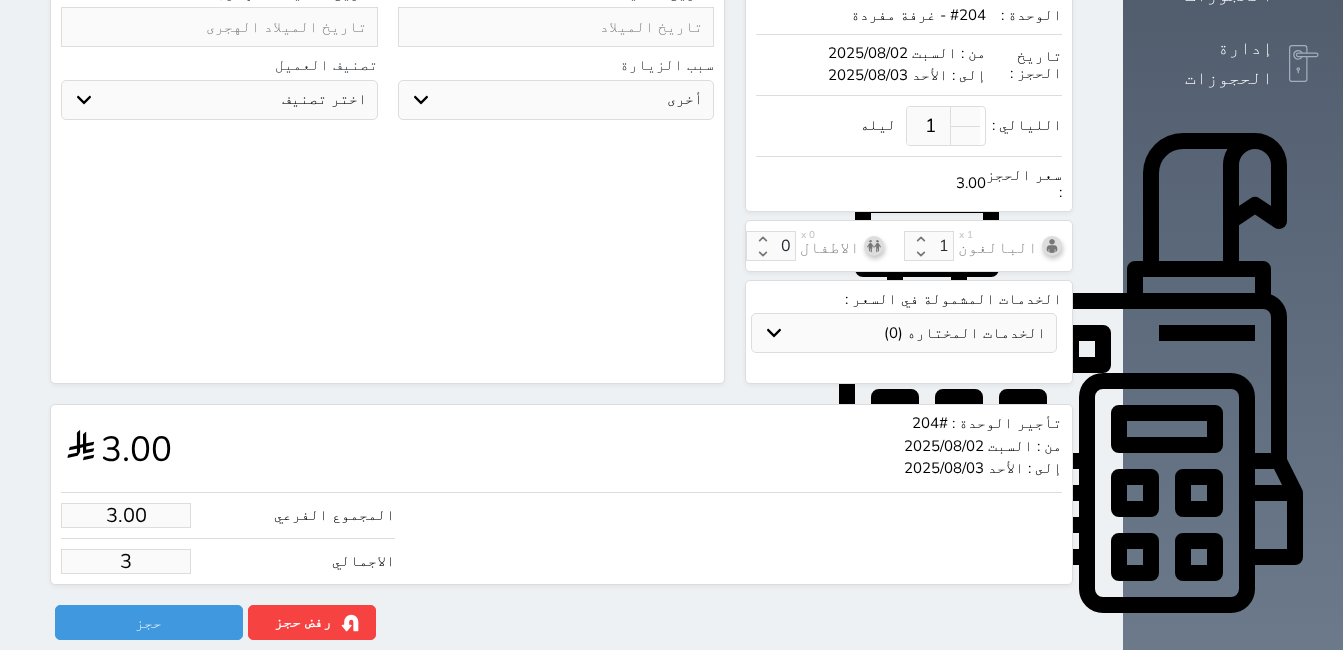 type on "35.00" 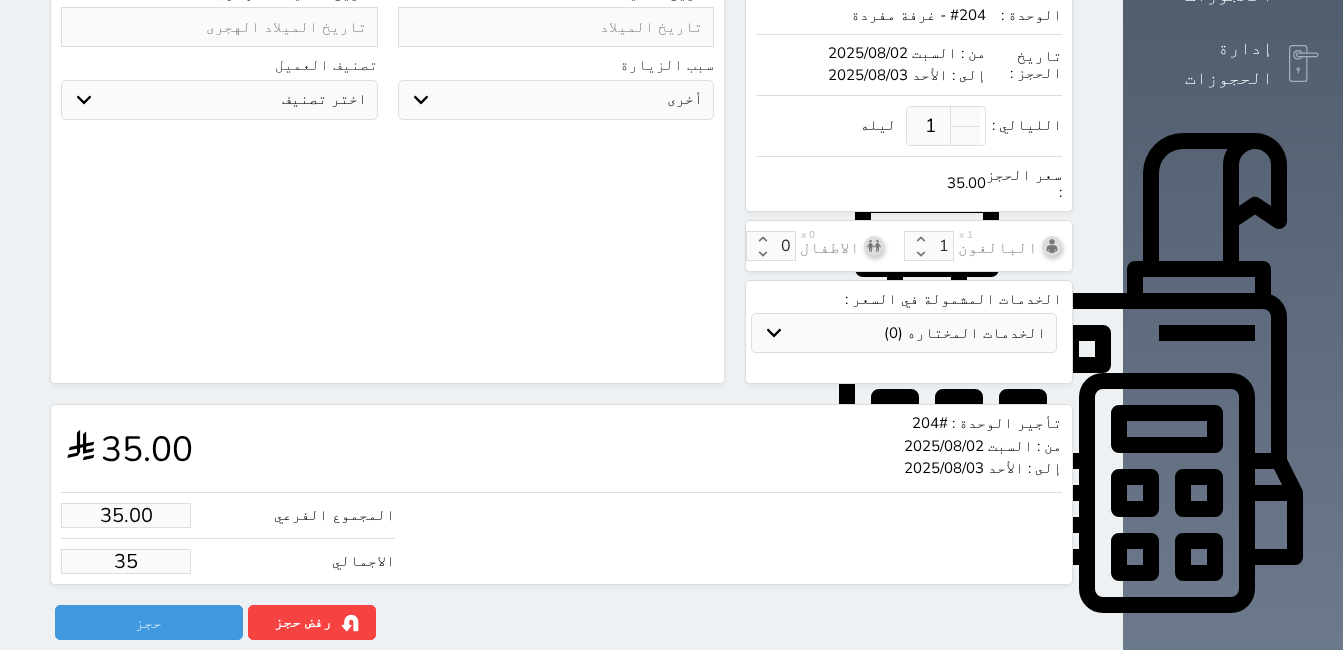 type on "350.00" 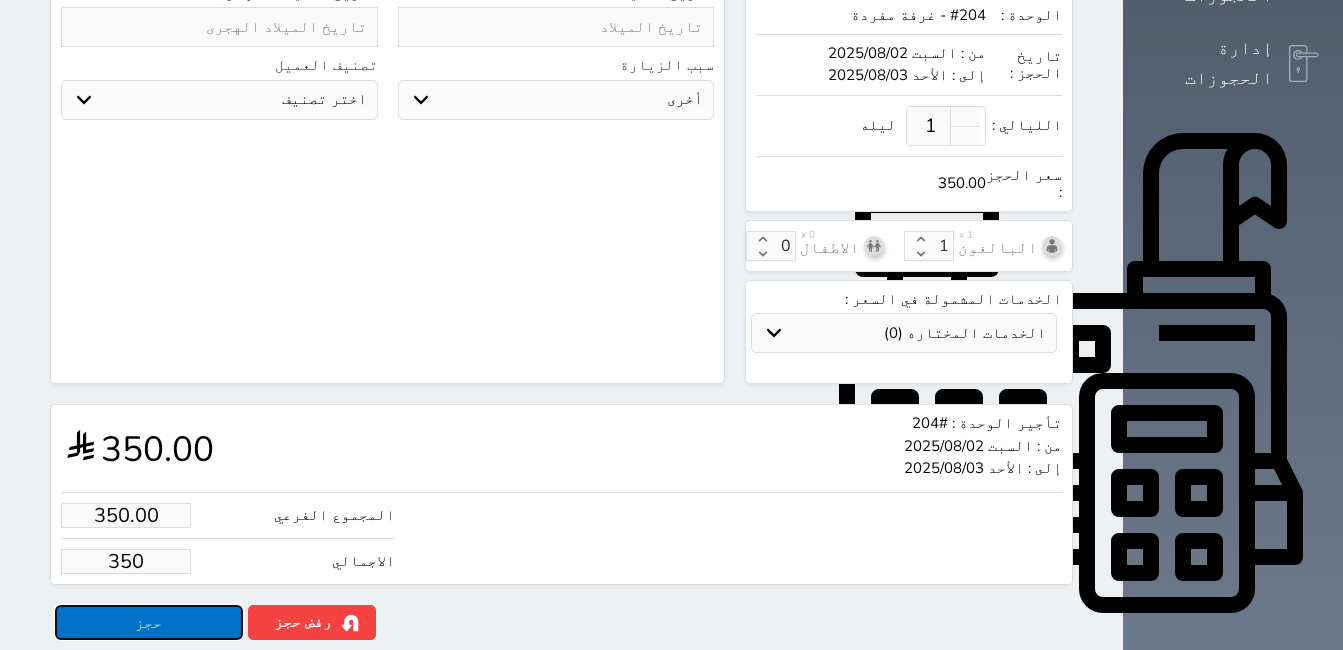 type on "350.00" 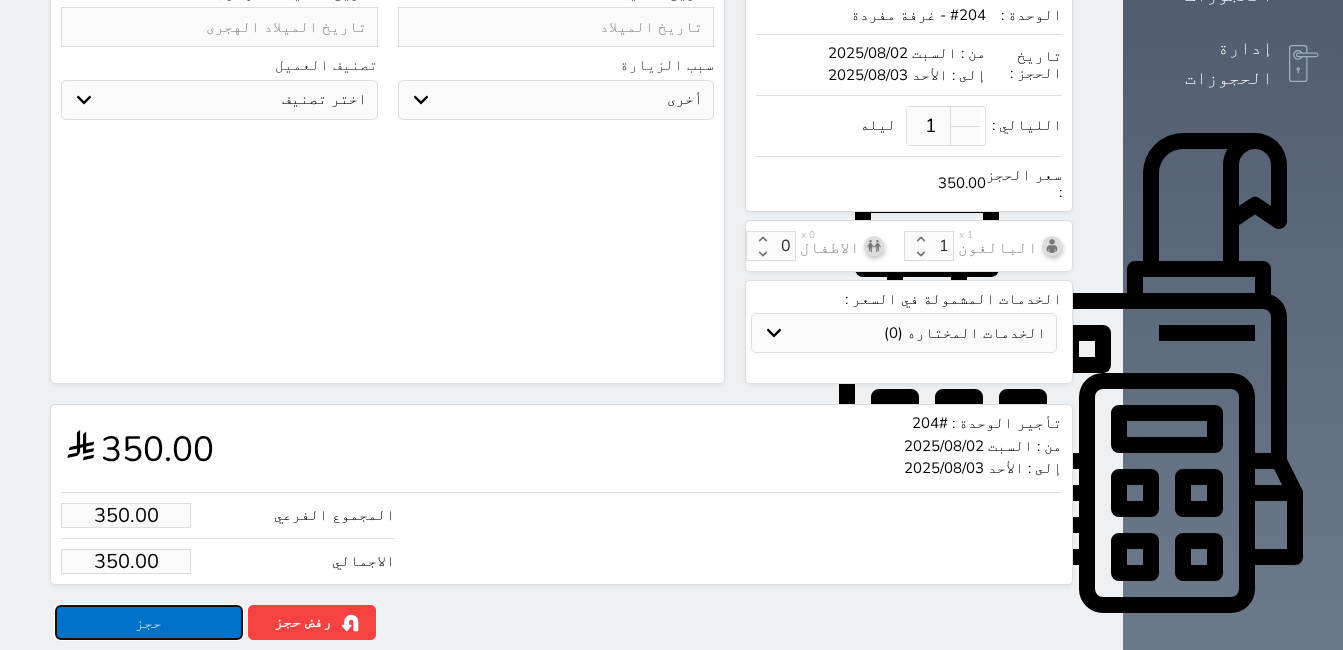 click on "حجز" at bounding box center (149, 622) 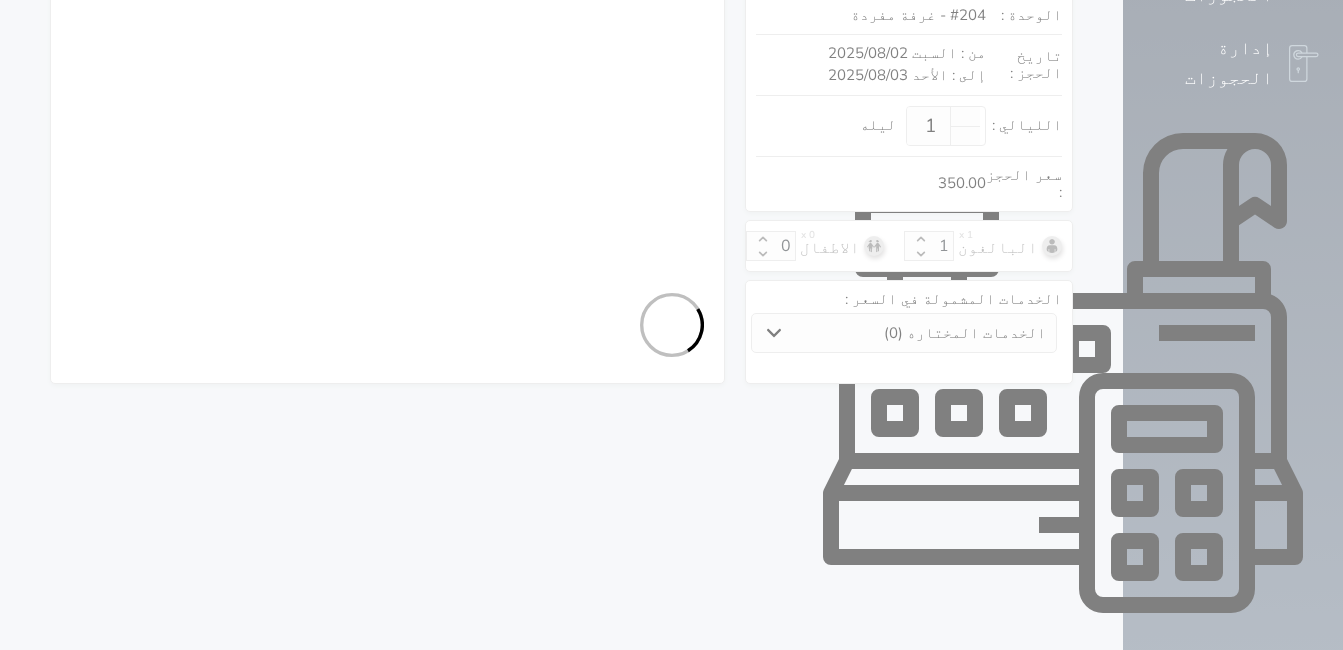select on "113" 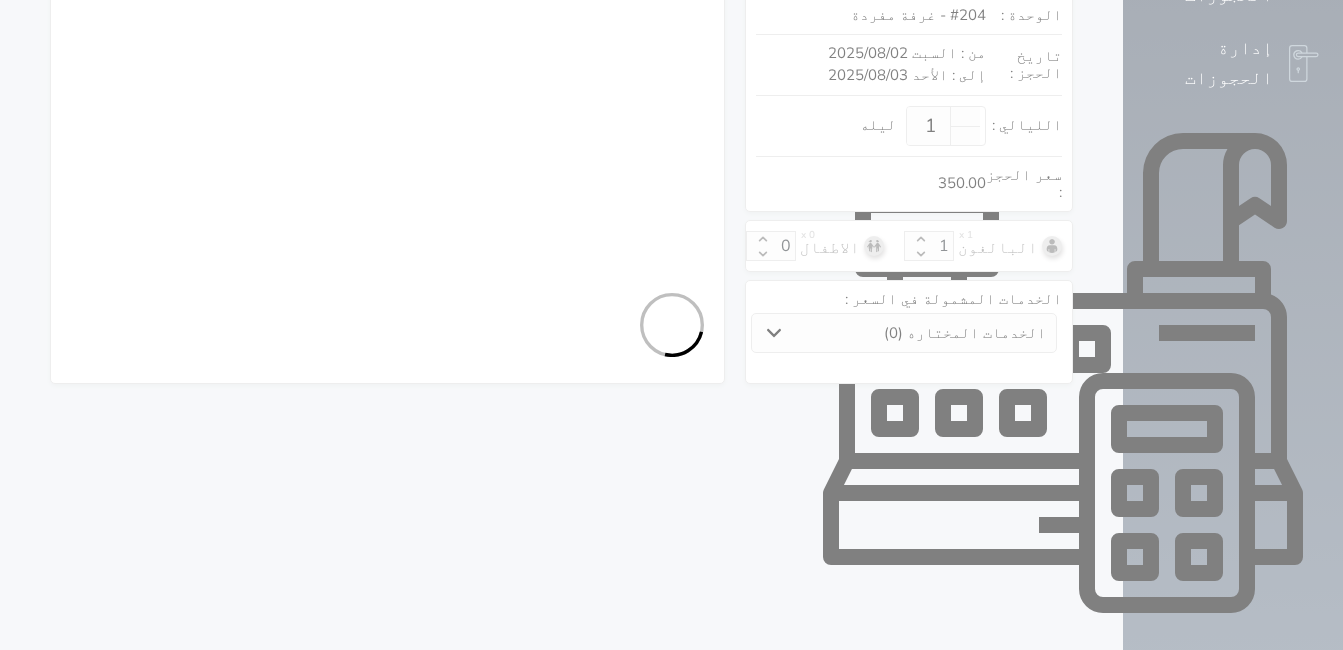 select on "1" 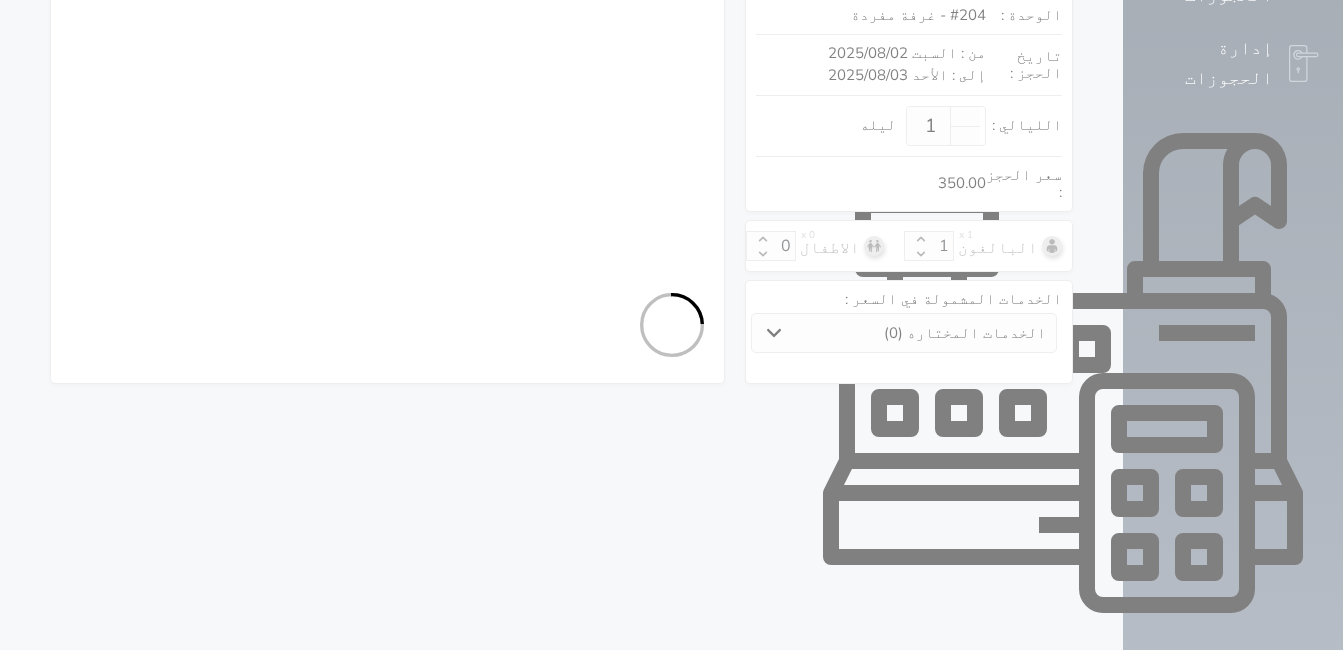 select 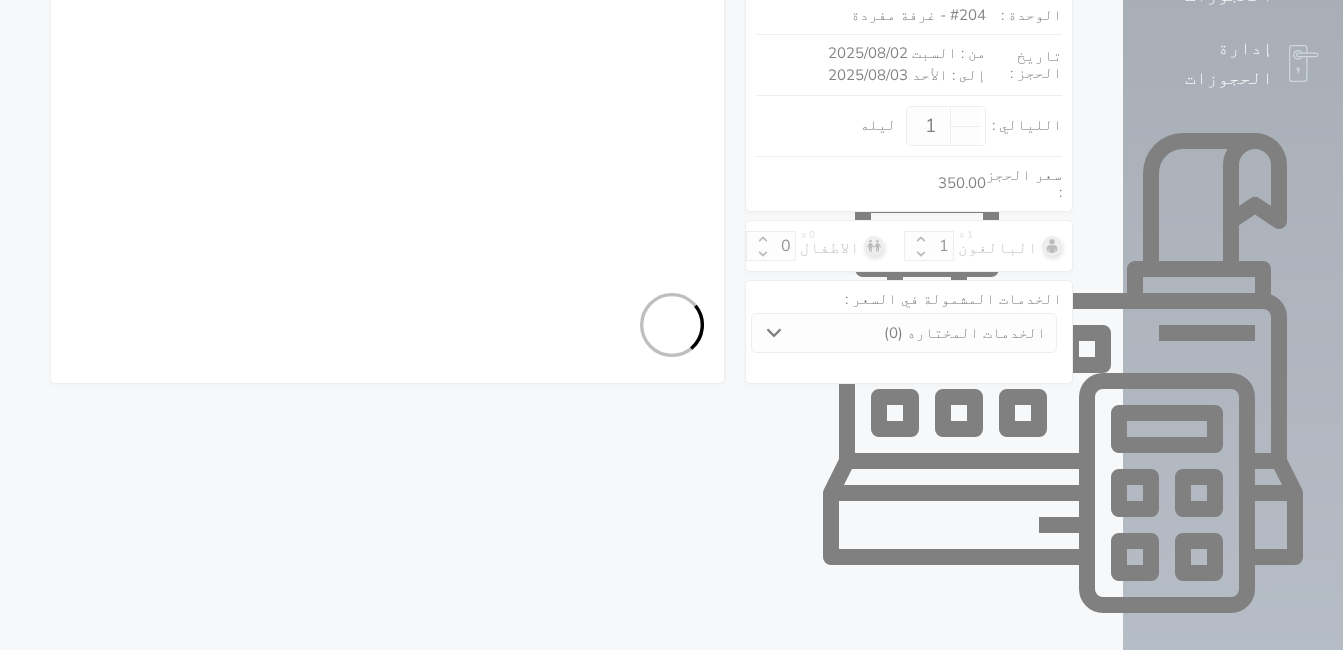 select on "7" 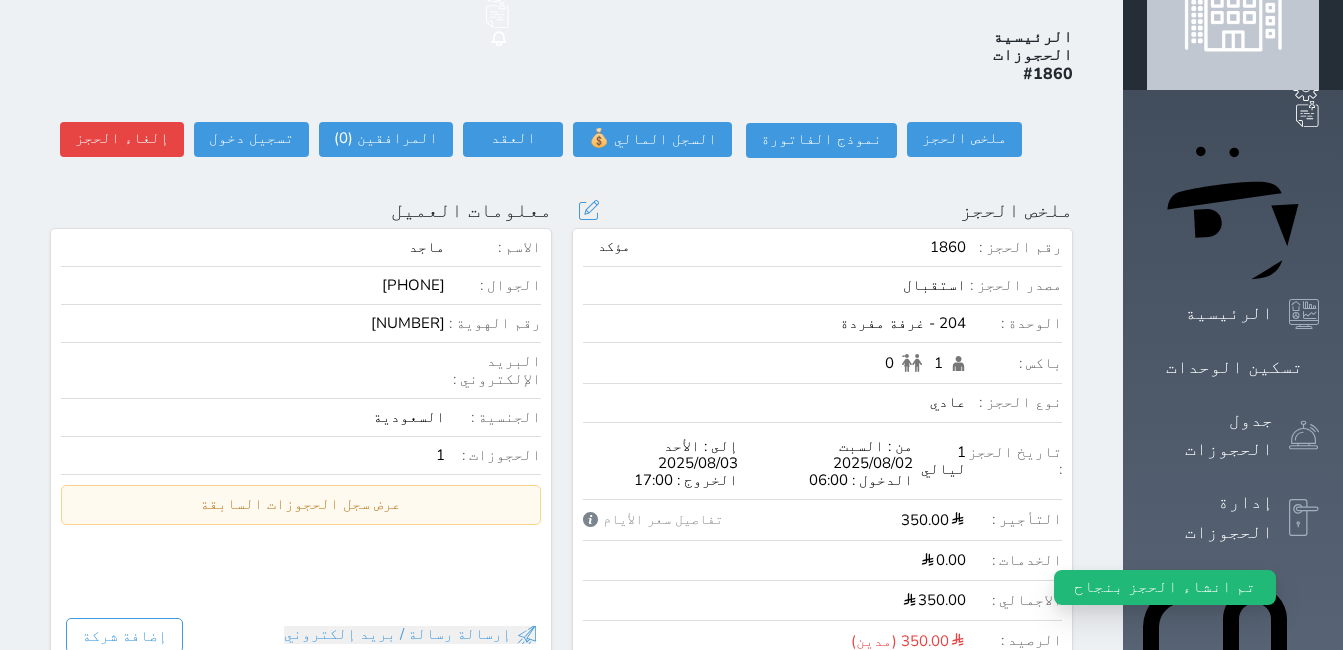 scroll, scrollTop: 400, scrollLeft: 0, axis: vertical 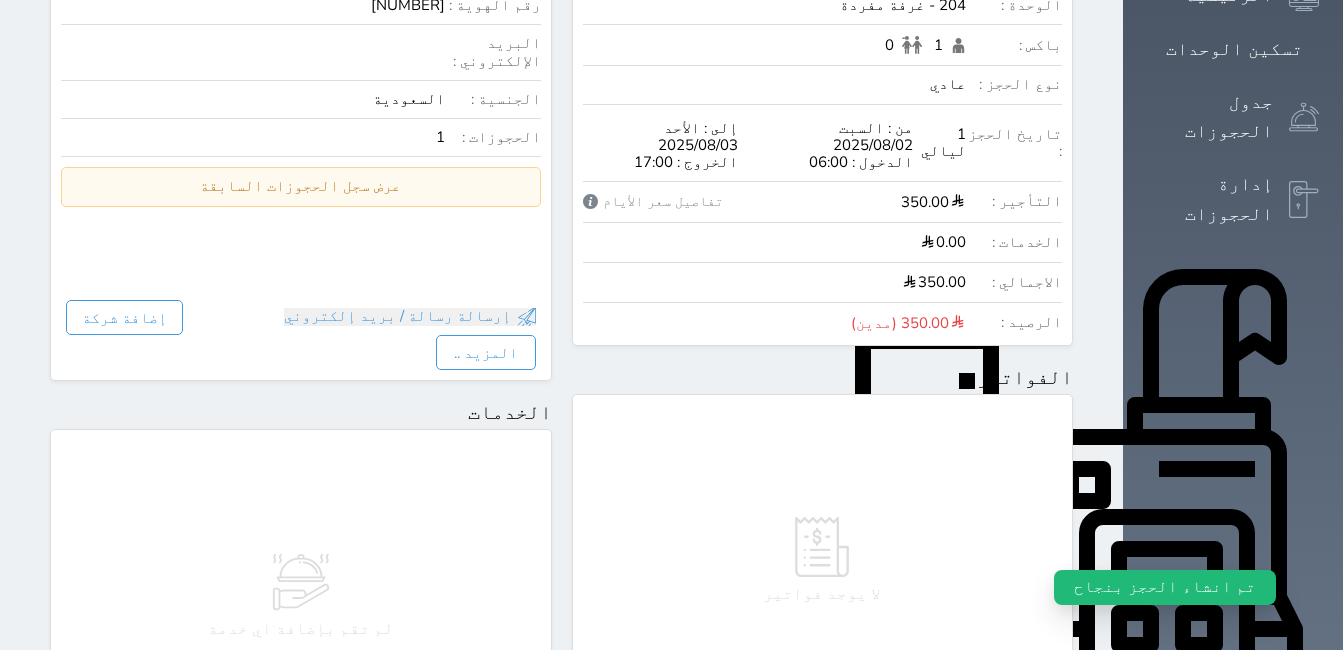 select 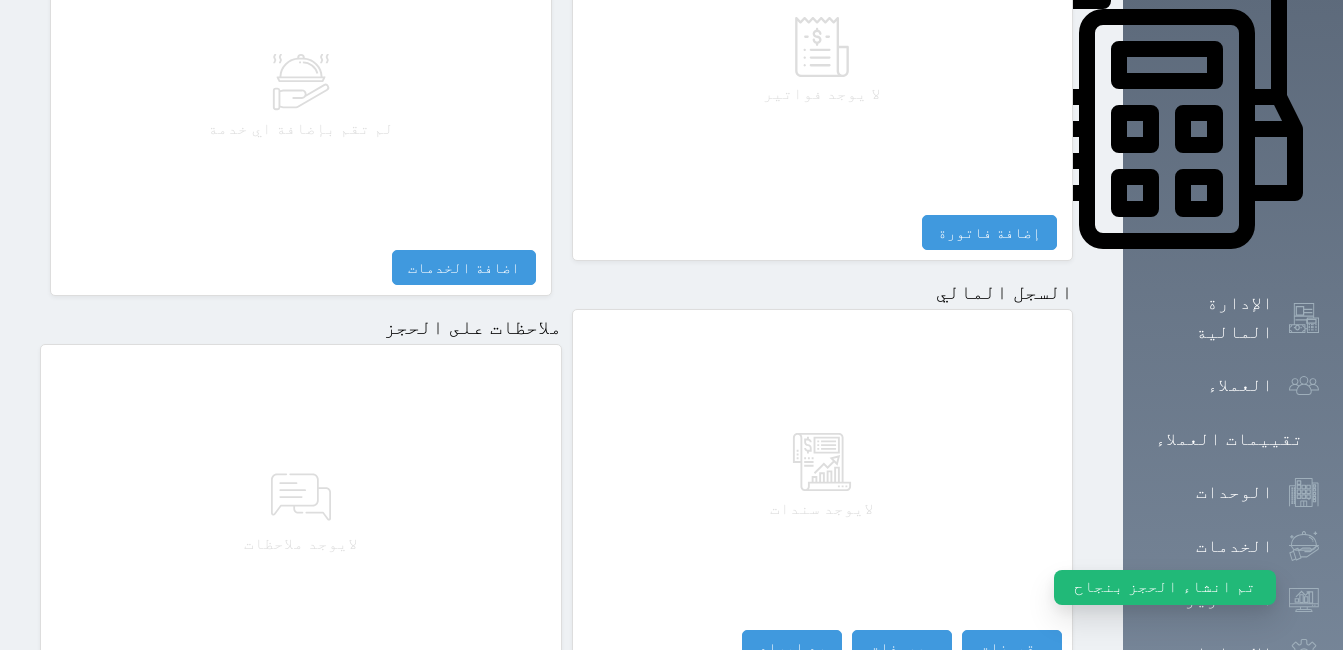 scroll, scrollTop: 998, scrollLeft: 0, axis: vertical 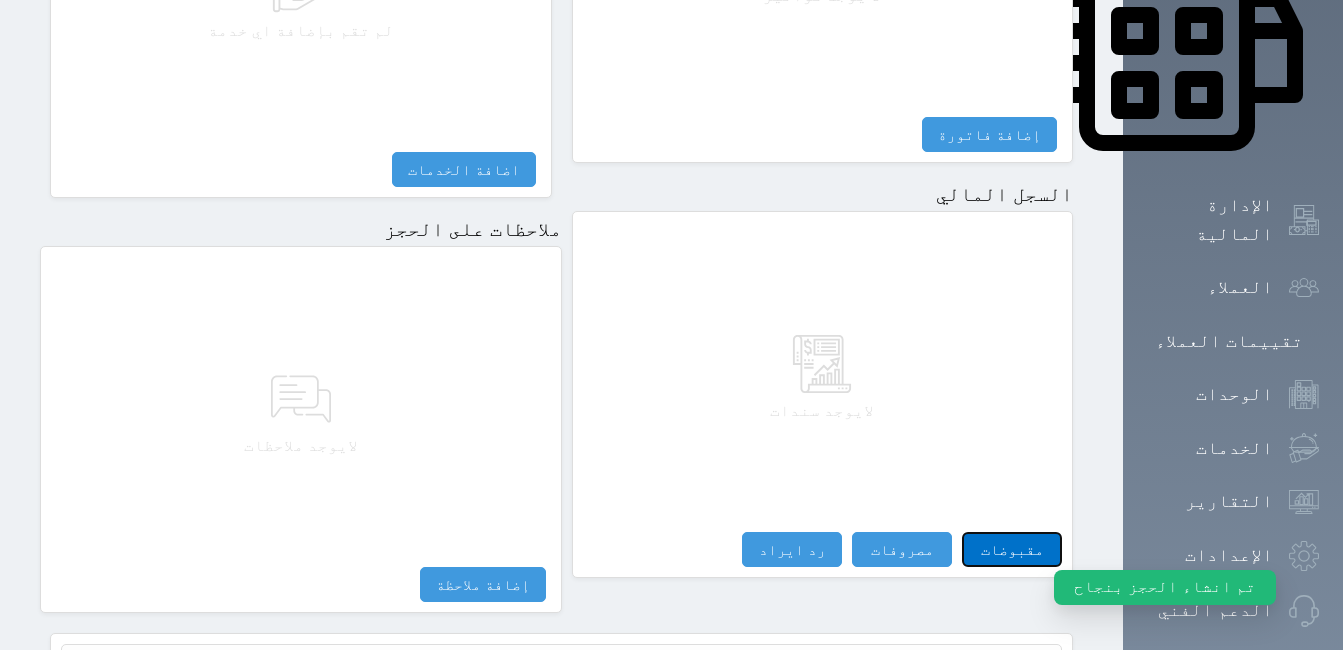 click on "مقبوضات" at bounding box center [1012, 549] 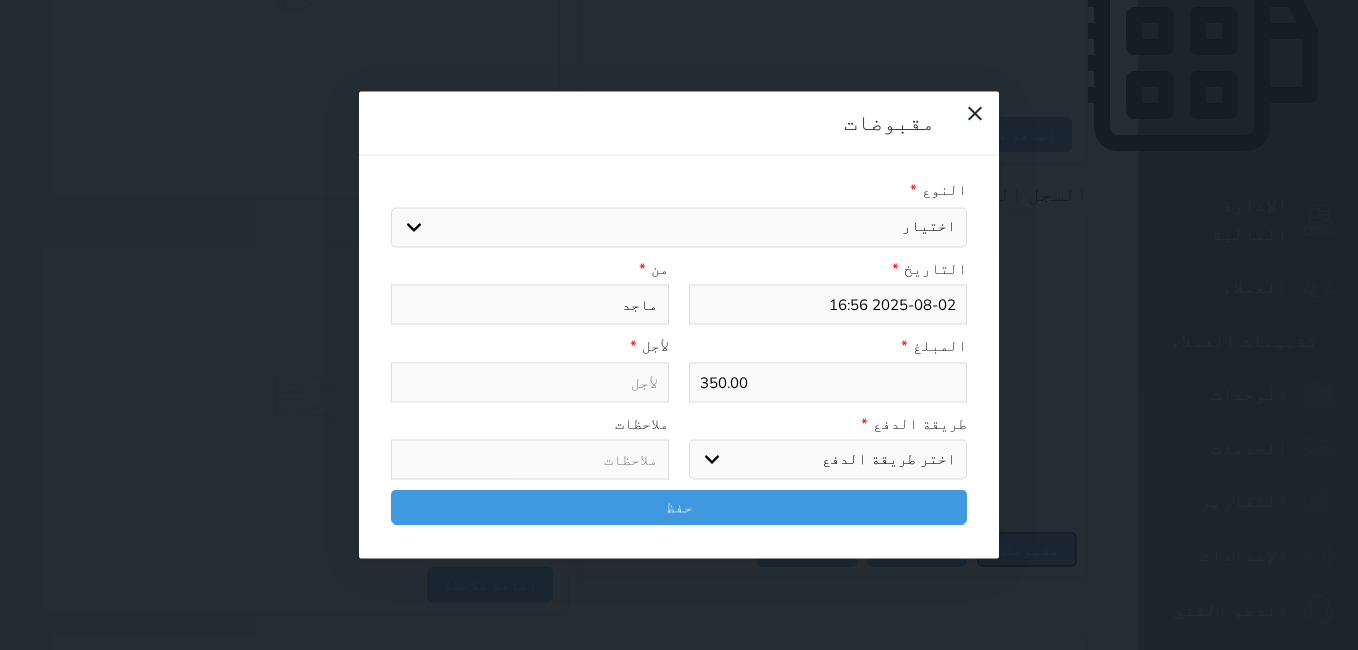 select 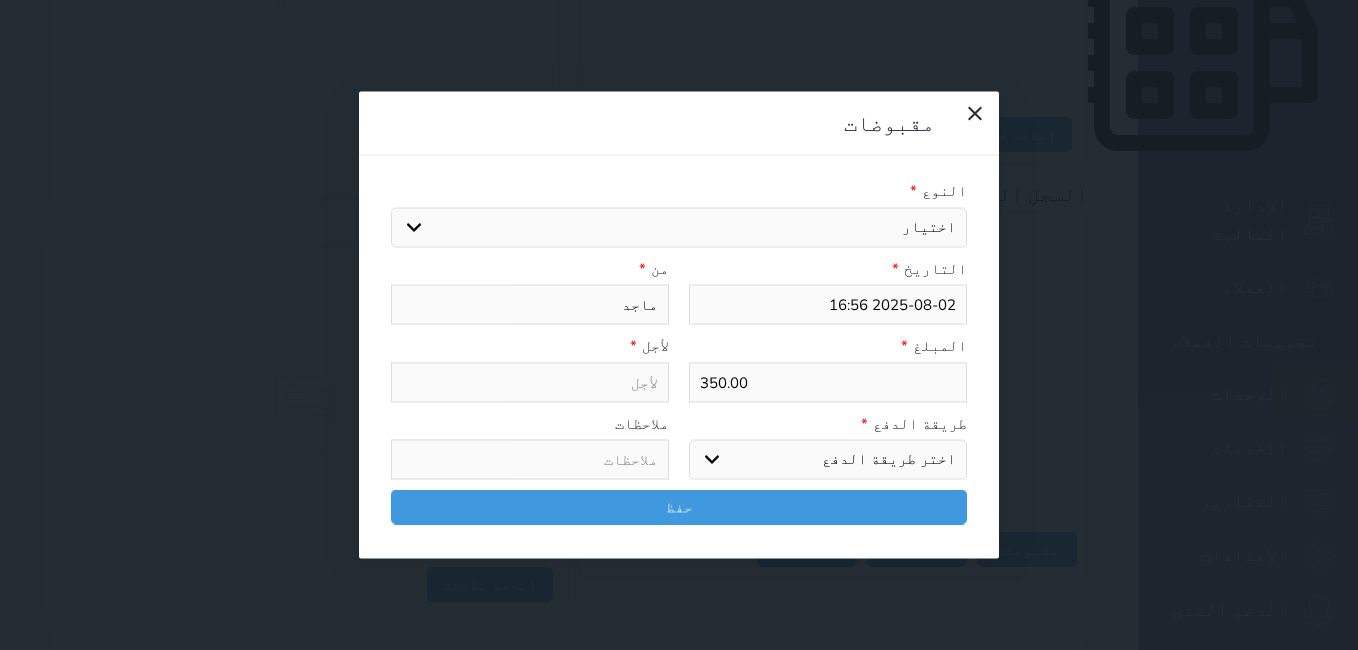 click on "اختيار   مقبوضات عامة قيمة إيجار فواتير تامين عربون لا ينطبق آخر مغسلة واي فاي - الإنترنت مواقف السيارات طعام الأغذية والمشروبات مشروبات المشروبات الباردة المشروبات الساخنة الإفطار غداء عشاء مخبز و كعك حمام سباحة الصالة الرياضية سبا و خدمات الجمال اختيار وإسقاط (خدمات النقل) ميني بار كابل - تلفزيون سرير إضافي تصفيف الشعر التسوق خدمات الجولات السياحية المنظمة خدمات الدليل السياحي" at bounding box center (679, 227) 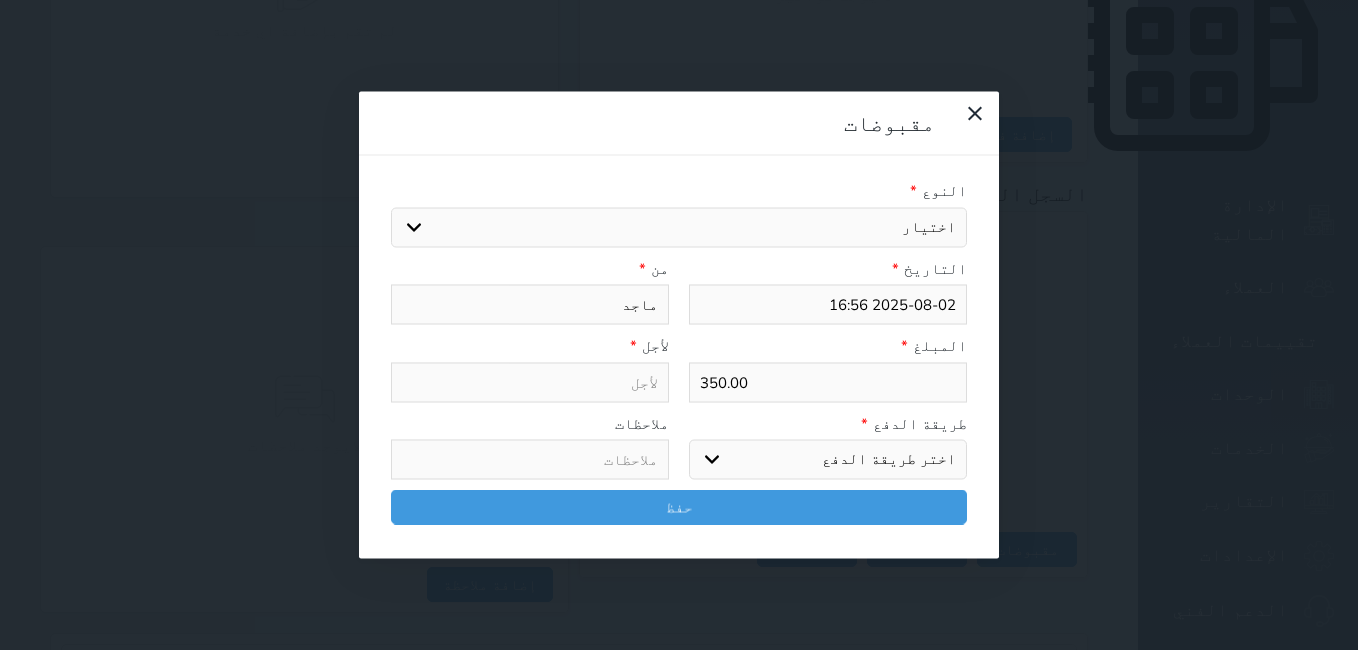 select on "143860" 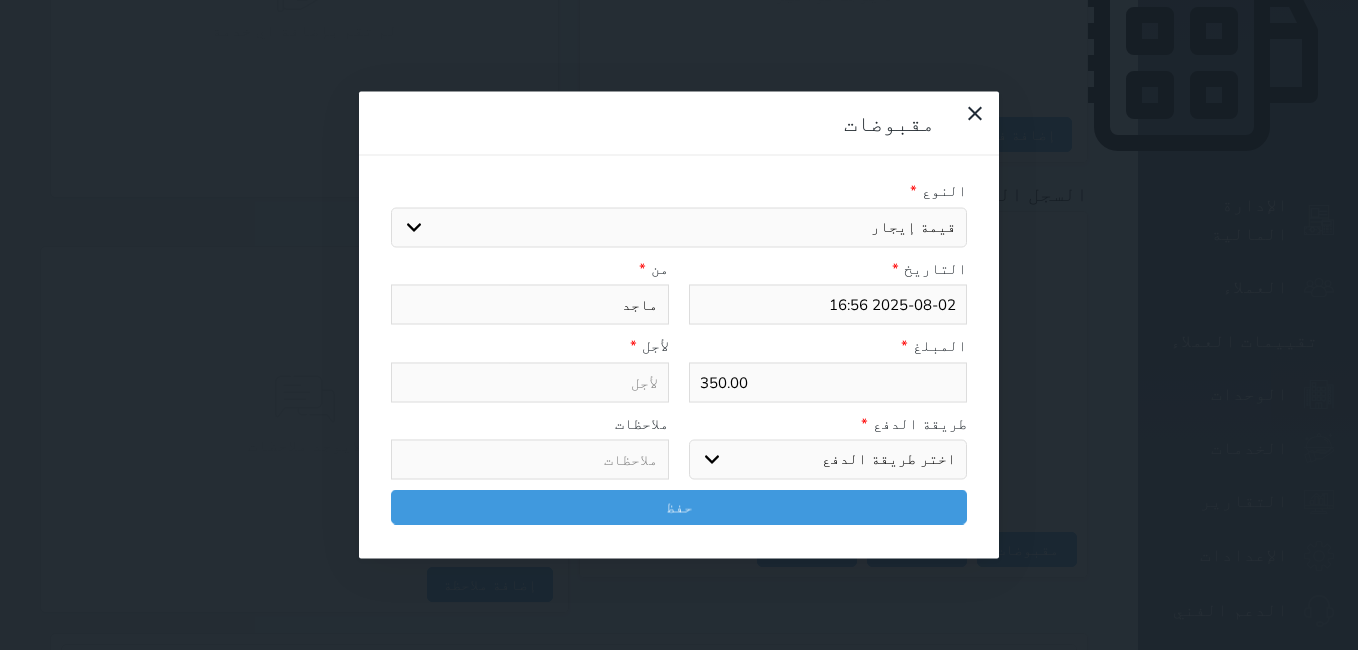 click on "اختيار   مقبوضات عامة قيمة إيجار فواتير تامين عربون لا ينطبق آخر مغسلة واي فاي - الإنترنت مواقف السيارات طعام الأغذية والمشروبات مشروبات المشروبات الباردة المشروبات الساخنة الإفطار غداء عشاء مخبز و كعك حمام سباحة الصالة الرياضية سبا و خدمات الجمال اختيار وإسقاط (خدمات النقل) ميني بار كابل - تلفزيون سرير إضافي تصفيف الشعر التسوق خدمات الجولات السياحية المنظمة خدمات الدليل السياحي" at bounding box center (679, 227) 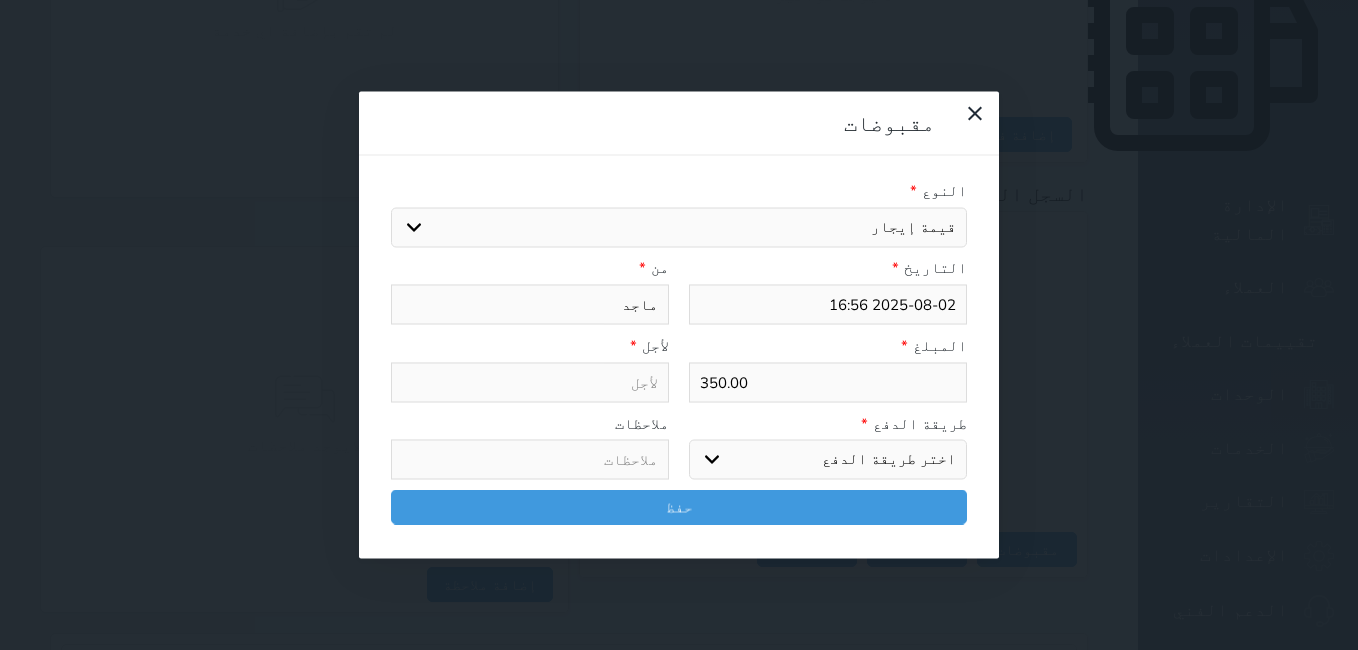 type on "قيمة إيجار - الوحدة - 204" 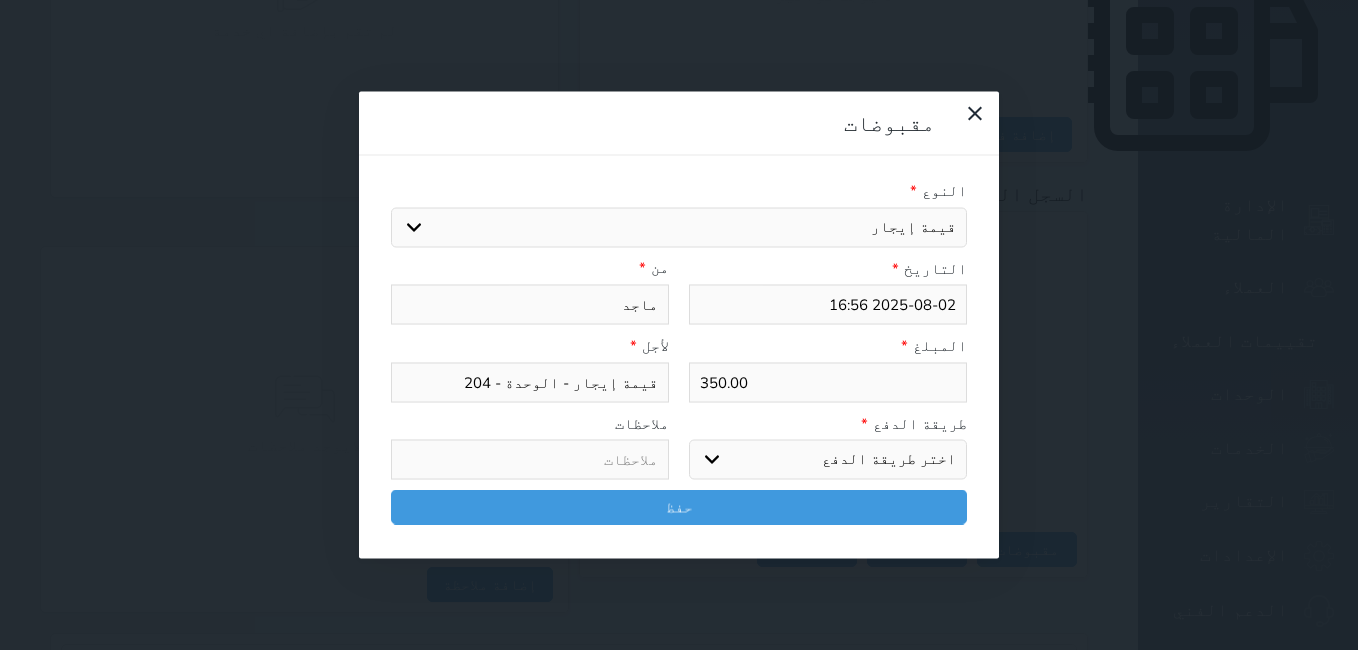 click on "اختر طريقة الدفع   دفع نقدى   تحويل بنكى   مدى   بطاقة ائتمان   آجل" at bounding box center (828, 460) 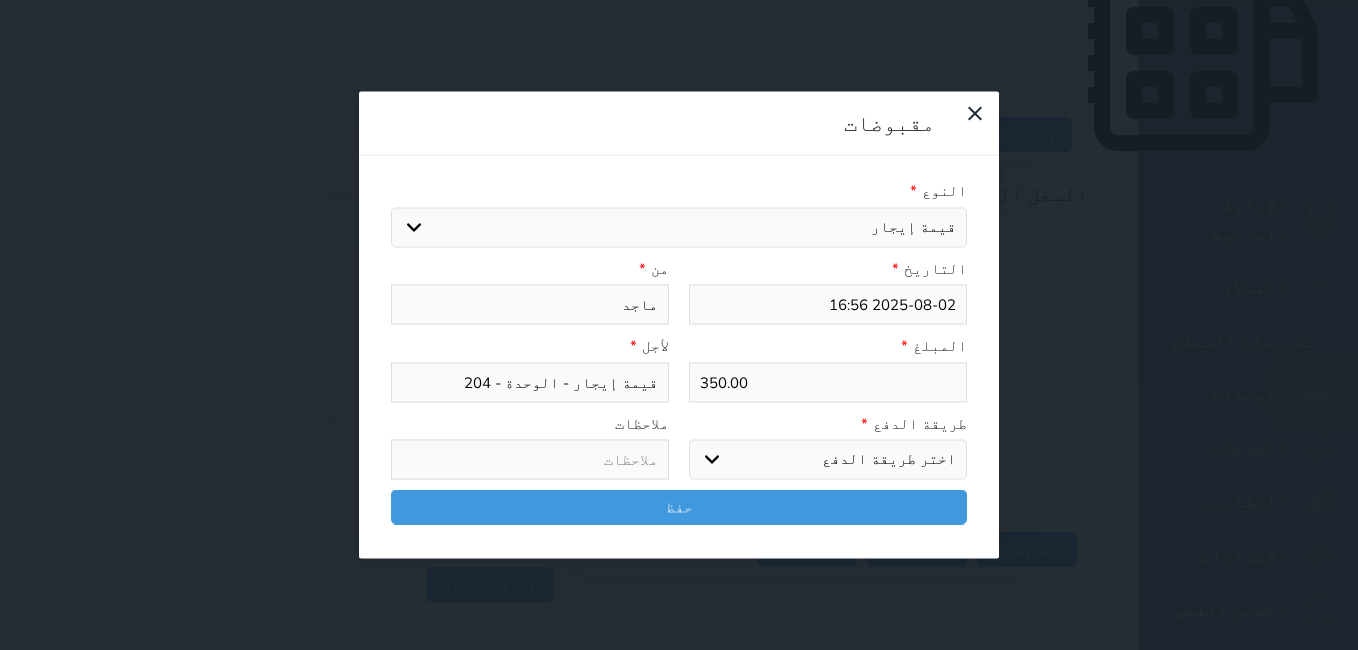 select on "mada" 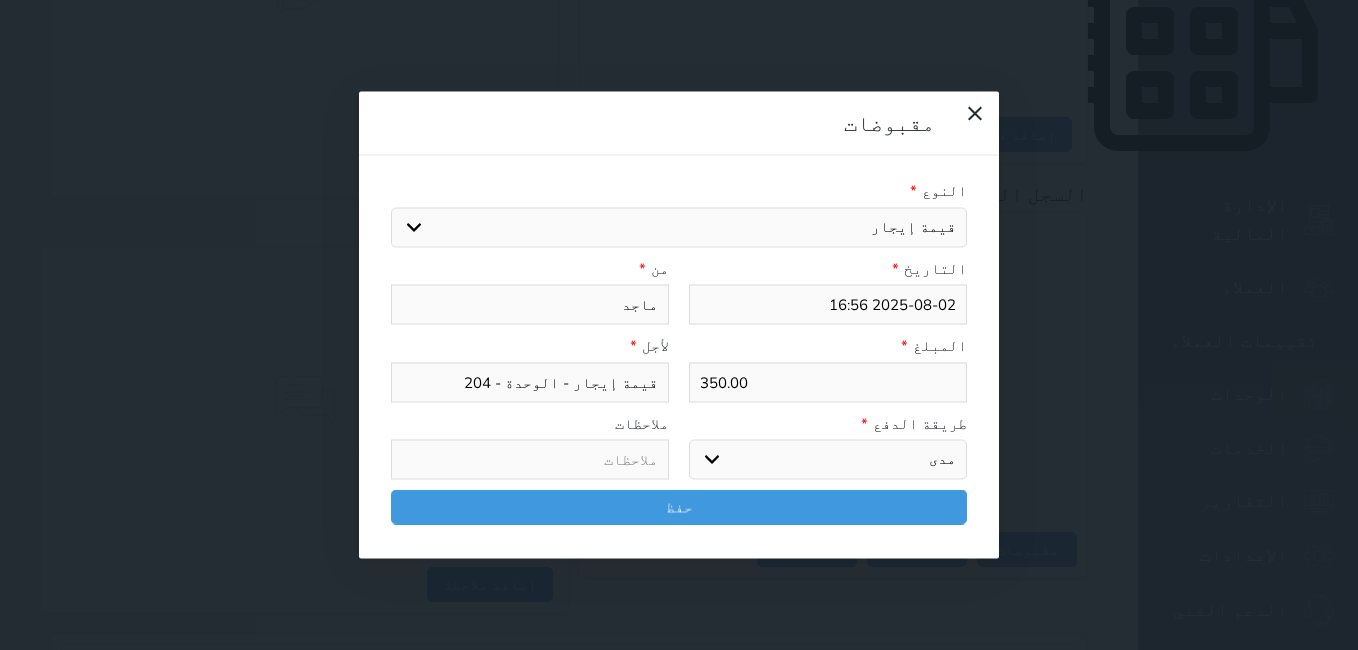 click on "اختر طريقة الدفع   دفع نقدى   تحويل بنكى   مدى   بطاقة ائتمان   آجل" at bounding box center (828, 460) 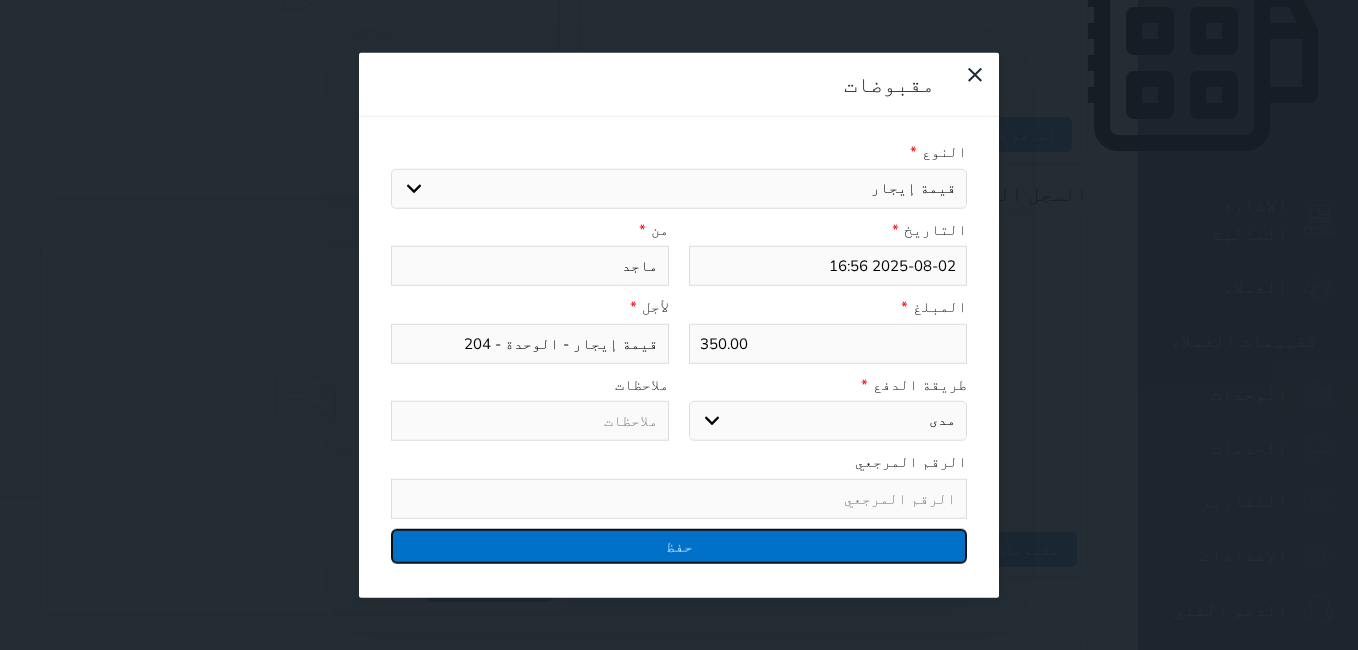 click on "حفظ" at bounding box center [679, 545] 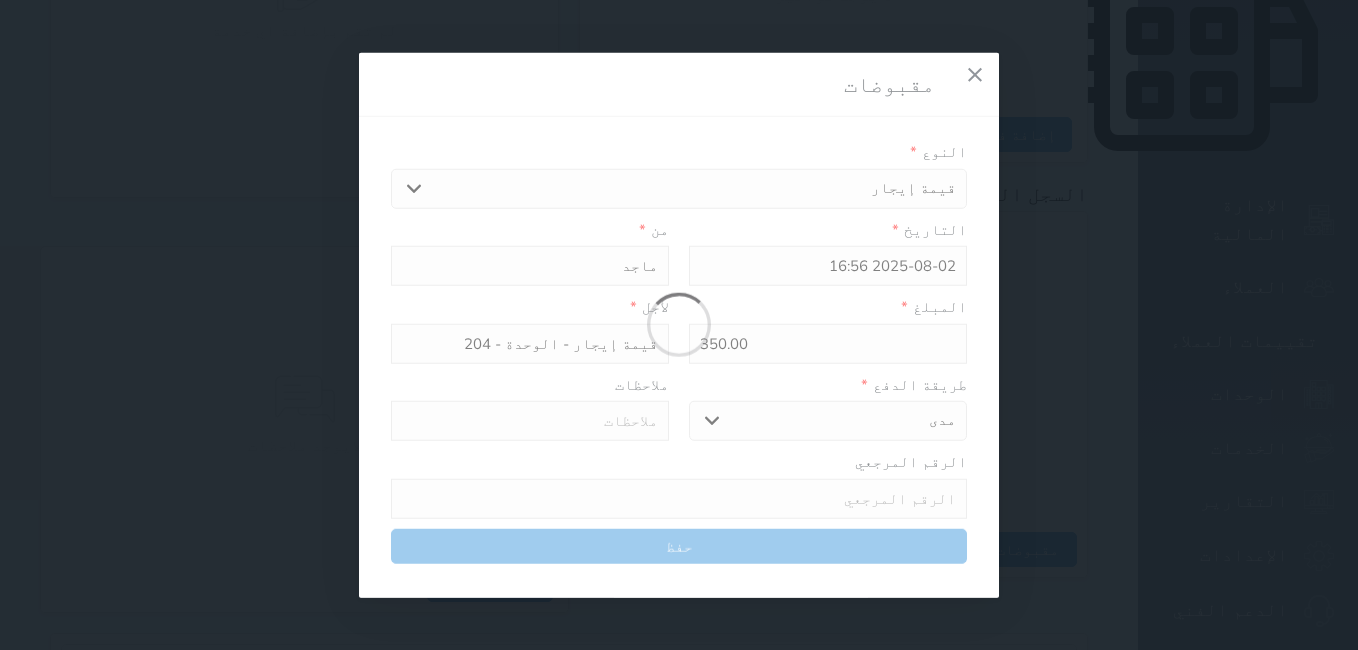 select 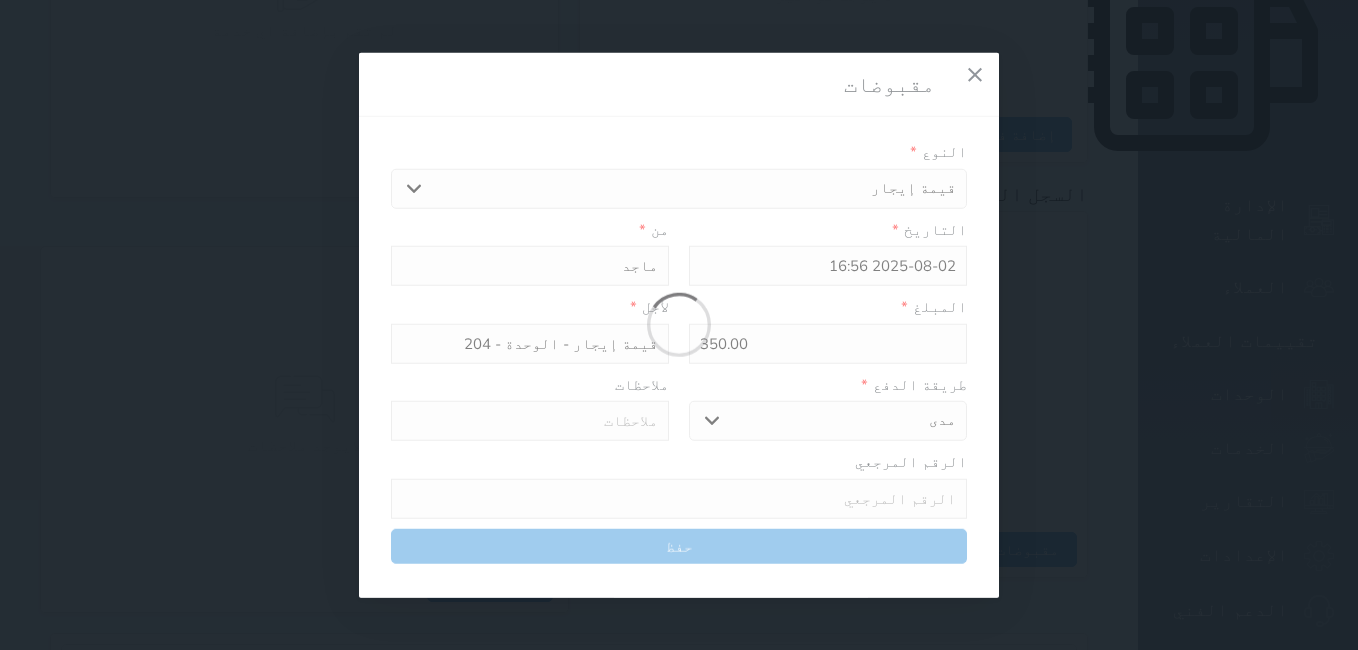 type 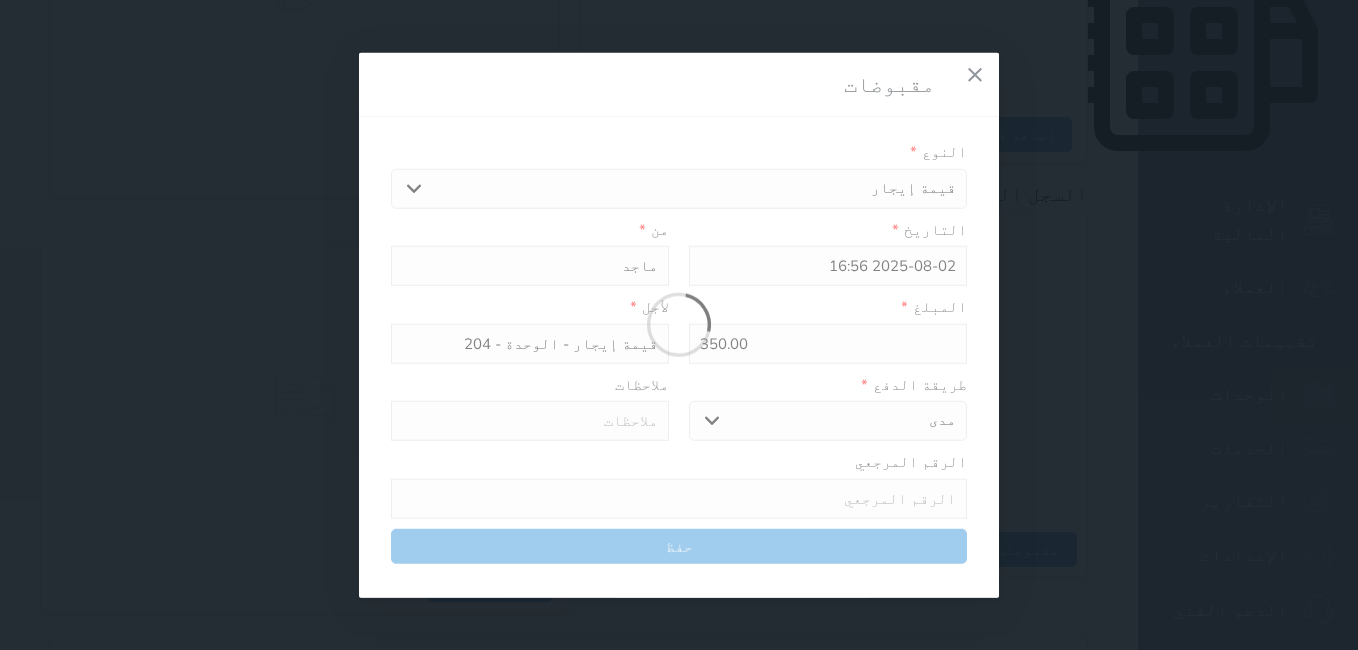 type on "0" 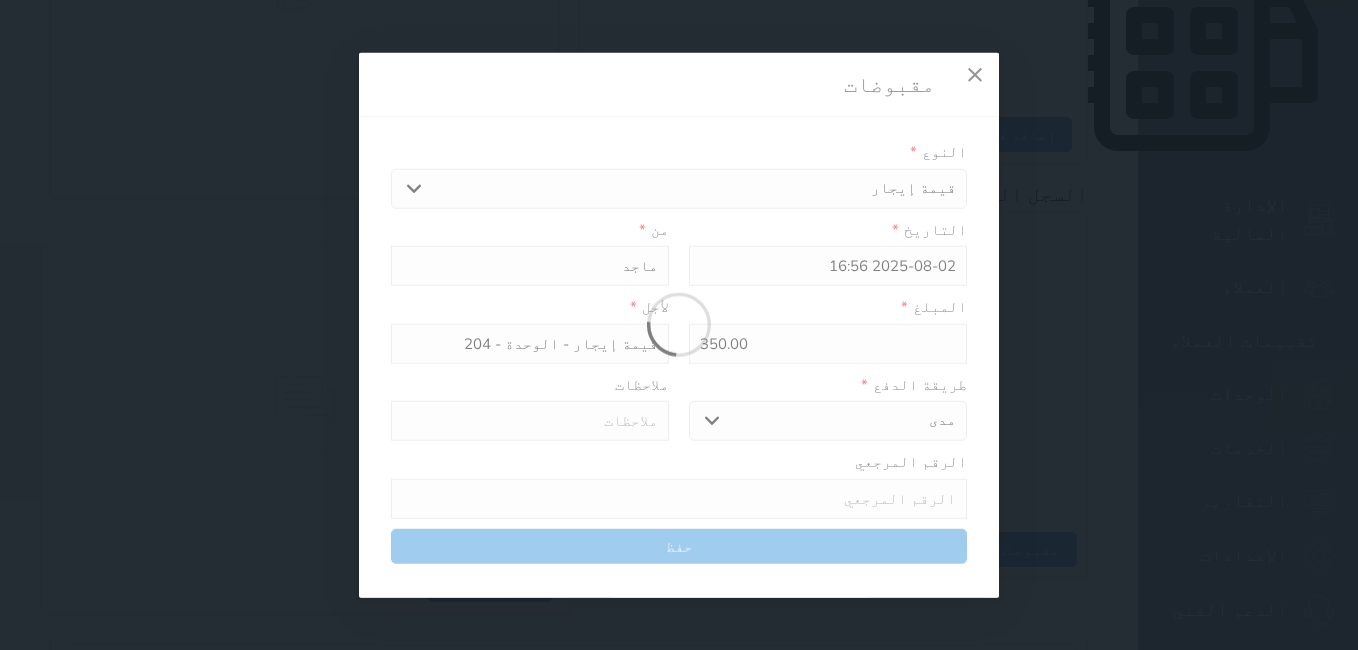 select 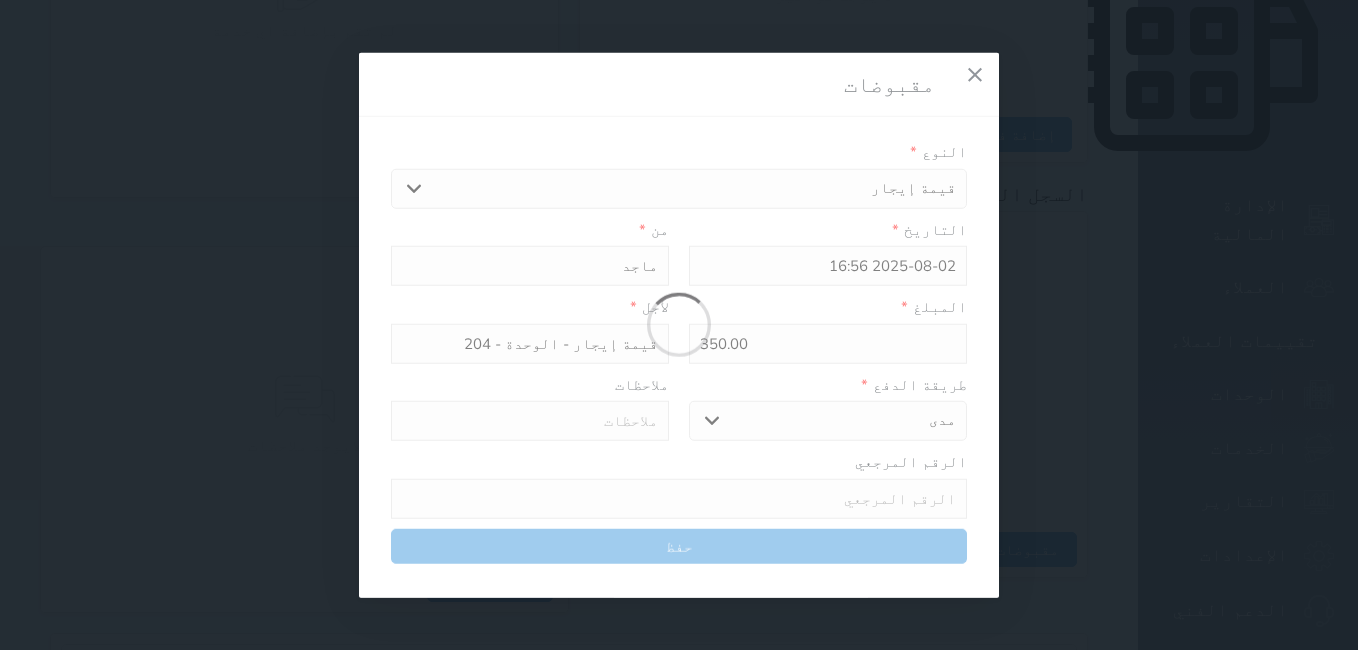 type on "0" 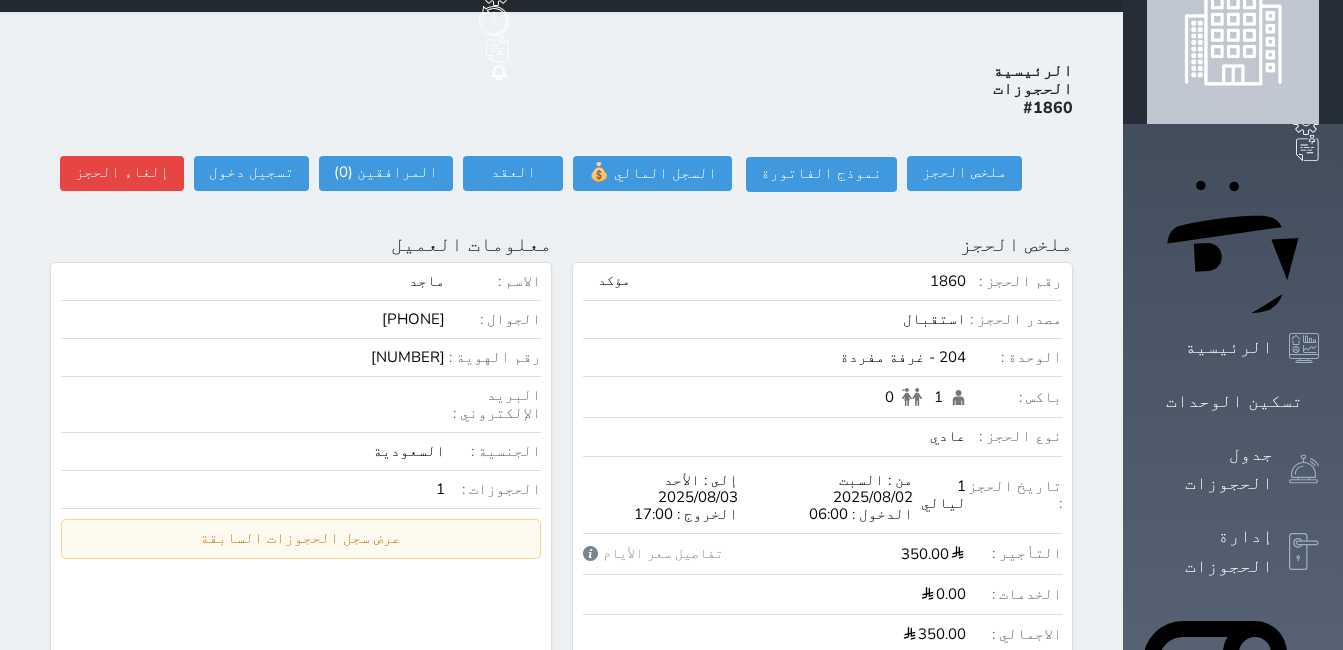scroll, scrollTop: 0, scrollLeft: 0, axis: both 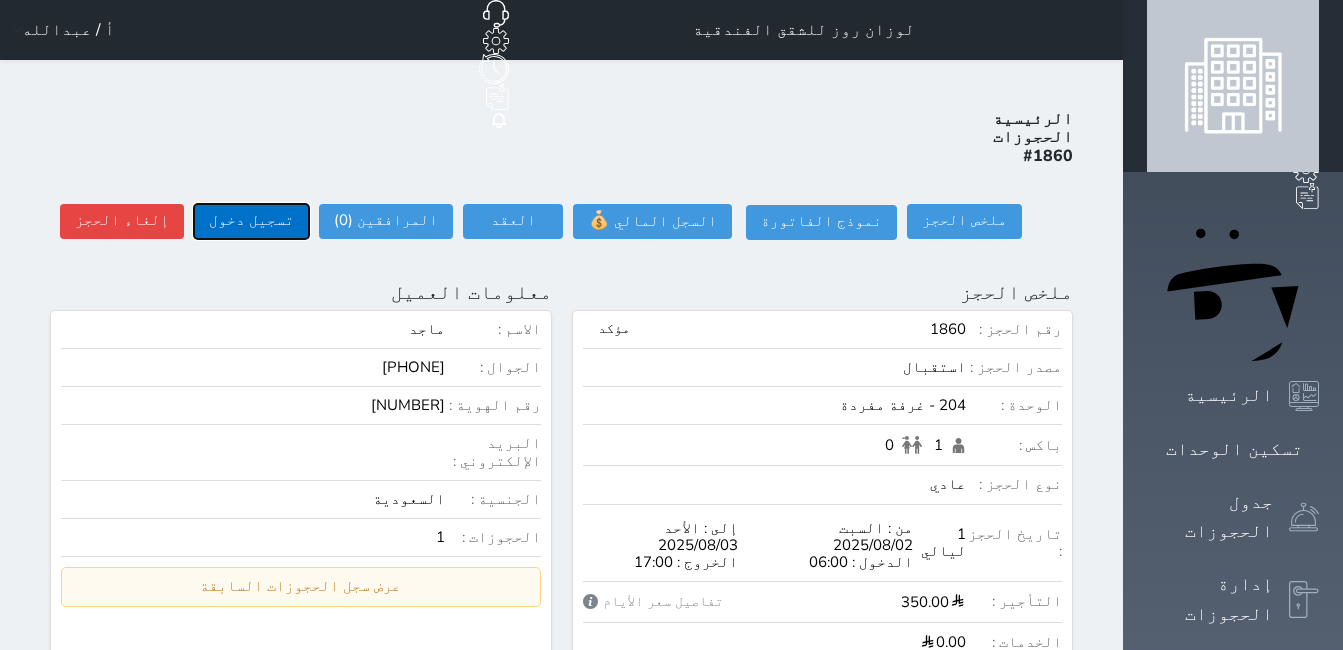 click on "تسجيل دخول" at bounding box center [251, 221] 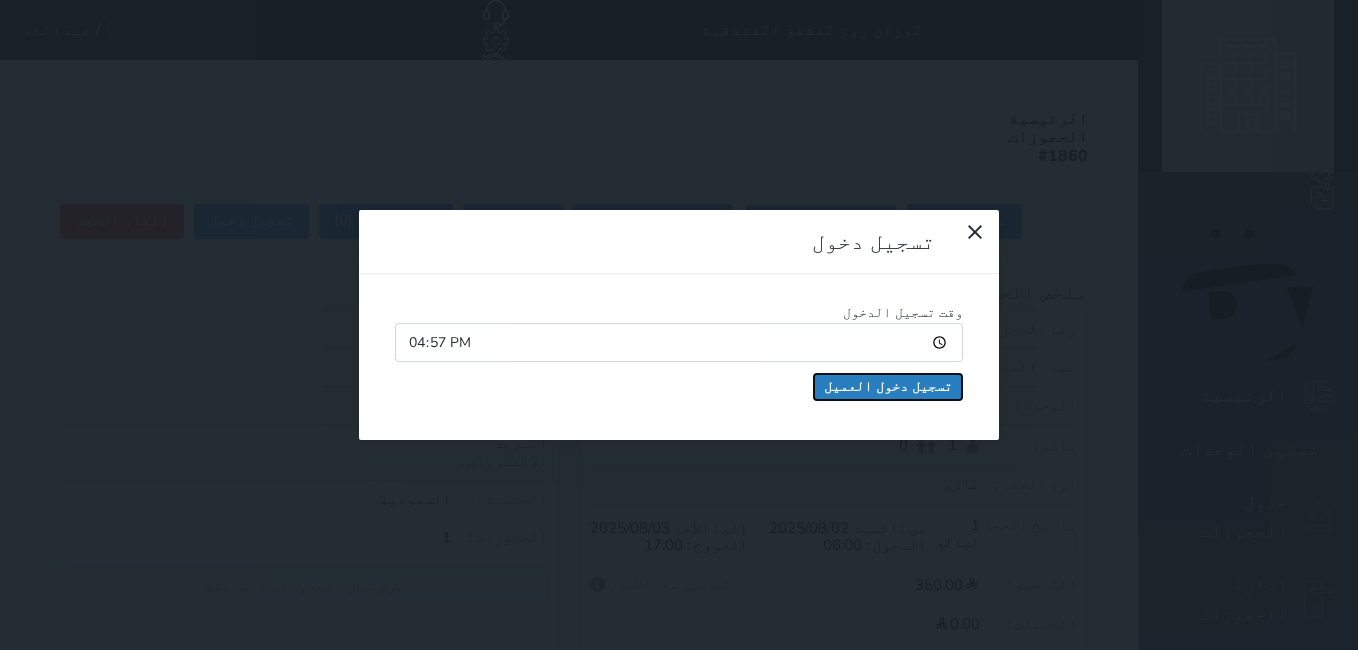 click on "تسجيل دخول العميل" at bounding box center [888, 387] 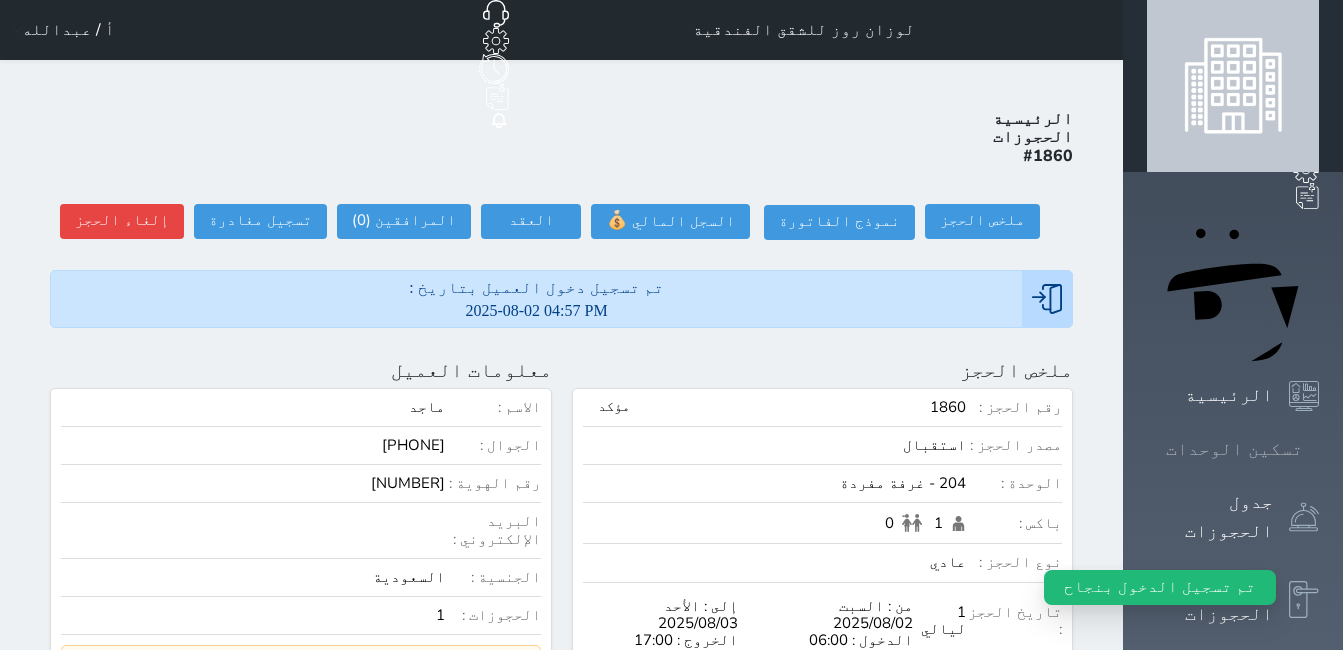 click on "تسكين الوحدات" at bounding box center (1234, 449) 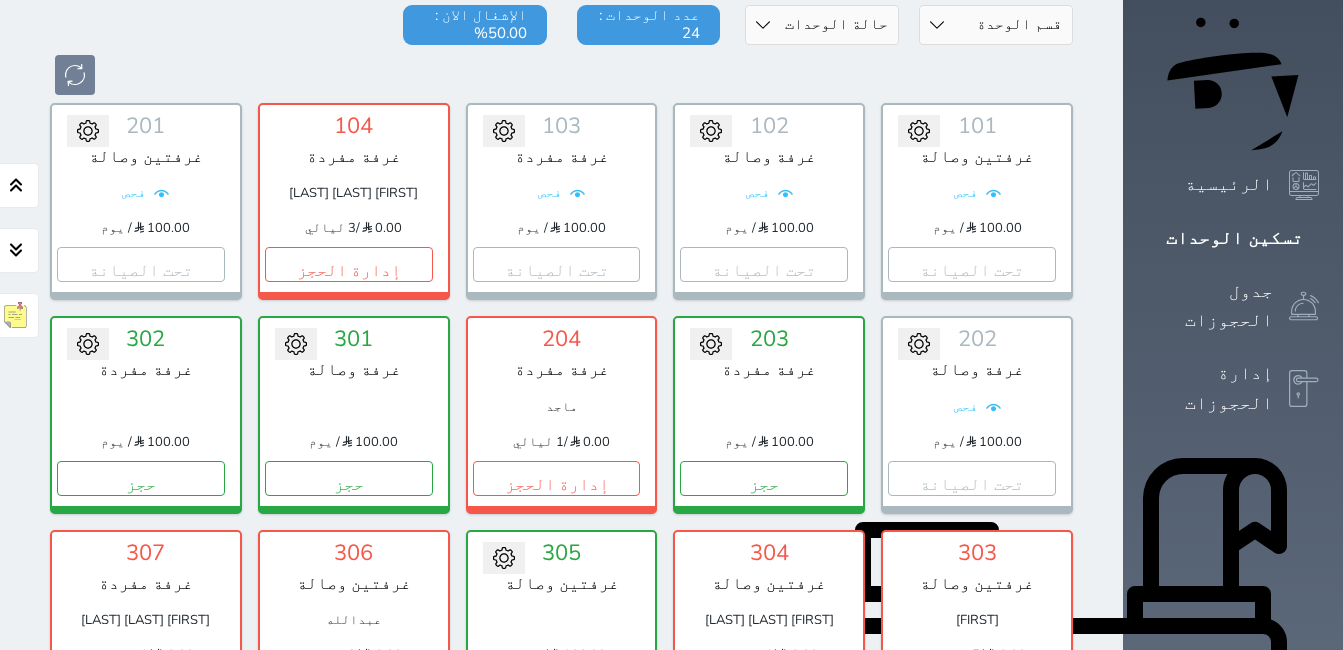 scroll, scrollTop: 0, scrollLeft: 0, axis: both 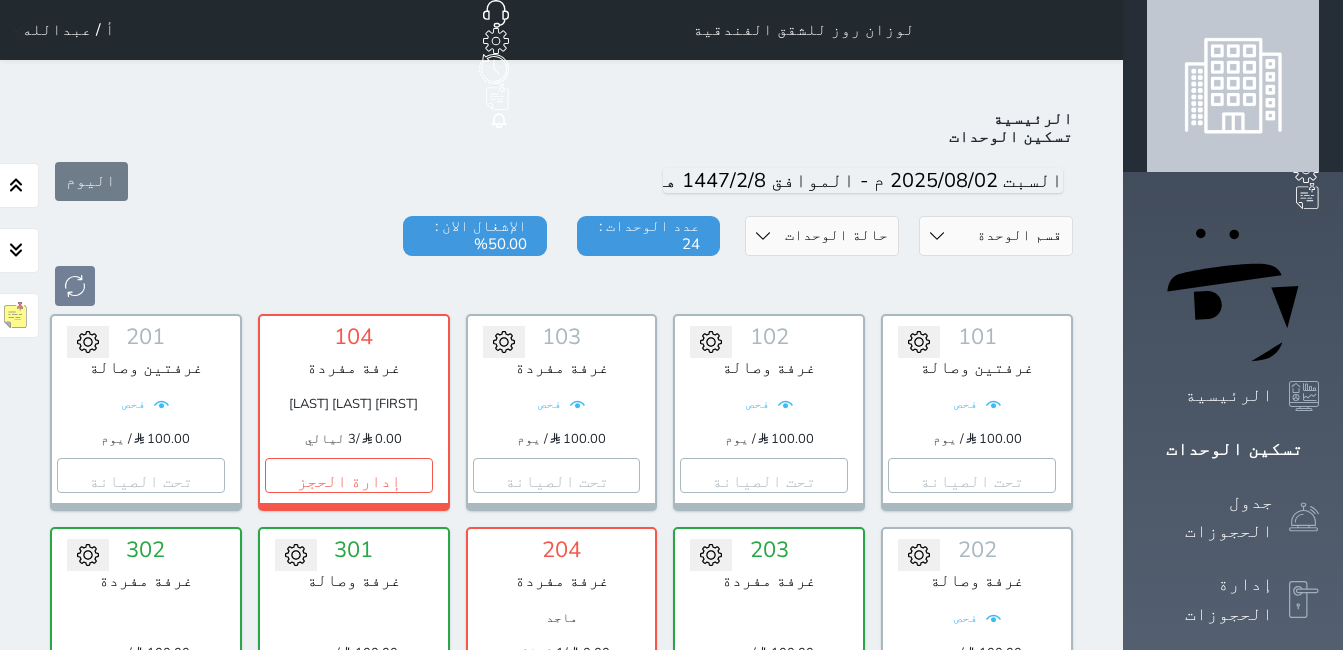 click on "أ / عبدالله" at bounding box center (68, 30) 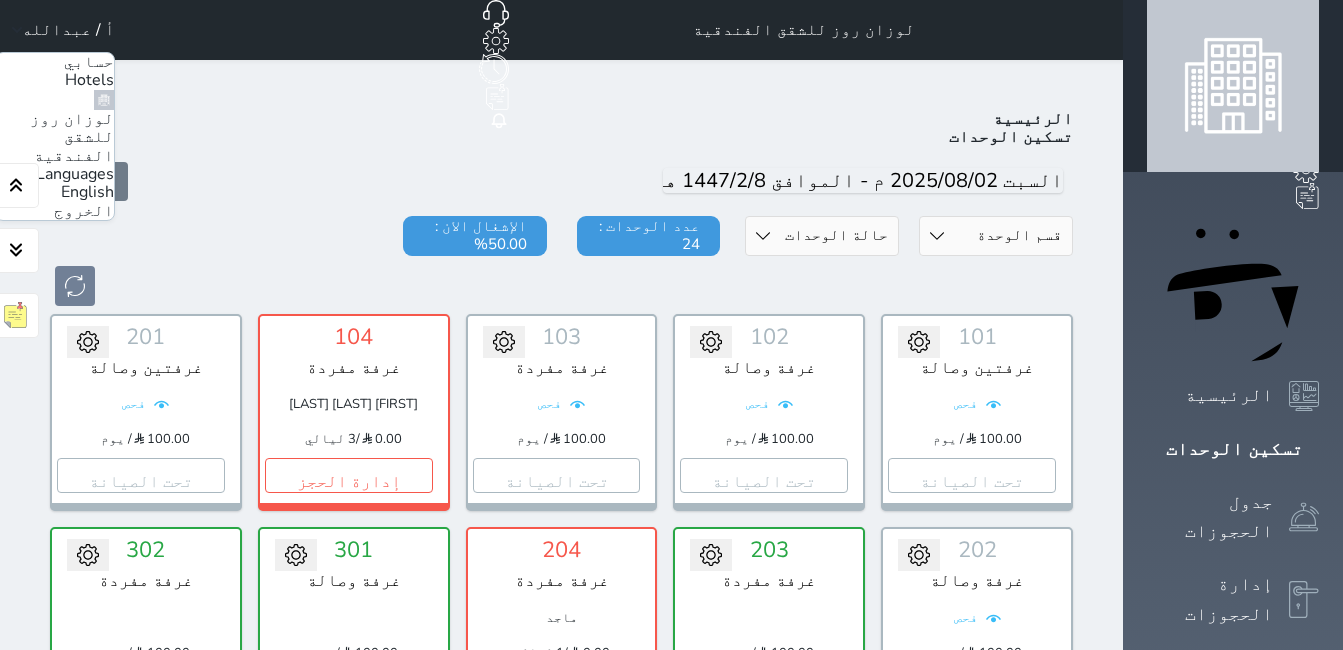 click on "الخروج" at bounding box center [84, 211] 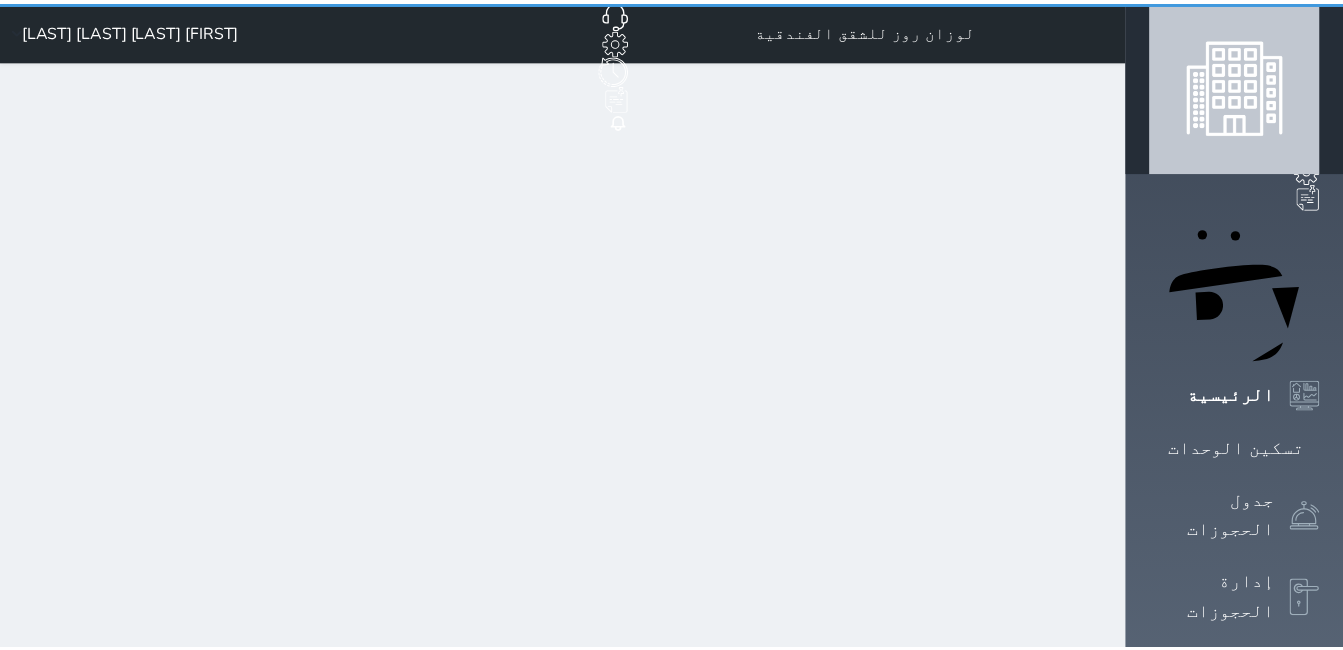 scroll, scrollTop: 0, scrollLeft: 0, axis: both 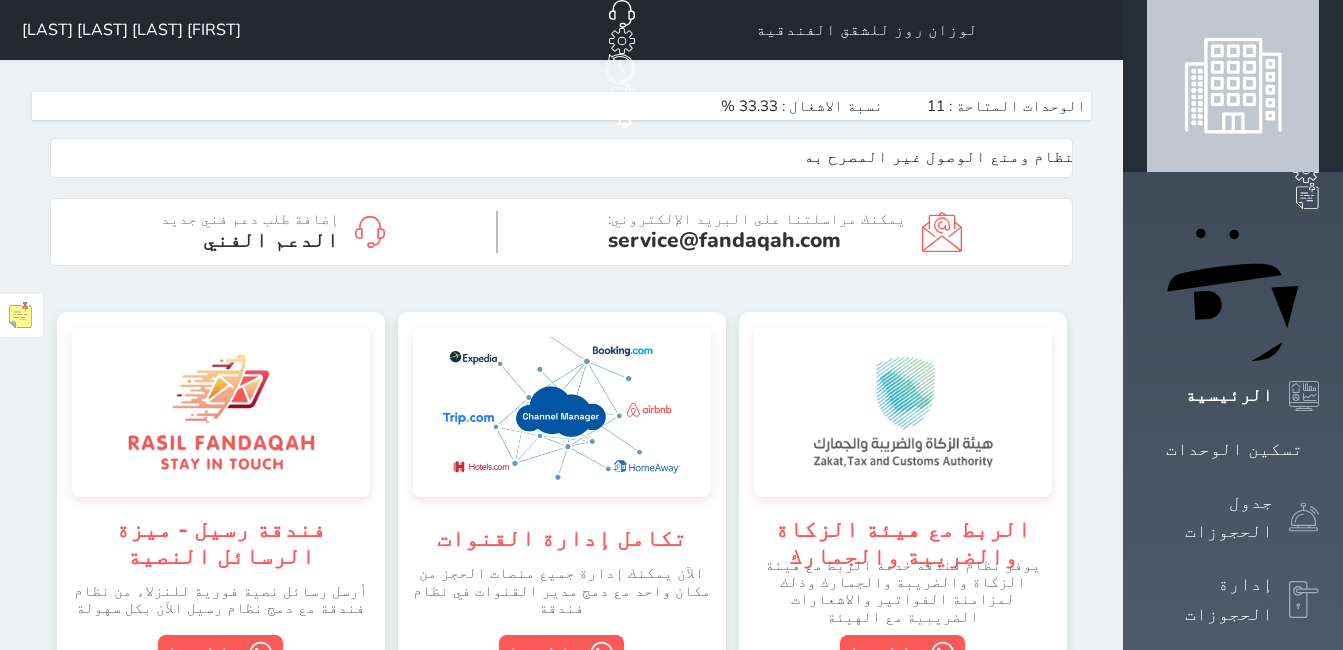 click on "[NAME] [LAST] [LAST] [LAST]" at bounding box center (131, 30) 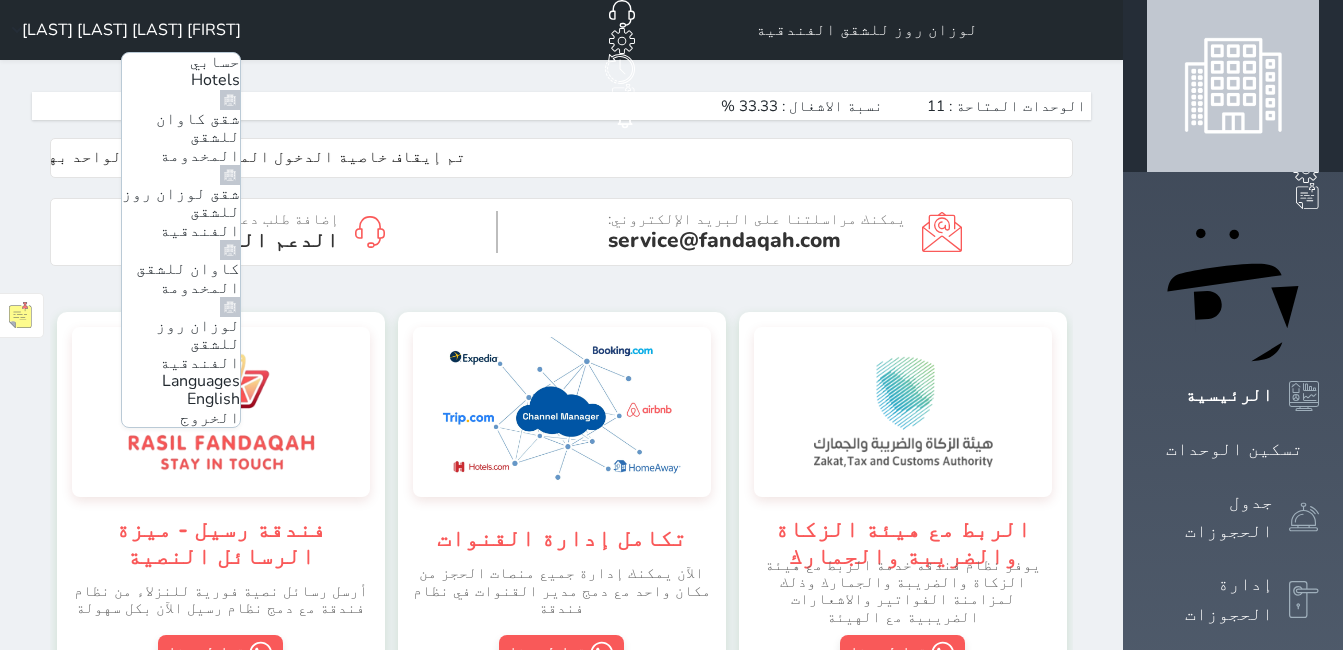 click on "شقق لوزان روز للشقق الفندقية" at bounding box center [181, 212] 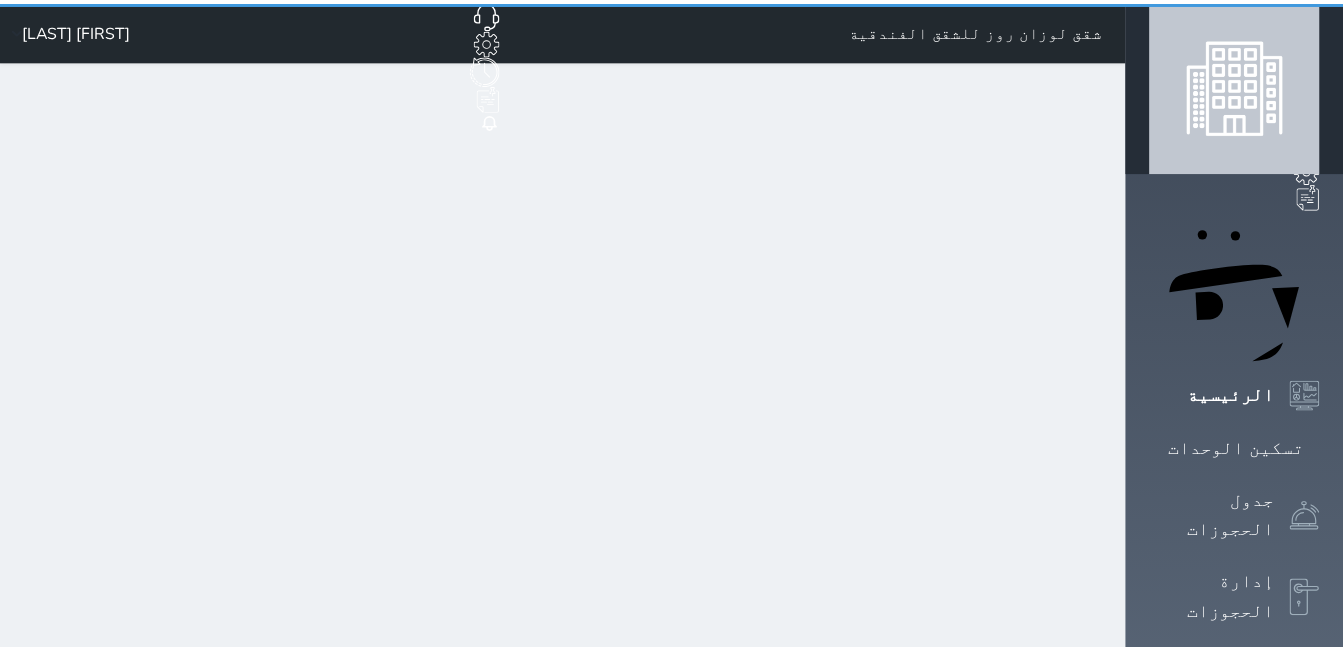 scroll, scrollTop: 0, scrollLeft: 0, axis: both 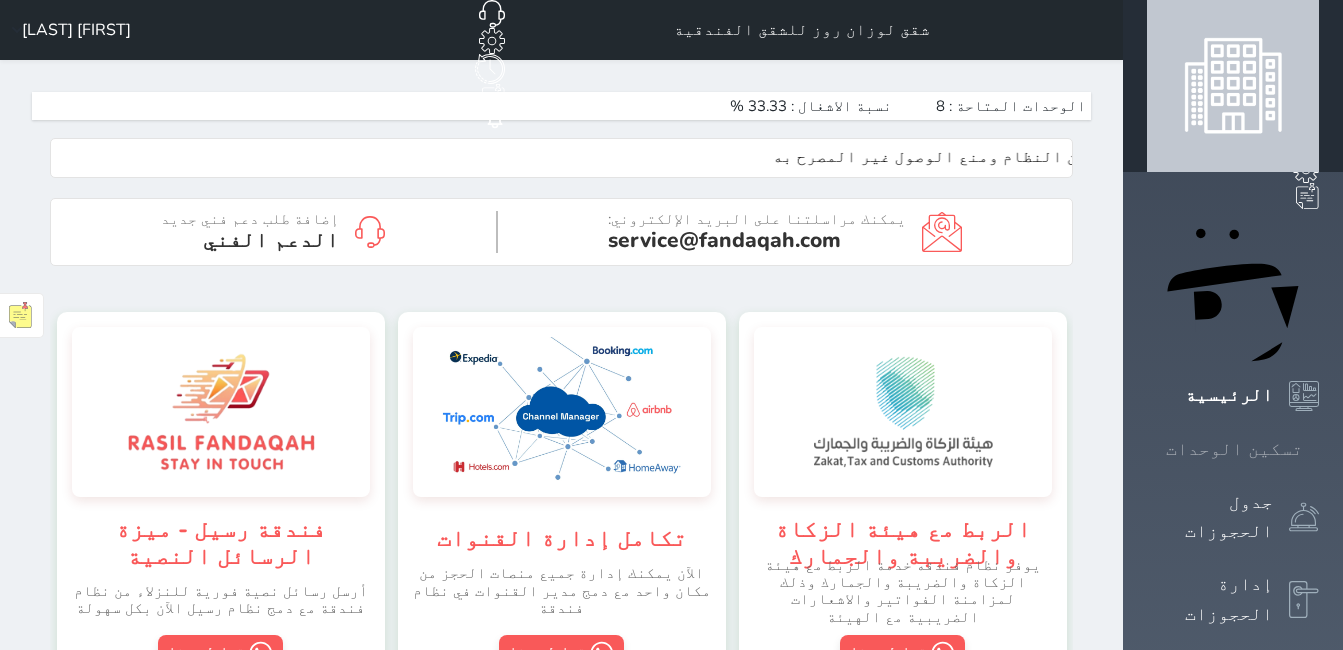 click 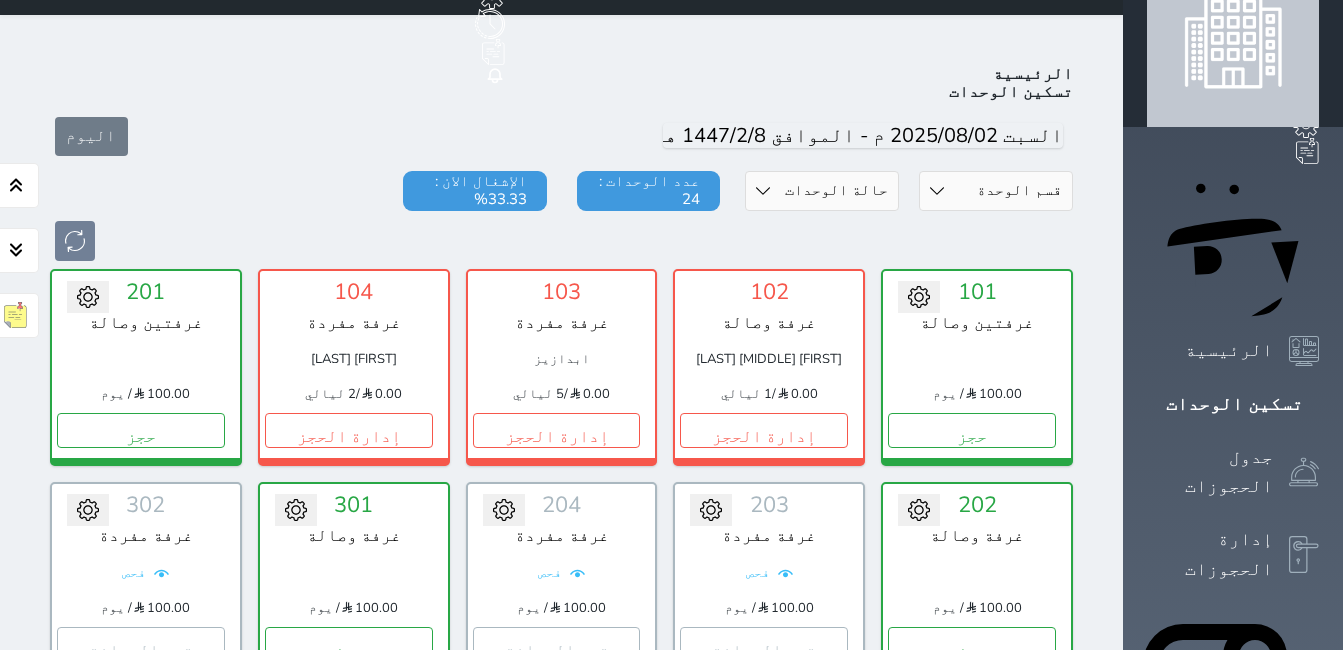 scroll, scrollTop: 0, scrollLeft: 0, axis: both 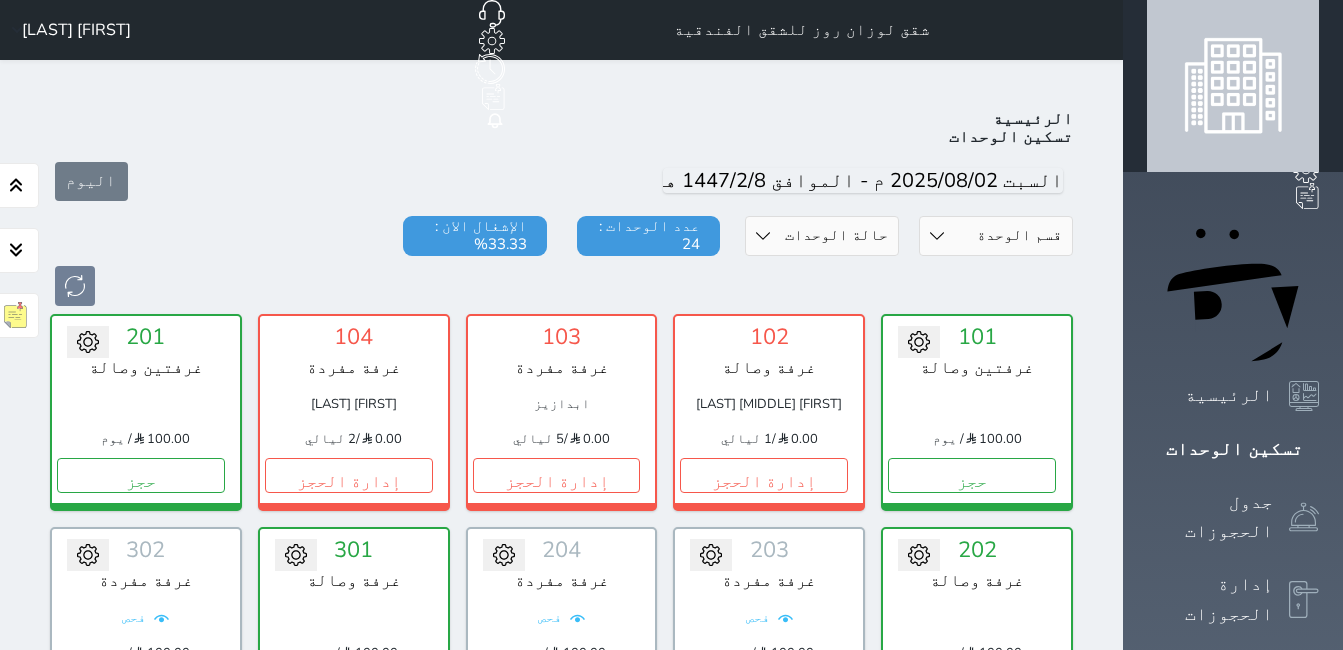 click on "منصور عبدالرحمن ال ظافر" at bounding box center (76, 30) 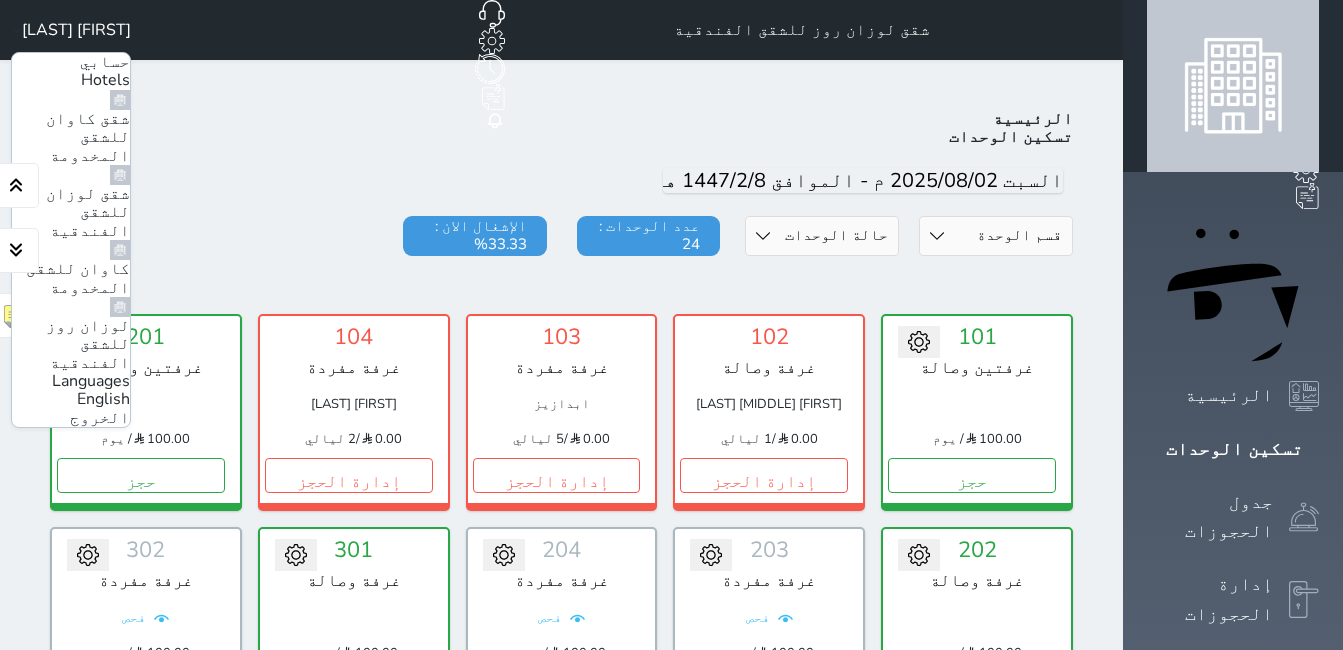 click on "لوزان روز للشقق الفندقية" at bounding box center [88, 344] 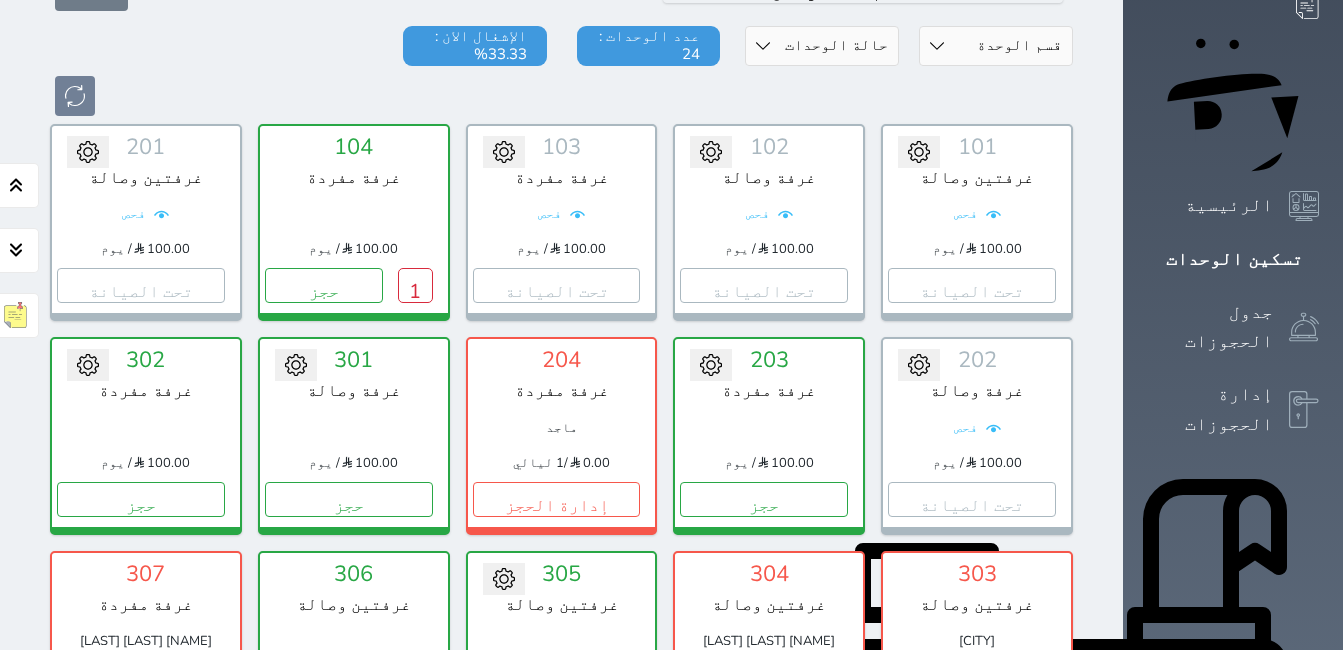 scroll, scrollTop: 378, scrollLeft: 0, axis: vertical 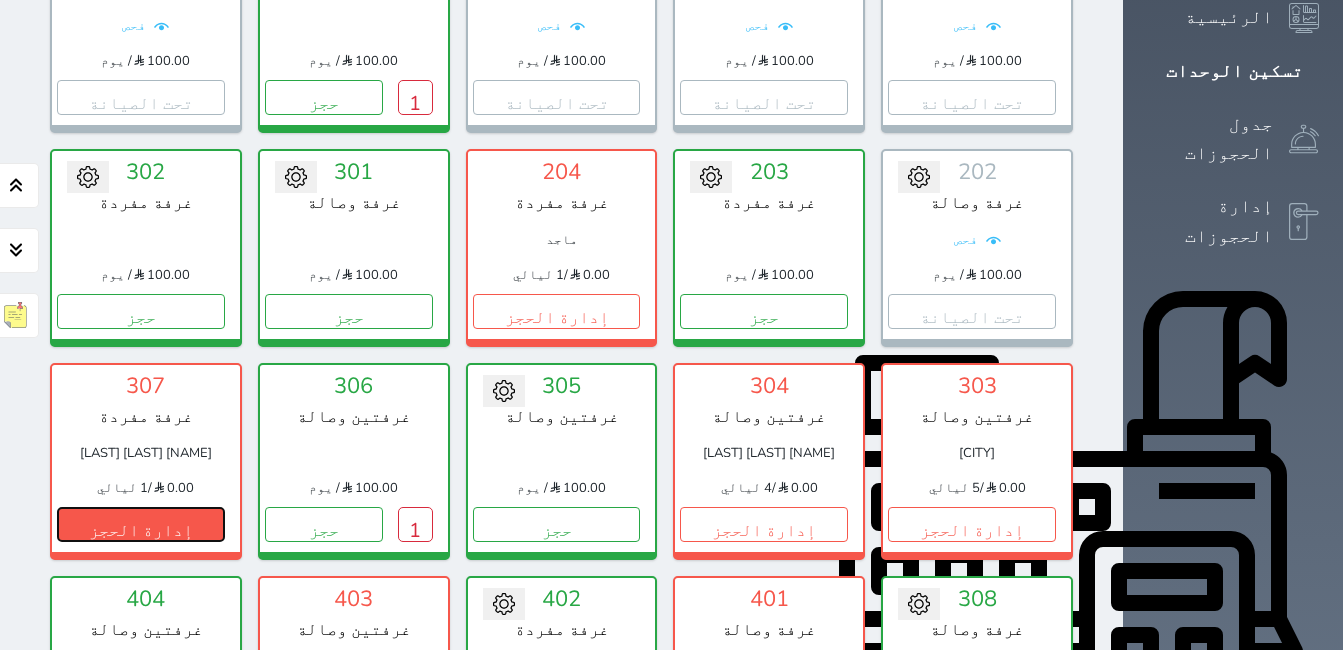click on "إدارة الحجز" at bounding box center [141, 524] 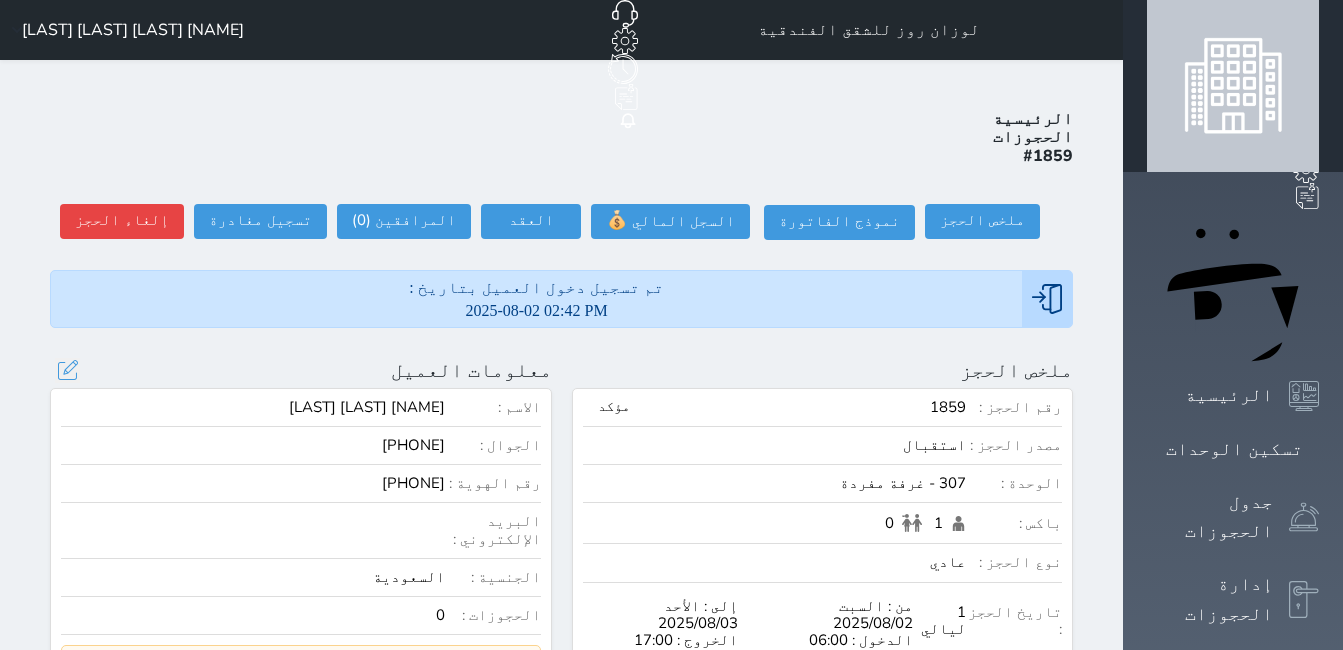 scroll, scrollTop: 100, scrollLeft: 0, axis: vertical 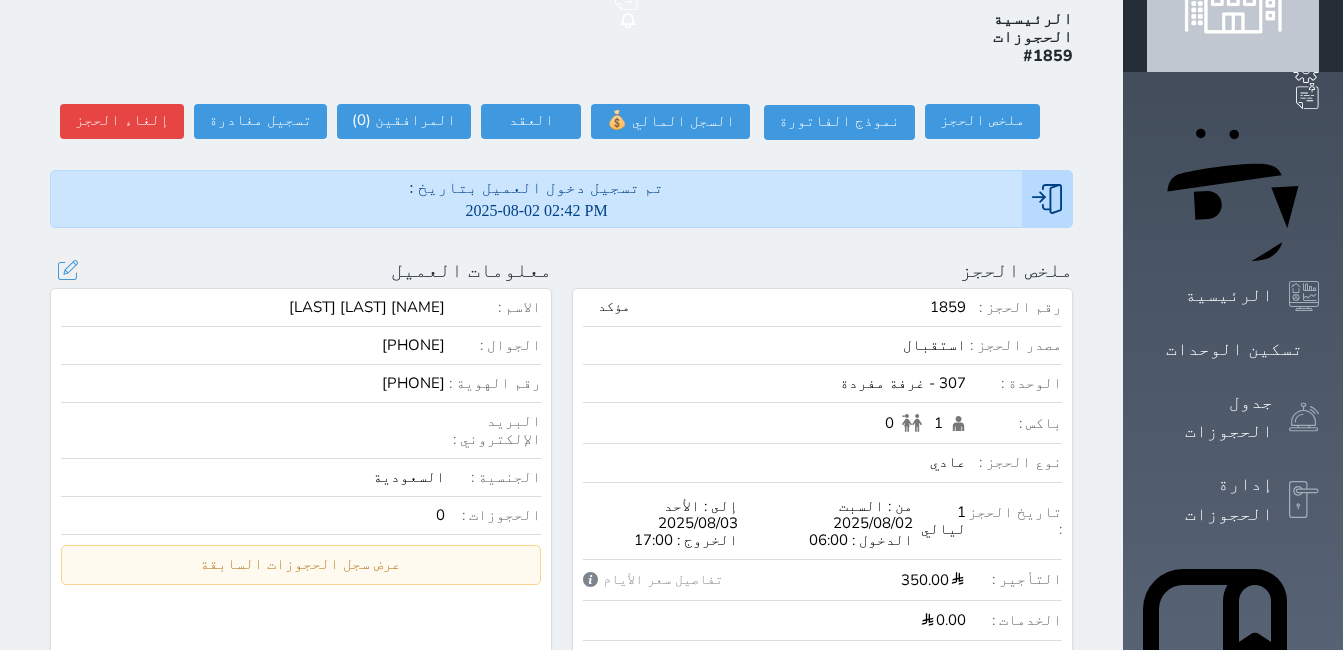 click on "1114868225" at bounding box center [253, 383] 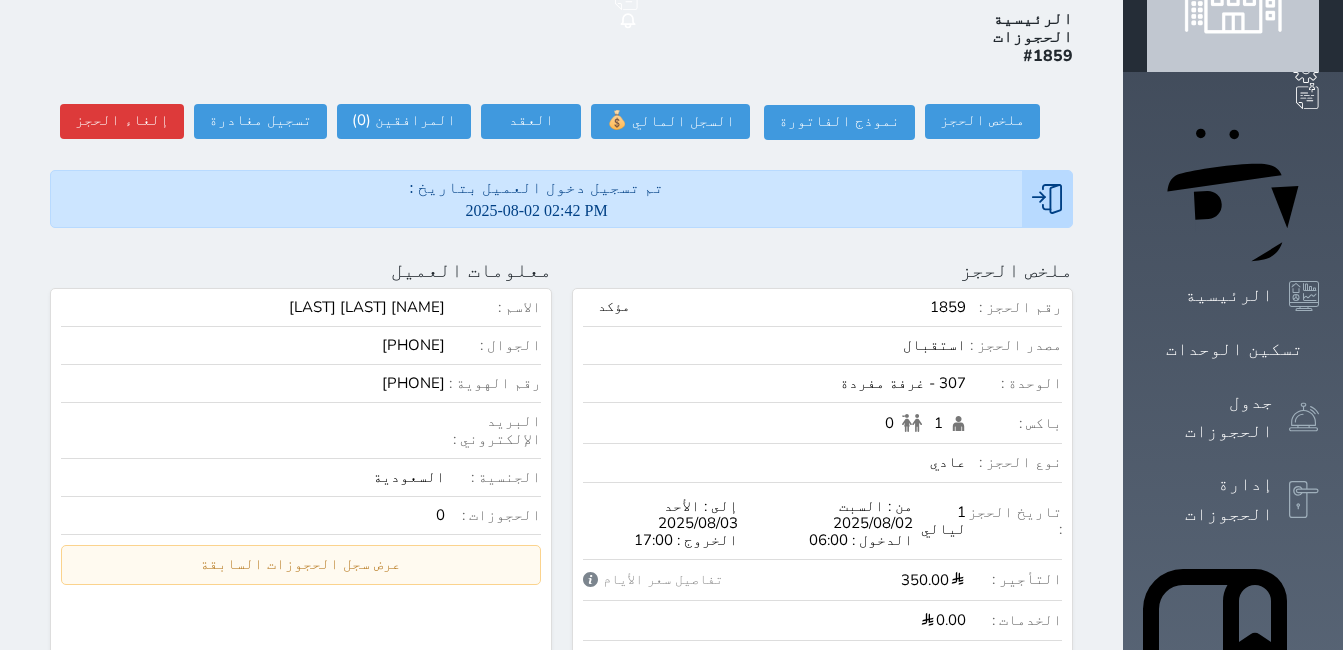 scroll, scrollTop: 0, scrollLeft: 0, axis: both 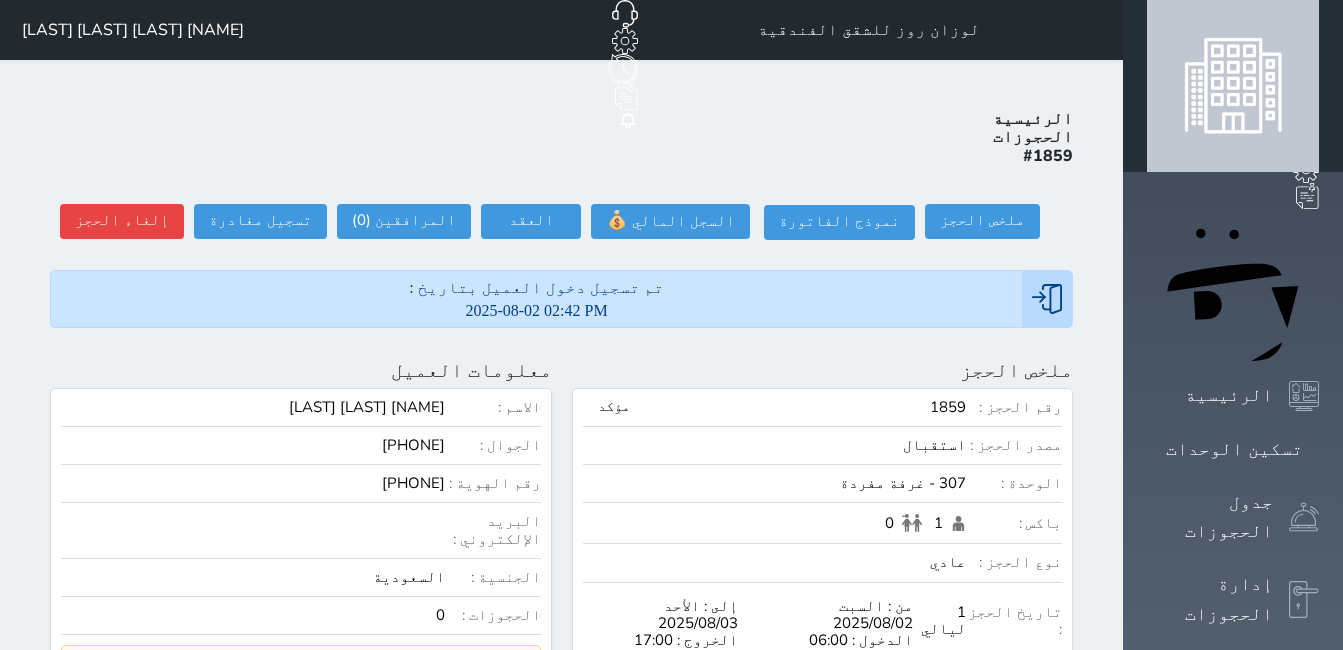 click on "[FIRST] [LAST]" at bounding box center [133, 30] 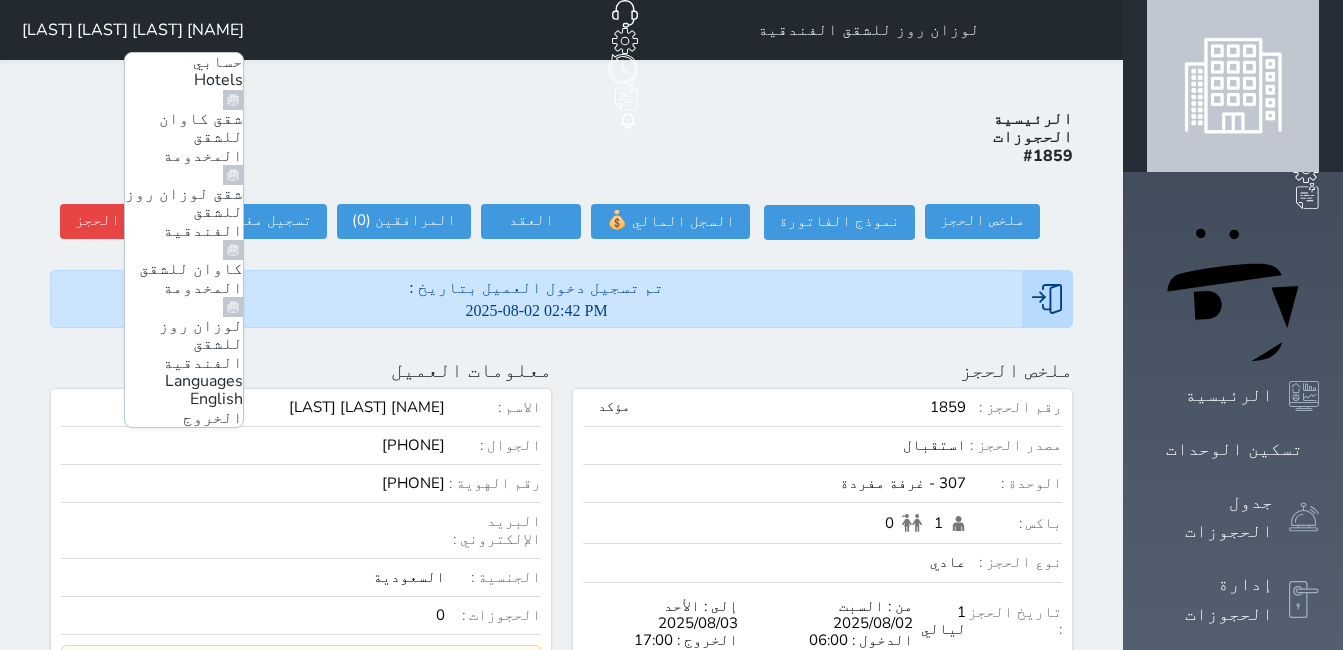 click on "شقق لوزان روز للشقق الفندقية" at bounding box center [184, 212] 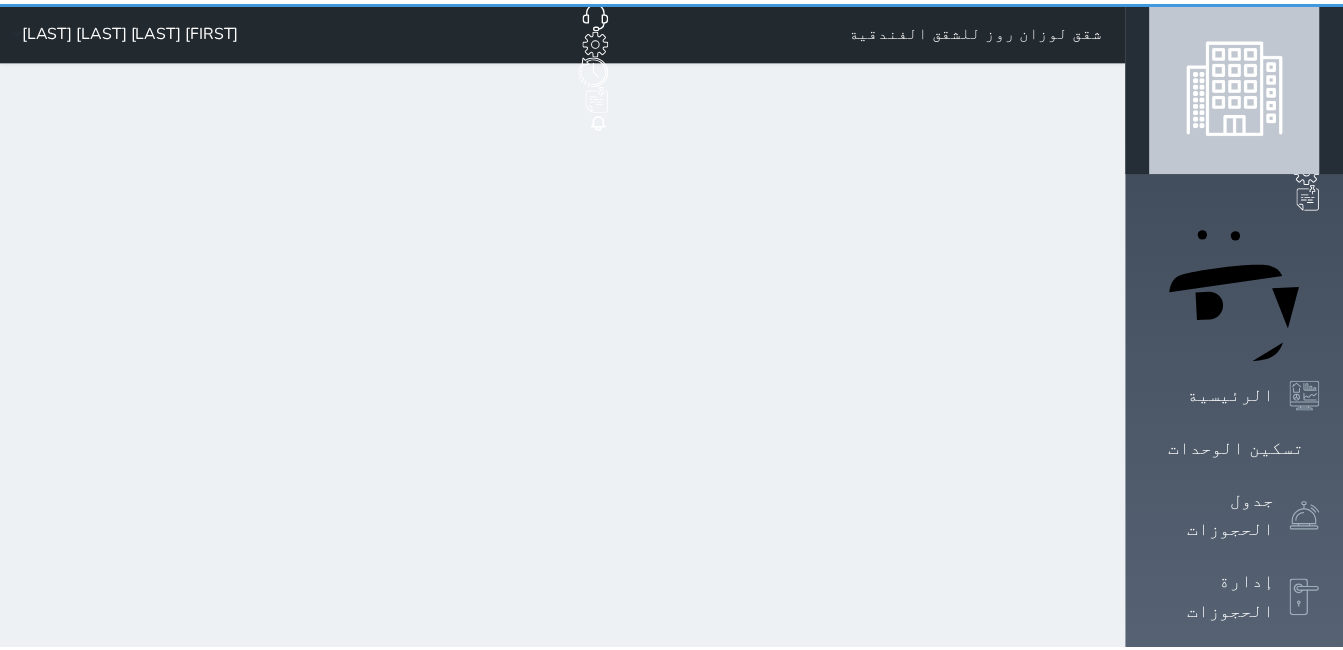 scroll, scrollTop: 0, scrollLeft: 0, axis: both 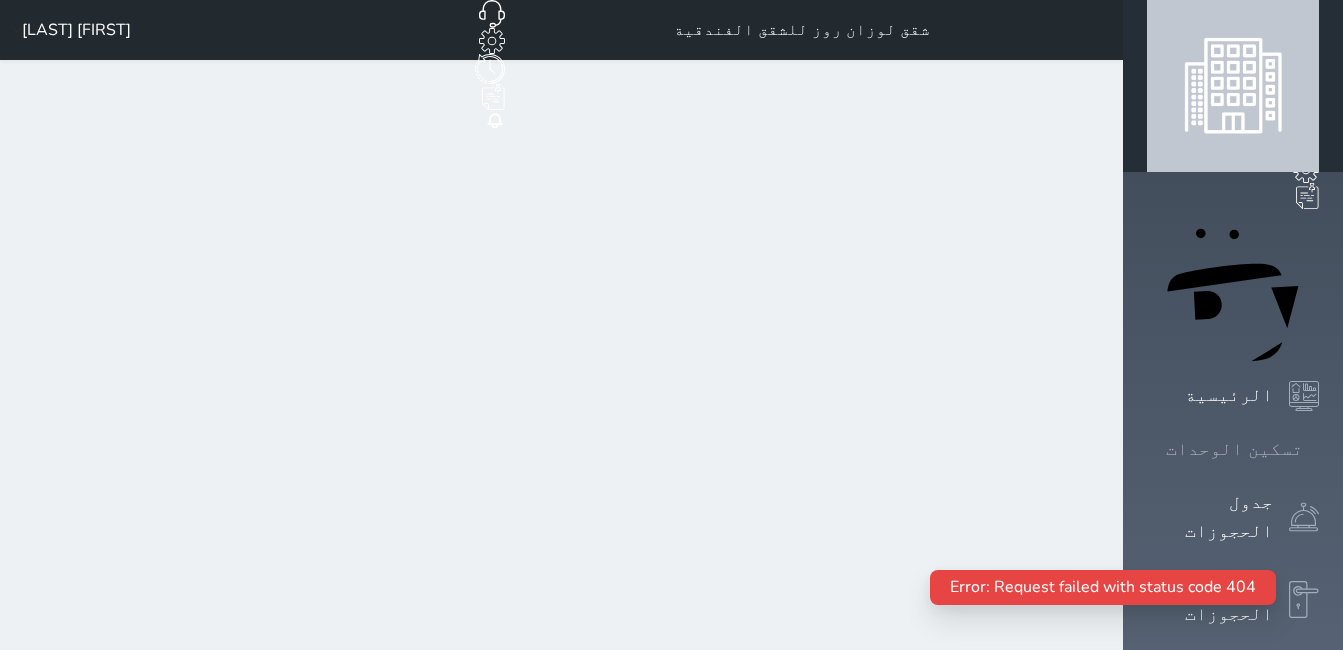 click on "تسكين الوحدات" at bounding box center (1234, 449) 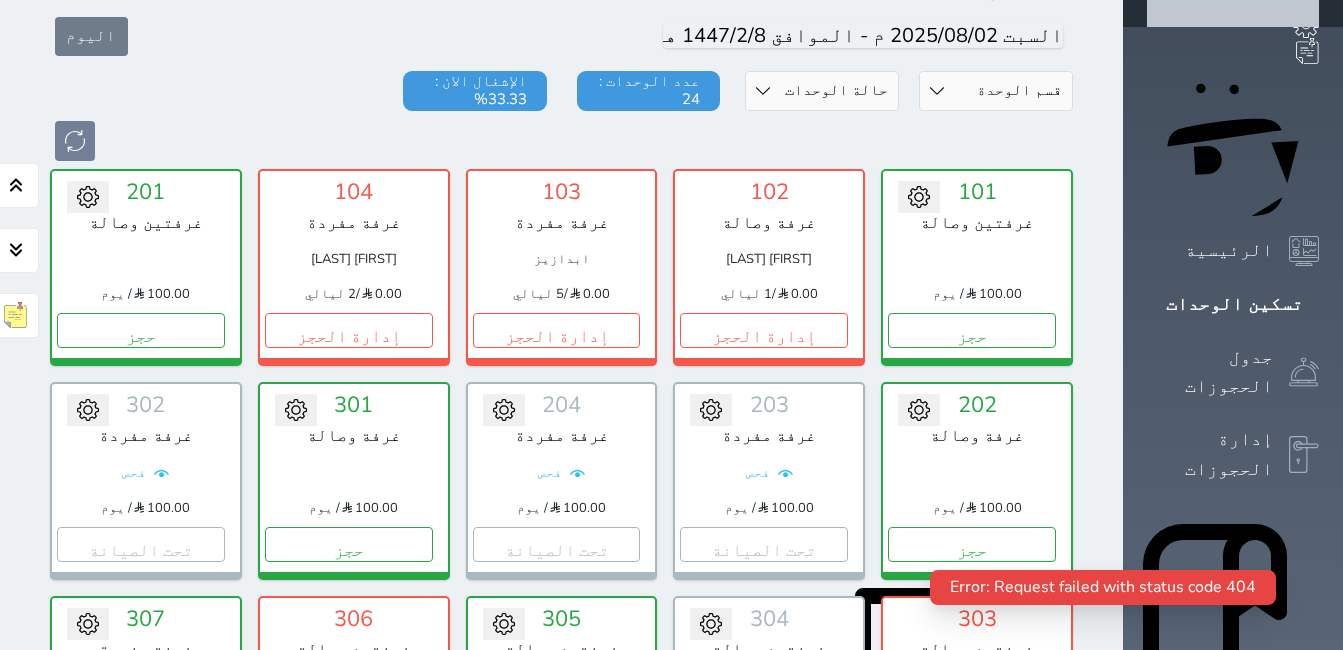 scroll, scrollTop: 378, scrollLeft: 0, axis: vertical 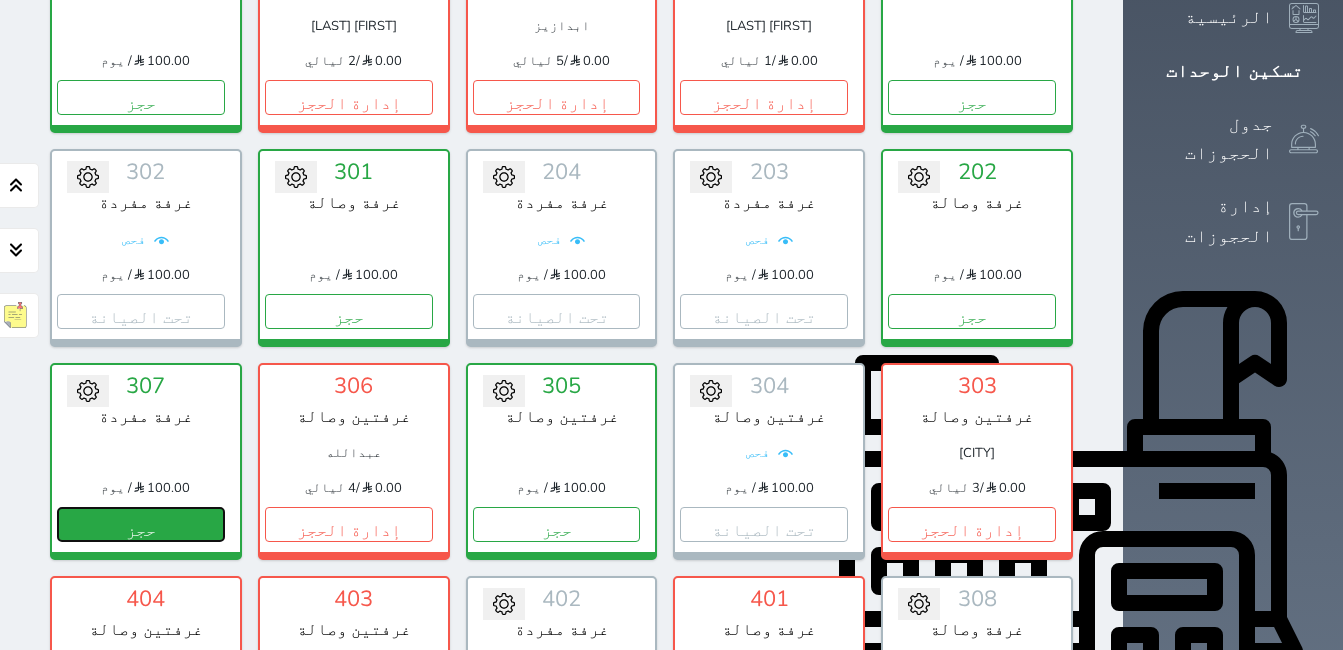 click on "حجز" at bounding box center (141, 524) 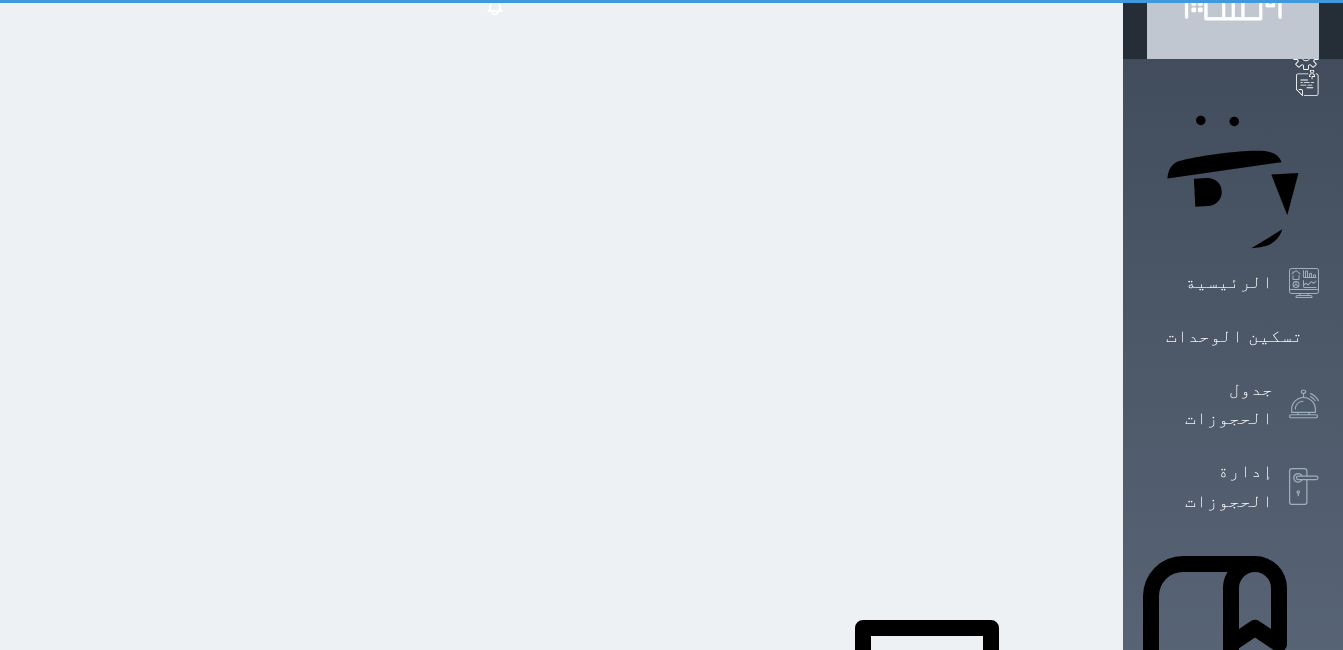 scroll, scrollTop: 0, scrollLeft: 0, axis: both 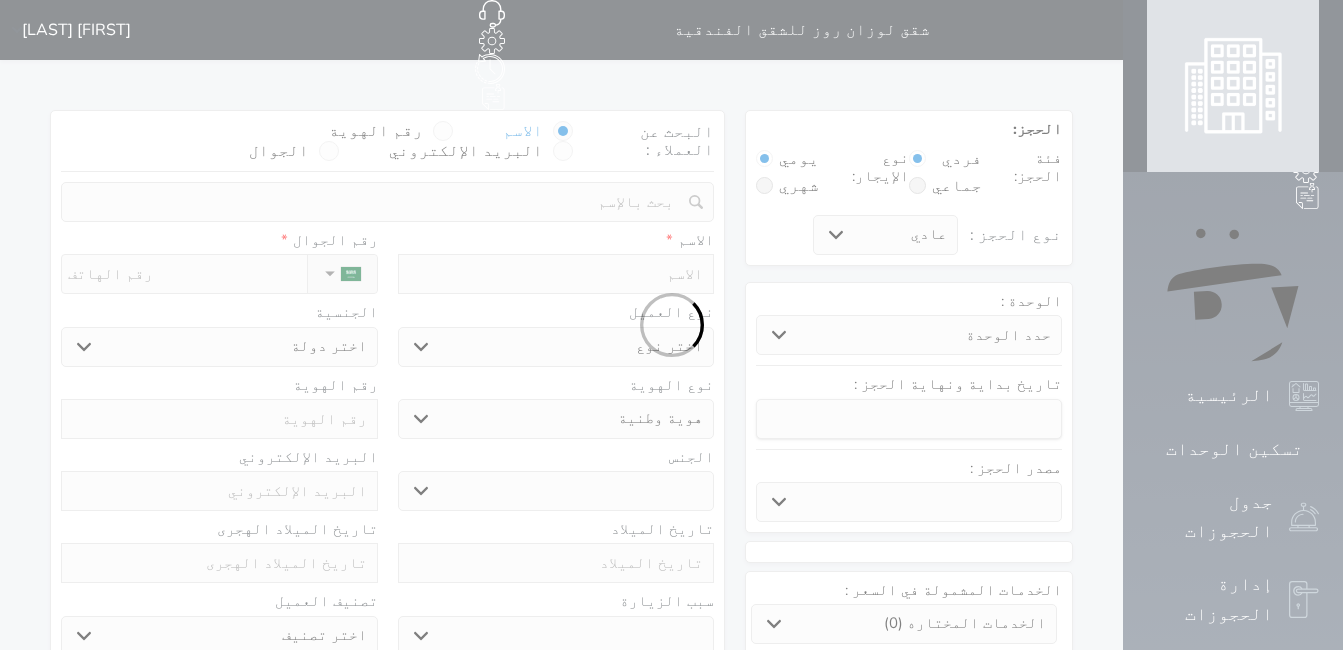select 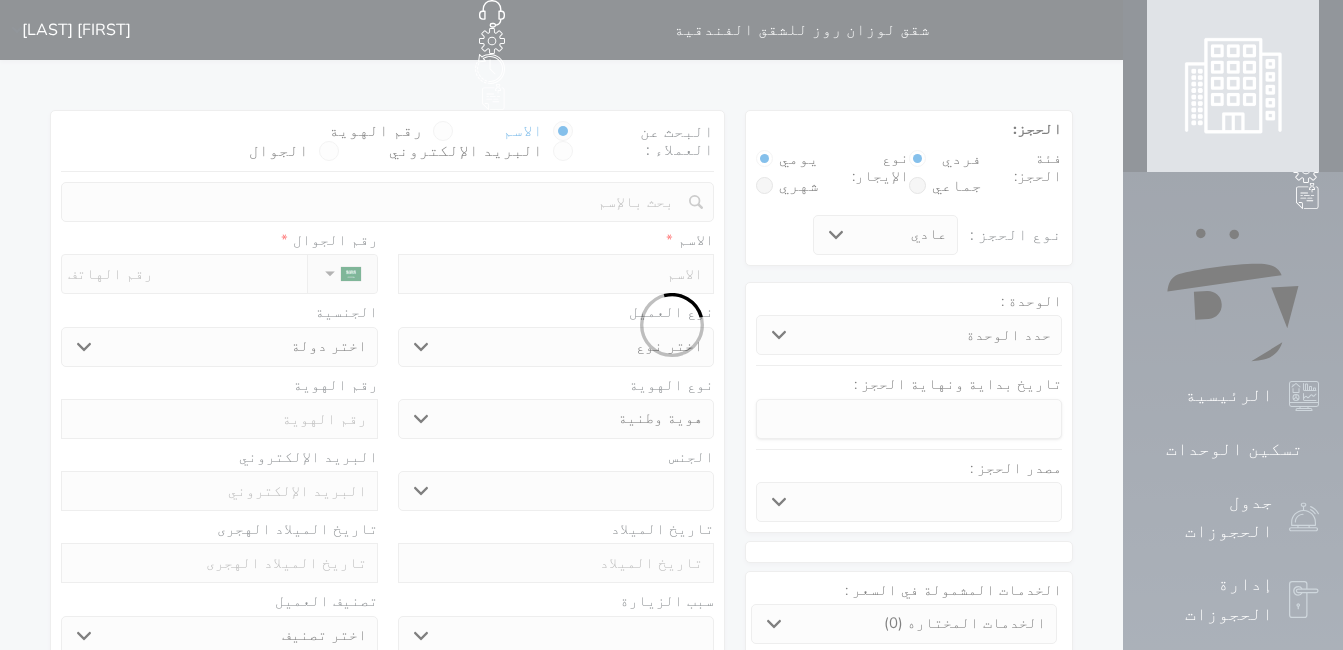 select 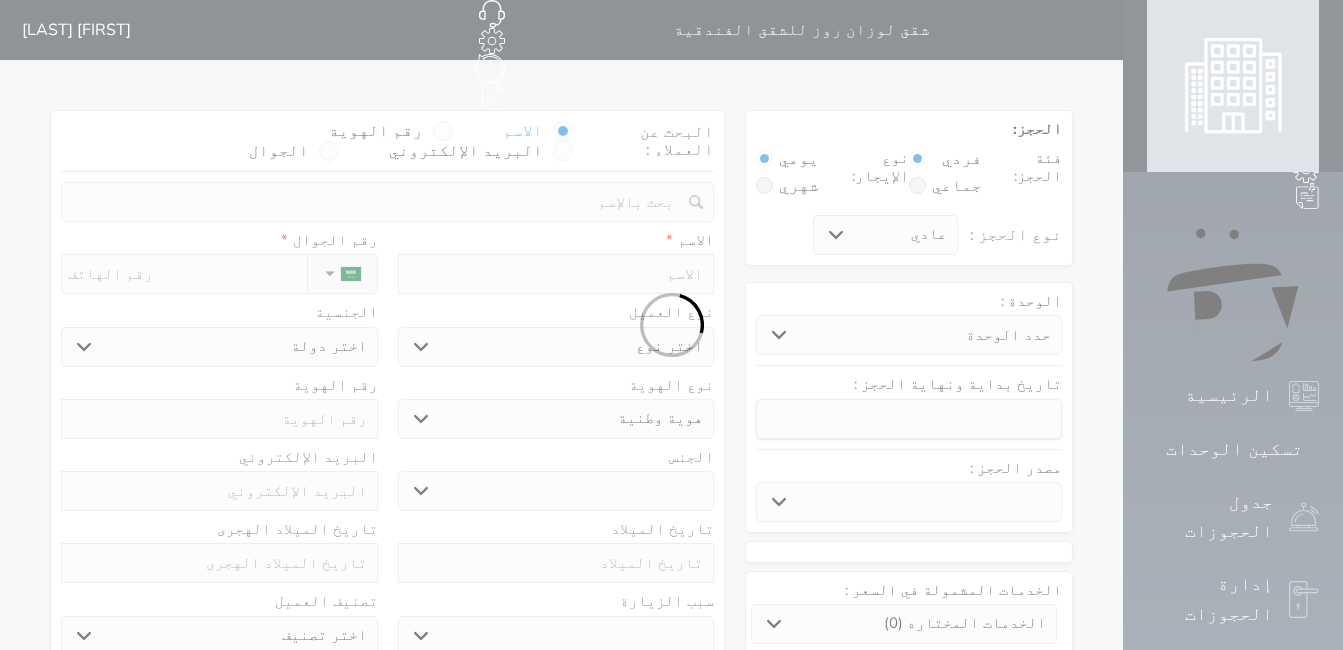 select 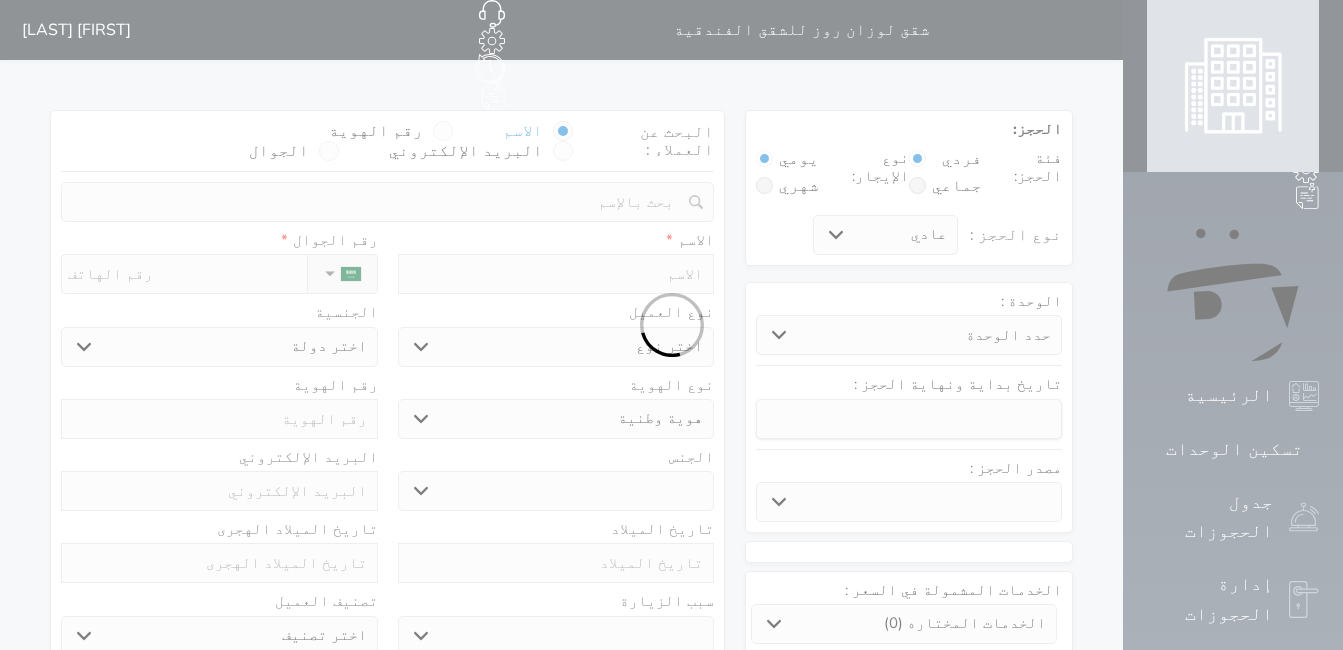 select 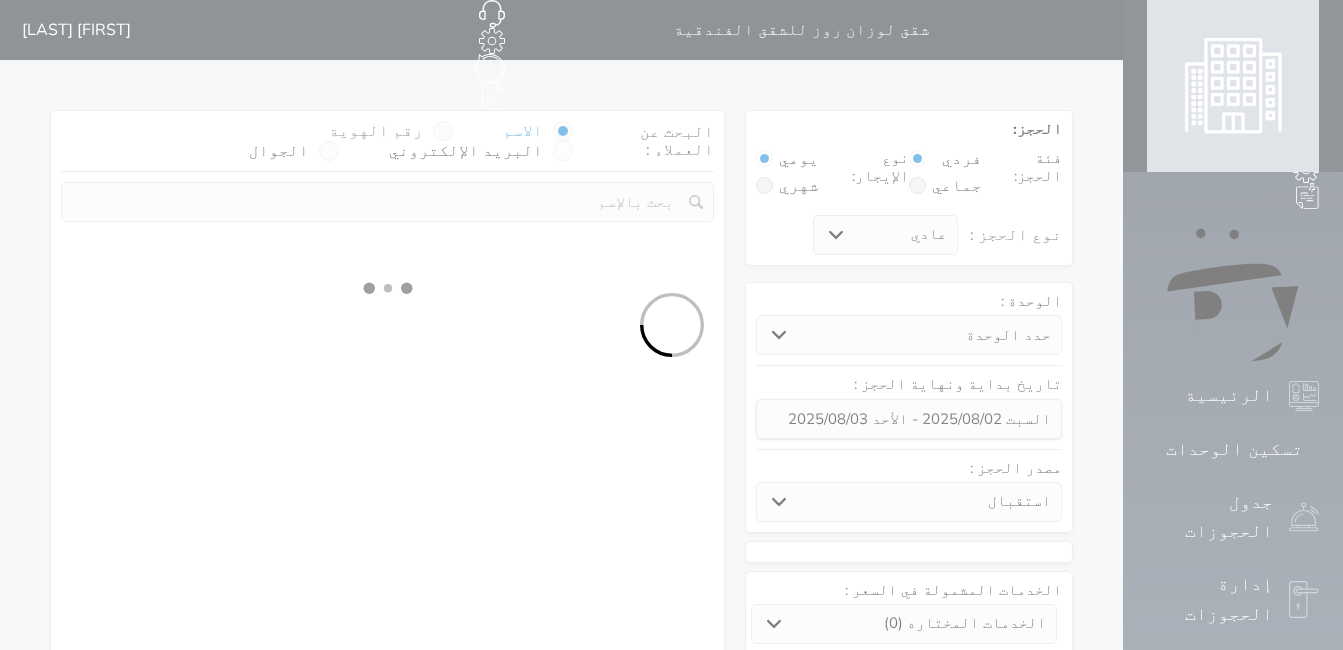 select 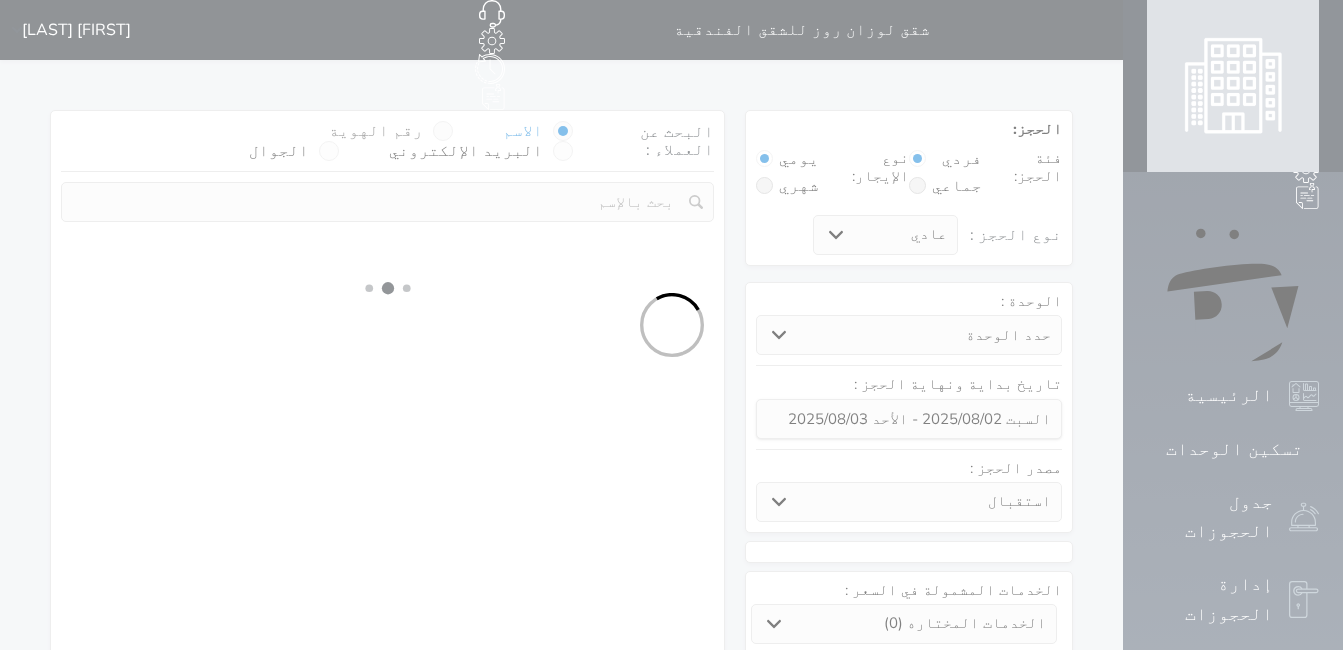 select on "1" 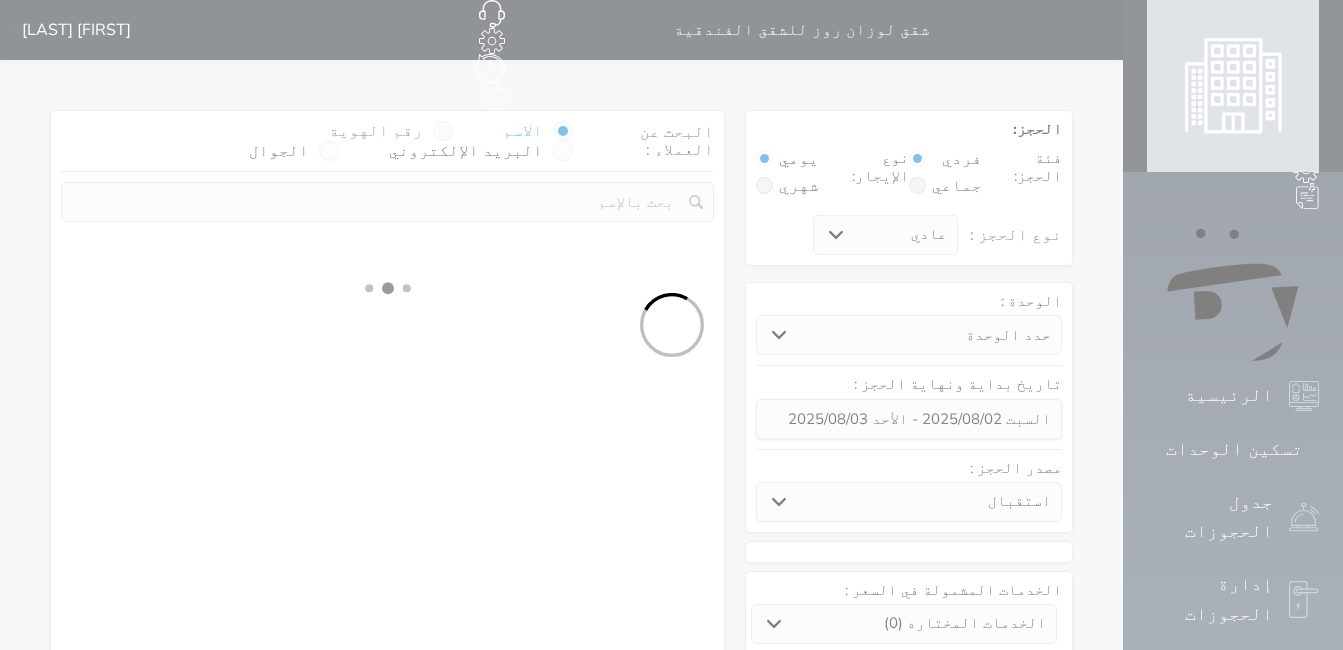 select on "113" 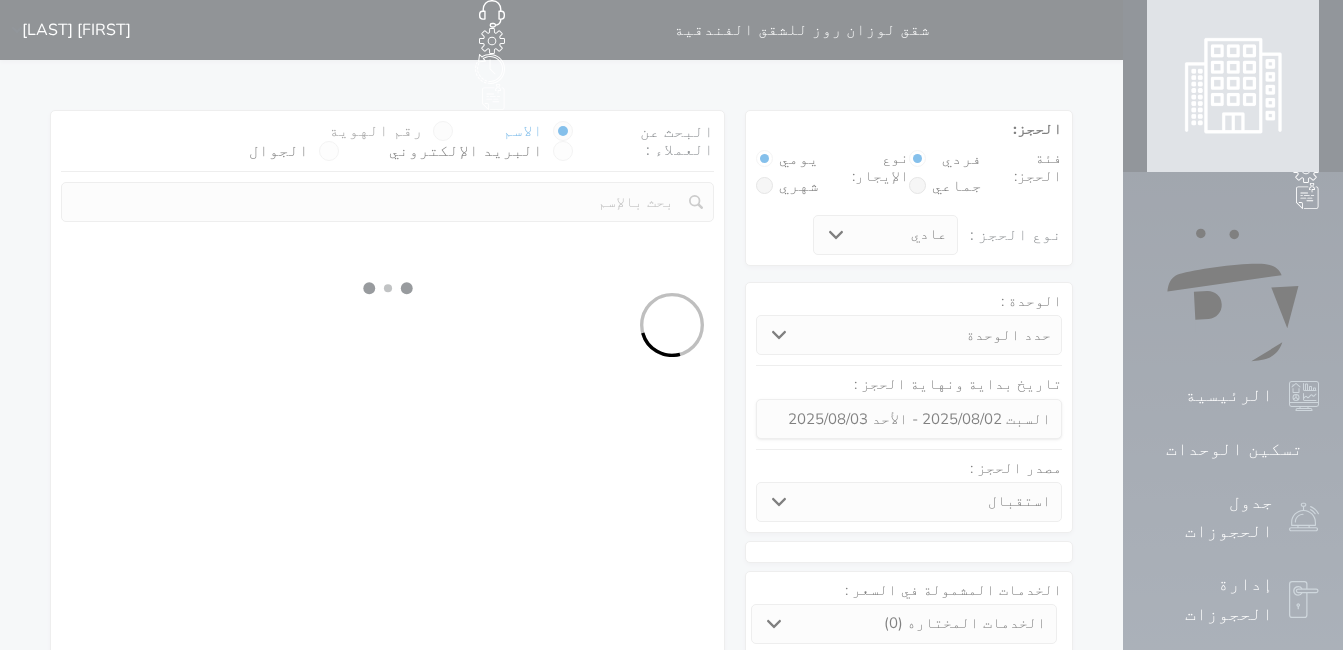 select on "1" 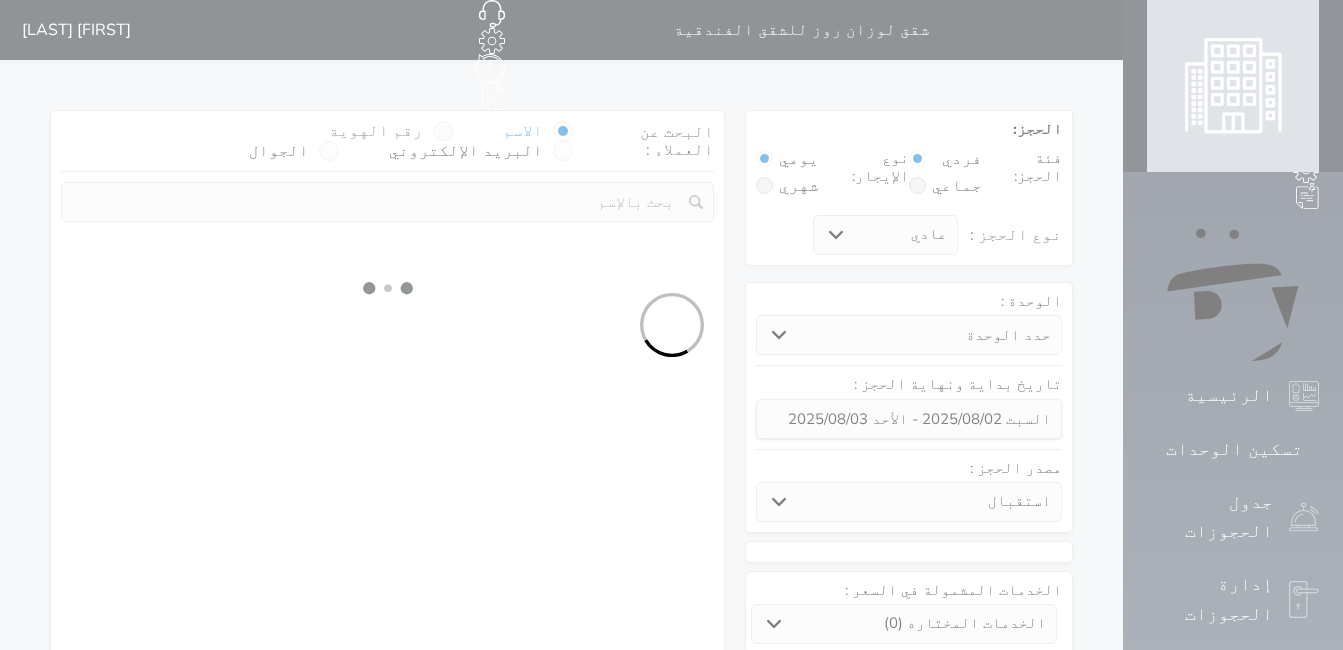 select 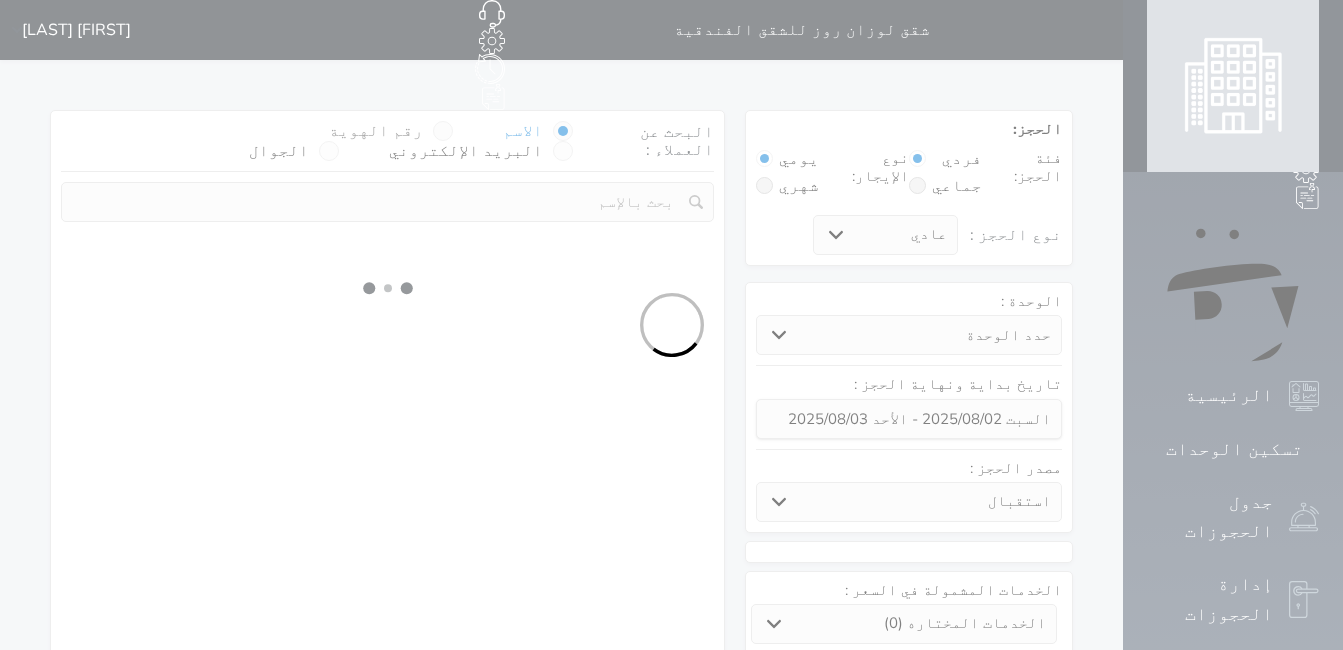 select on "7" 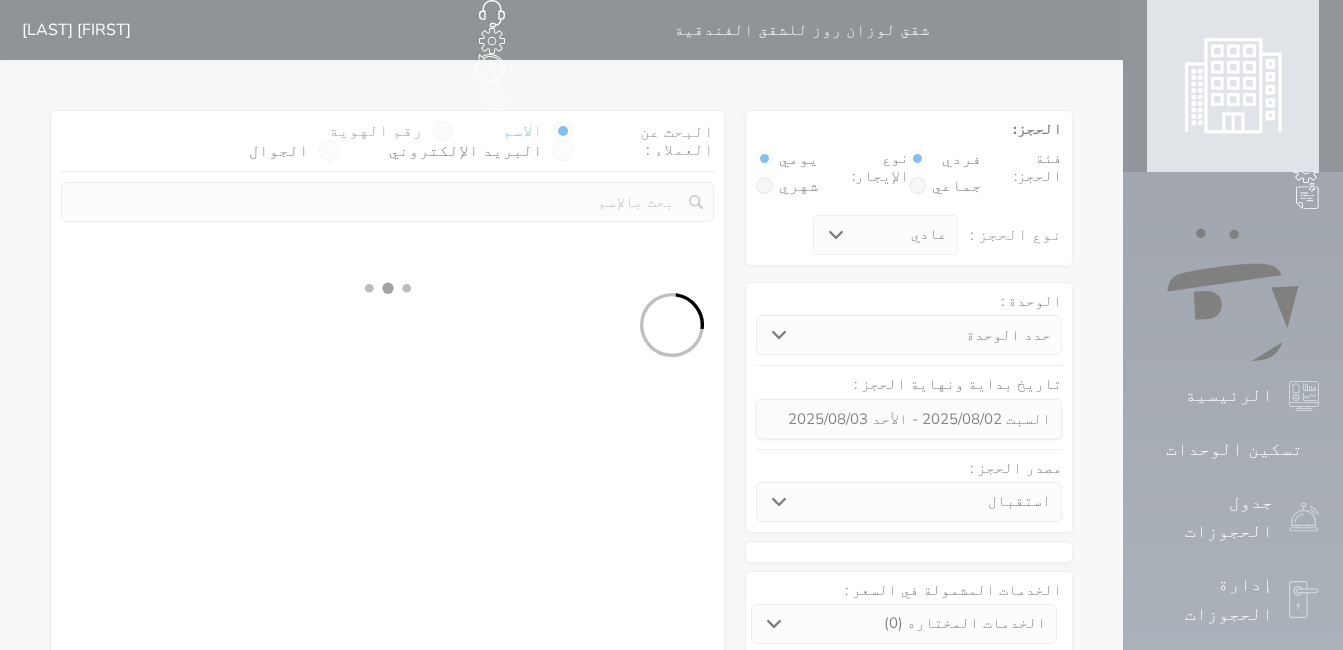select 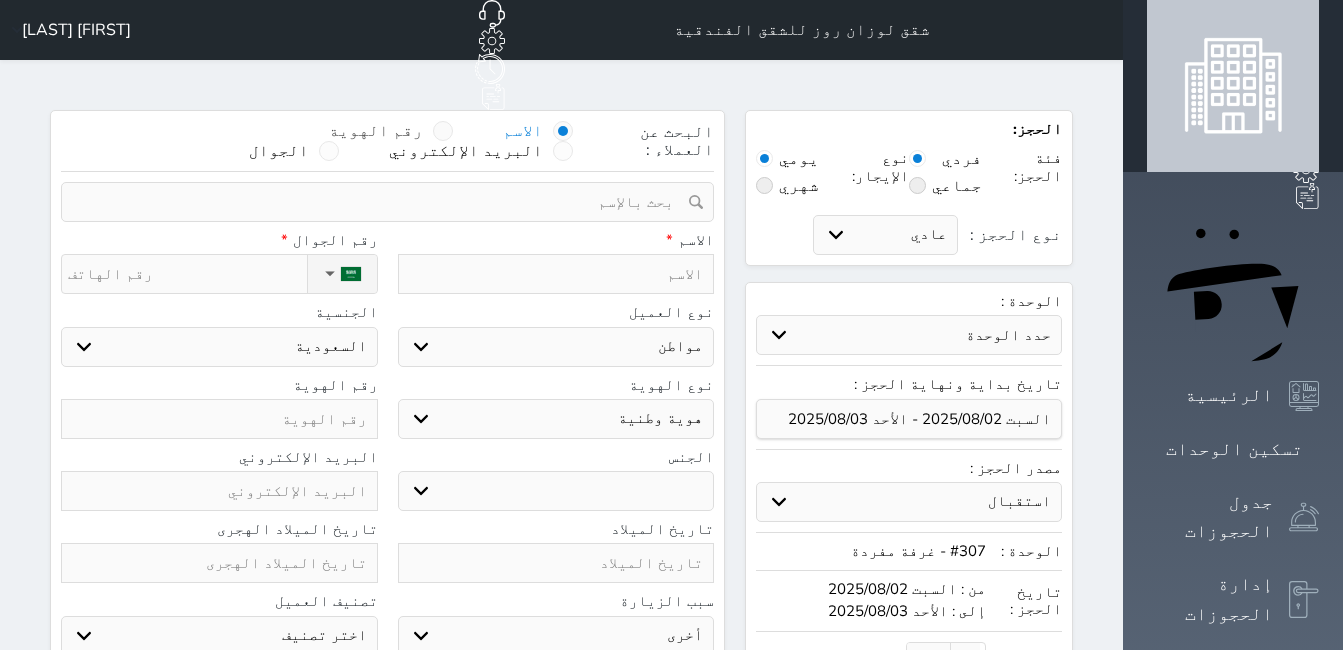 click at bounding box center (443, 131) 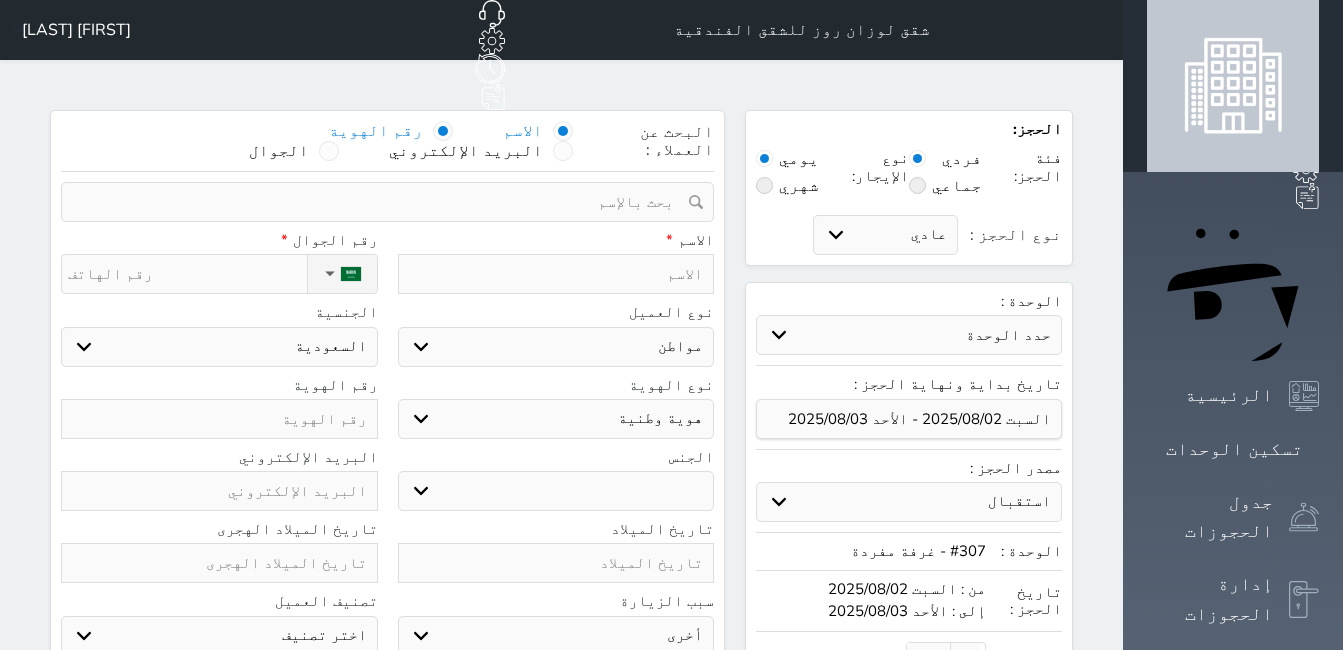 select 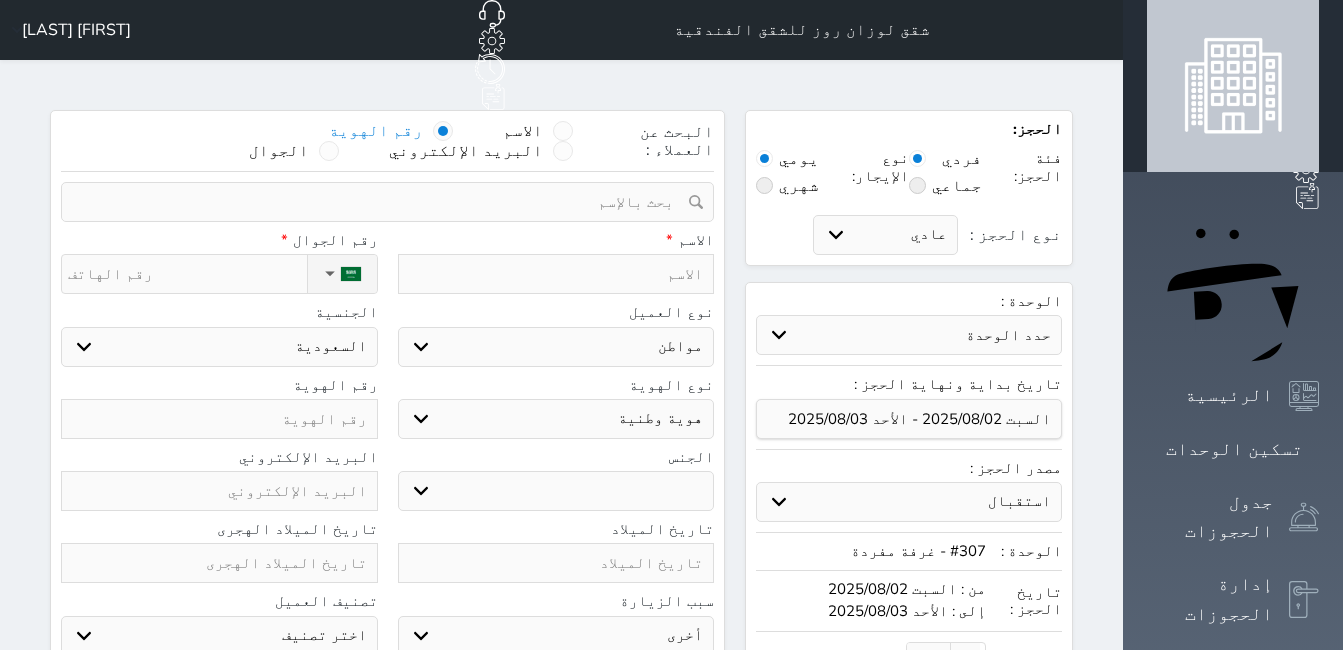 select 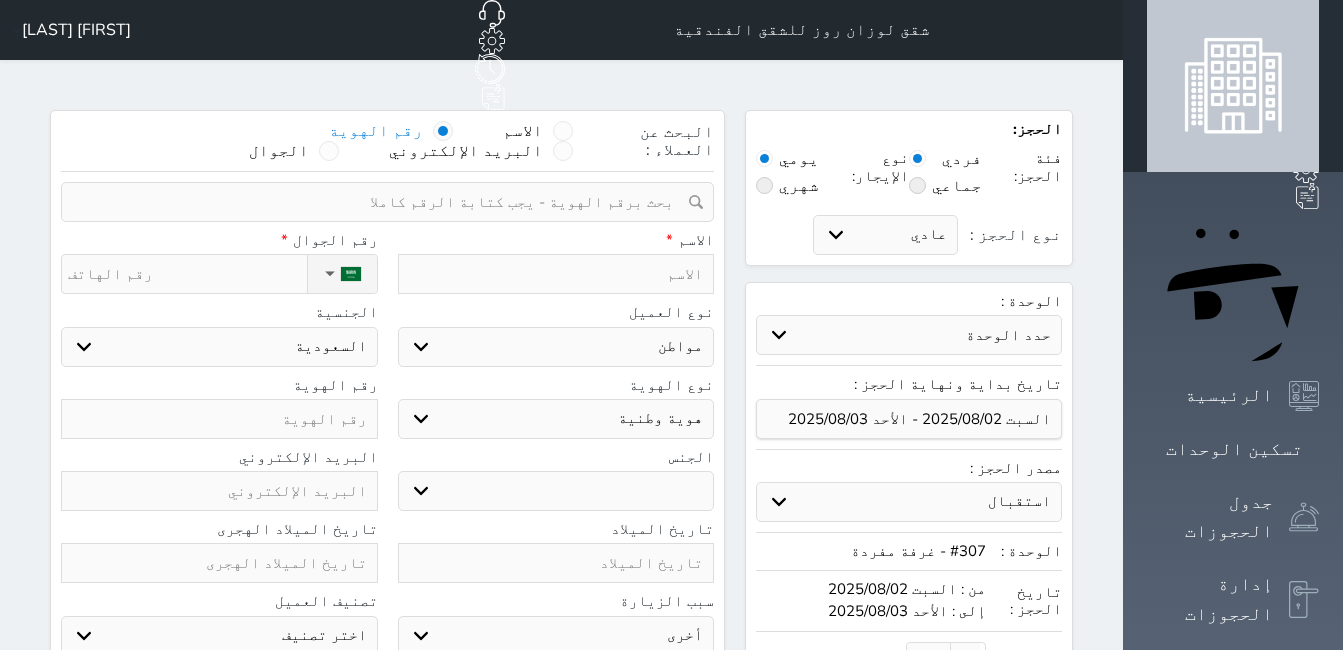 select 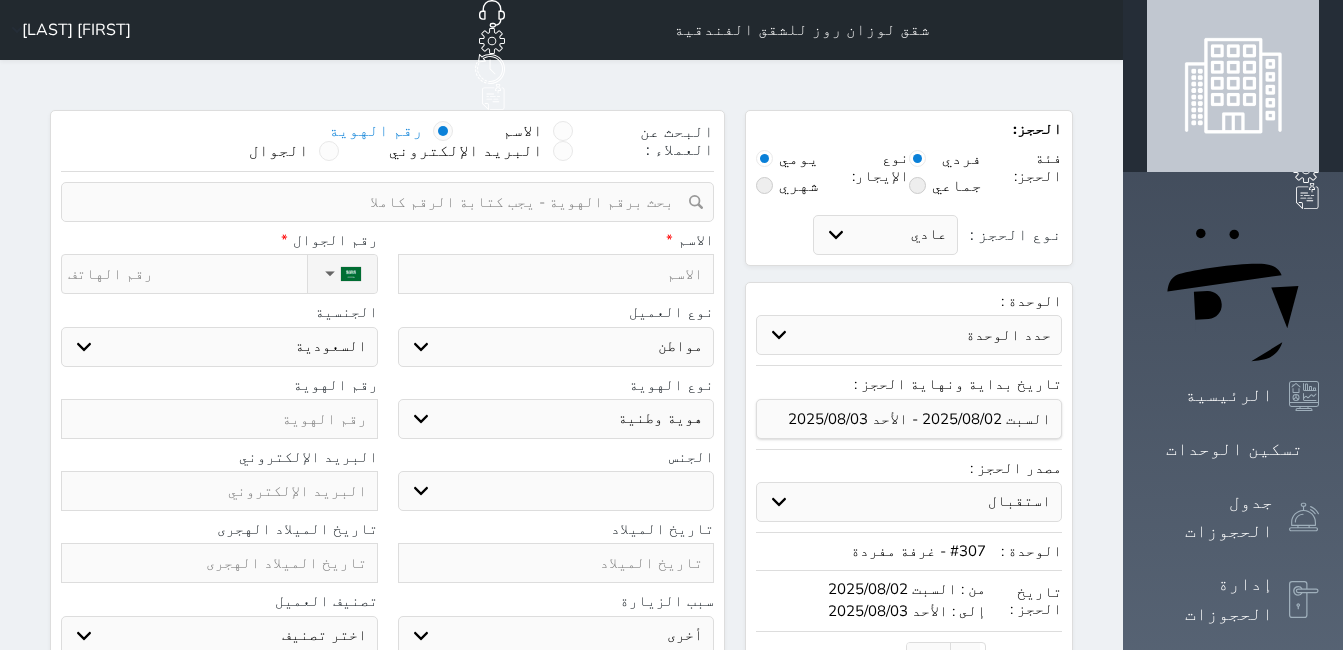 click at bounding box center (380, 202) 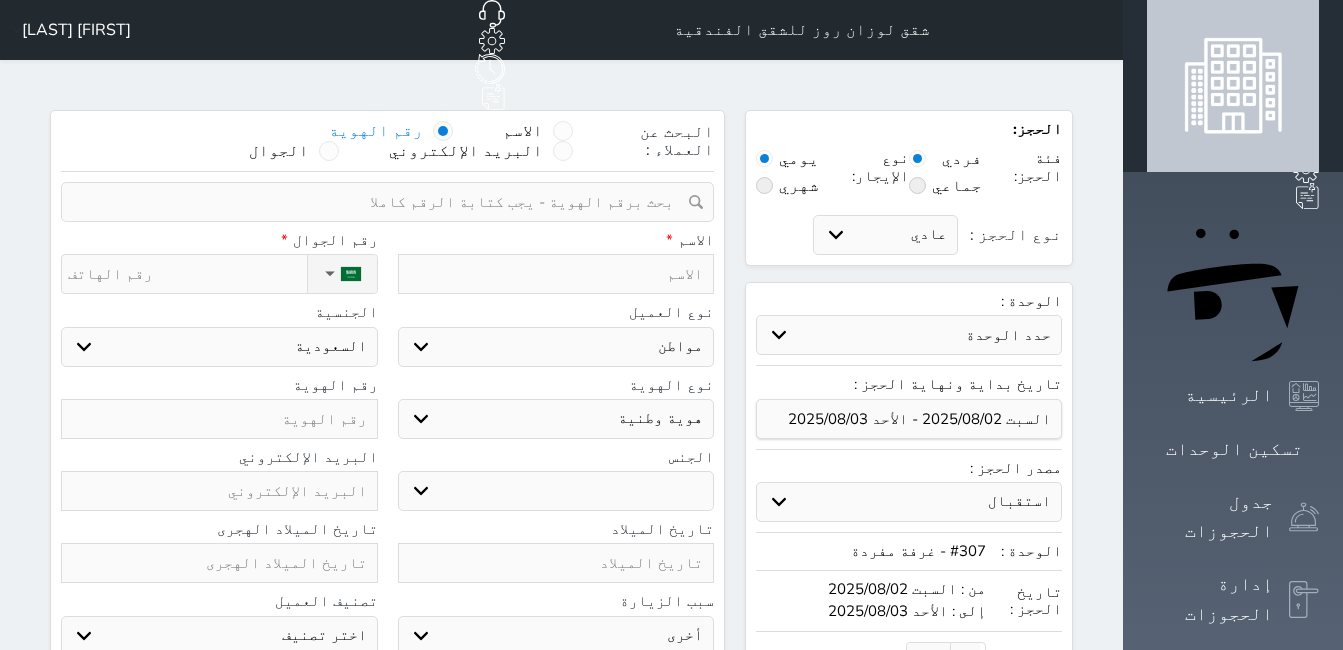 select 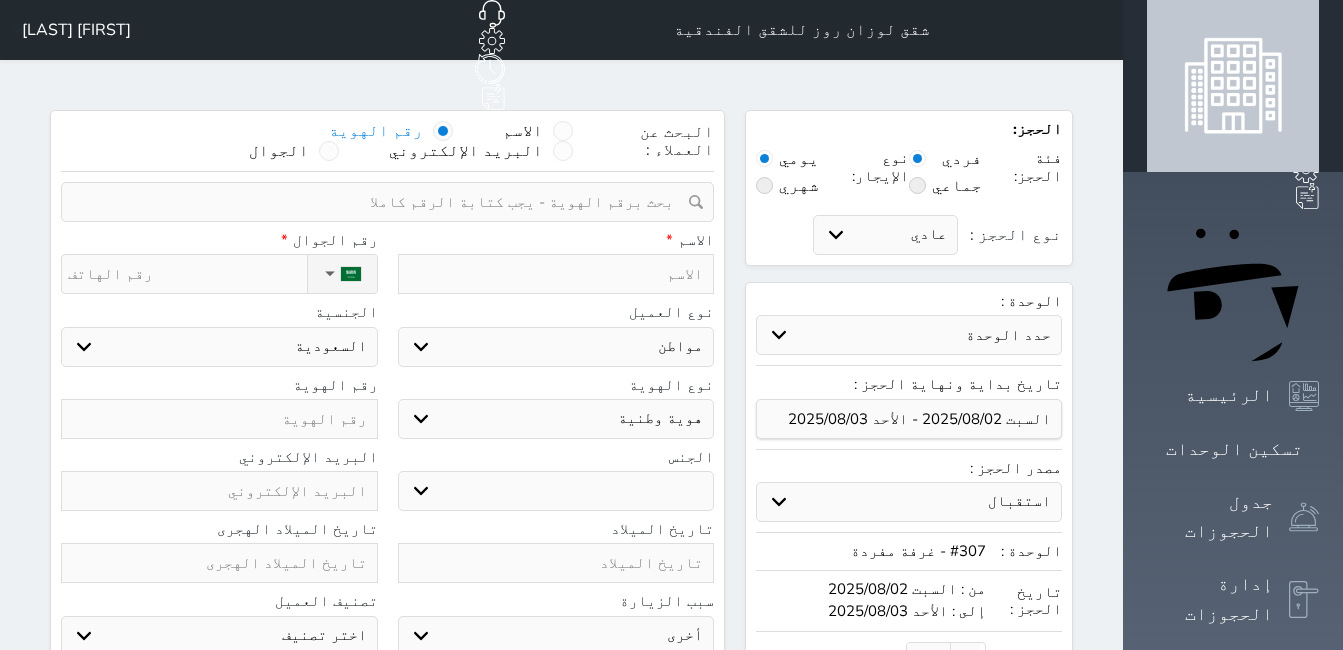 paste on "1114868225" 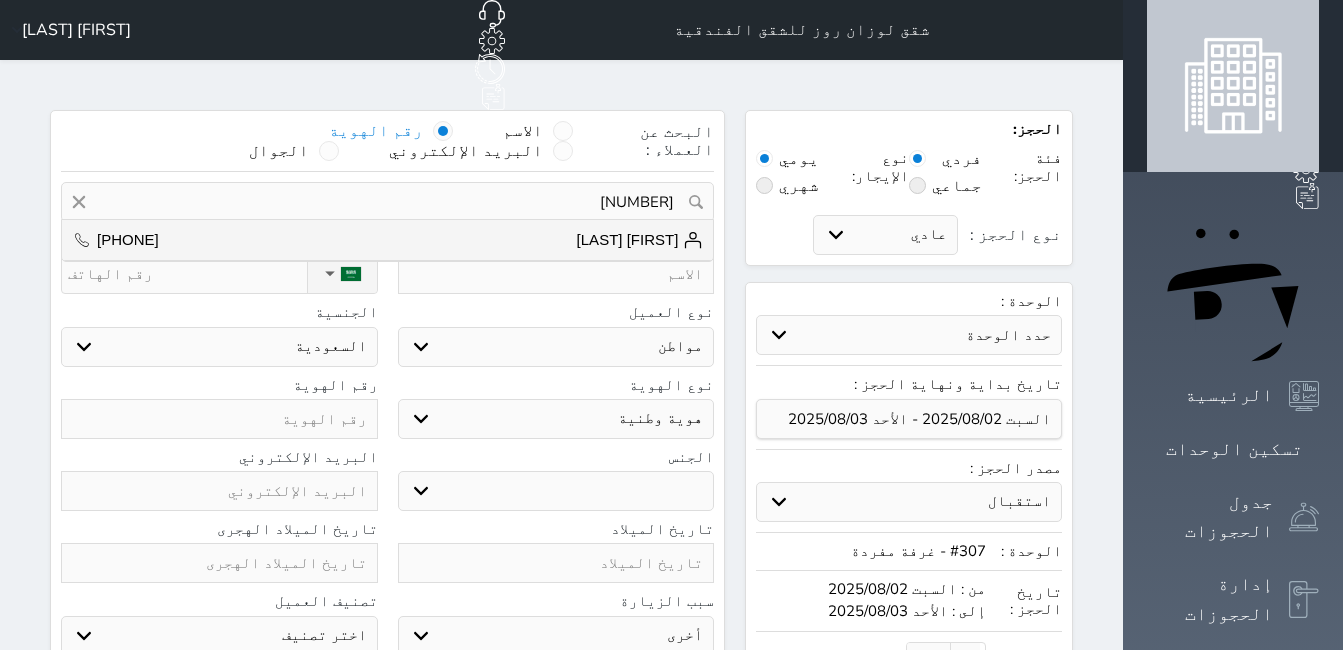 drag, startPoint x: 533, startPoint y: 194, endPoint x: 528, endPoint y: 210, distance: 16.763054 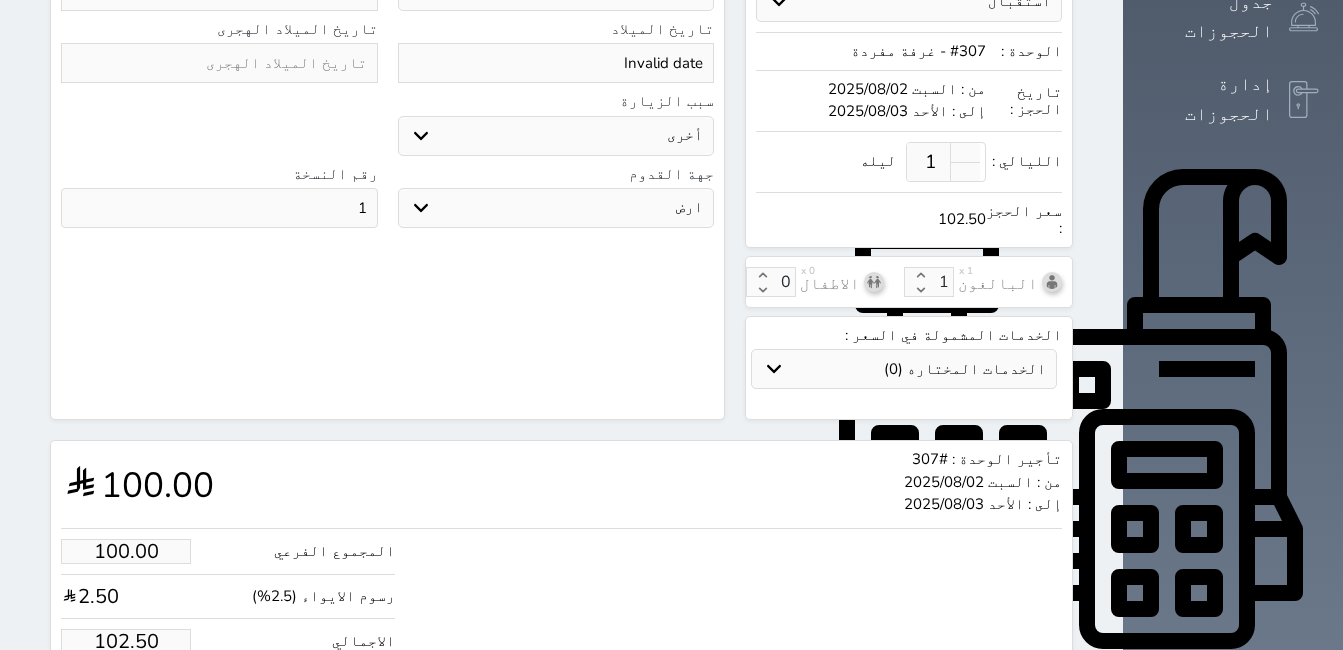 scroll, scrollTop: 539, scrollLeft: 0, axis: vertical 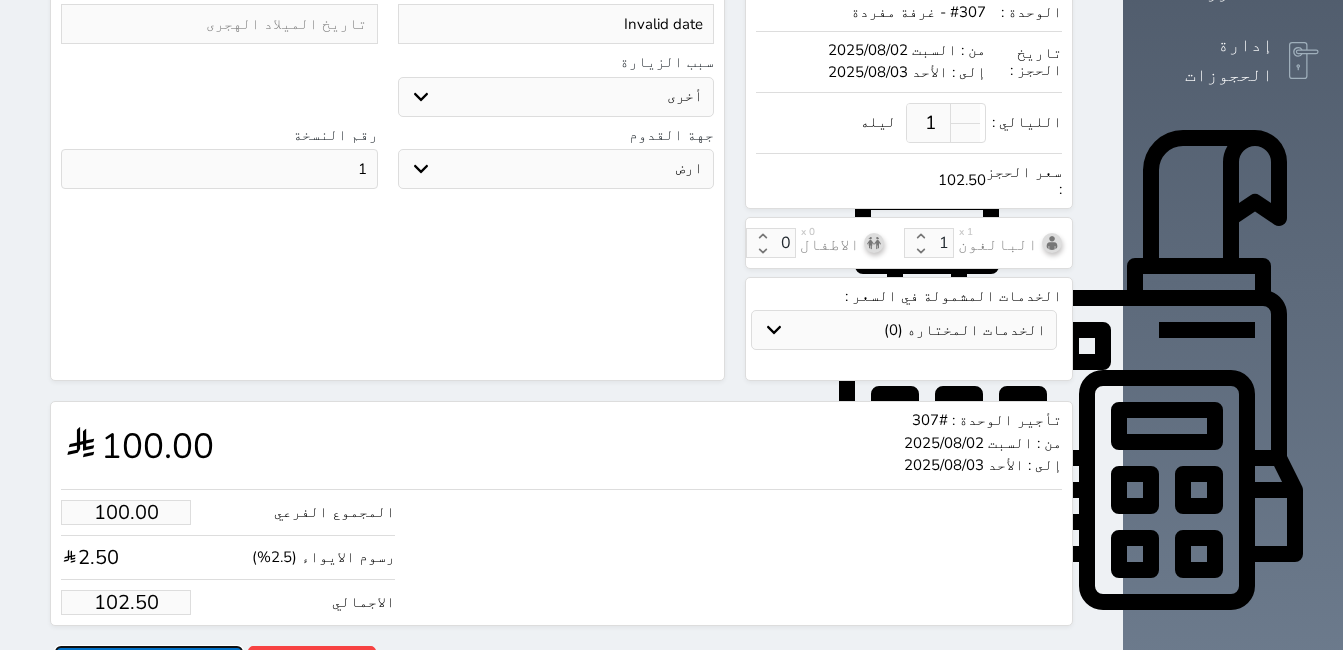 click on "حجز" at bounding box center (149, 663) 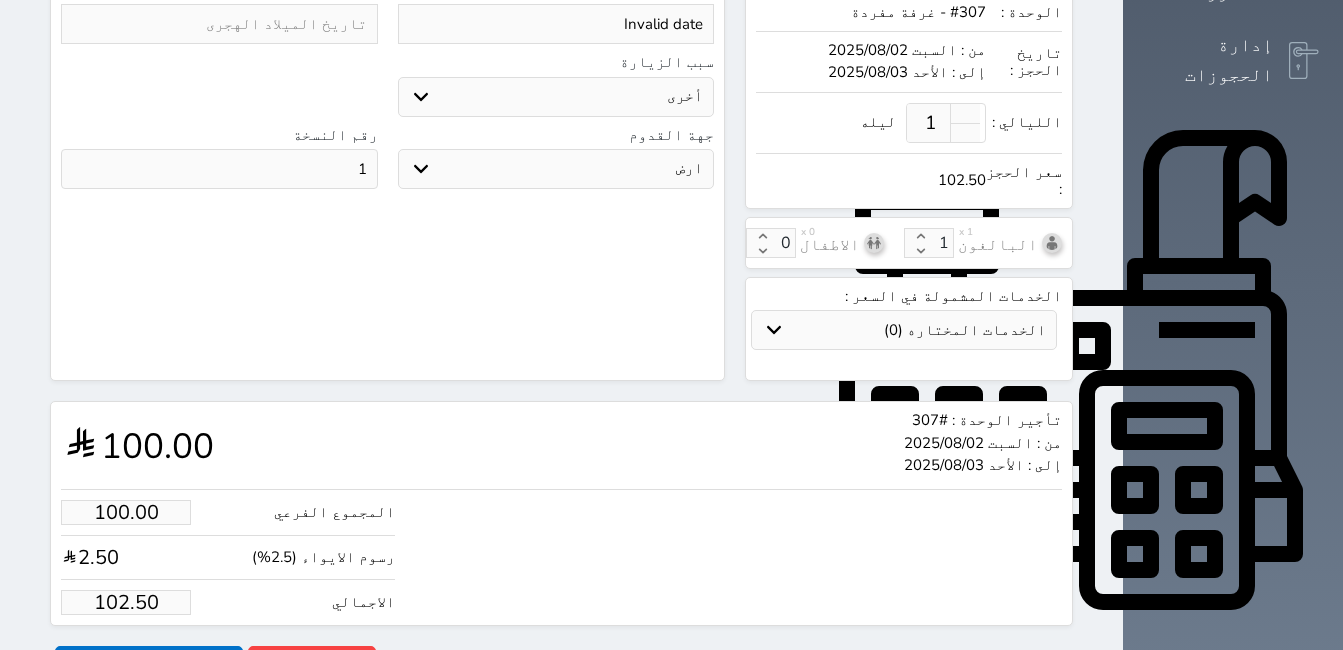 scroll, scrollTop: 536, scrollLeft: 0, axis: vertical 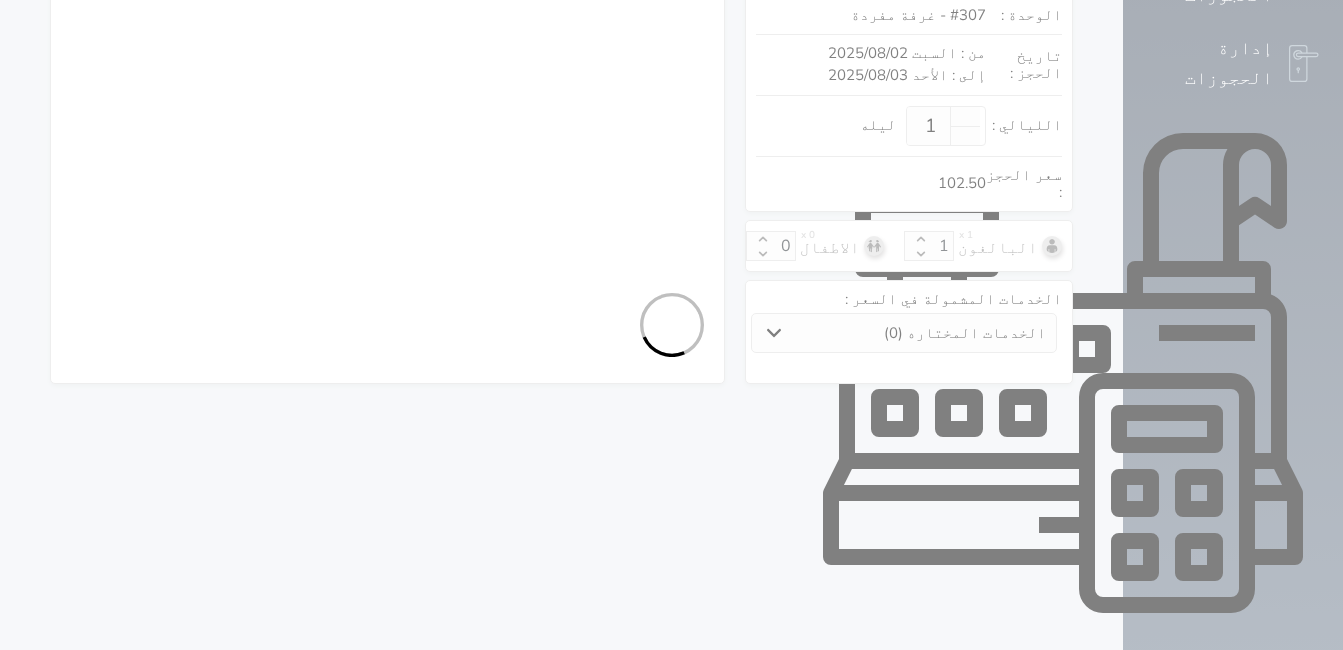 select on "1" 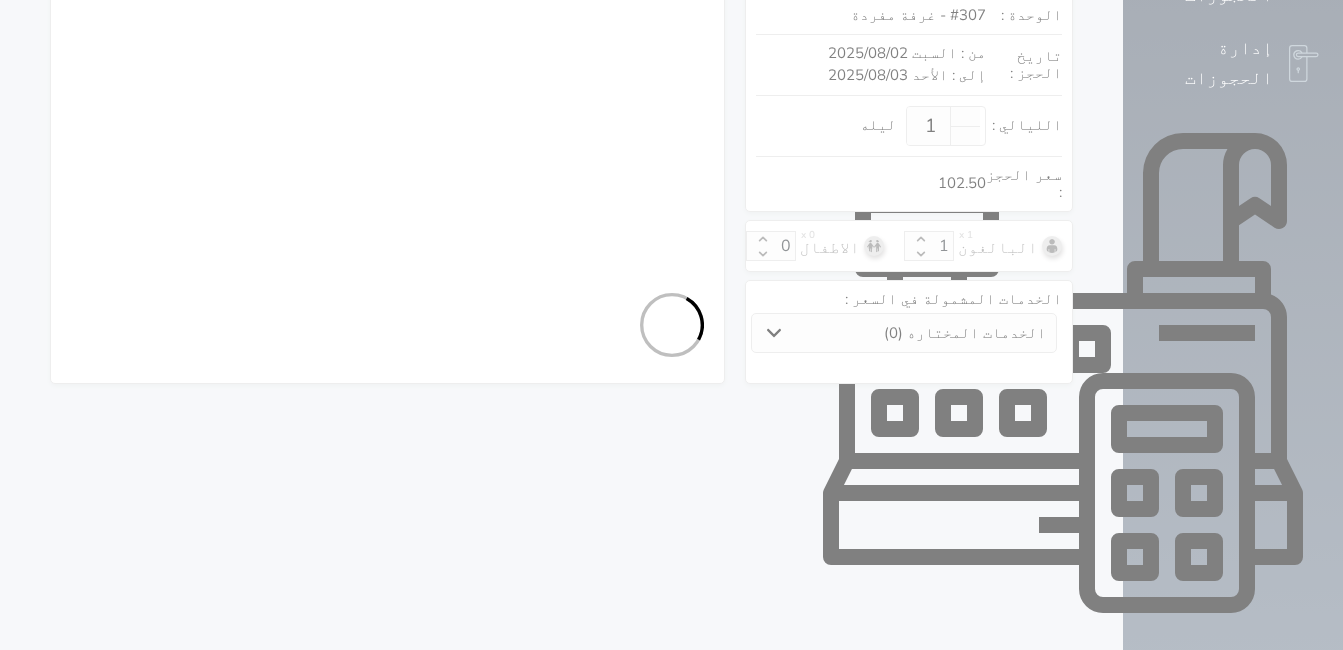 select on "113" 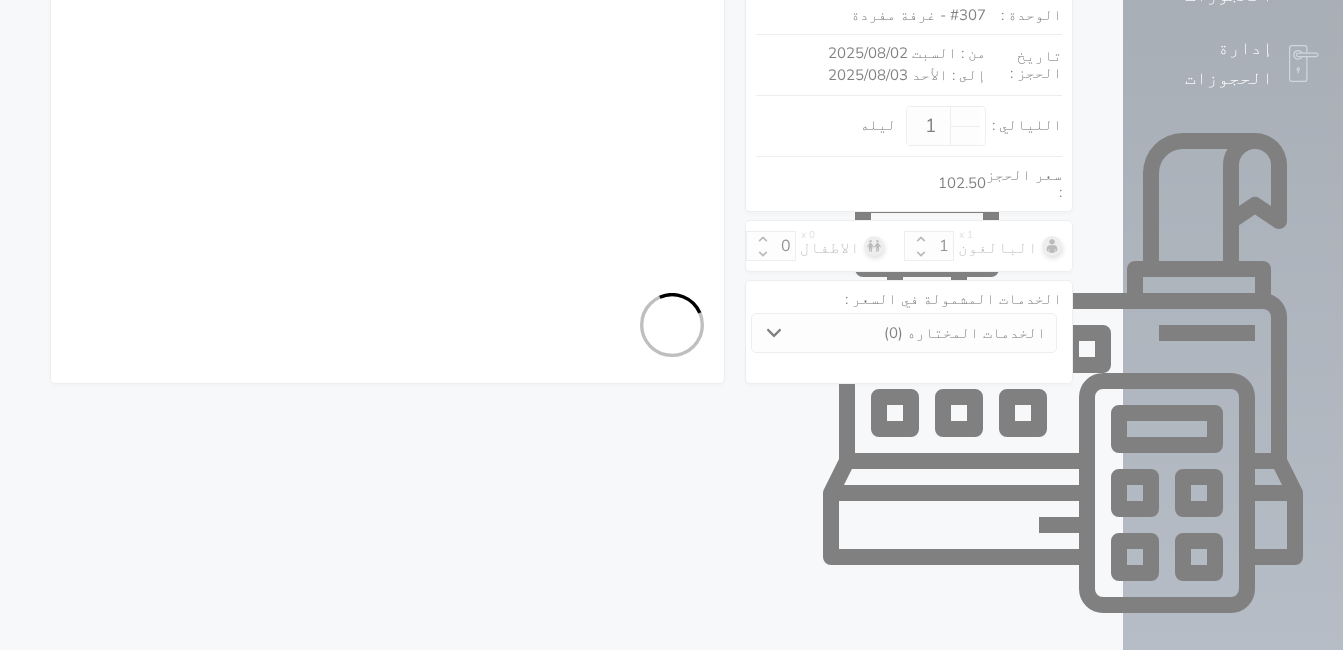 select on "1" 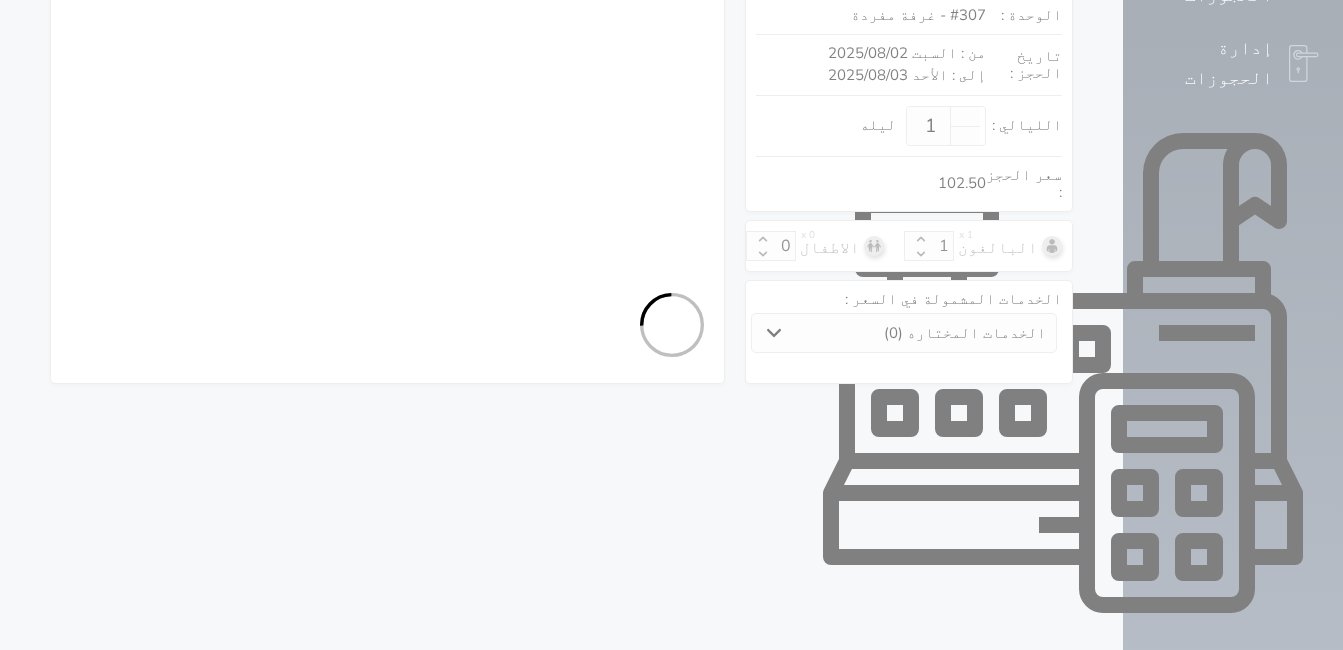select on "7" 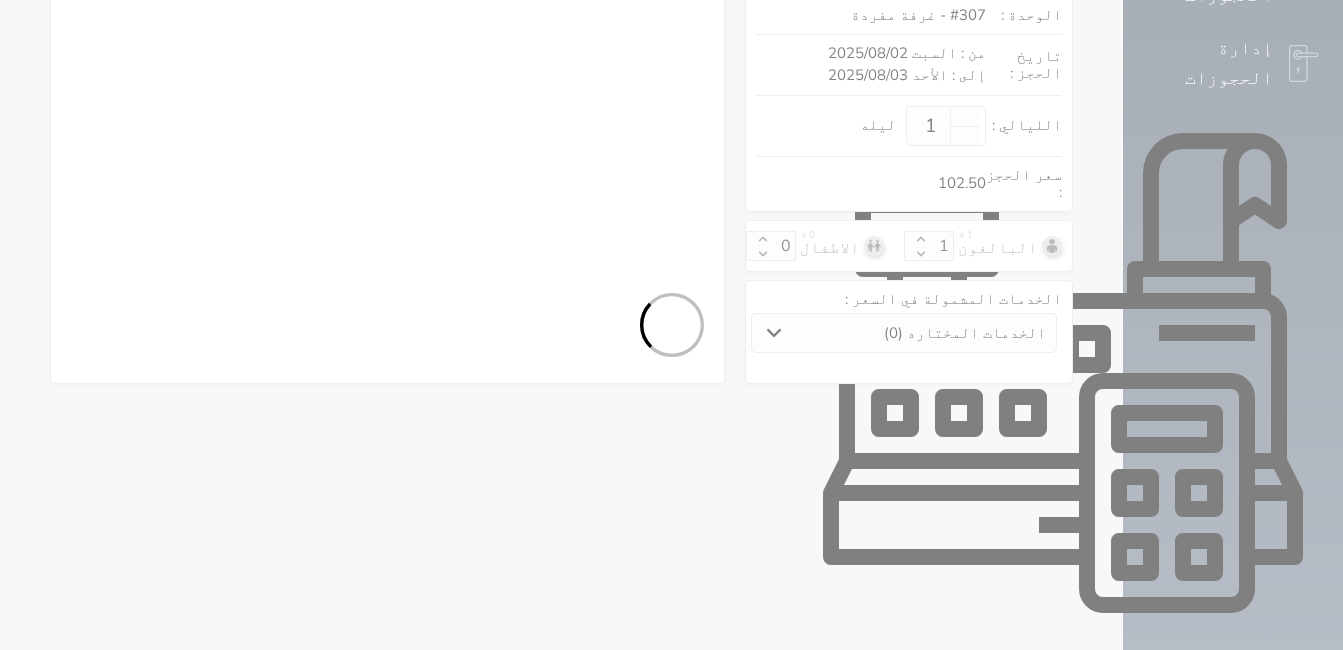 select on "9" 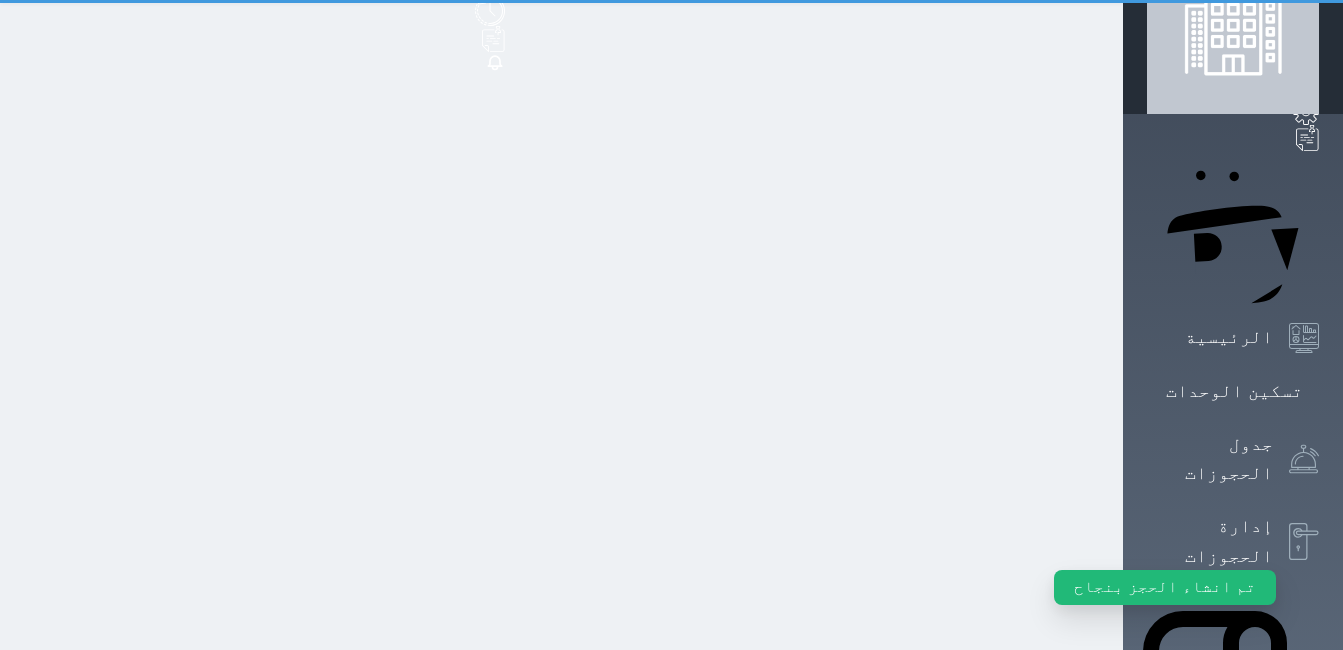 scroll, scrollTop: 0, scrollLeft: 0, axis: both 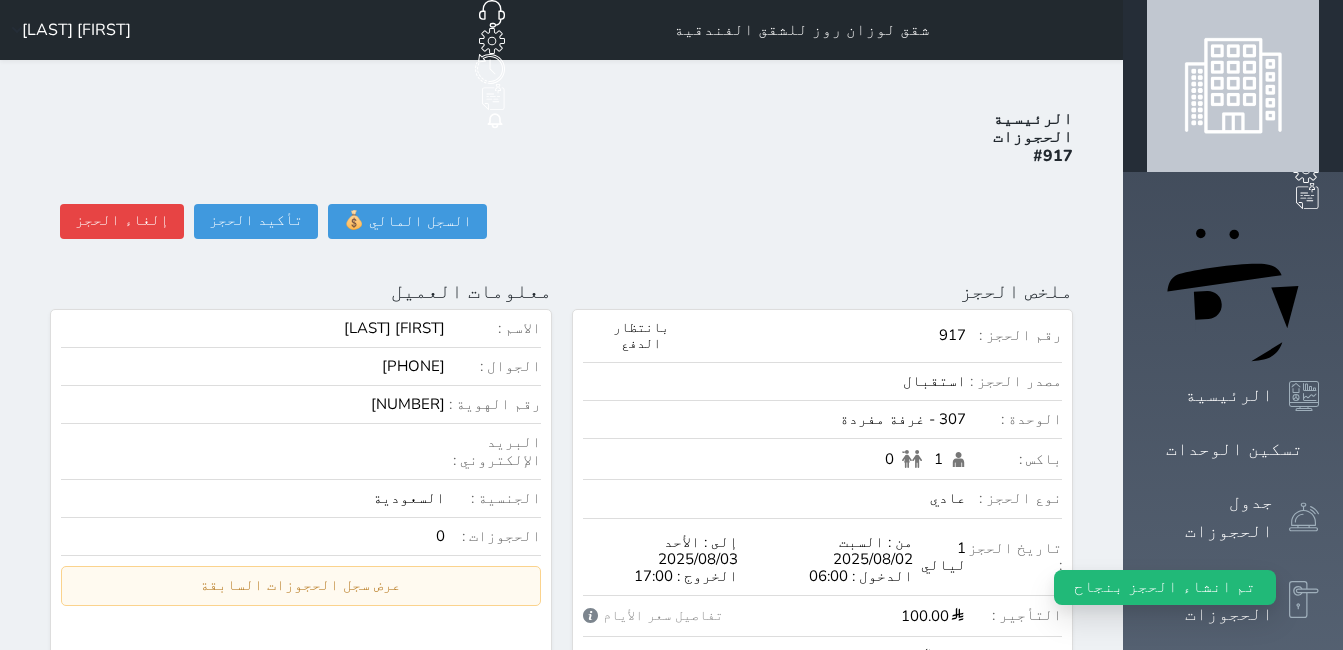 select 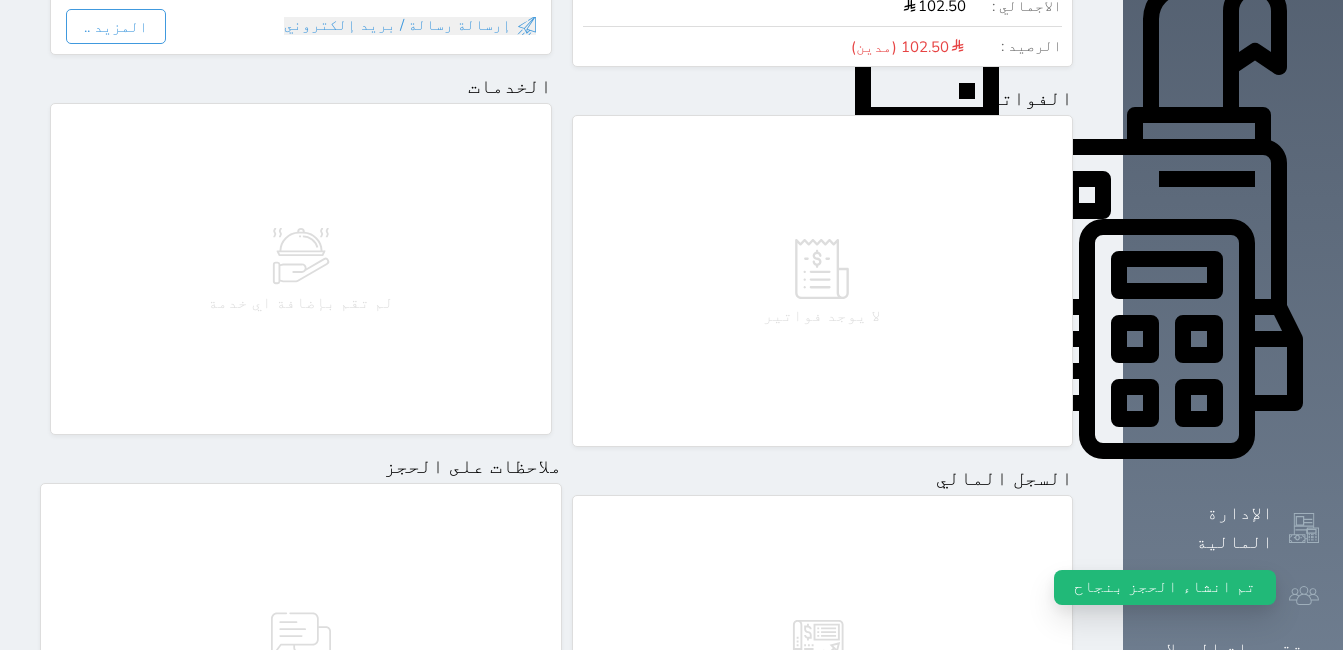 scroll, scrollTop: 1017, scrollLeft: 0, axis: vertical 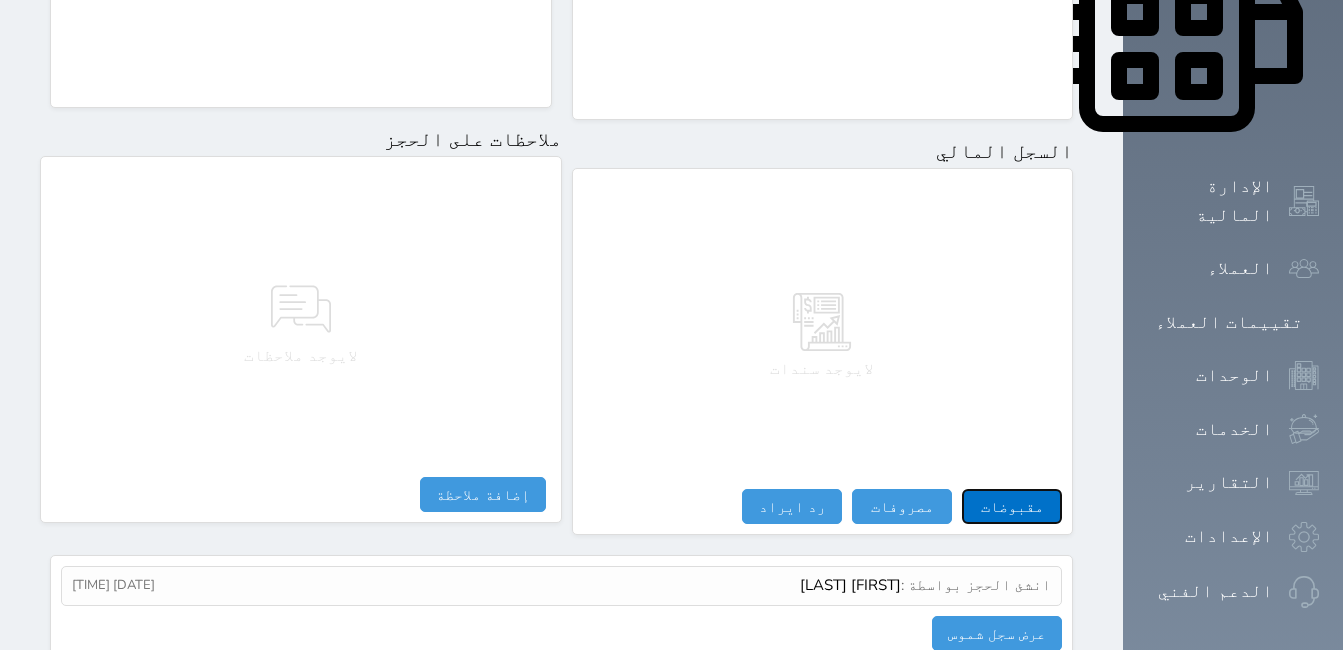click on "مقبوضات" at bounding box center [1012, 506] 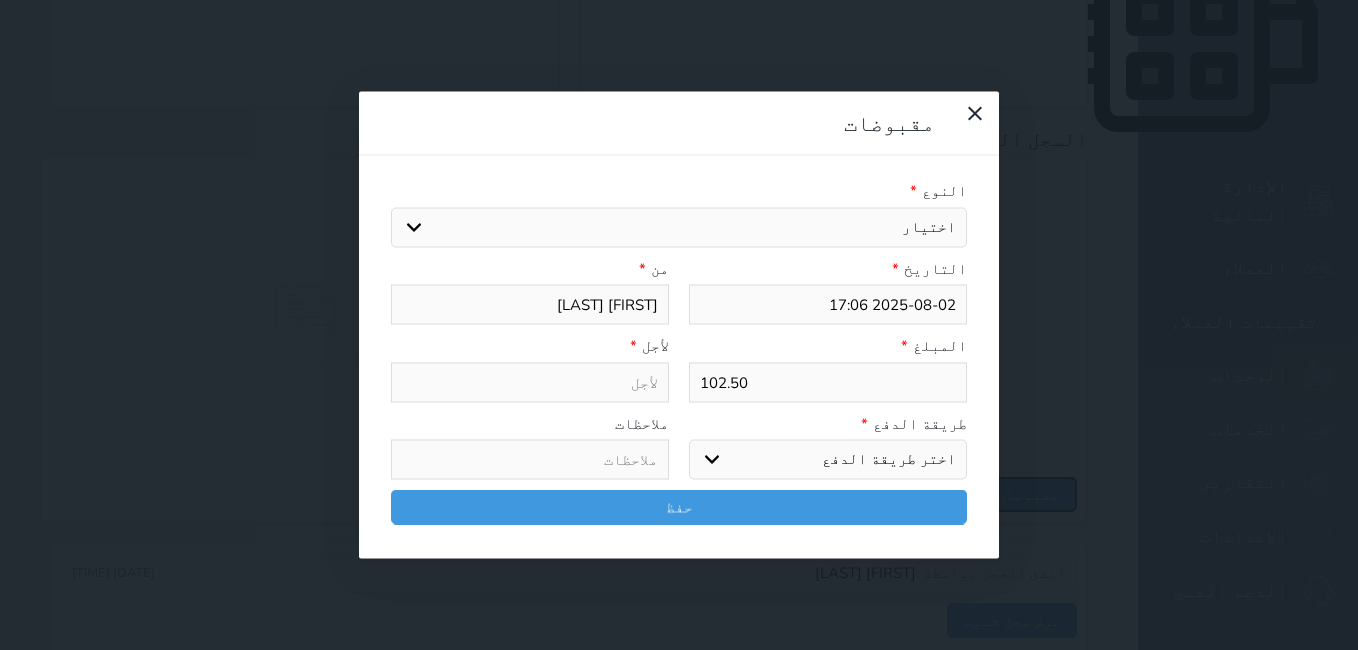select 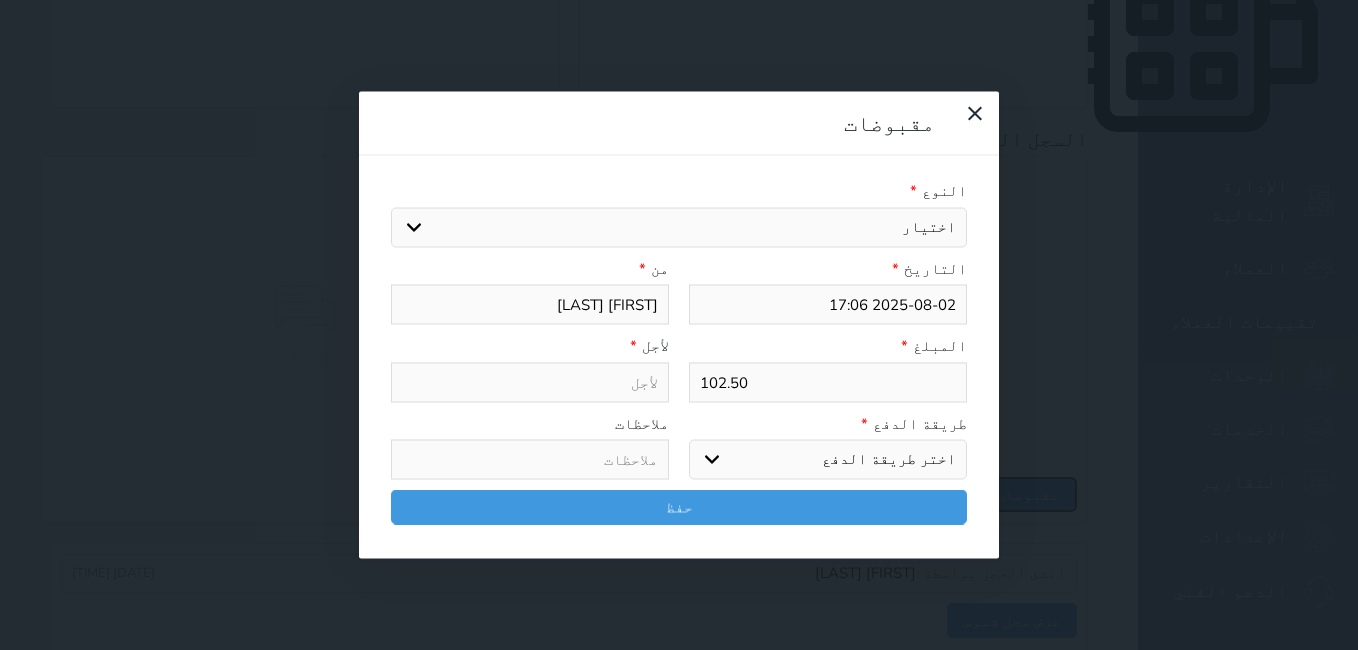 select 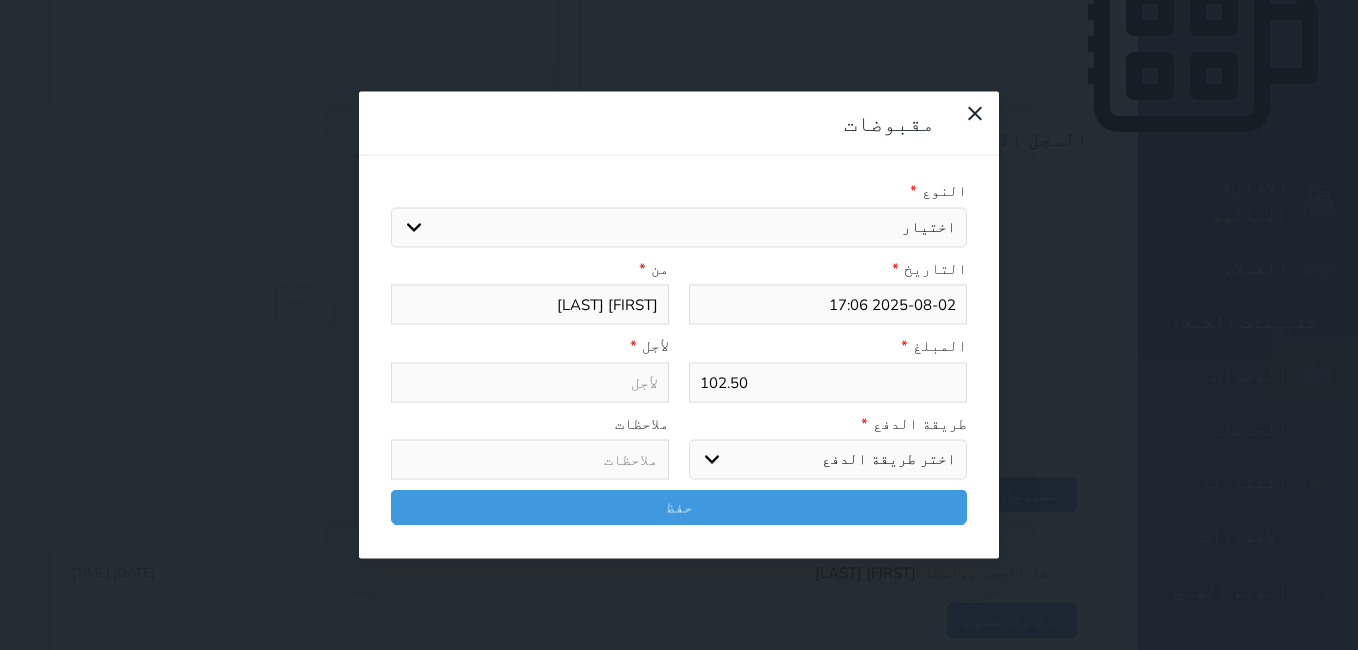 click on "طريقة الدفع *   اختر طريقة الدفع   دفع نقدى   تحويل بنكى   مدى   بطاقة ائتمان   آجل" at bounding box center (828, 446) 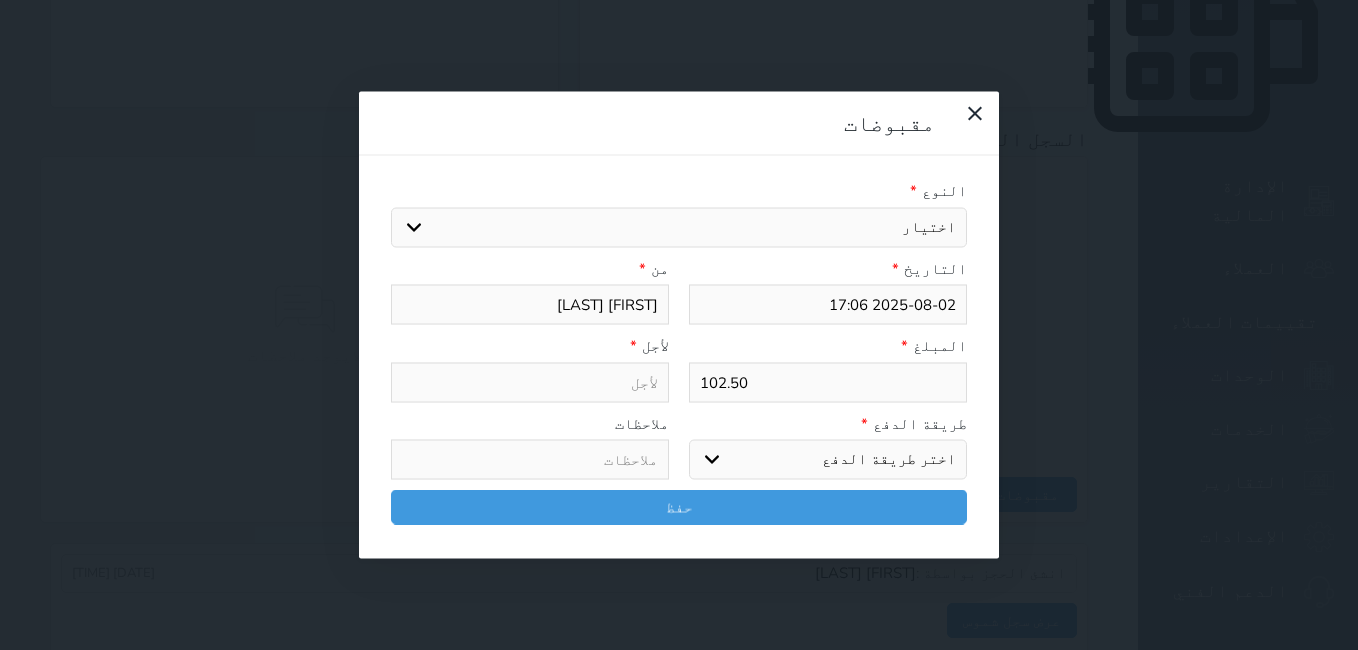 click on "اختر طريقة الدفع   دفع نقدى   تحويل بنكى   مدى   بطاقة ائتمان   آجل" at bounding box center [828, 460] 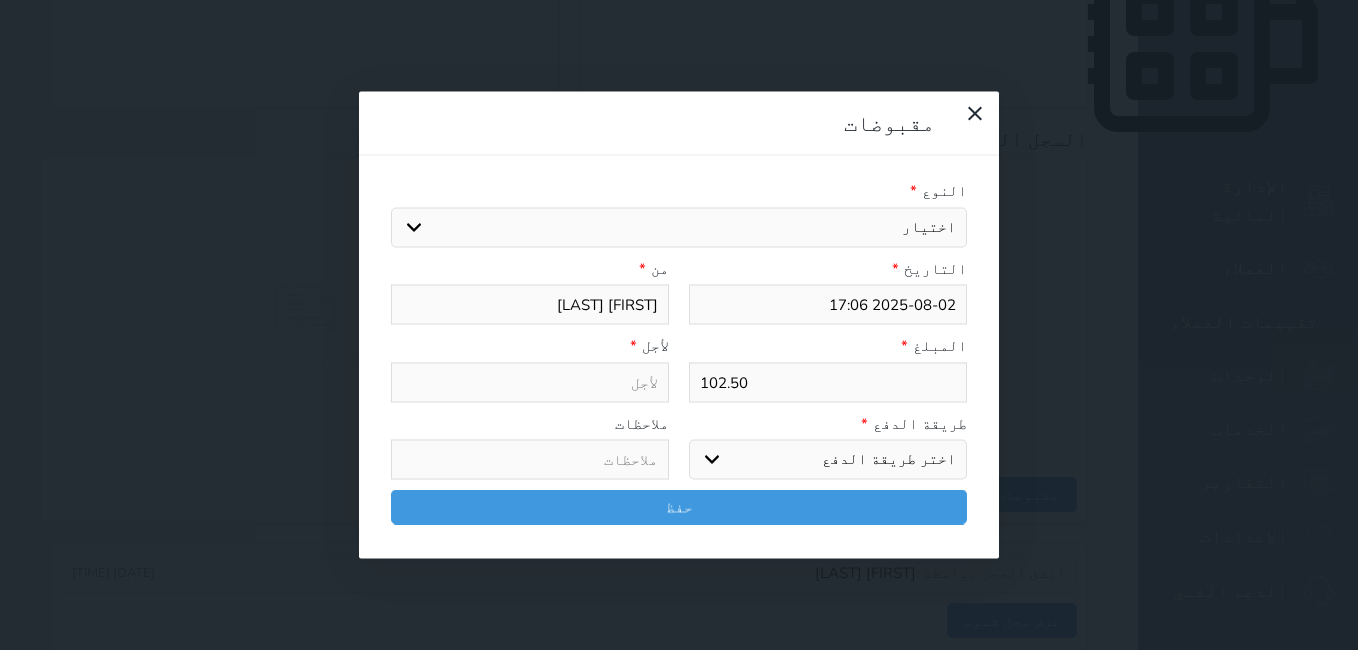 select on "cash" 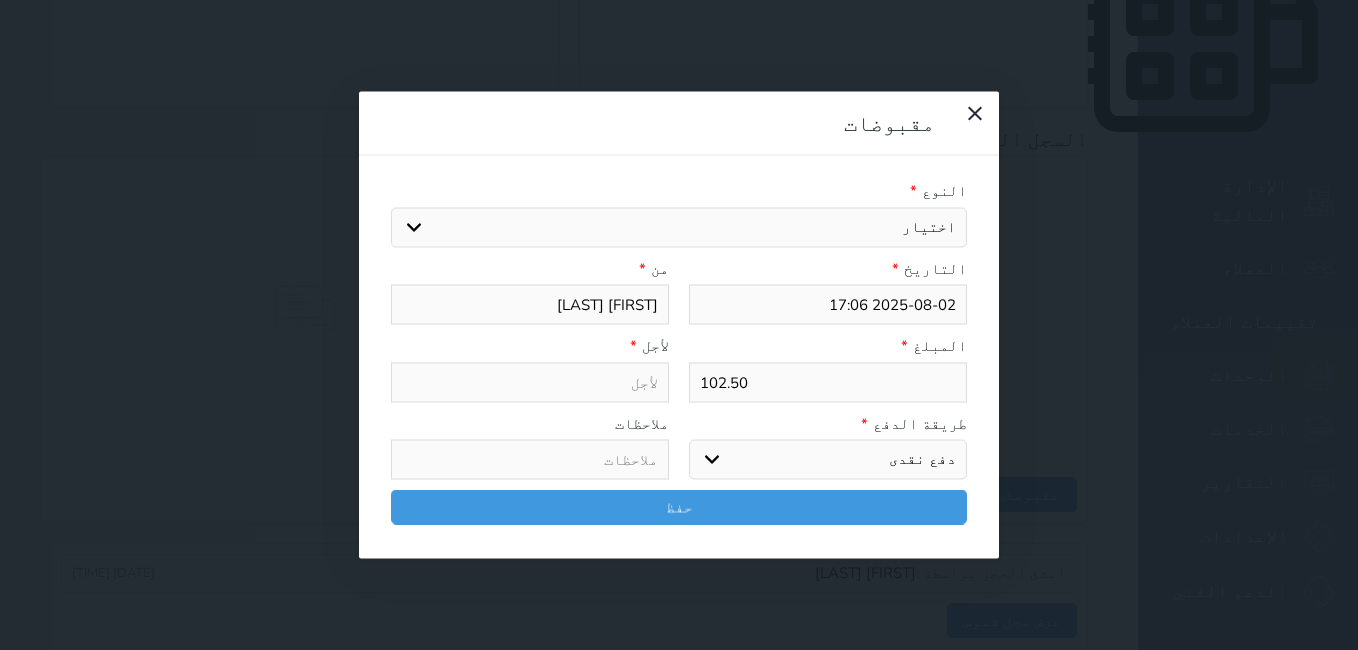 click on "اختر طريقة الدفع   دفع نقدى   تحويل بنكى   مدى   بطاقة ائتمان   آجل" at bounding box center (828, 460) 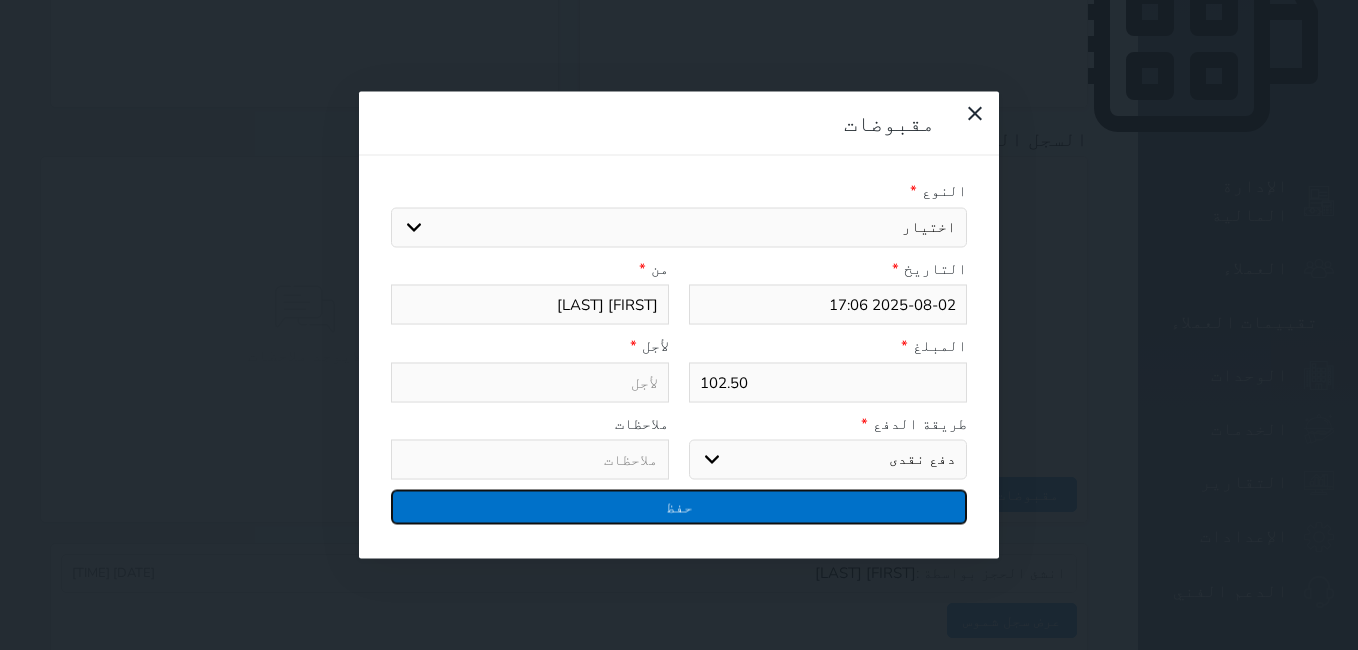 click on "حفظ" at bounding box center [679, 507] 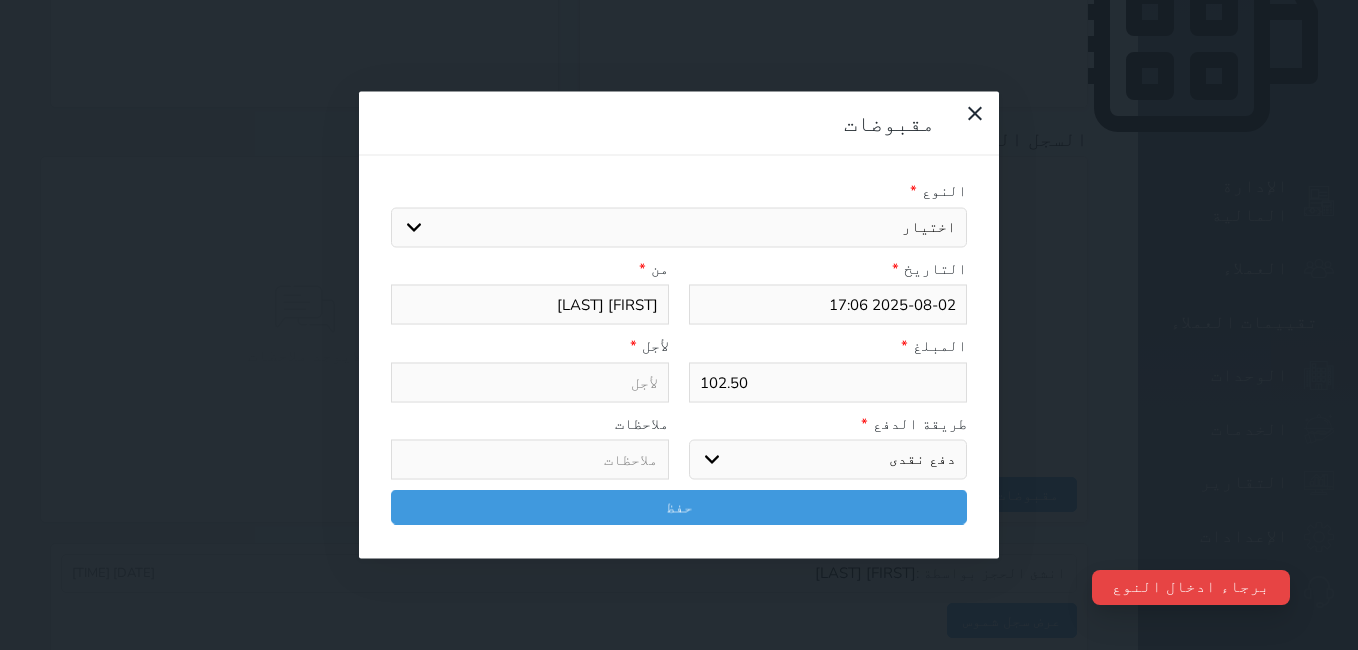 click on "اختيار   مقبوضات عامة قيمة إيجار فواتير تامين عربون لا ينطبق آخر مغسلة واي فاي - الإنترنت مواقف السيارات طعام الأغذية والمشروبات مشروبات المشروبات الباردة المشروبات الساخنة الإفطار غداء عشاء مخبز و كعك حمام سباحة الصالة الرياضية سبا و خدمات الجمال اختيار وإسقاط (خدمات النقل) ميني بار كابل - تلفزيون سرير إضافي تصفيف الشعر التسوق خدمات الجولات السياحية المنظمة خدمات الدليل السياحي" at bounding box center (679, 227) 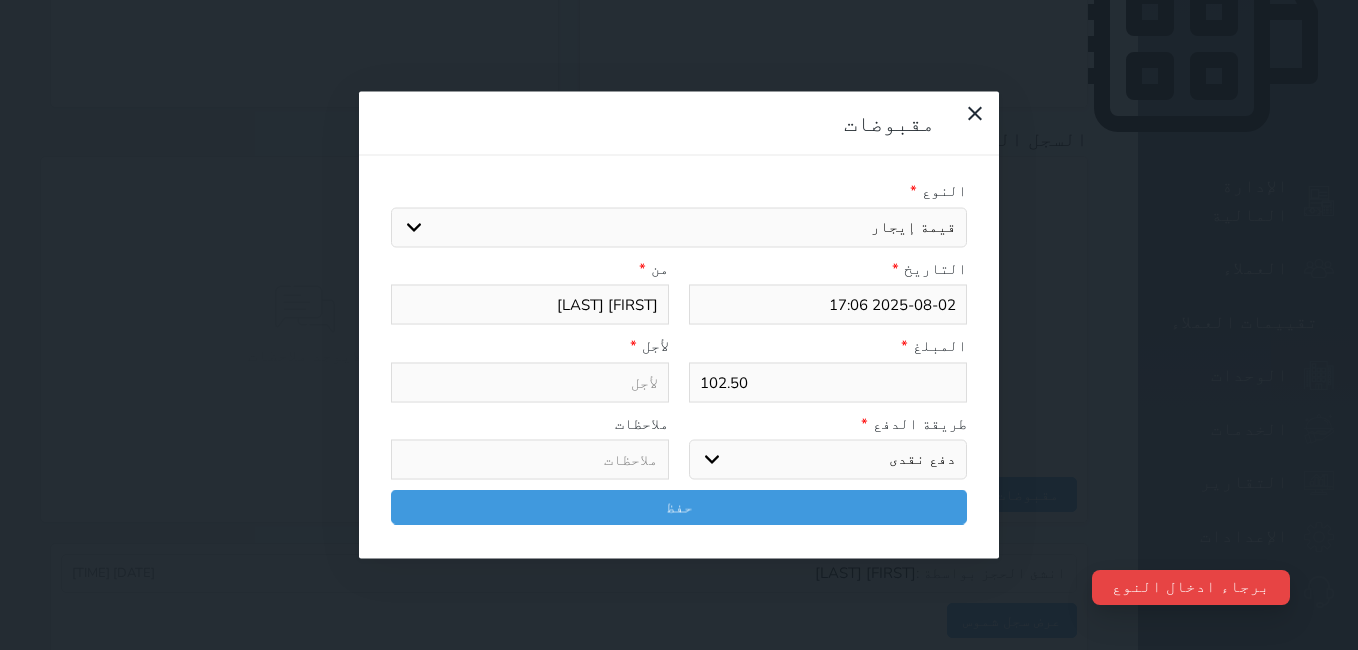 click on "اختيار   مقبوضات عامة قيمة إيجار فواتير تامين عربون لا ينطبق آخر مغسلة واي فاي - الإنترنت مواقف السيارات طعام الأغذية والمشروبات مشروبات المشروبات الباردة المشروبات الساخنة الإفطار غداء عشاء مخبز و كعك حمام سباحة الصالة الرياضية سبا و خدمات الجمال اختيار وإسقاط (خدمات النقل) ميني بار كابل - تلفزيون سرير إضافي تصفيف الشعر التسوق خدمات الجولات السياحية المنظمة خدمات الدليل السياحي" at bounding box center [679, 227] 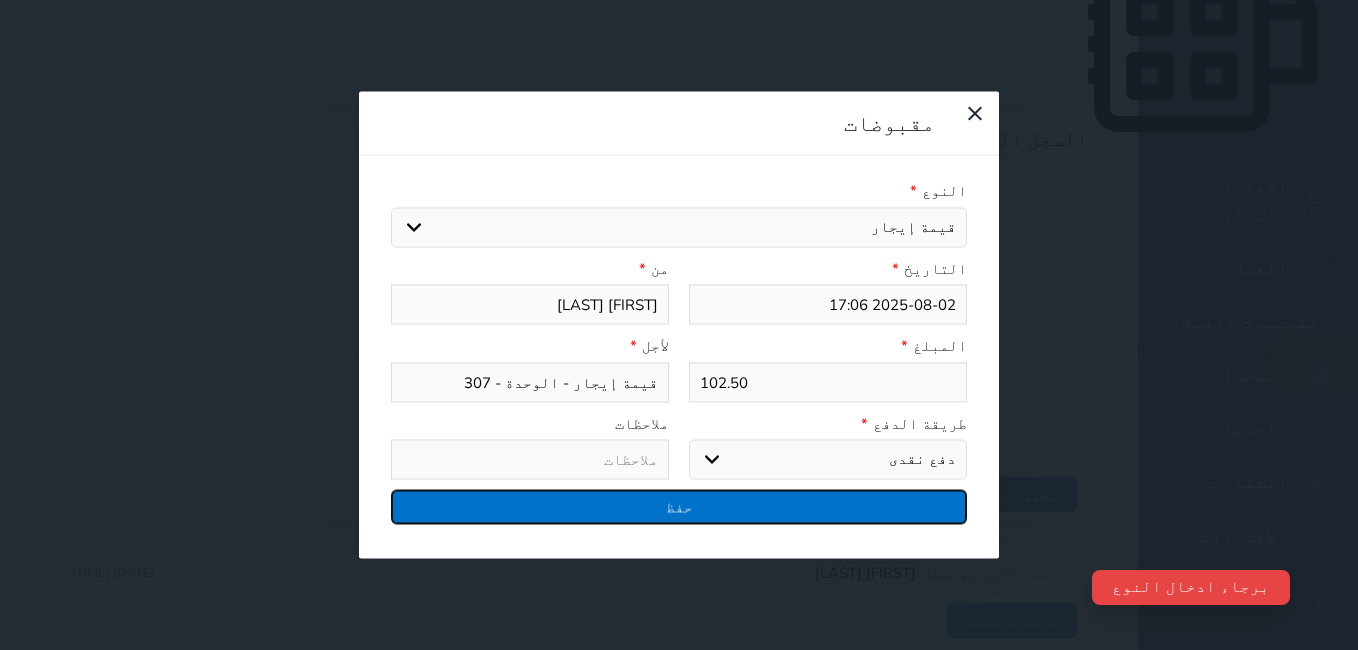 click on "حفظ" at bounding box center [679, 507] 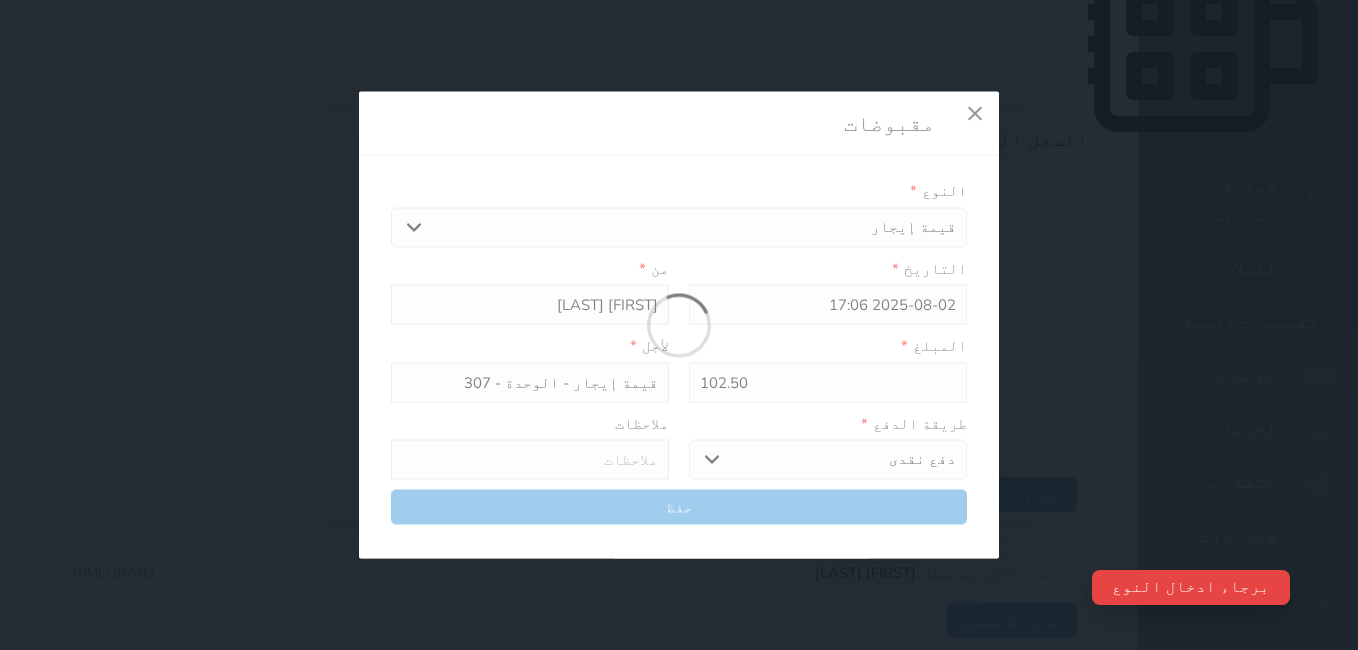select 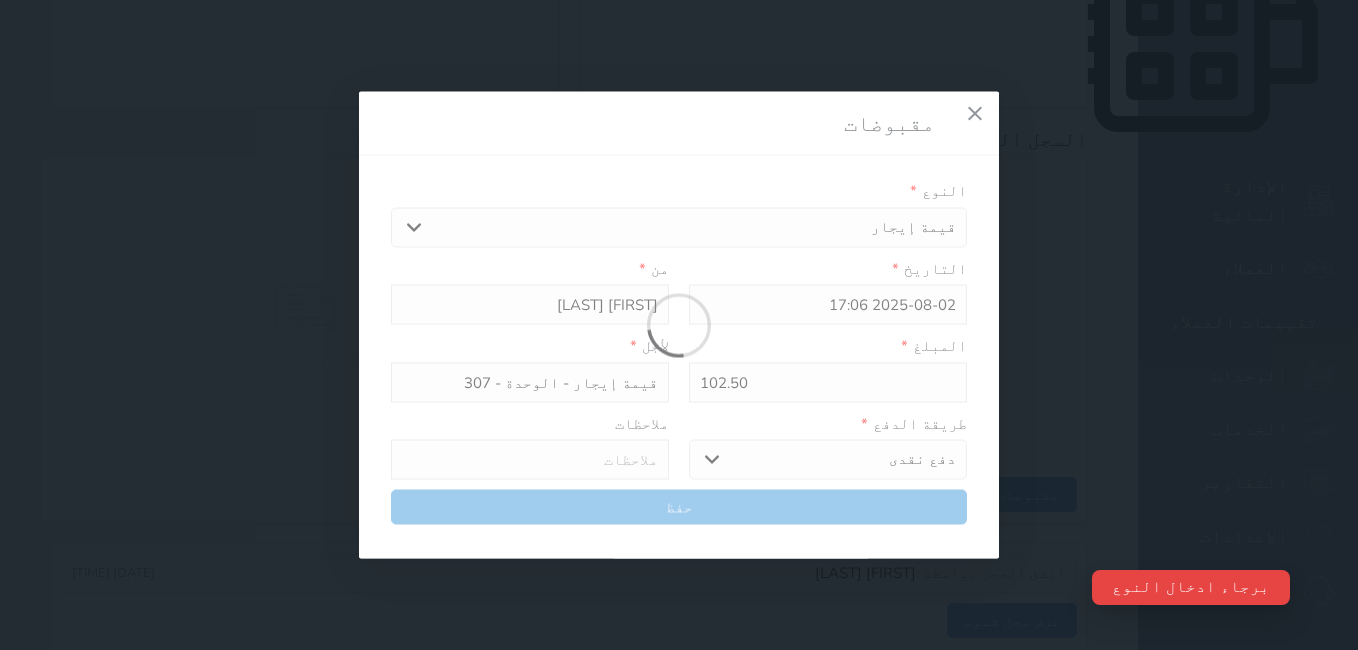type 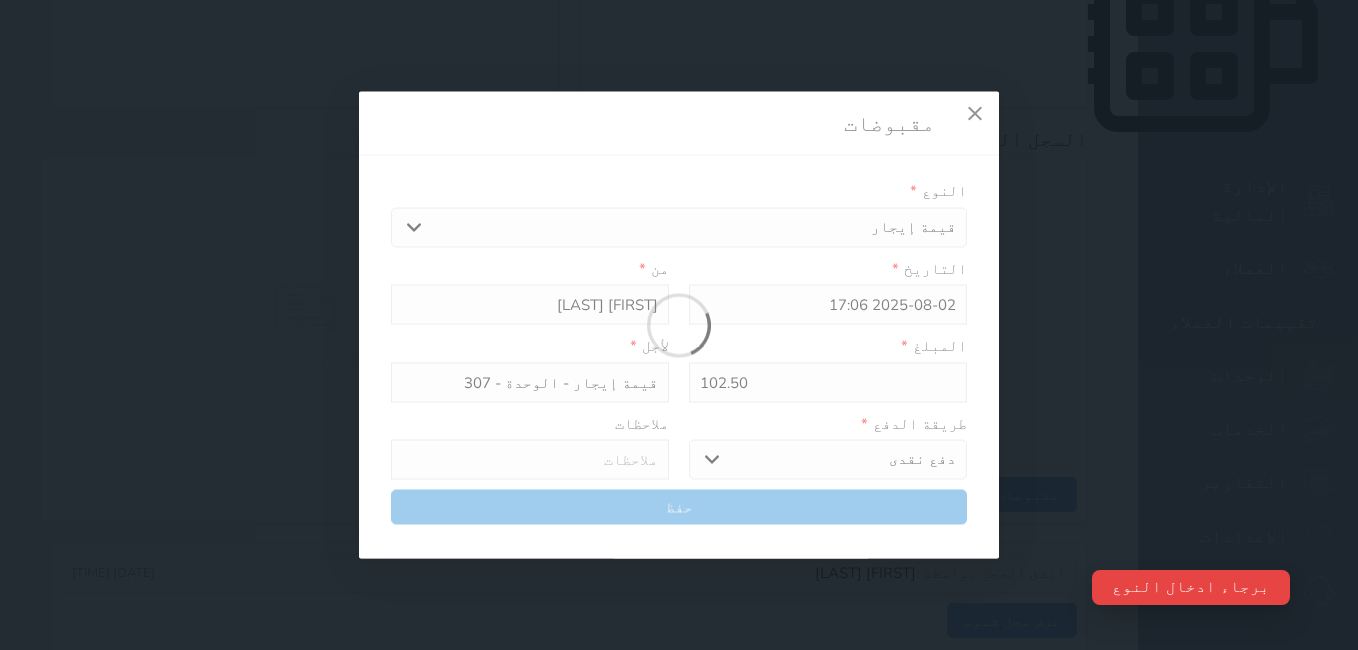 type on "0" 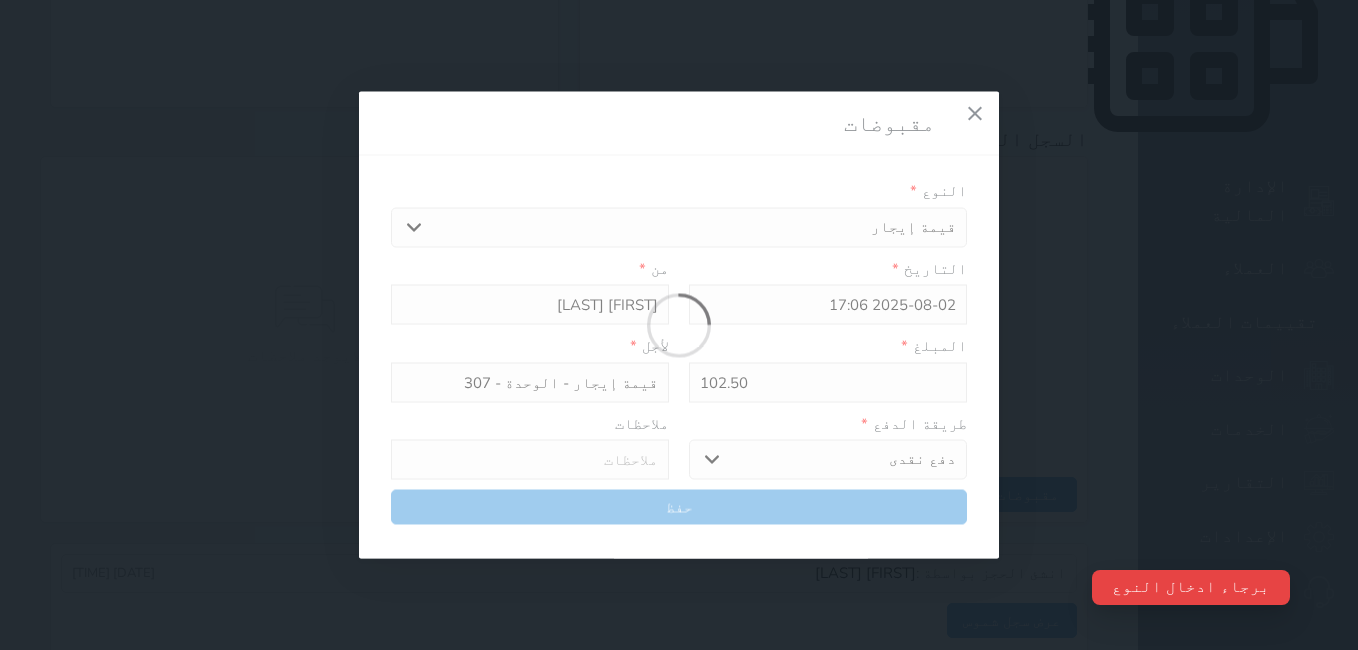 select 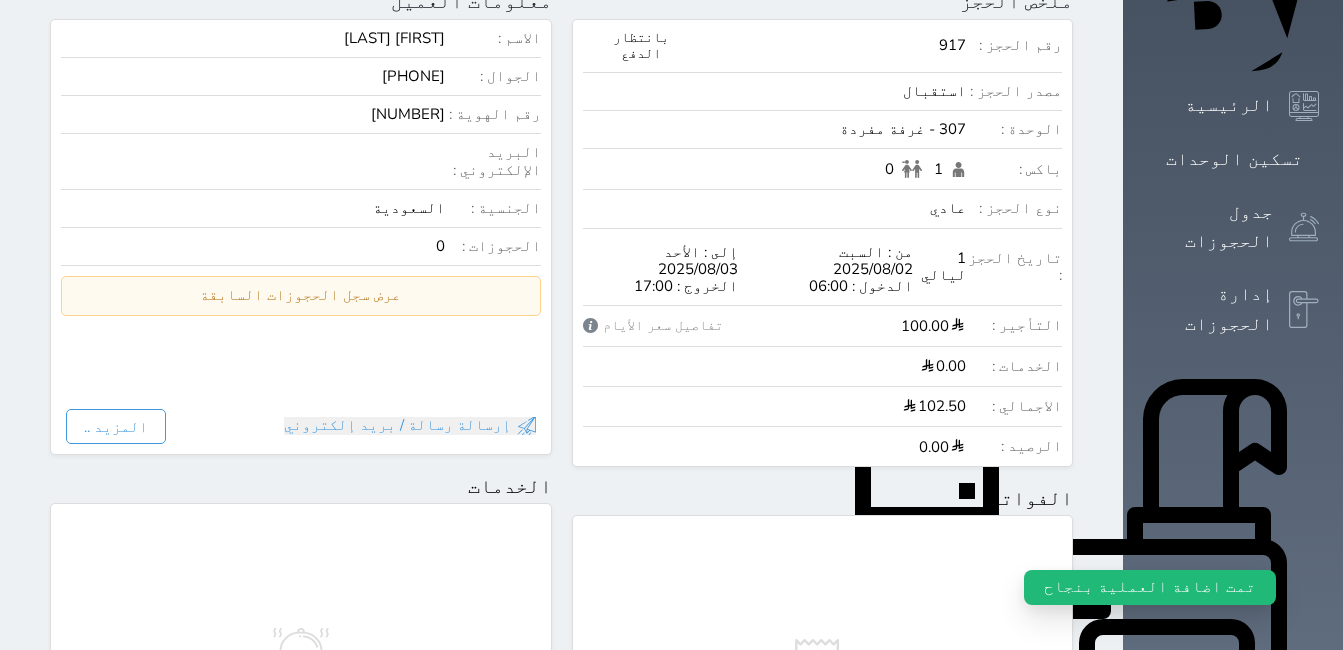 scroll, scrollTop: 0, scrollLeft: 0, axis: both 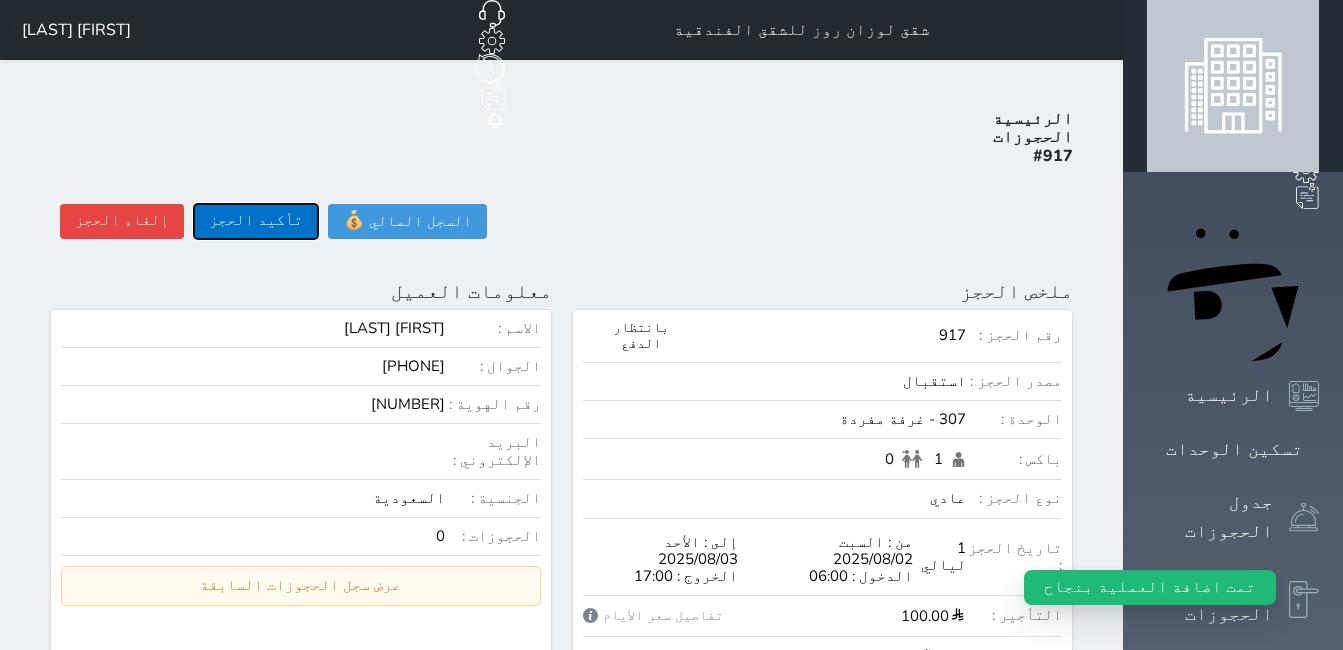 click on "تأكيد الحجز" at bounding box center (256, 221) 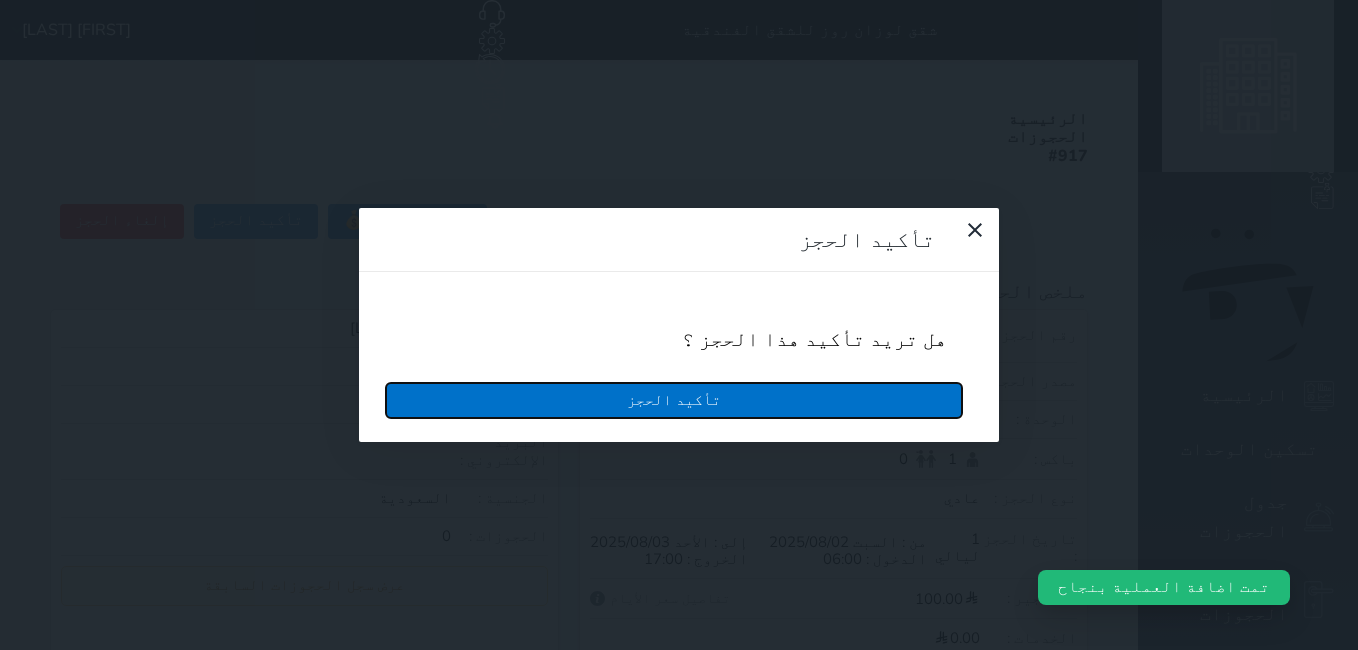 click on "تأكيد الحجز" at bounding box center [674, 400] 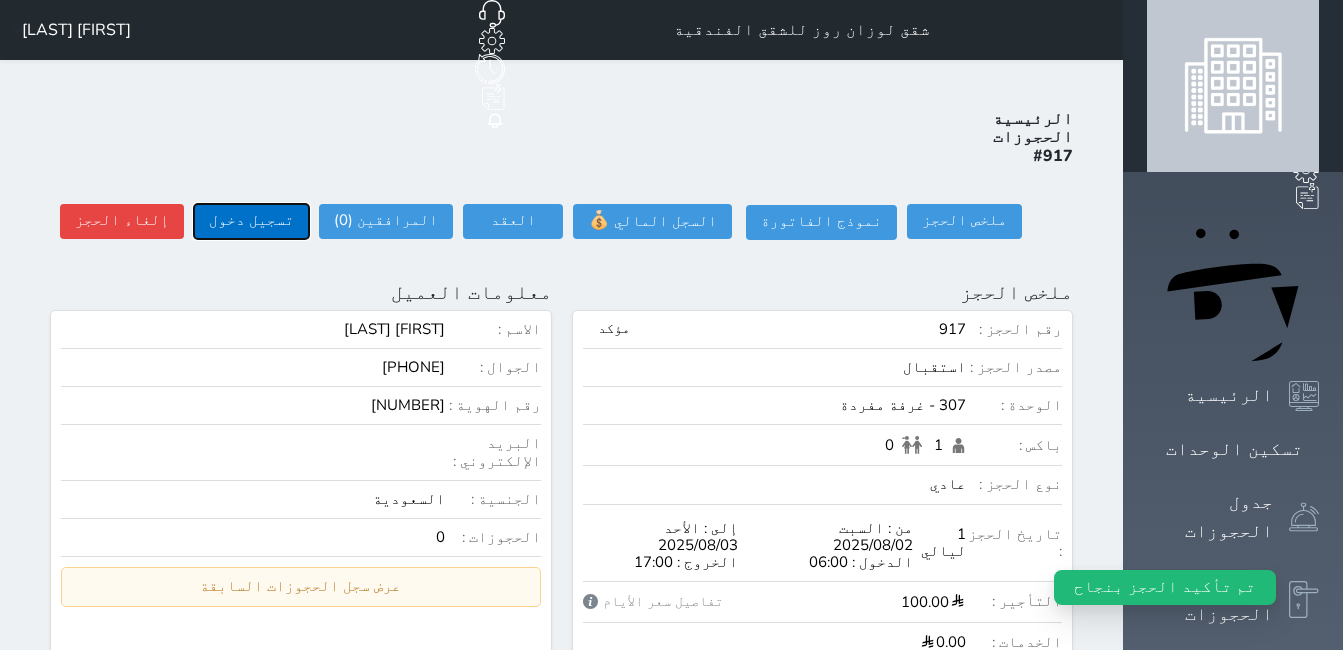 click on "تسجيل دخول" at bounding box center [251, 221] 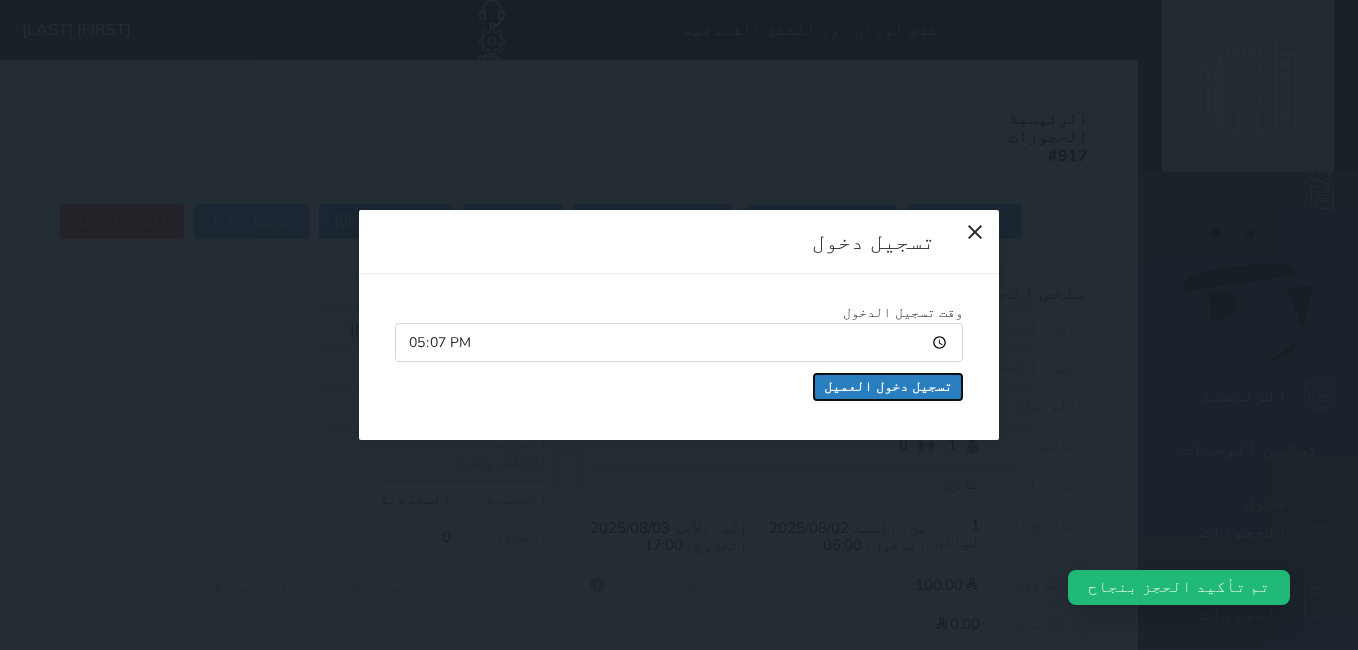 click on "تسجيل دخول العميل" at bounding box center [888, 387] 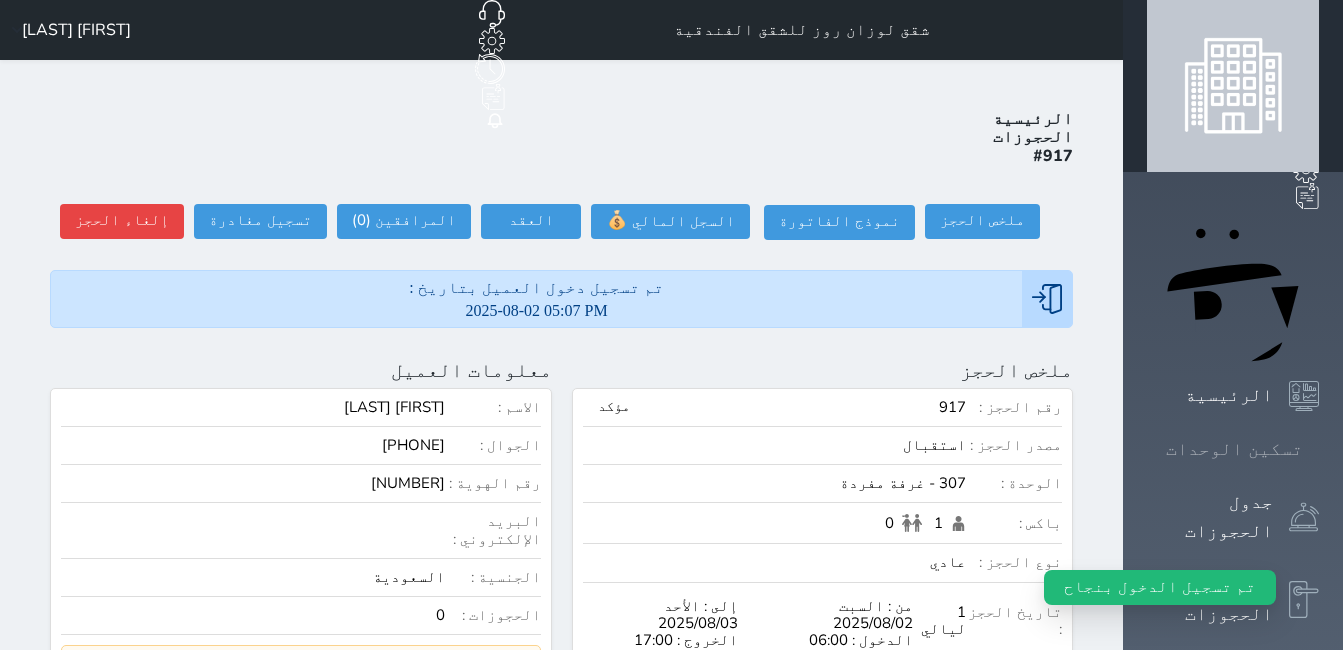 click on "تسكين الوحدات" at bounding box center (1234, 449) 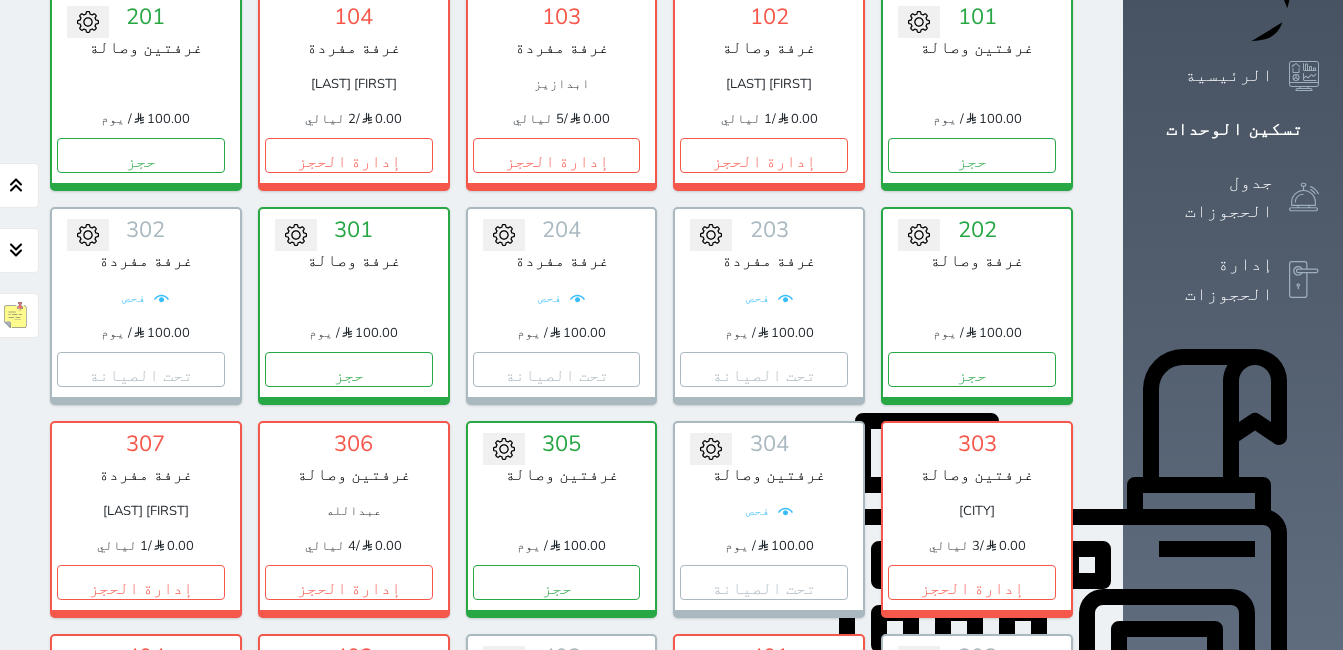scroll, scrollTop: 0, scrollLeft: 0, axis: both 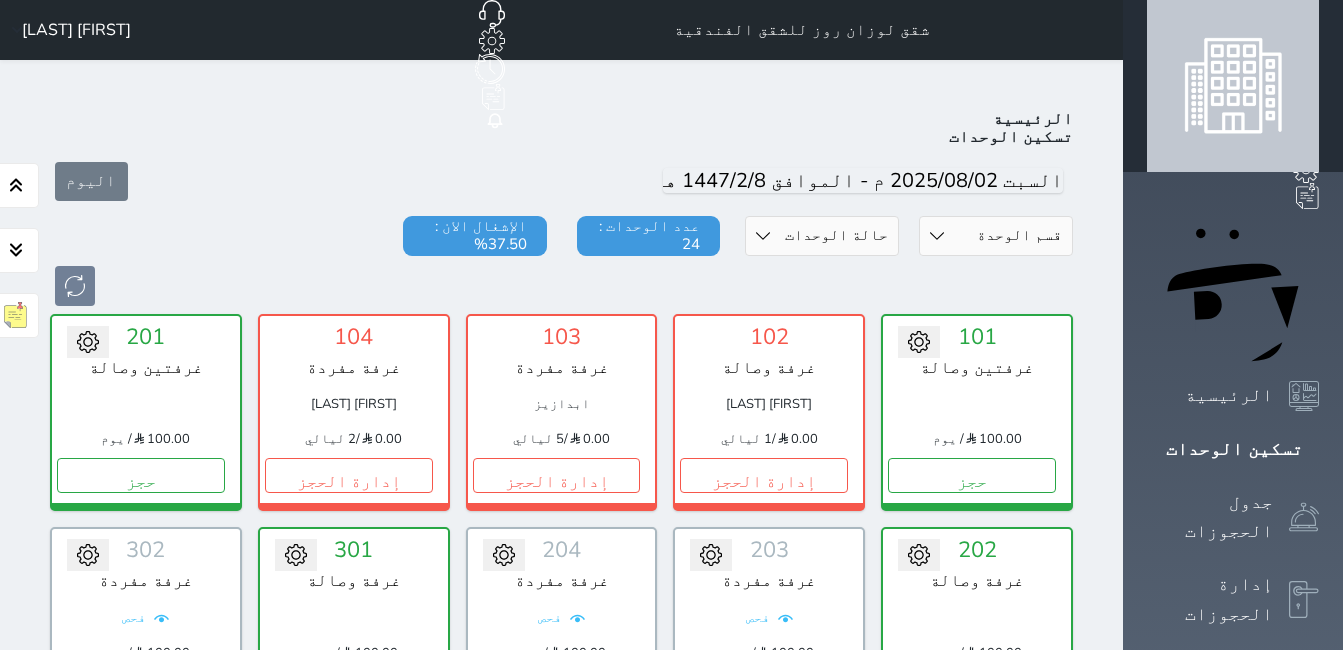 click on "[FIRST] [LAST] [LAST] [LAST]" at bounding box center [67, 30] 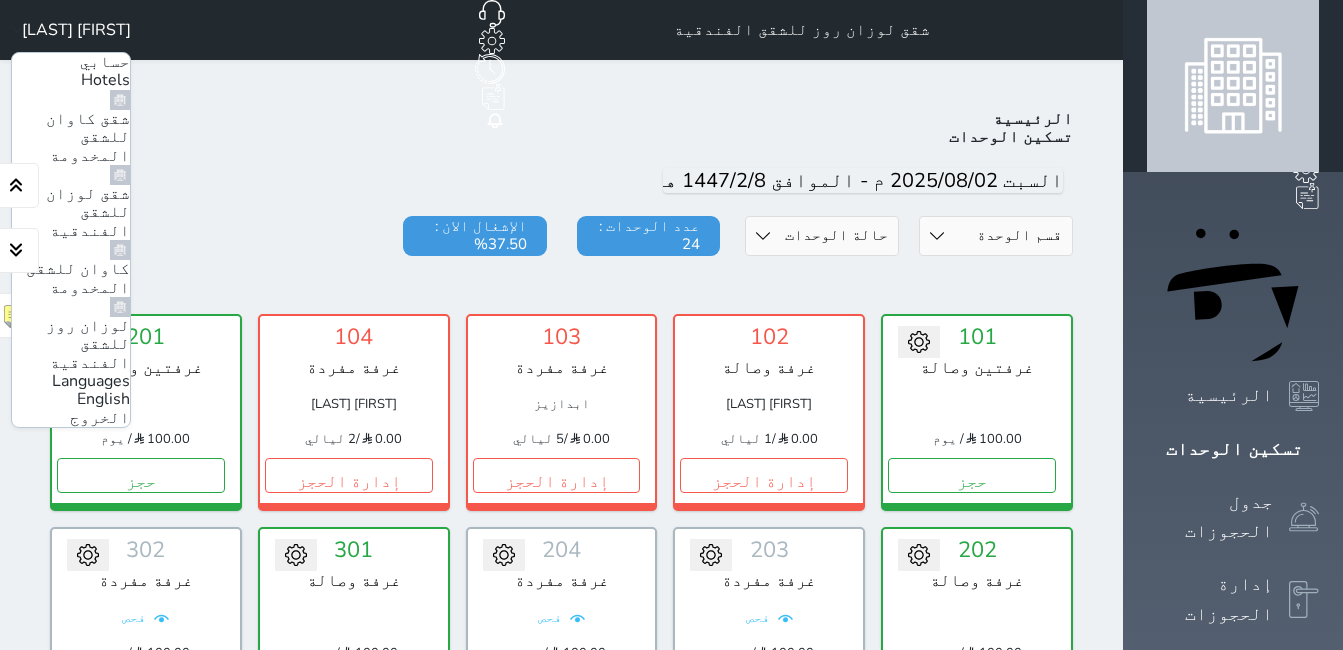 click on "لوزان روز للشقق الفندقية" at bounding box center (88, 344) 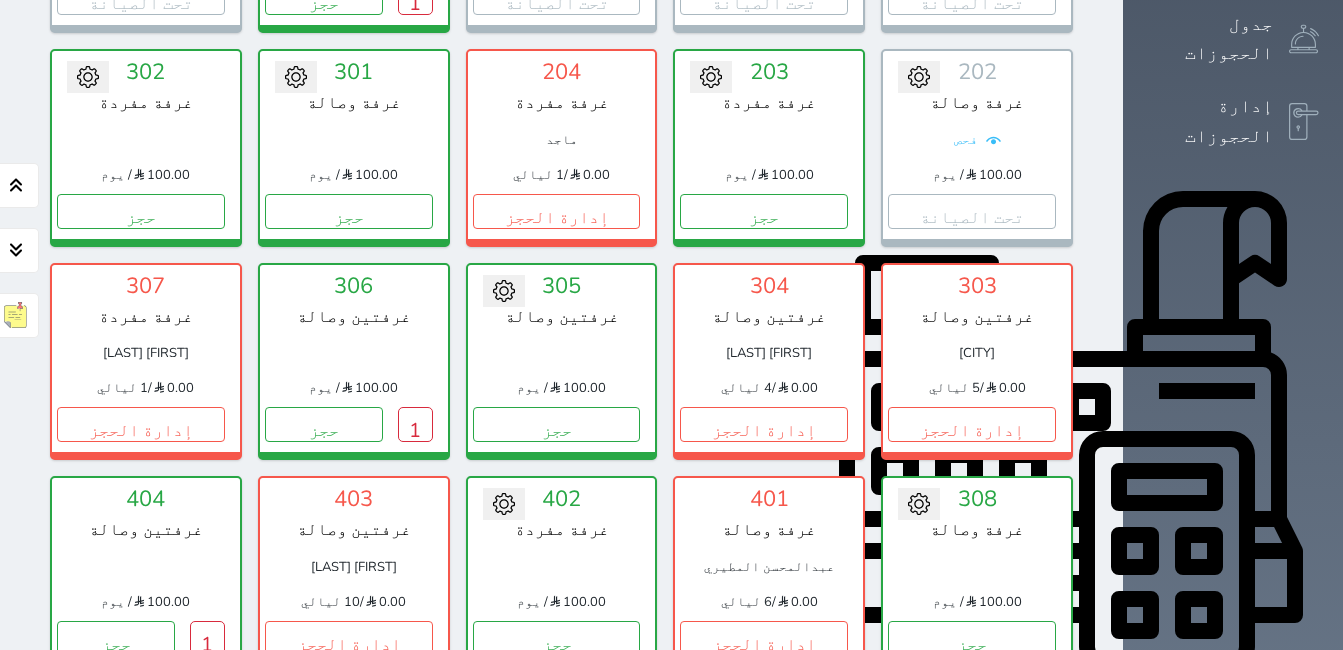 scroll, scrollTop: 778, scrollLeft: 0, axis: vertical 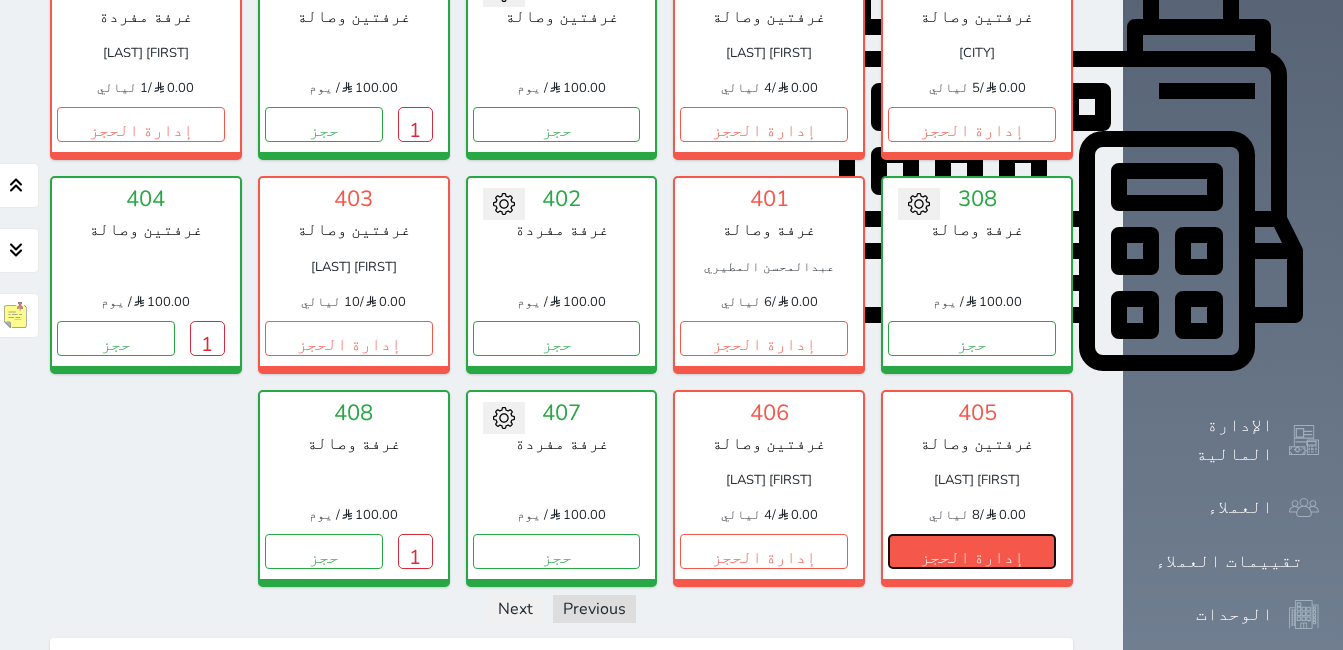 click on "إدارة الحجز" at bounding box center [972, 551] 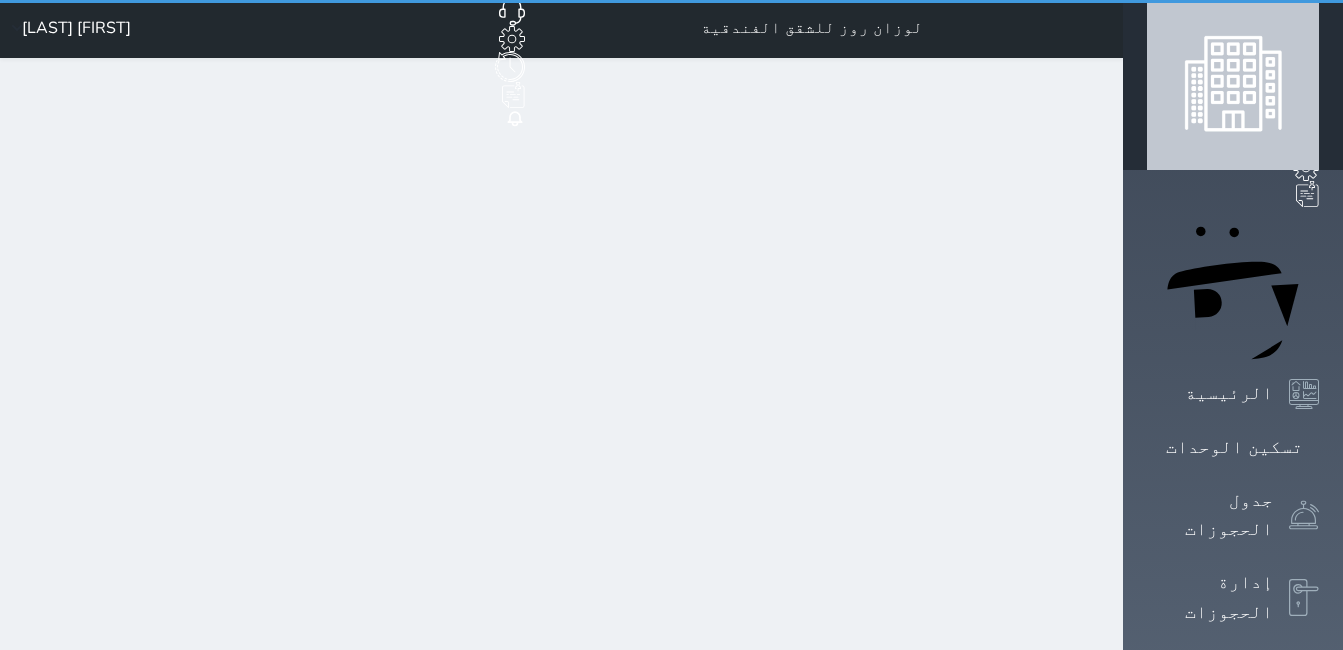 scroll, scrollTop: 0, scrollLeft: 0, axis: both 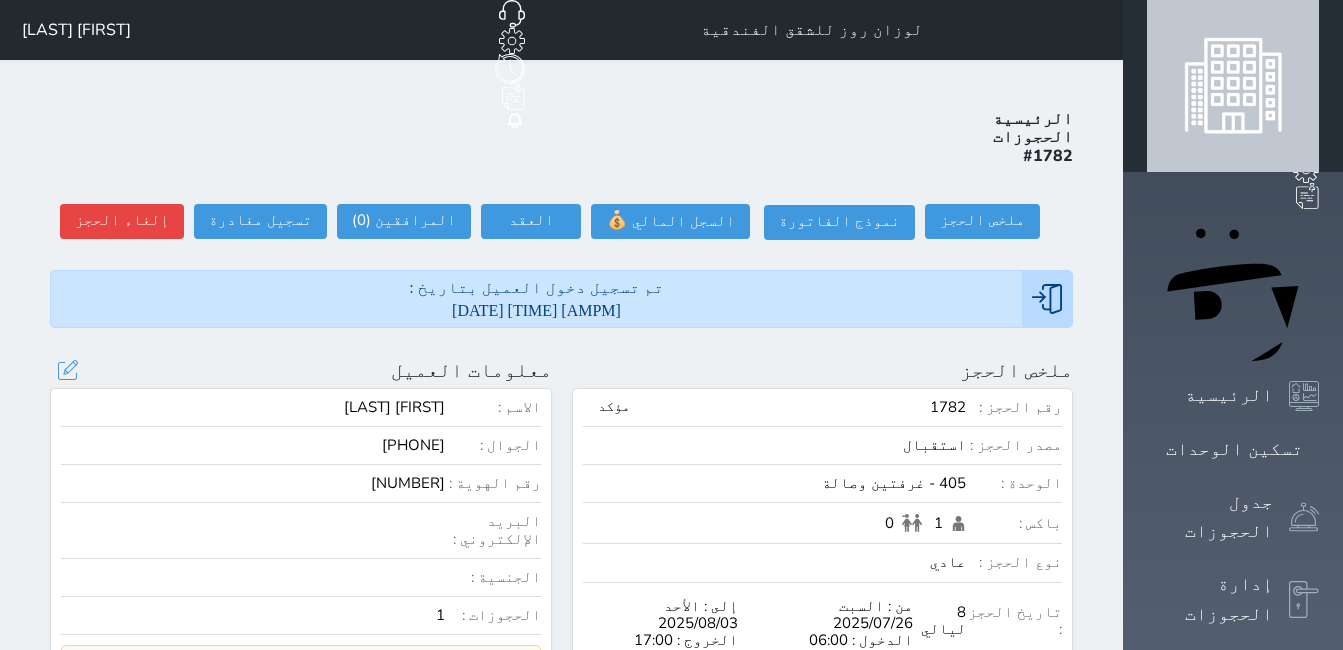 click on "[NUMBER]" at bounding box center (253, 483) 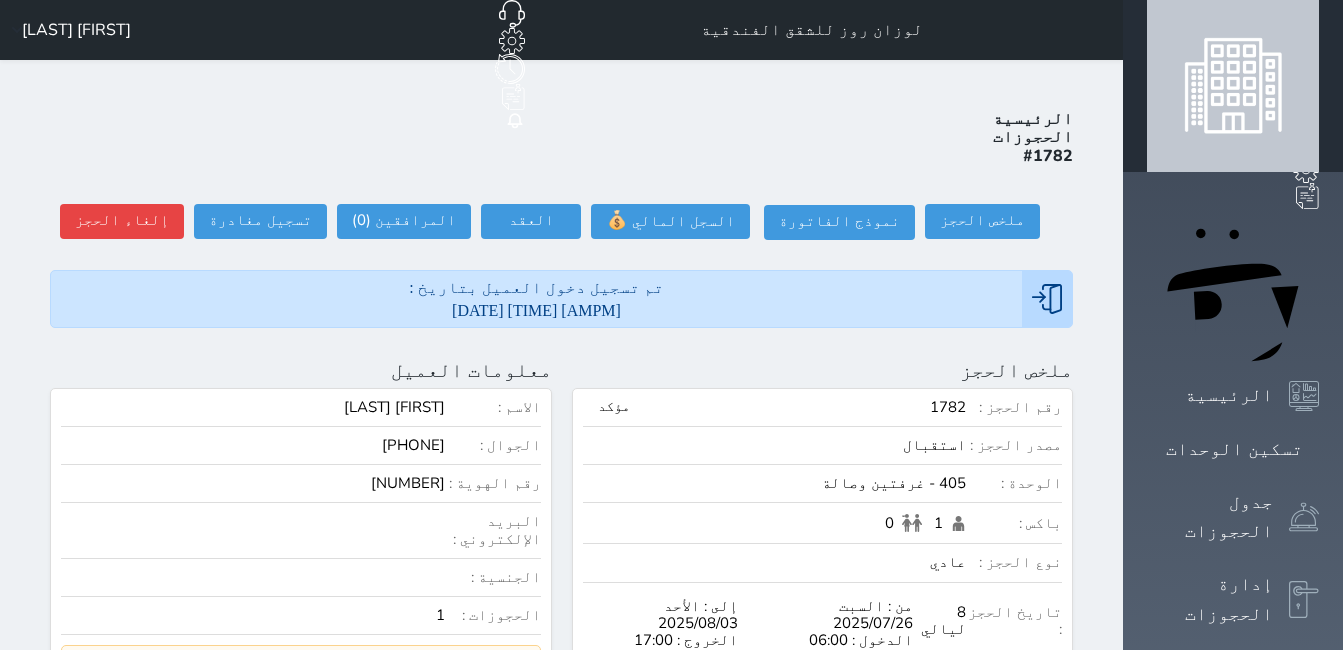 click on "[FIRST] [LAST]" at bounding box center [76, 30] 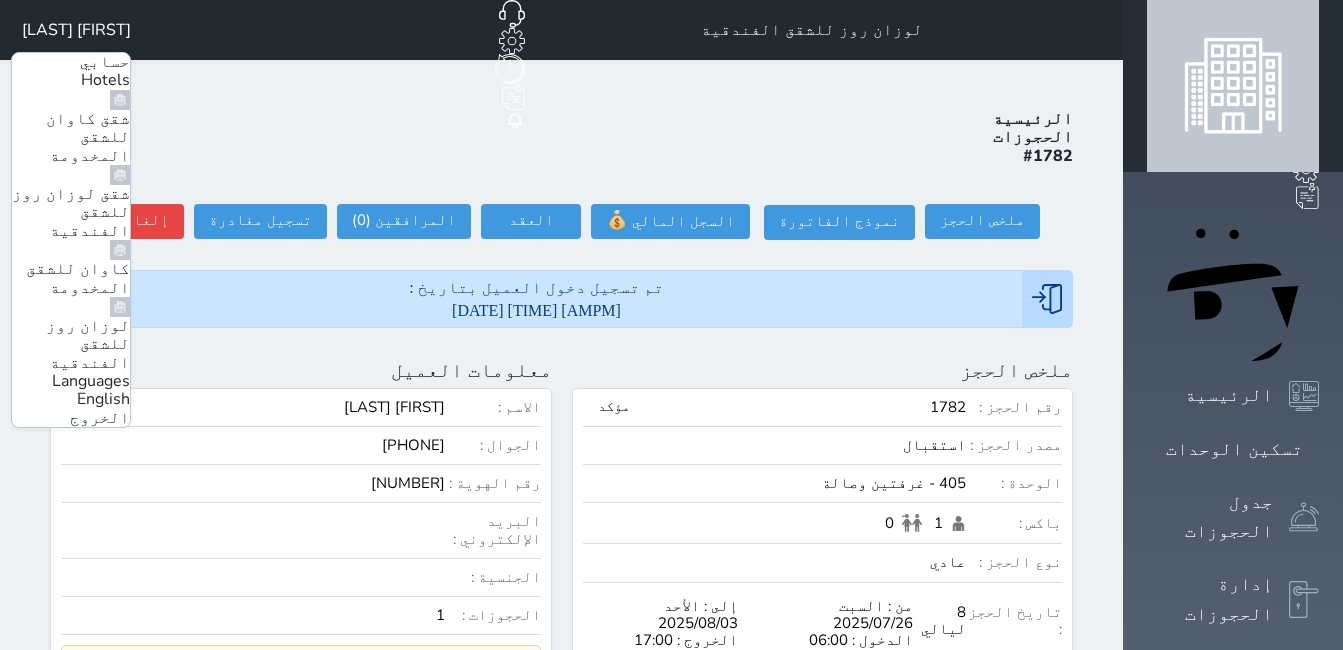 click on "شقق لوزان روز للشقق الفندقية" at bounding box center [71, 212] 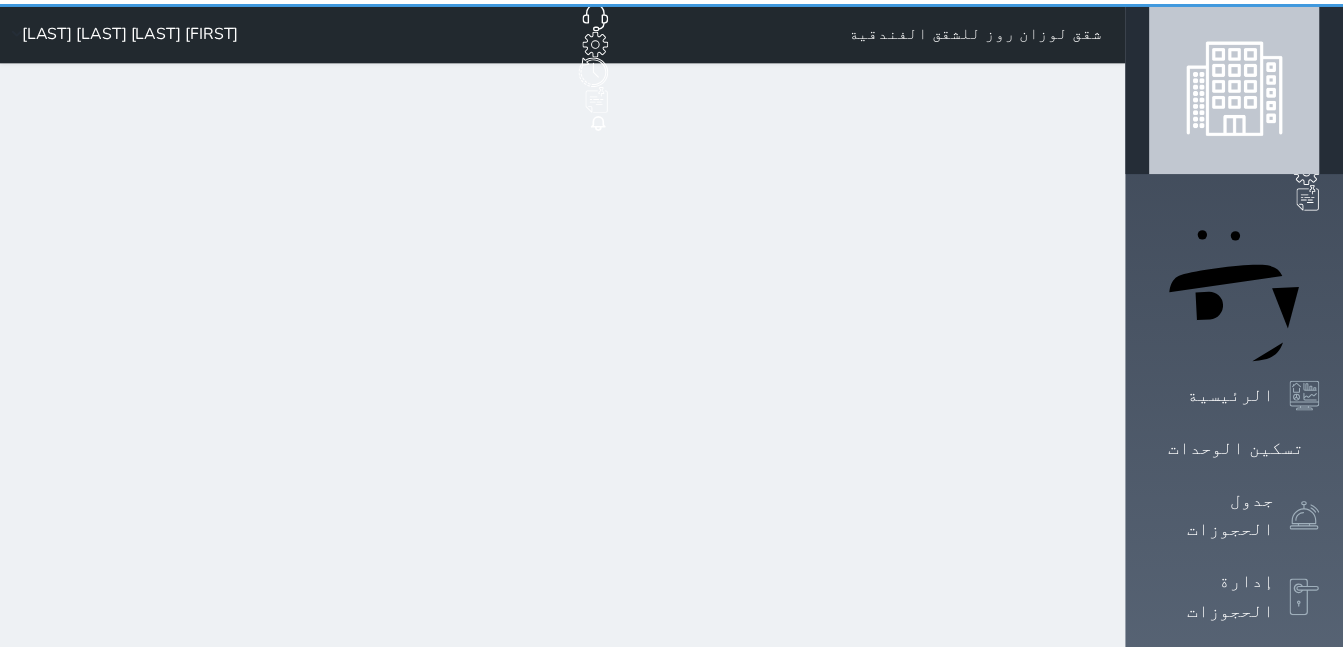 scroll, scrollTop: 0, scrollLeft: 0, axis: both 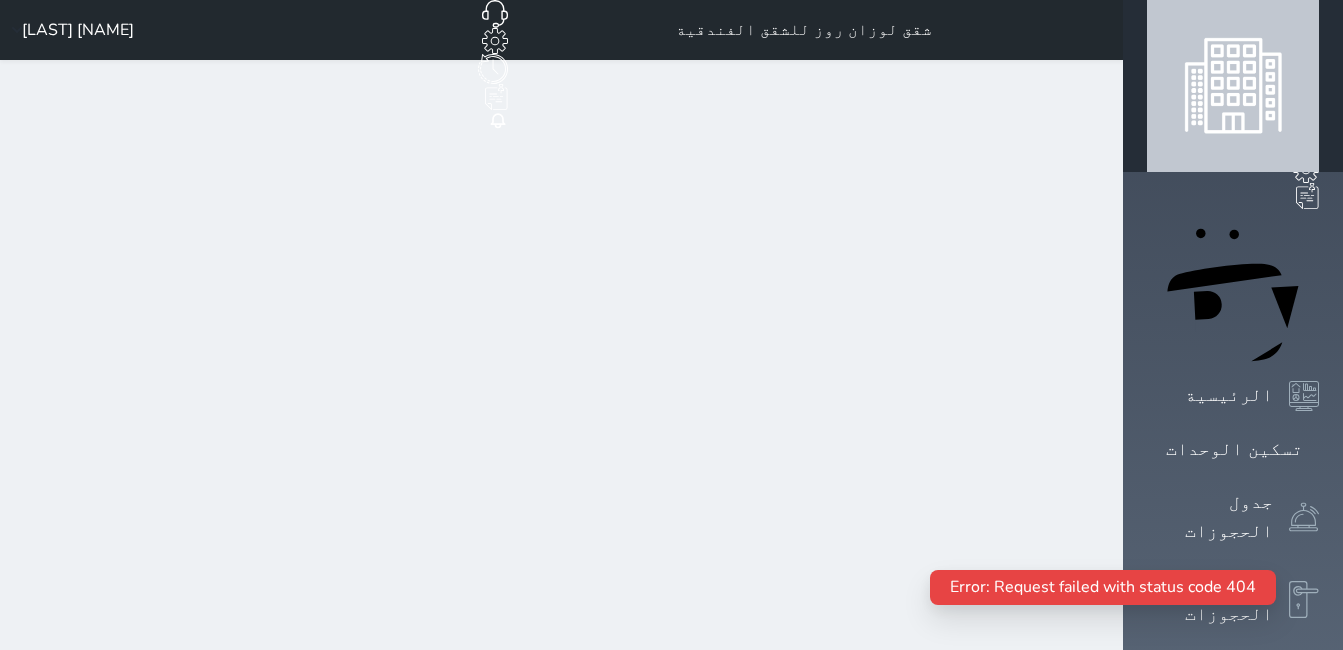 click 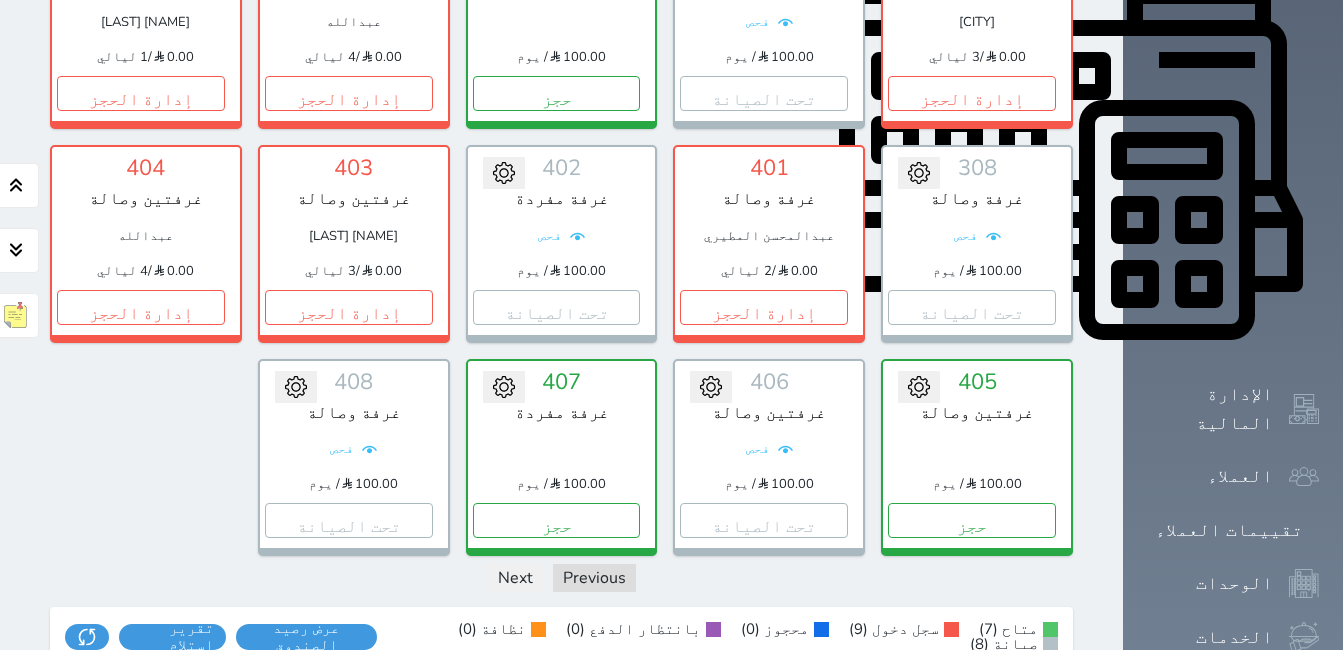 scroll, scrollTop: 778, scrollLeft: 0, axis: vertical 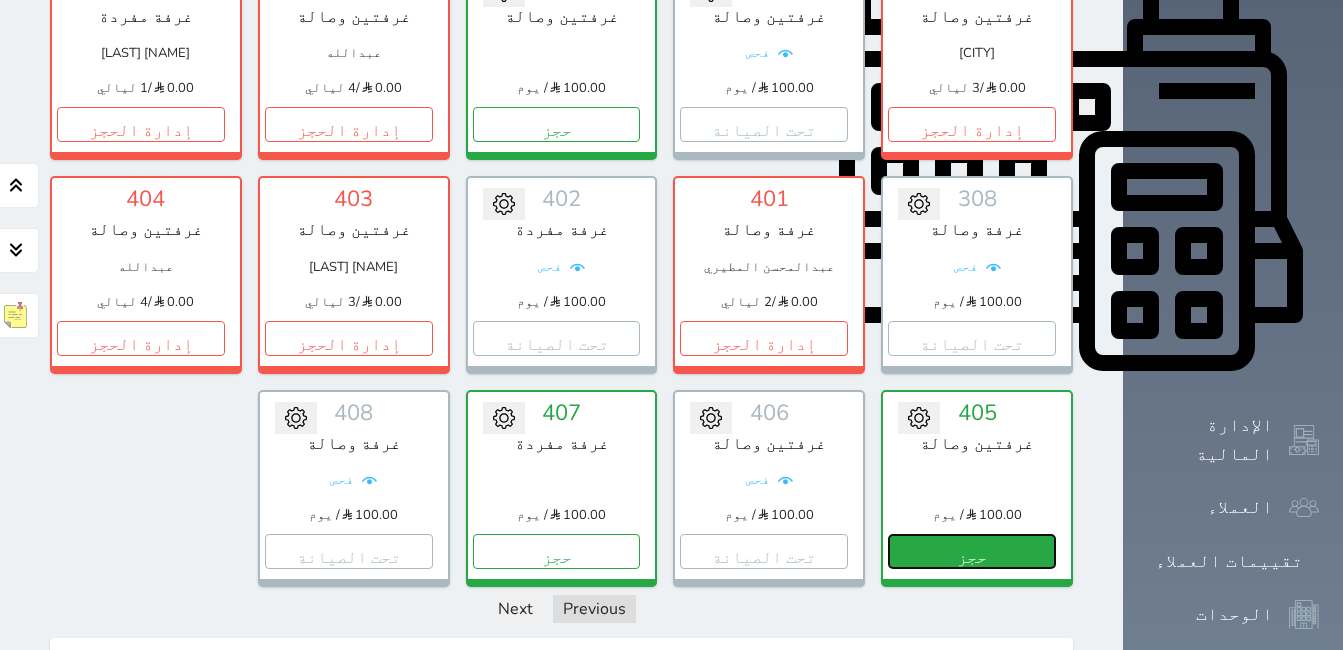 click on "حجز" at bounding box center [972, 551] 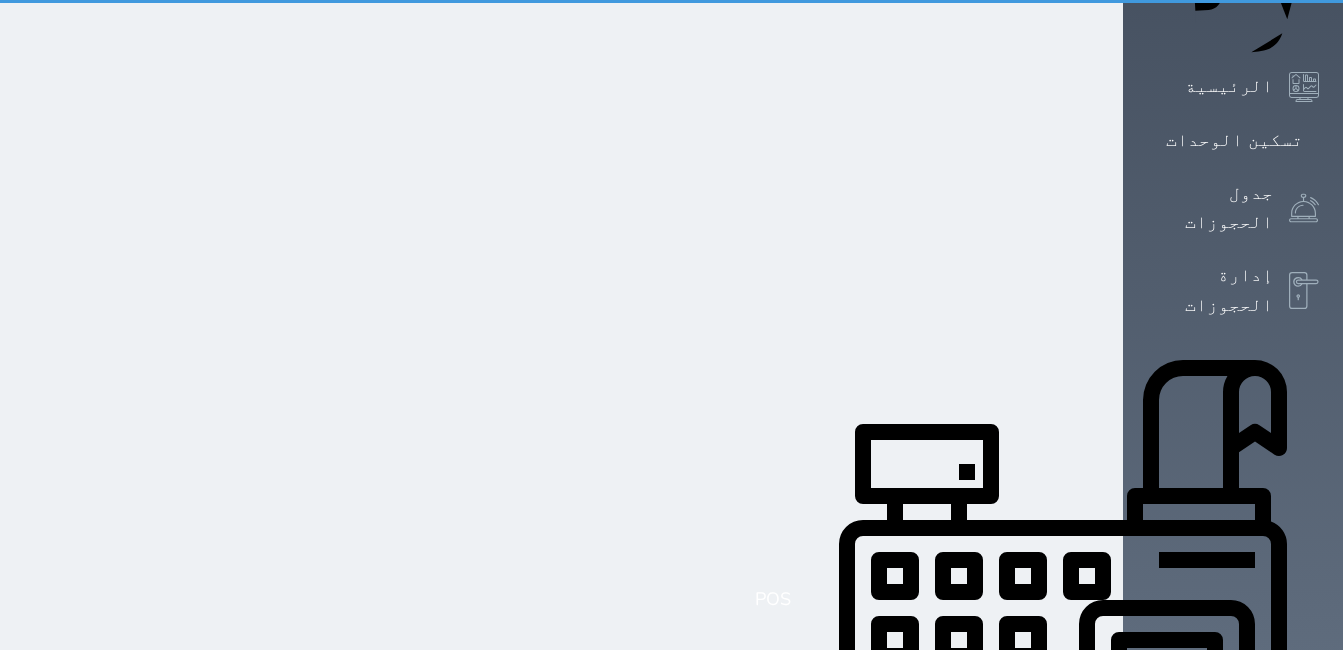 scroll, scrollTop: 14, scrollLeft: 0, axis: vertical 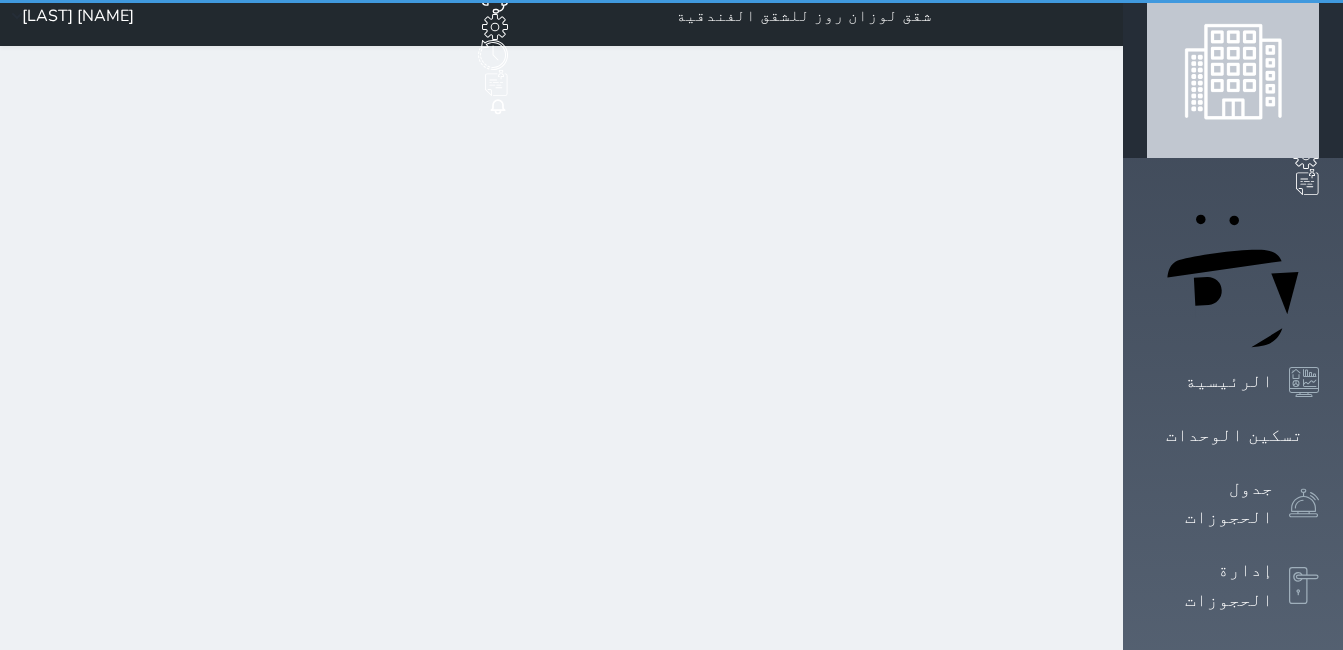 select on "1" 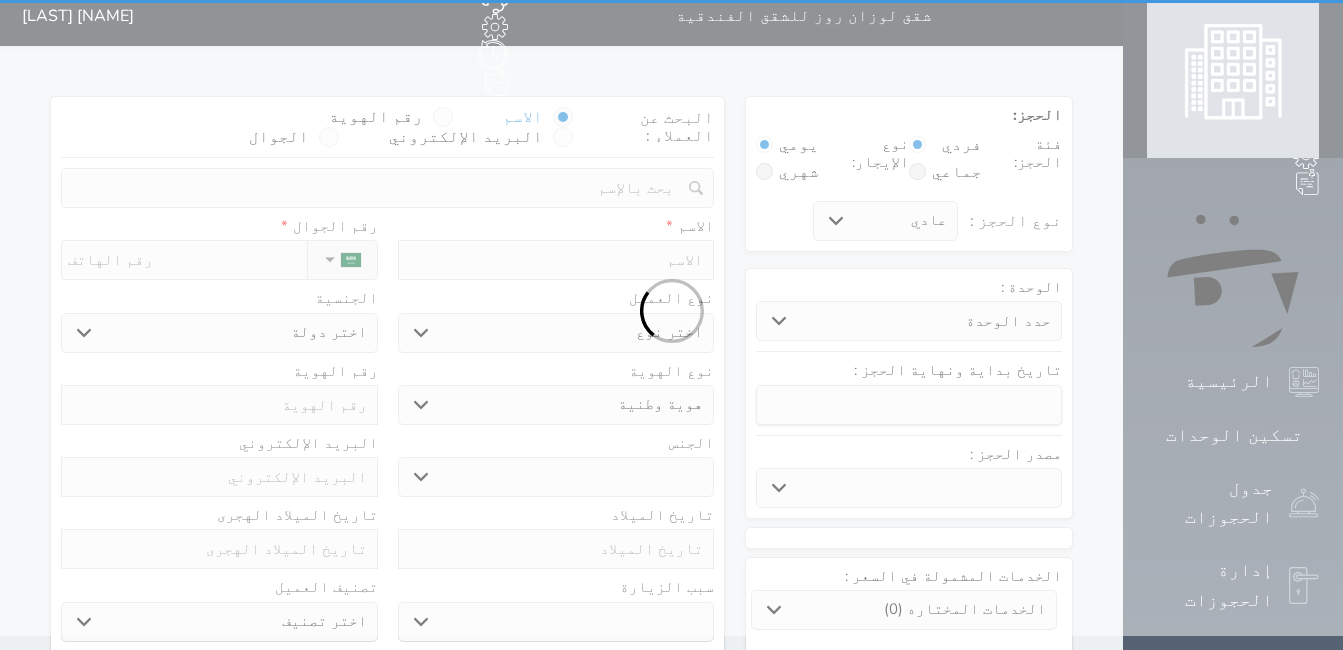 scroll, scrollTop: 0, scrollLeft: 0, axis: both 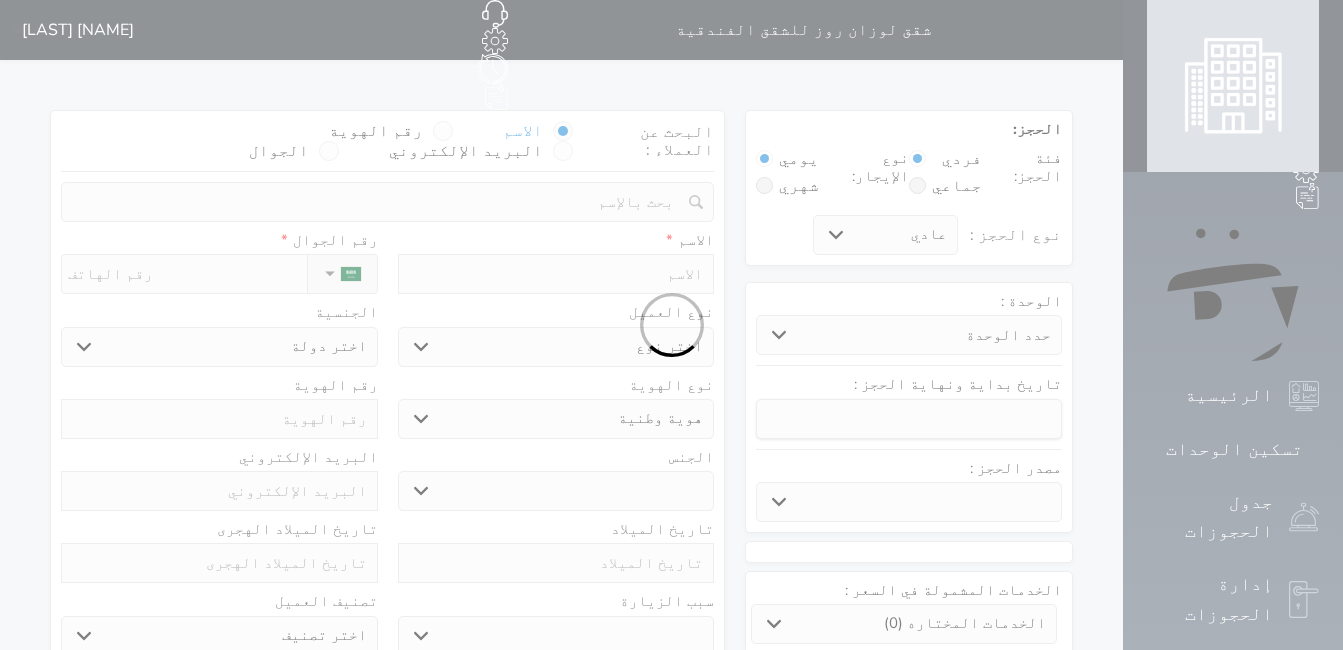 select 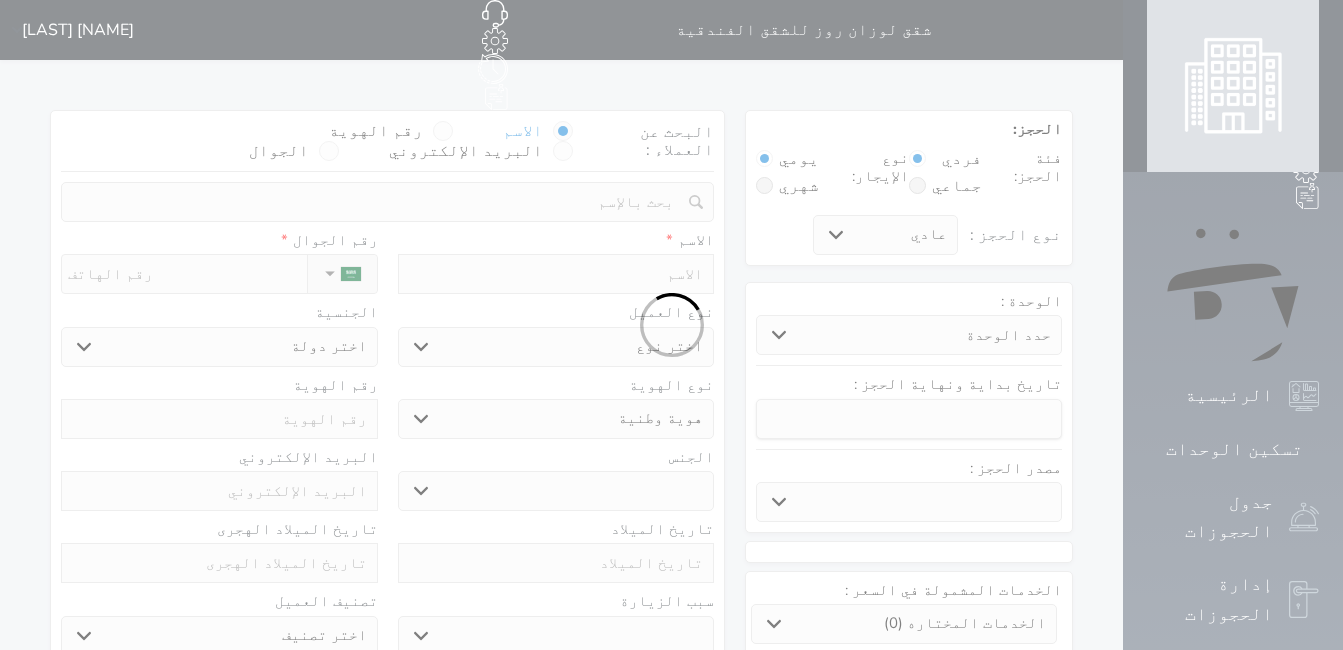 select 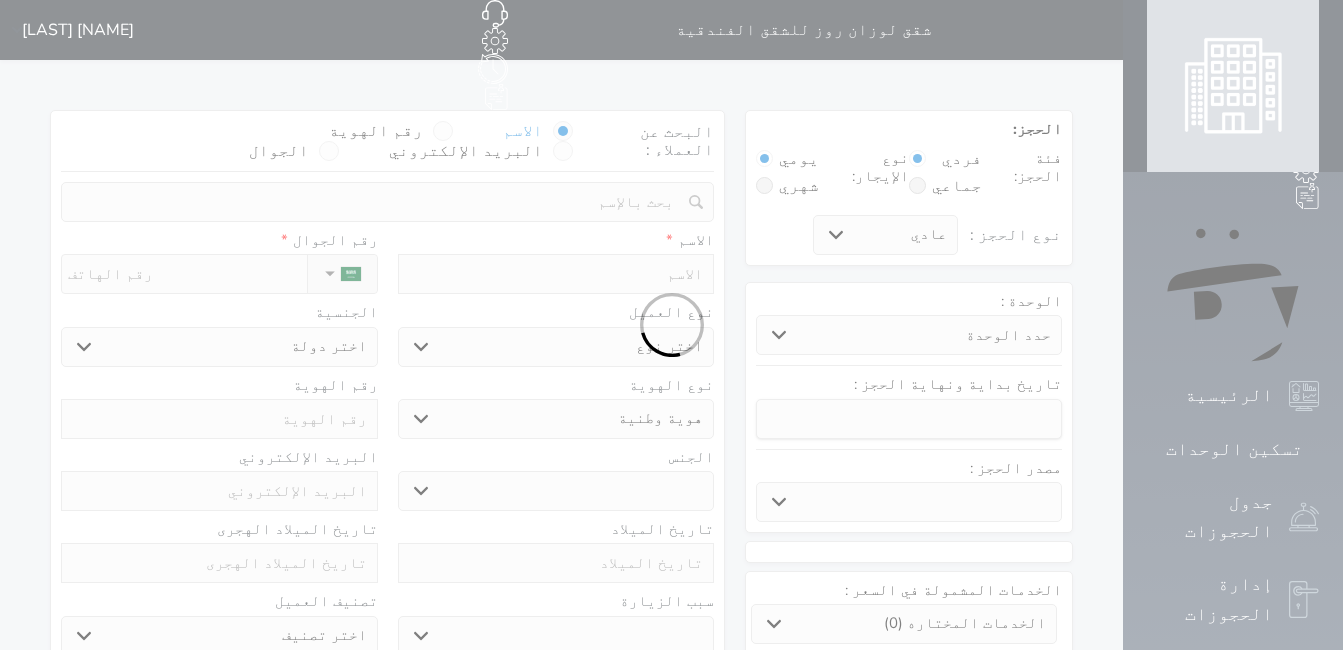 select 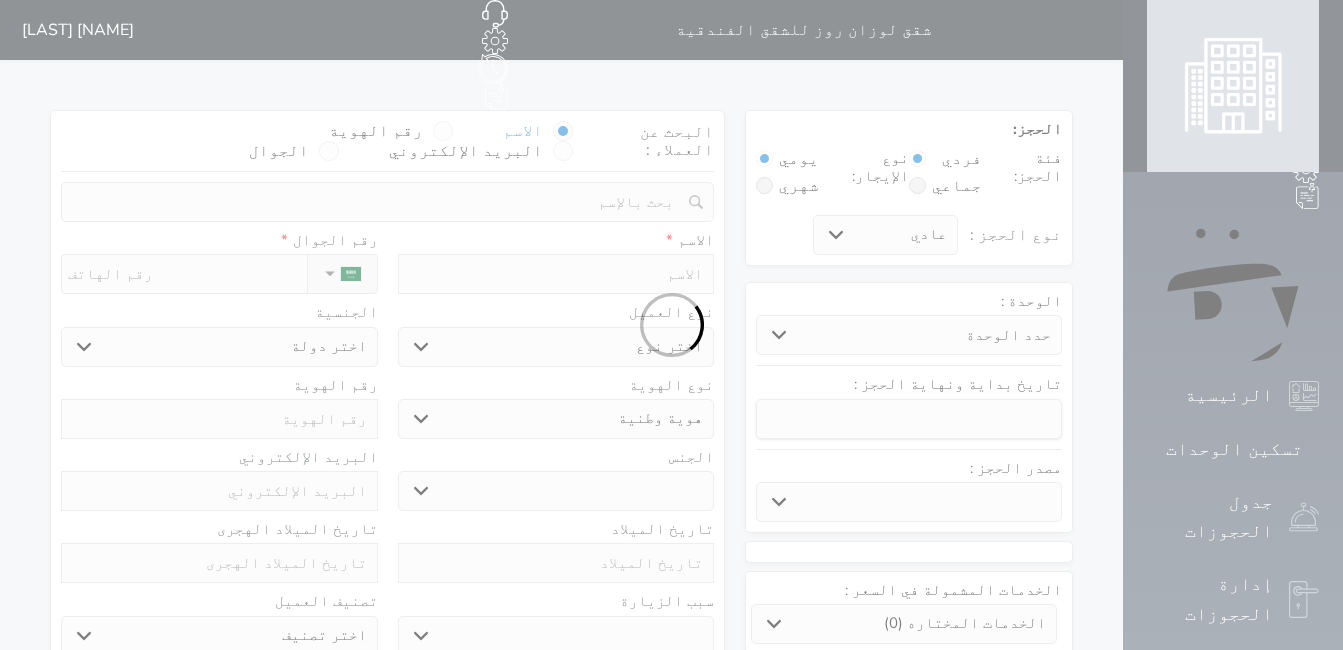 select 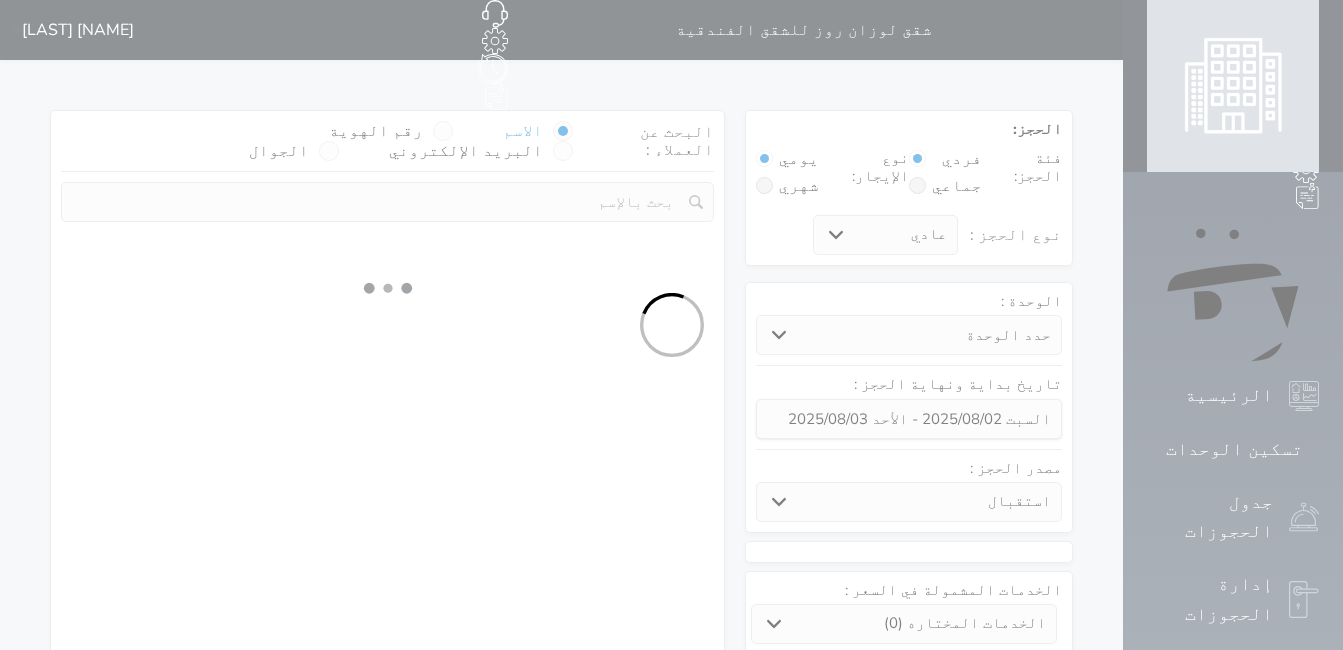 select 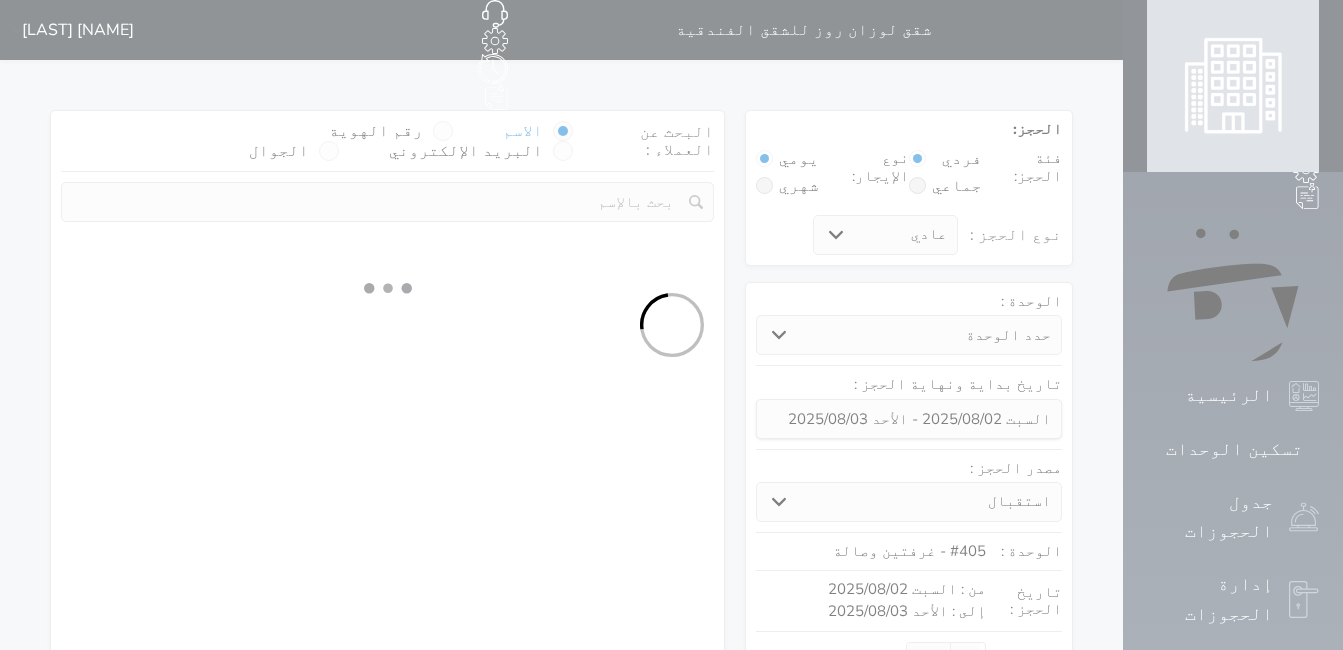 select on "1" 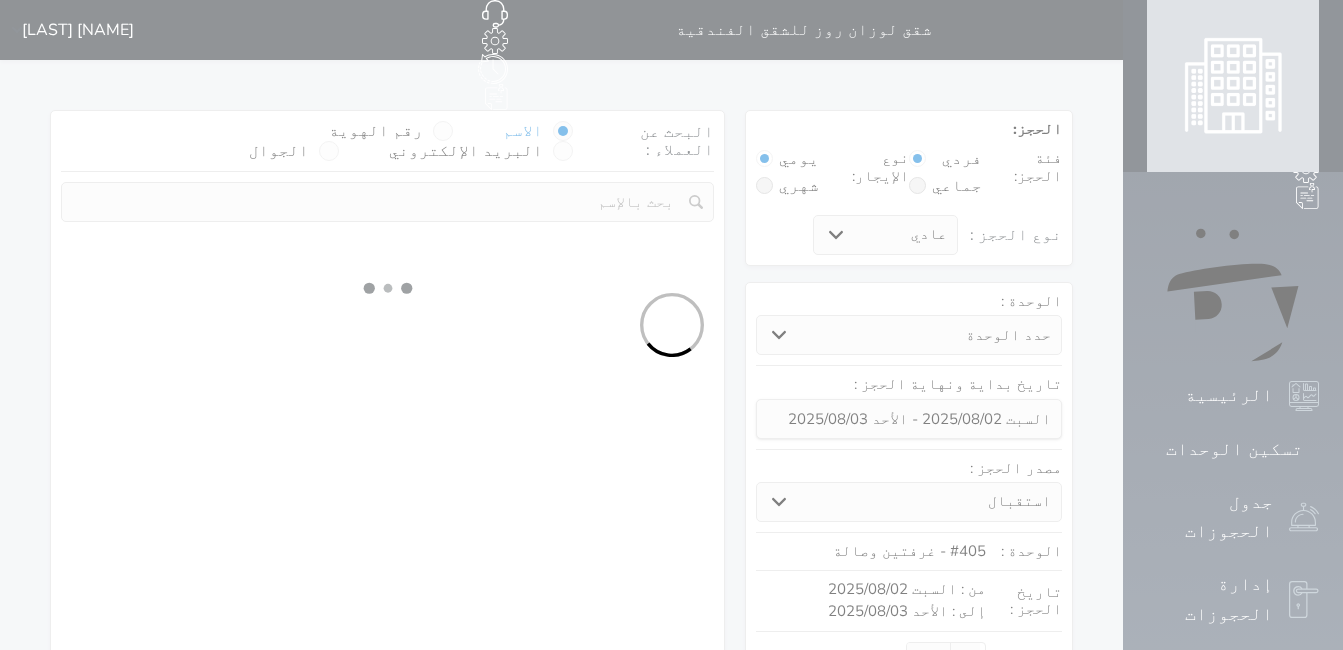 select on "113" 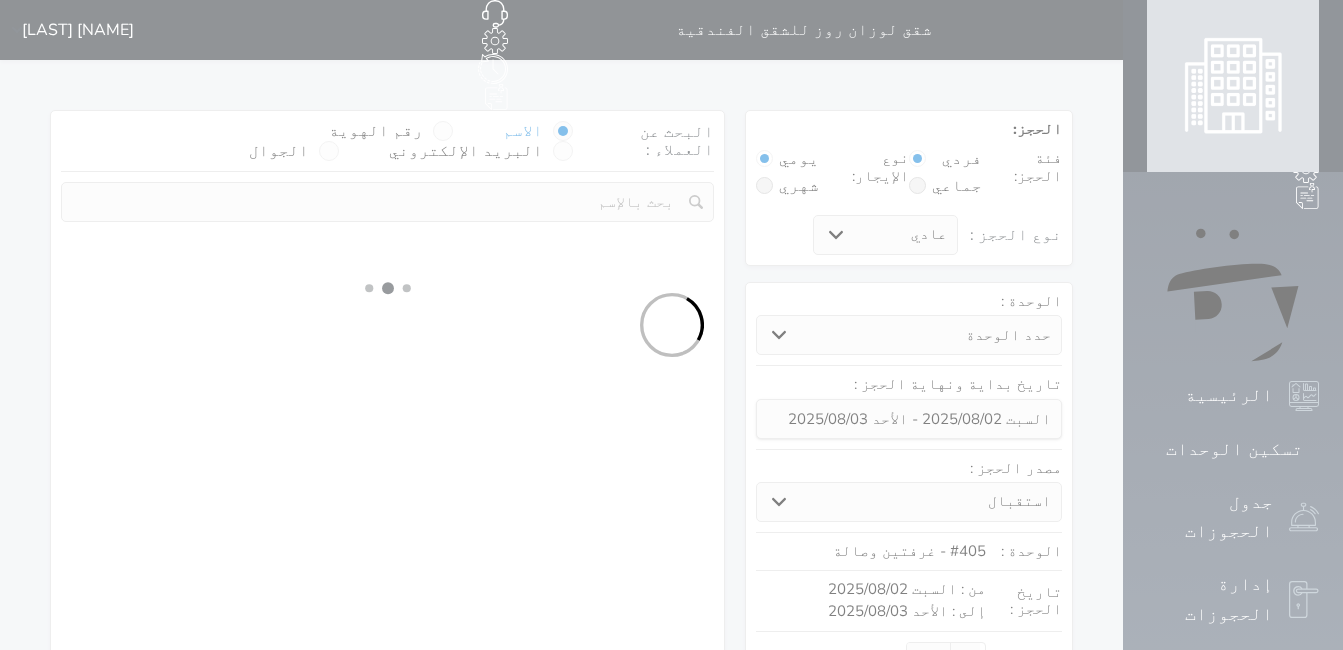 select on "1" 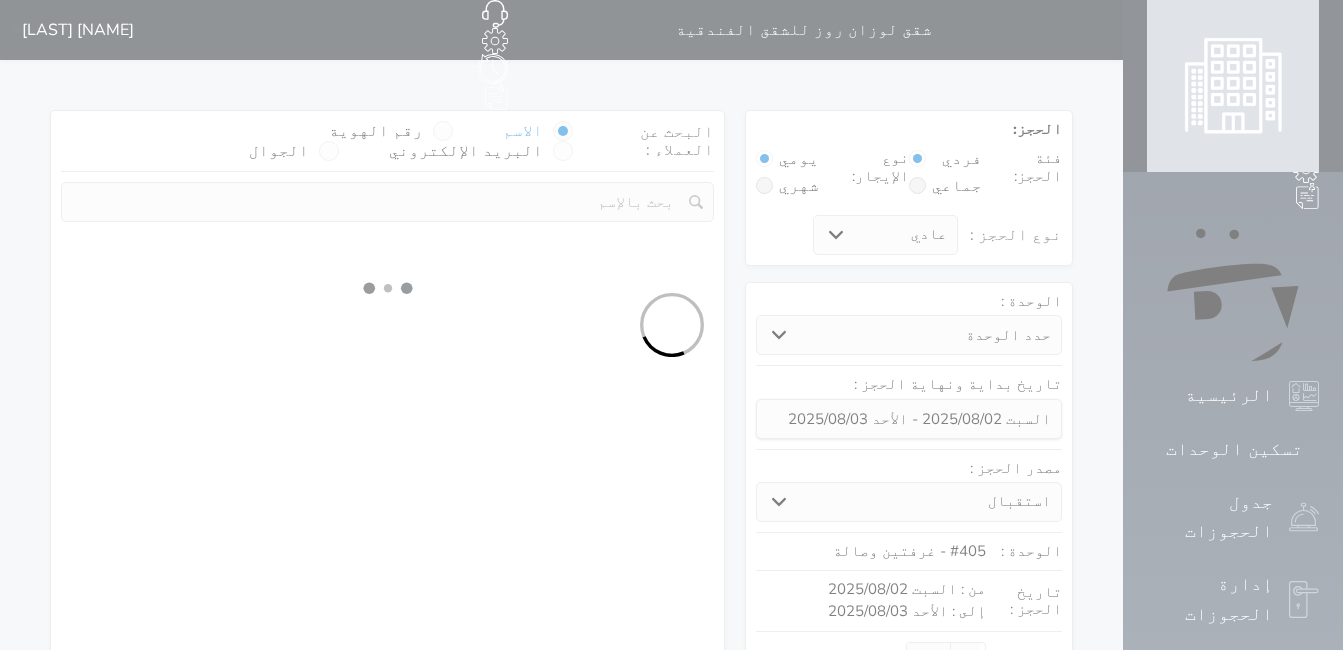select 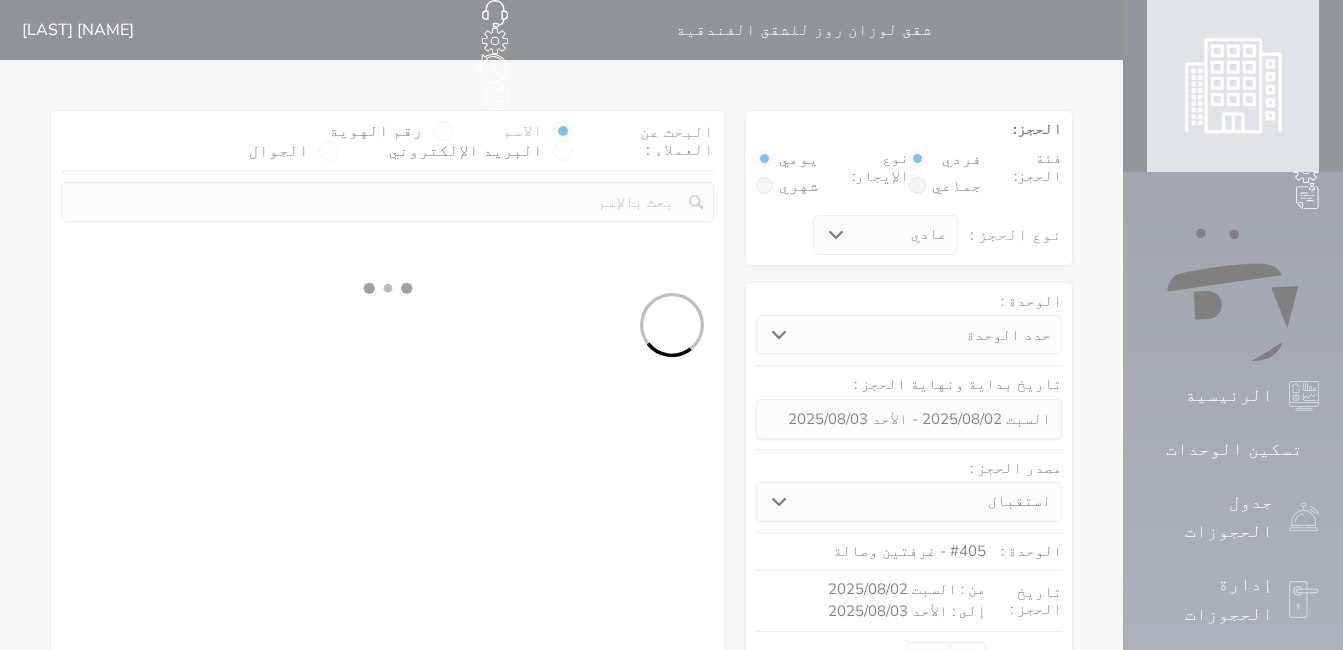 select on "7" 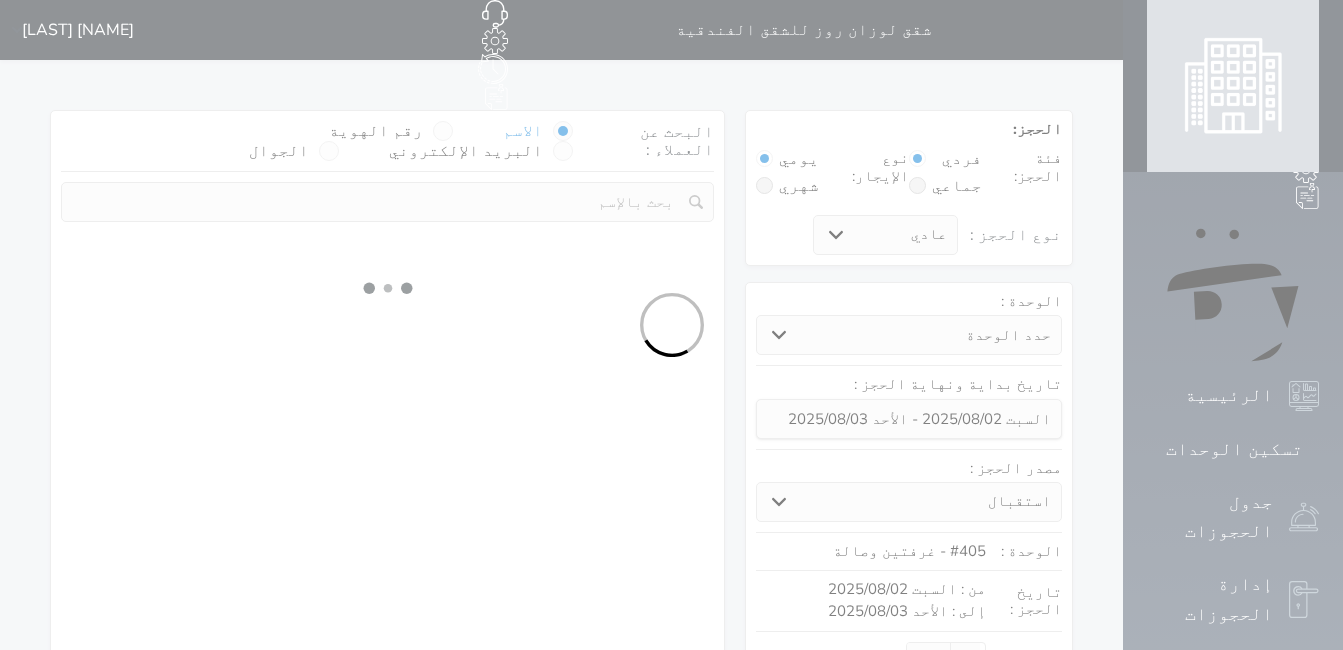 select 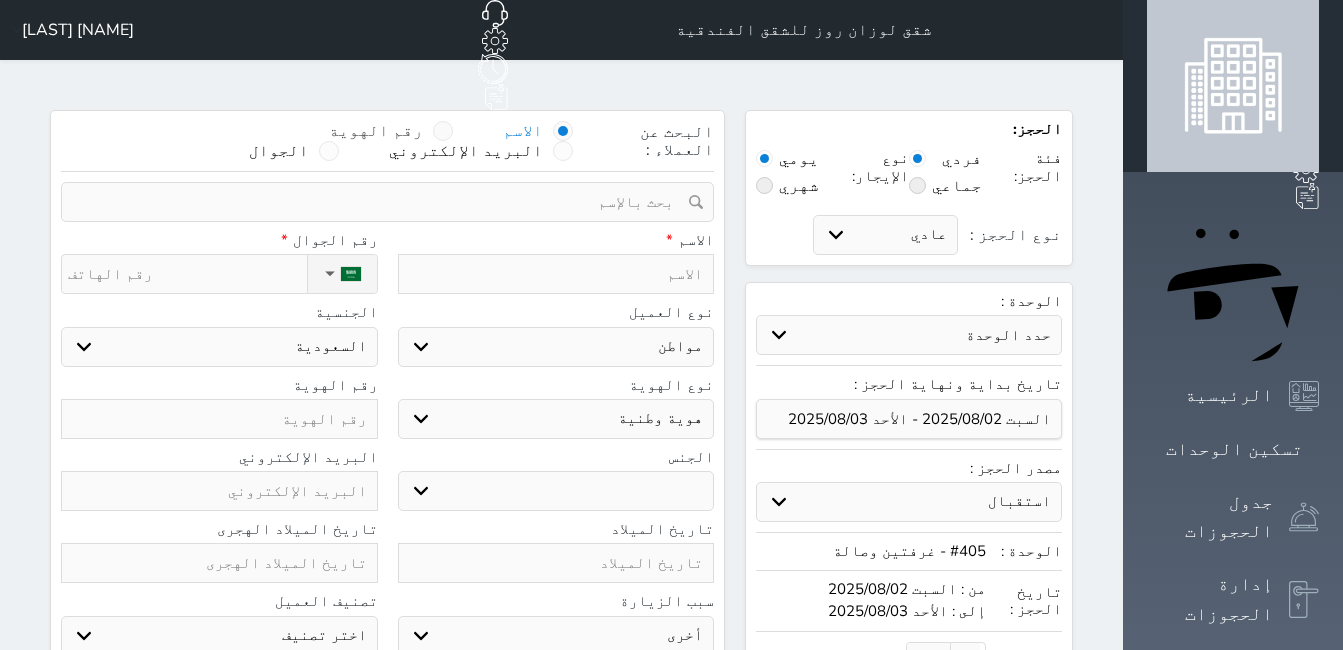 select 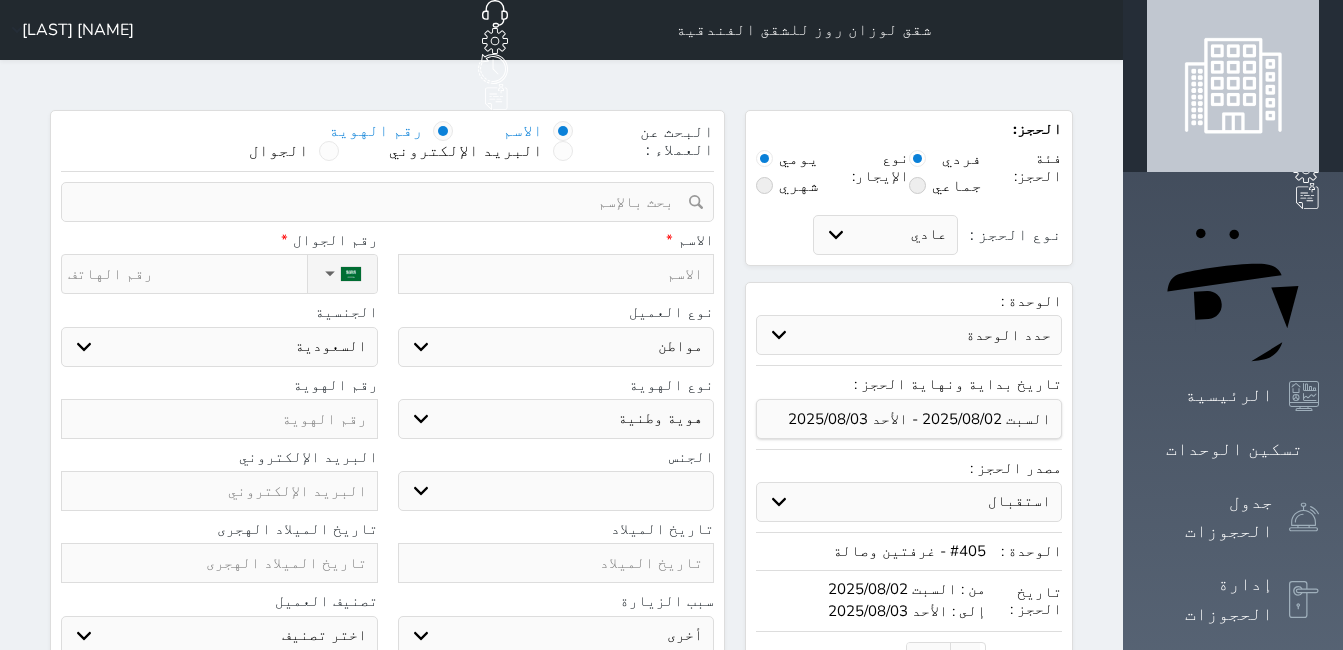 select 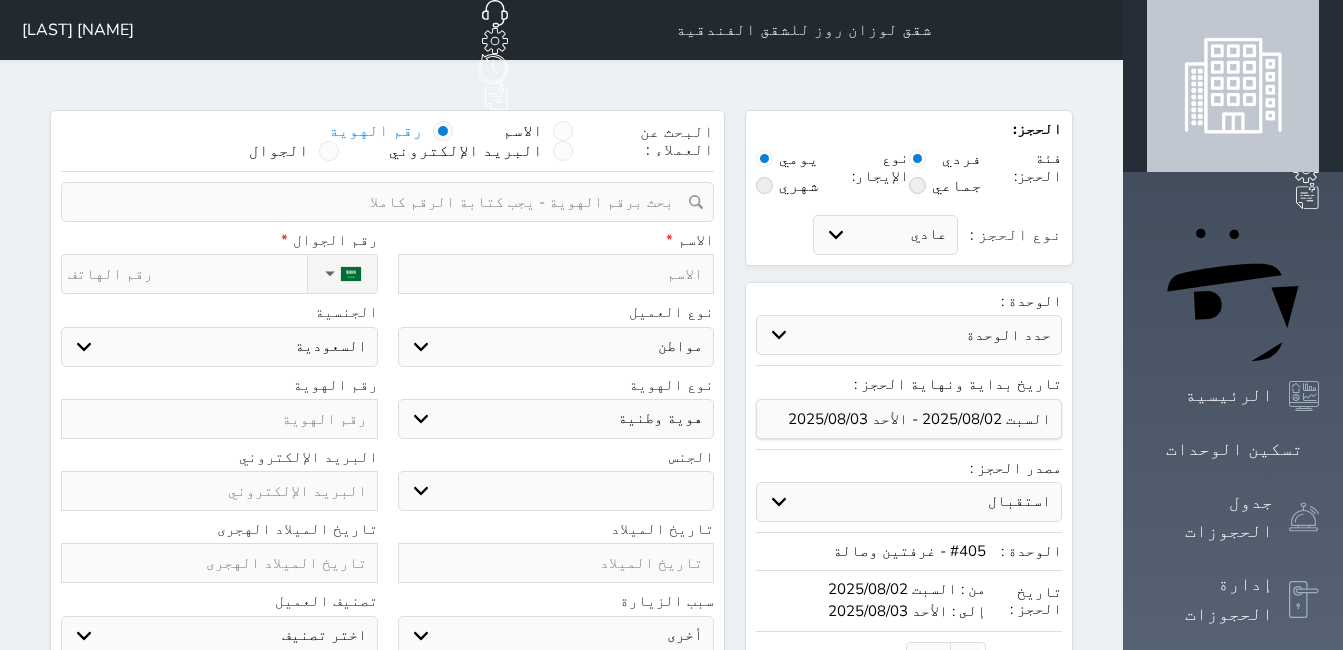select 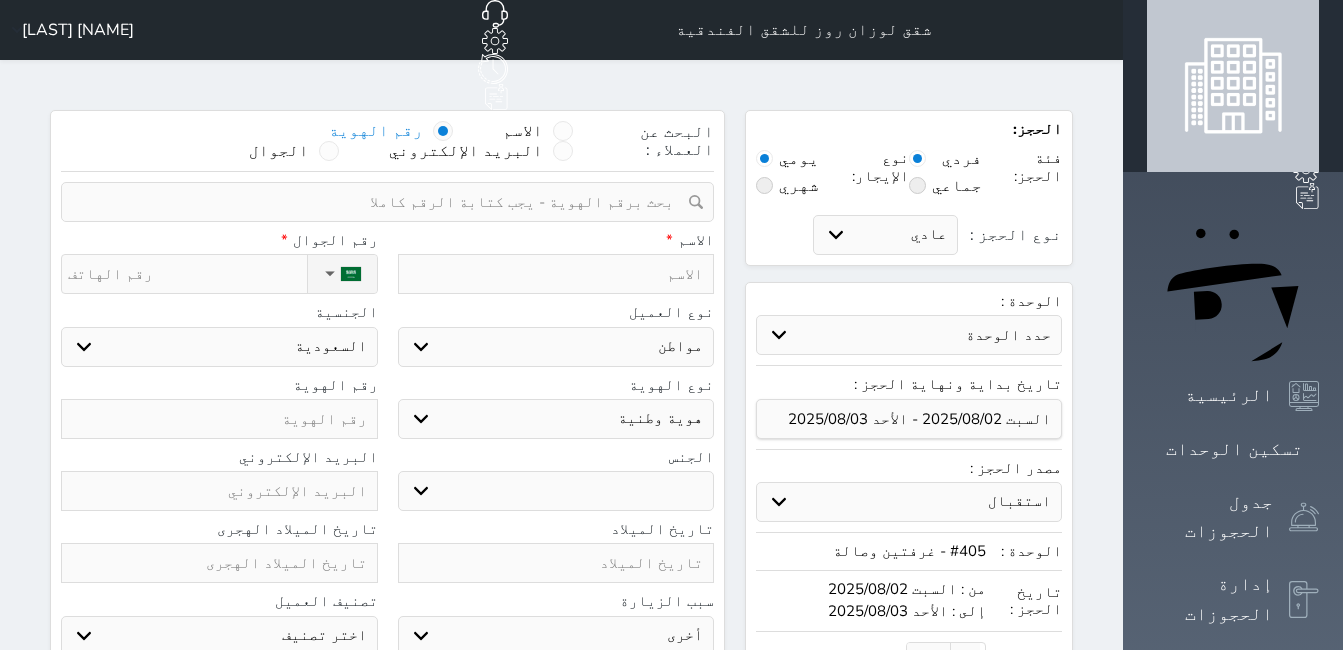 select 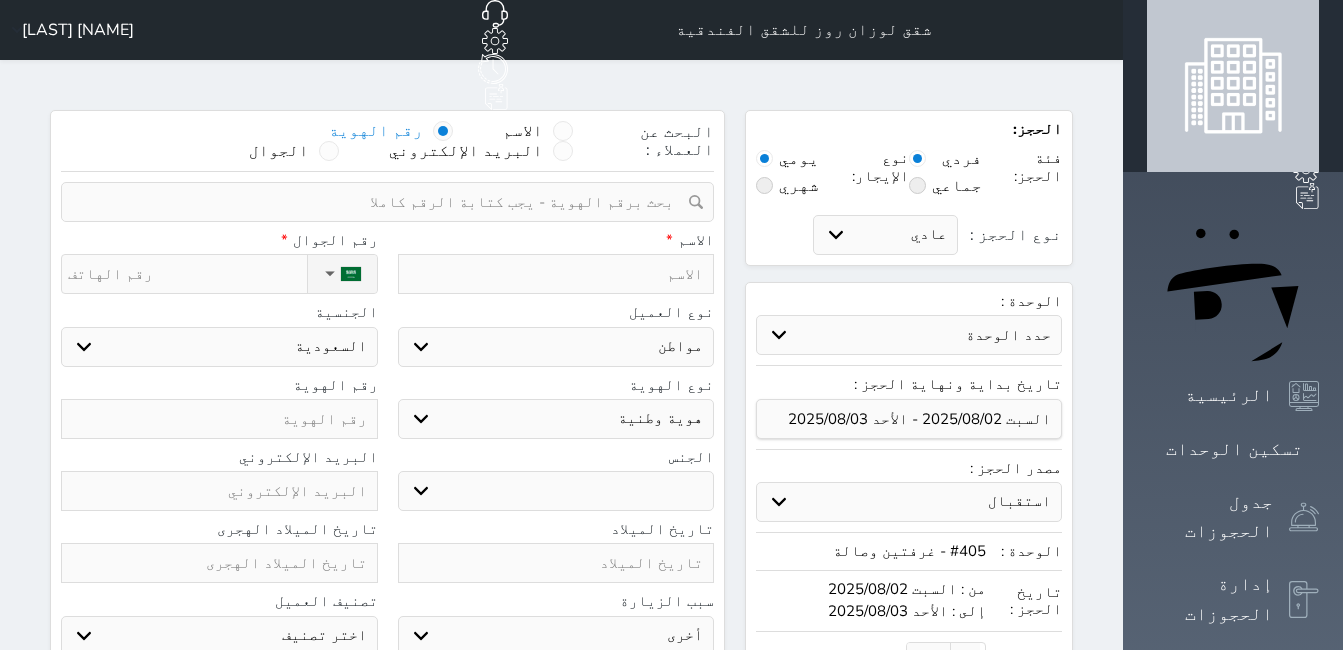 paste on "1046620819" 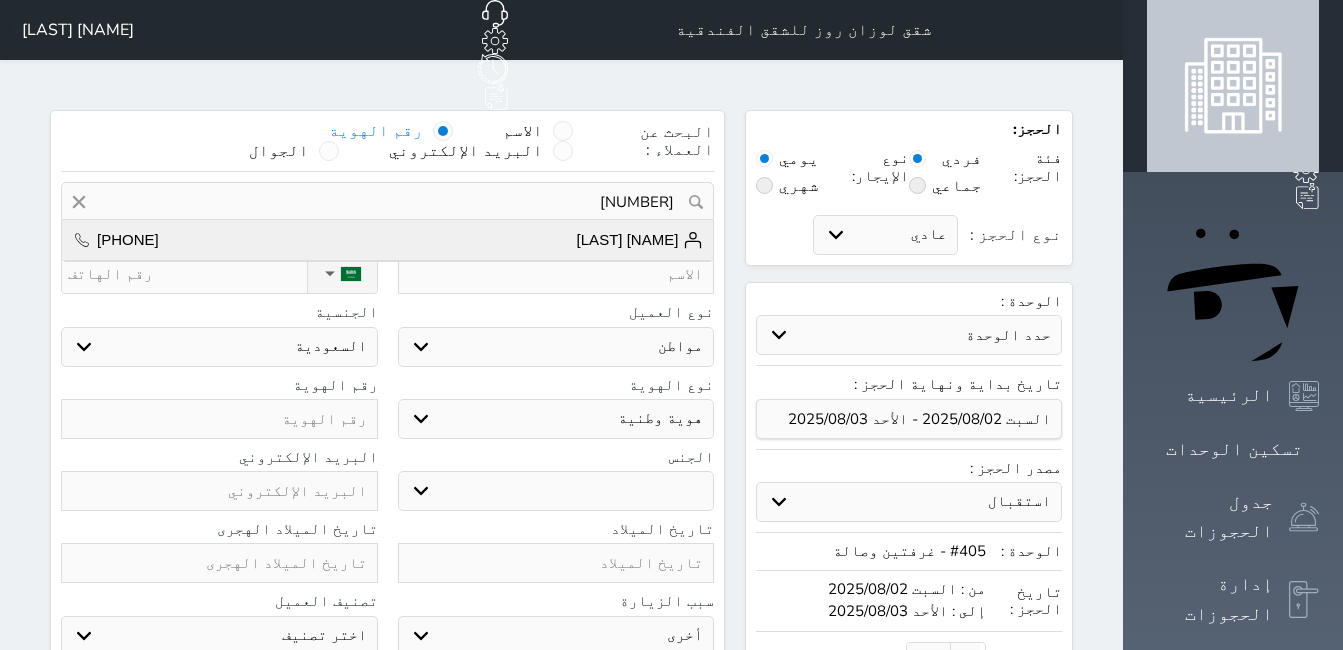 click on "شاهر محمد   +966553414171" at bounding box center [387, 240] 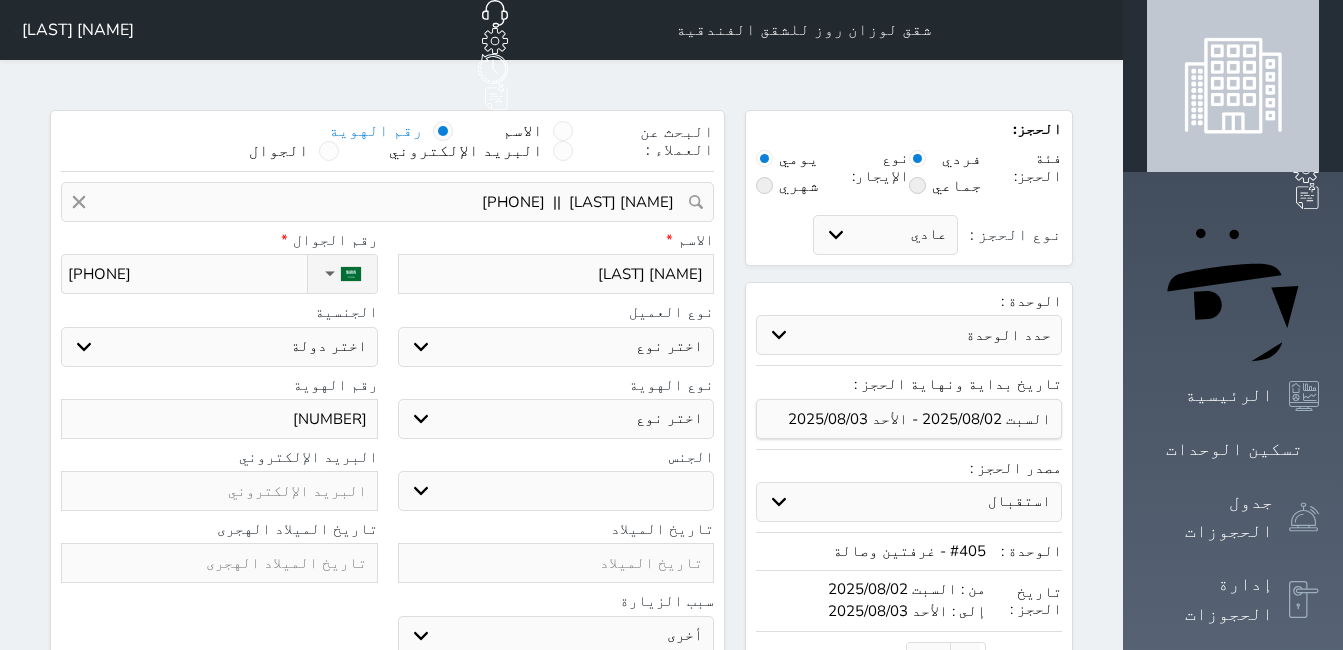 select 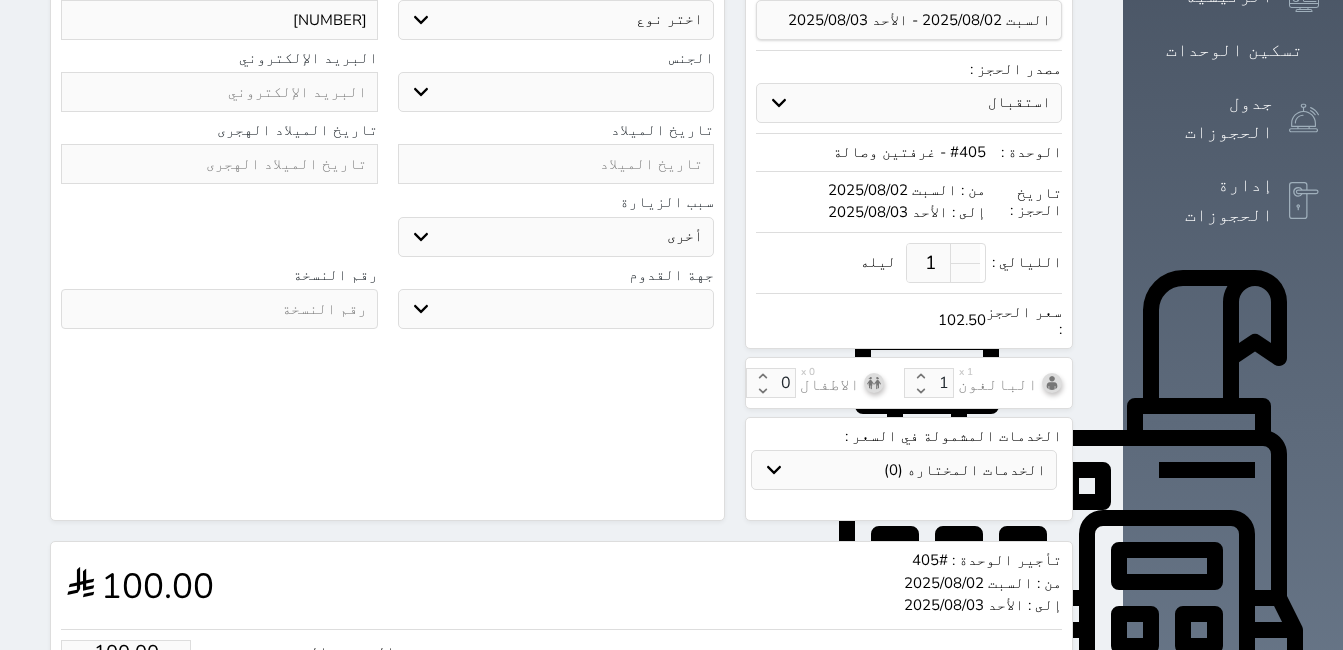 scroll, scrollTop: 539, scrollLeft: 0, axis: vertical 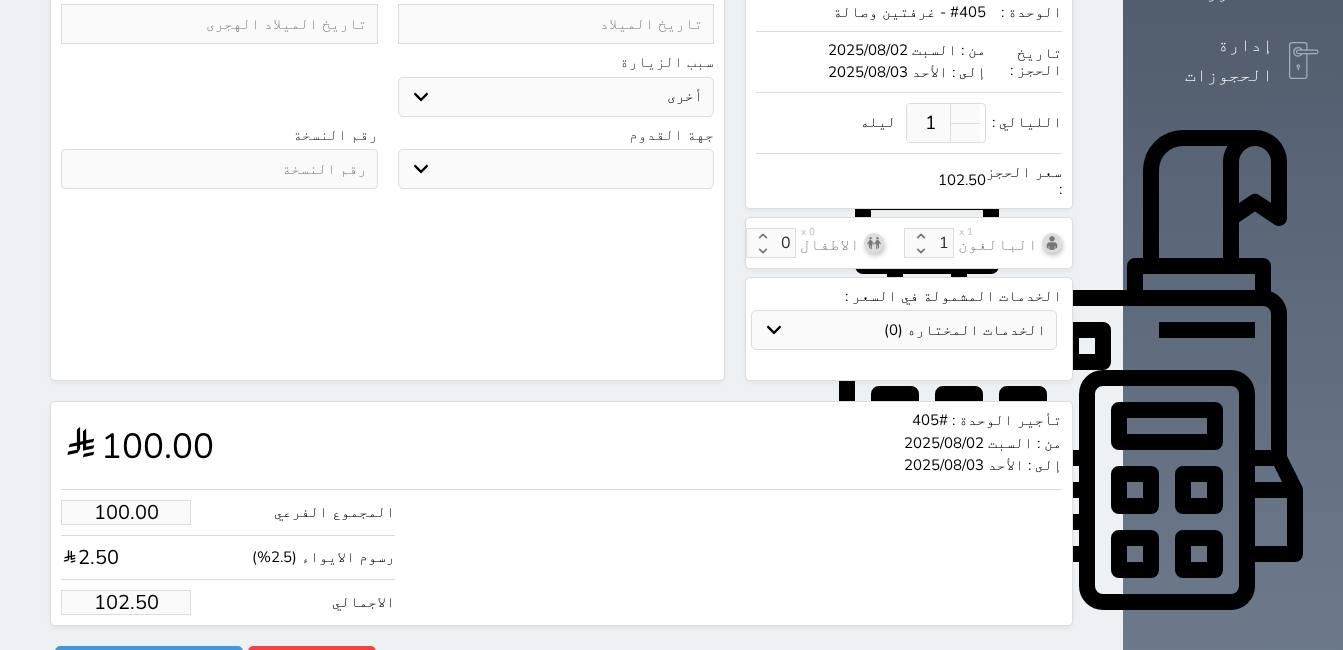 click on "102.50" at bounding box center [126, 602] 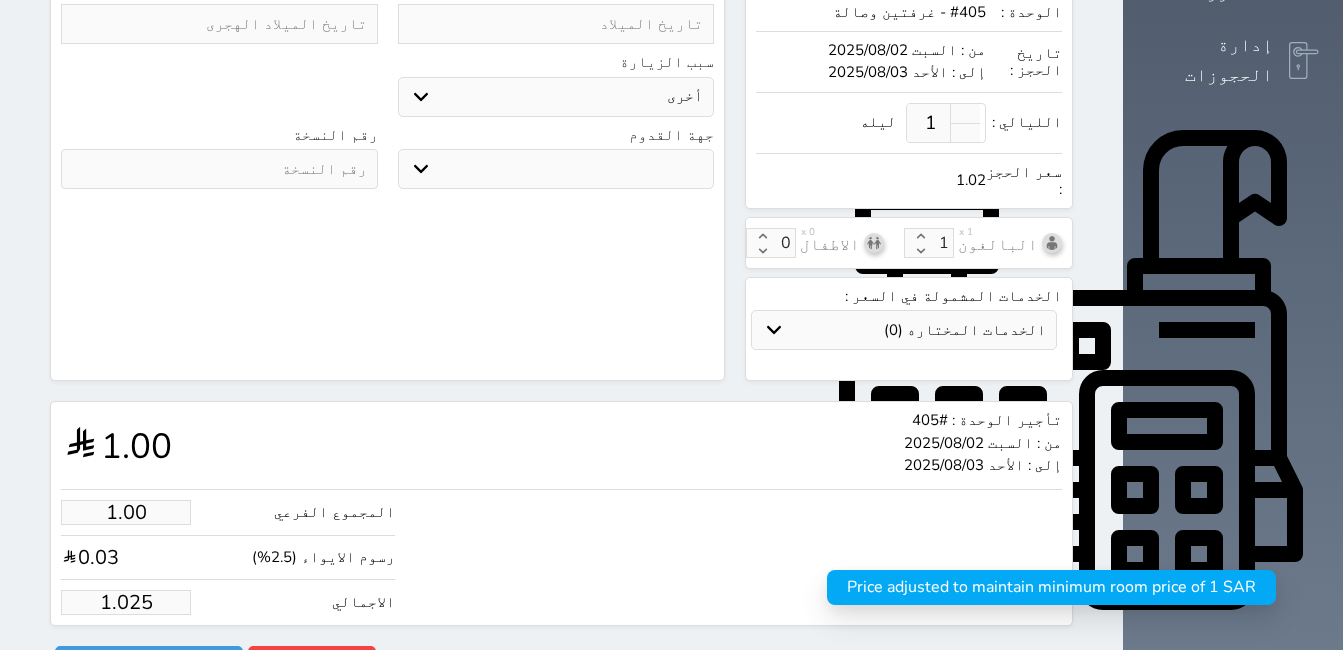 type on "1.02" 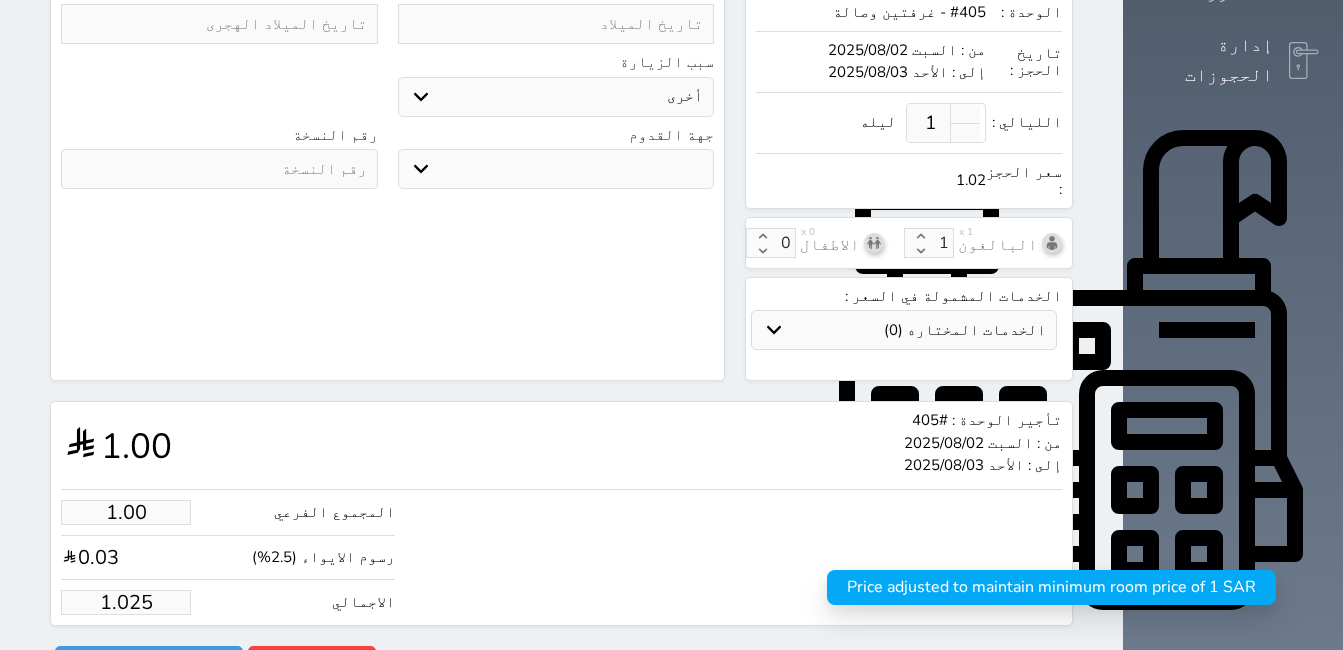 select 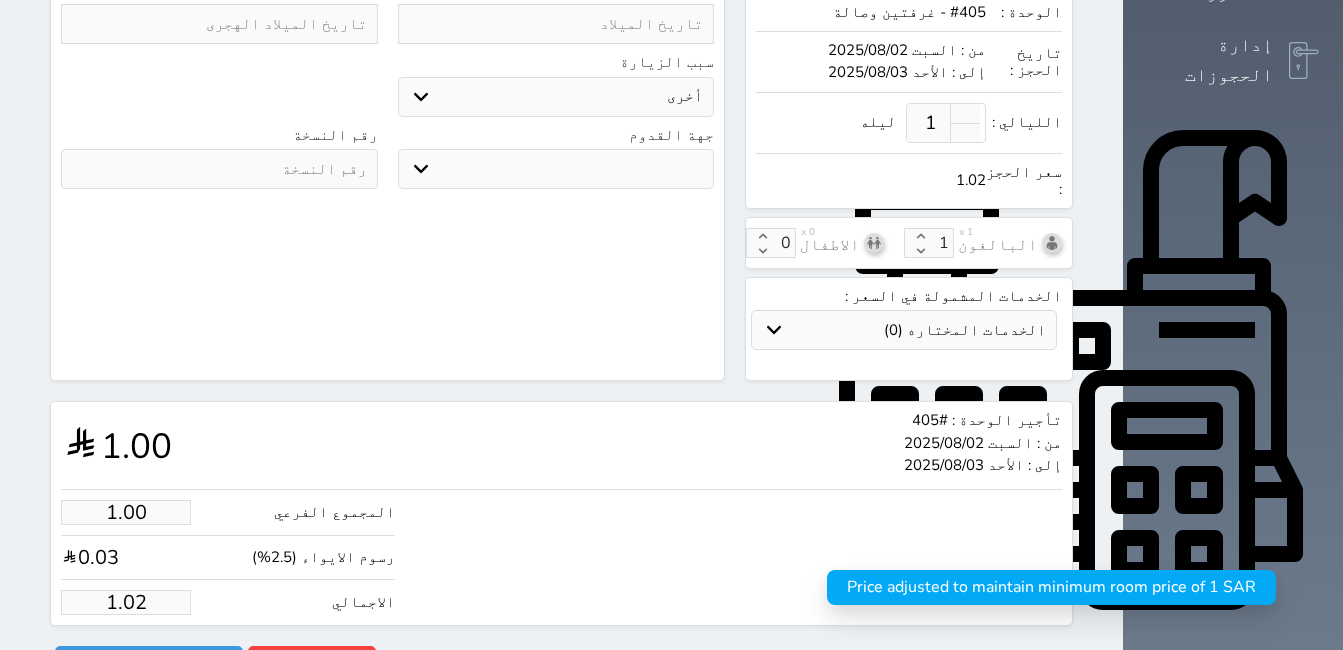 type on "1.0" 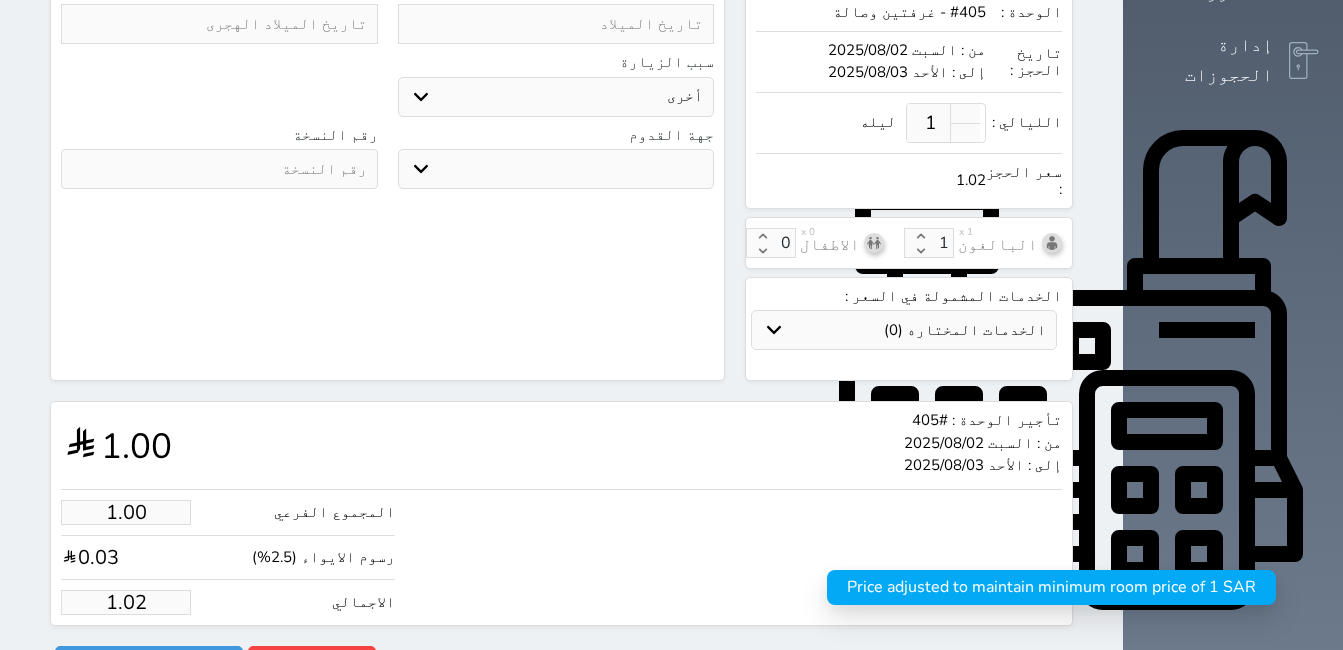 select 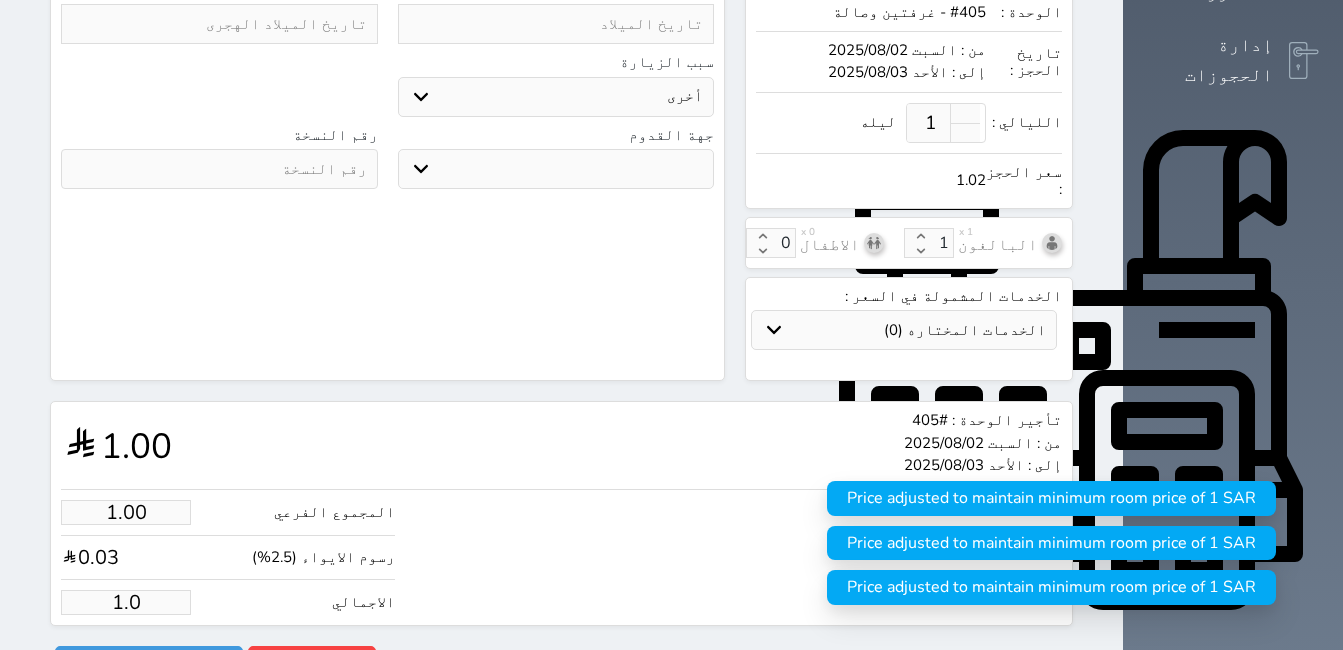 type on "1." 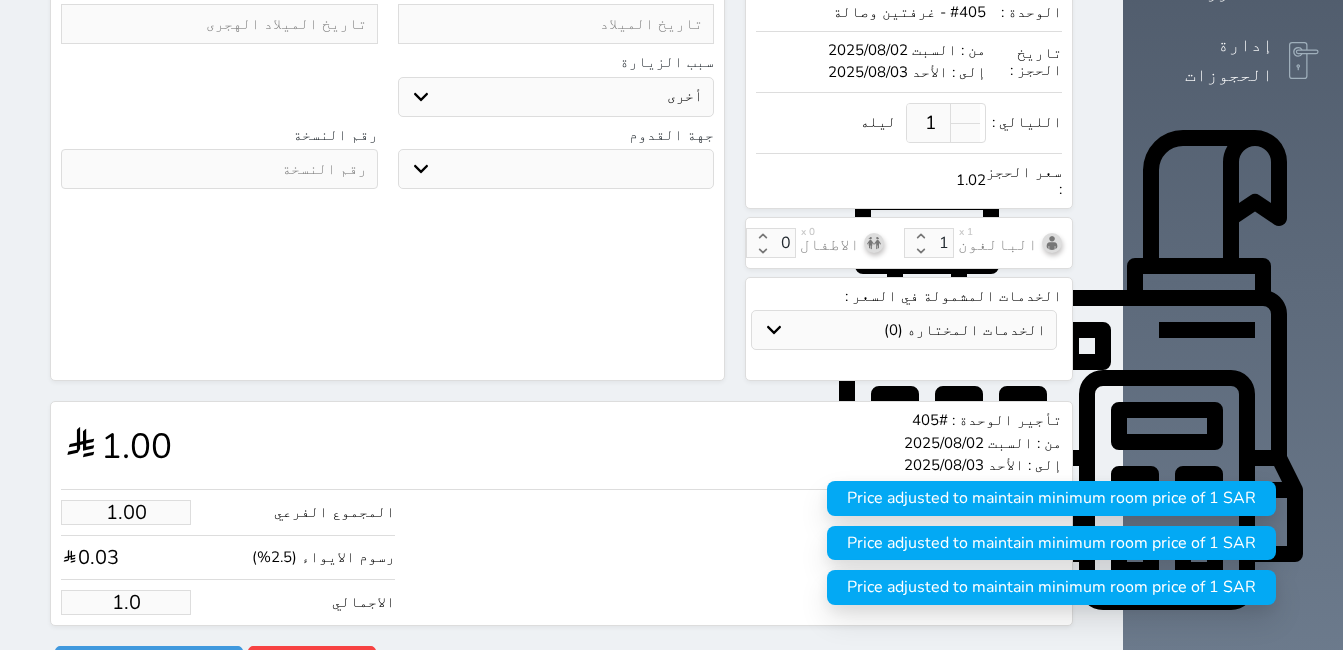select 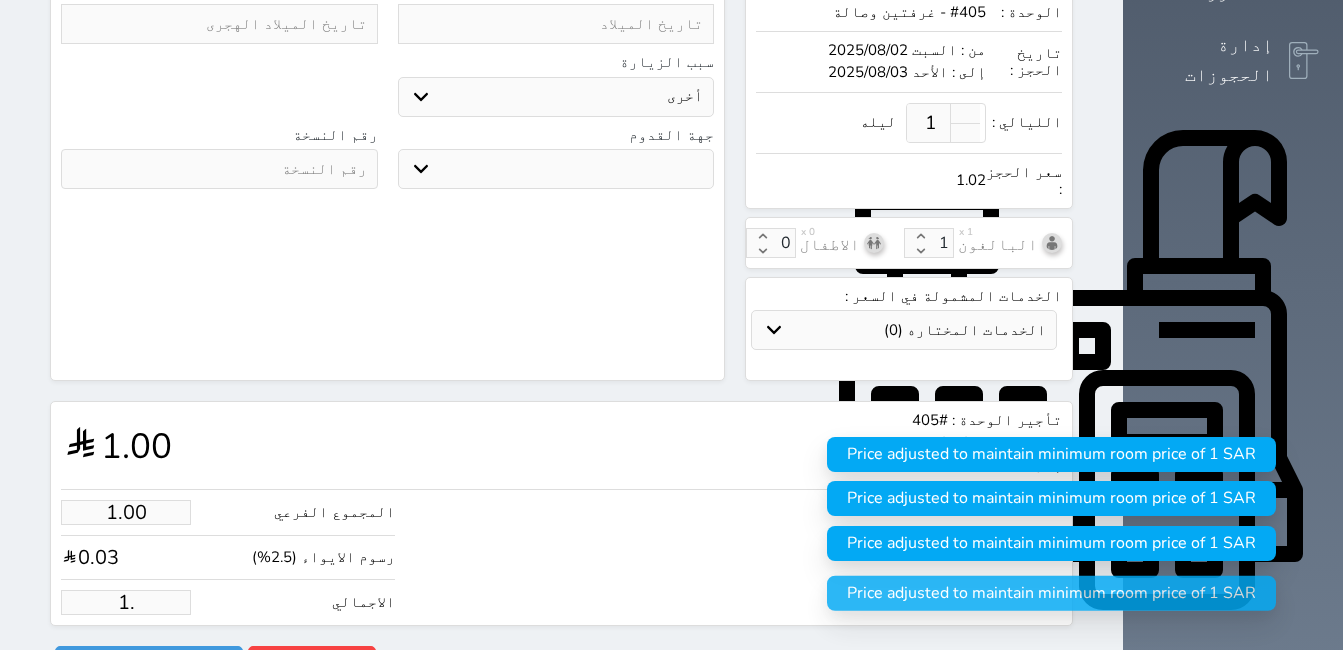 type on "1" 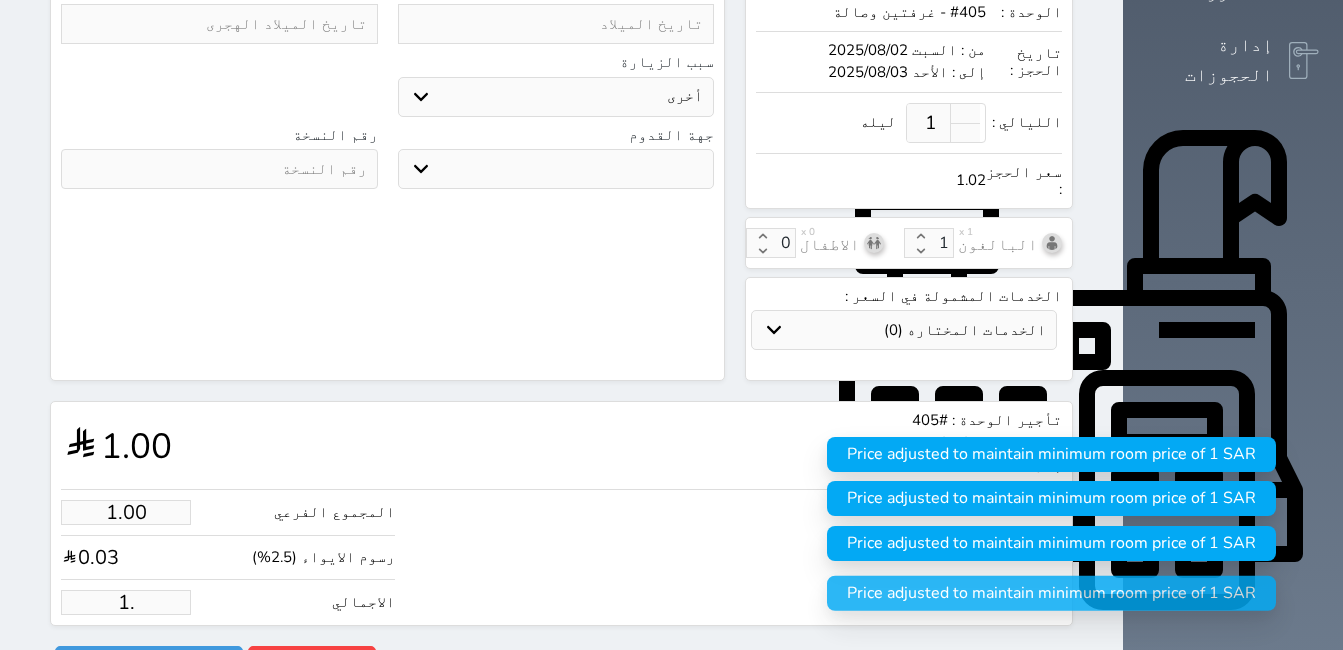 select 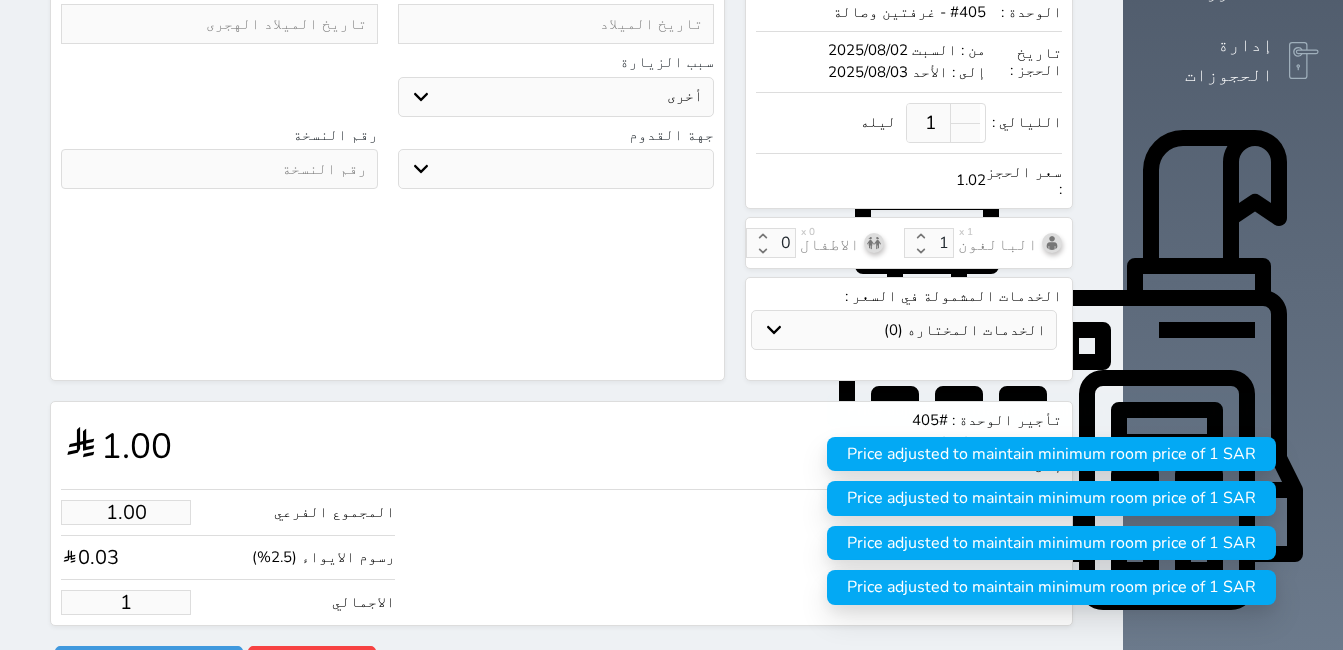type 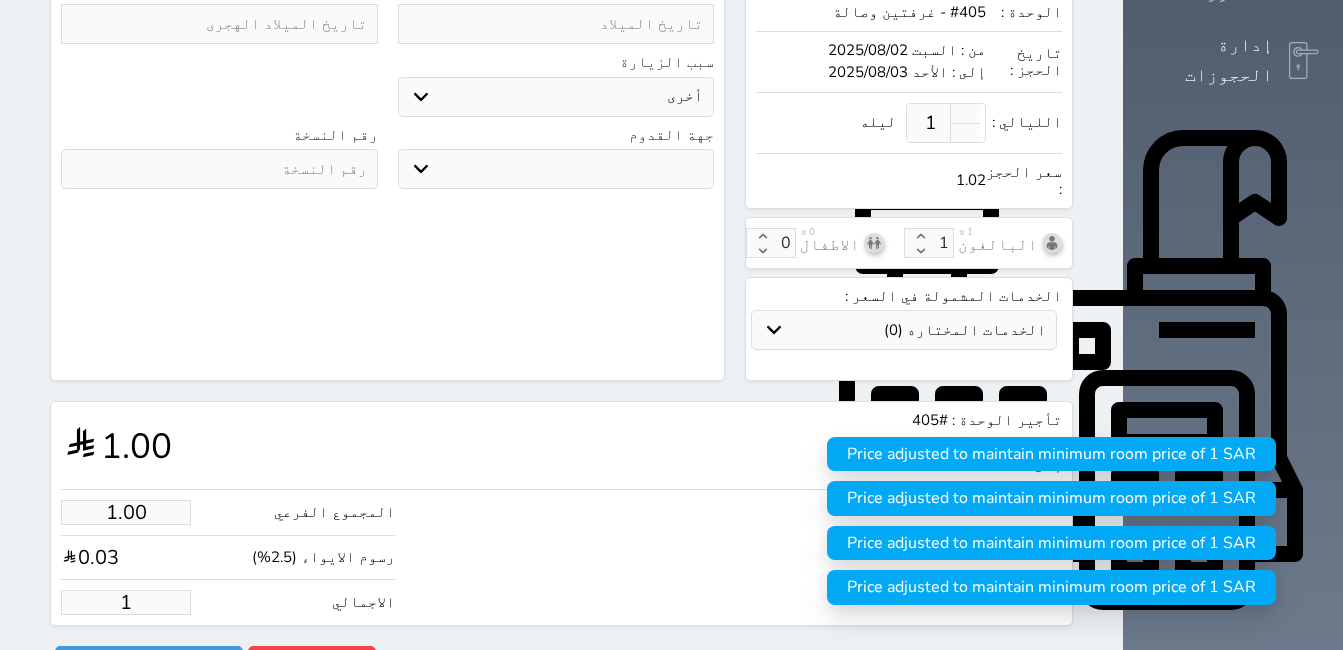select 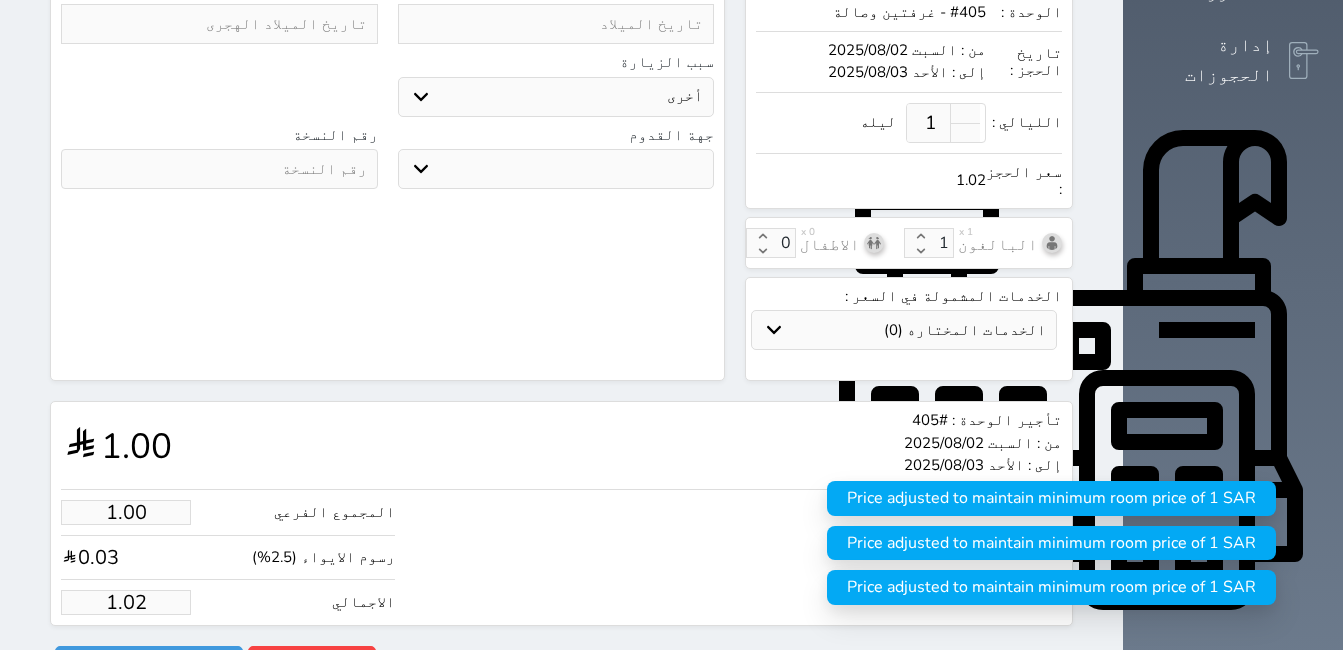 click on "1.00" at bounding box center (116, 445) 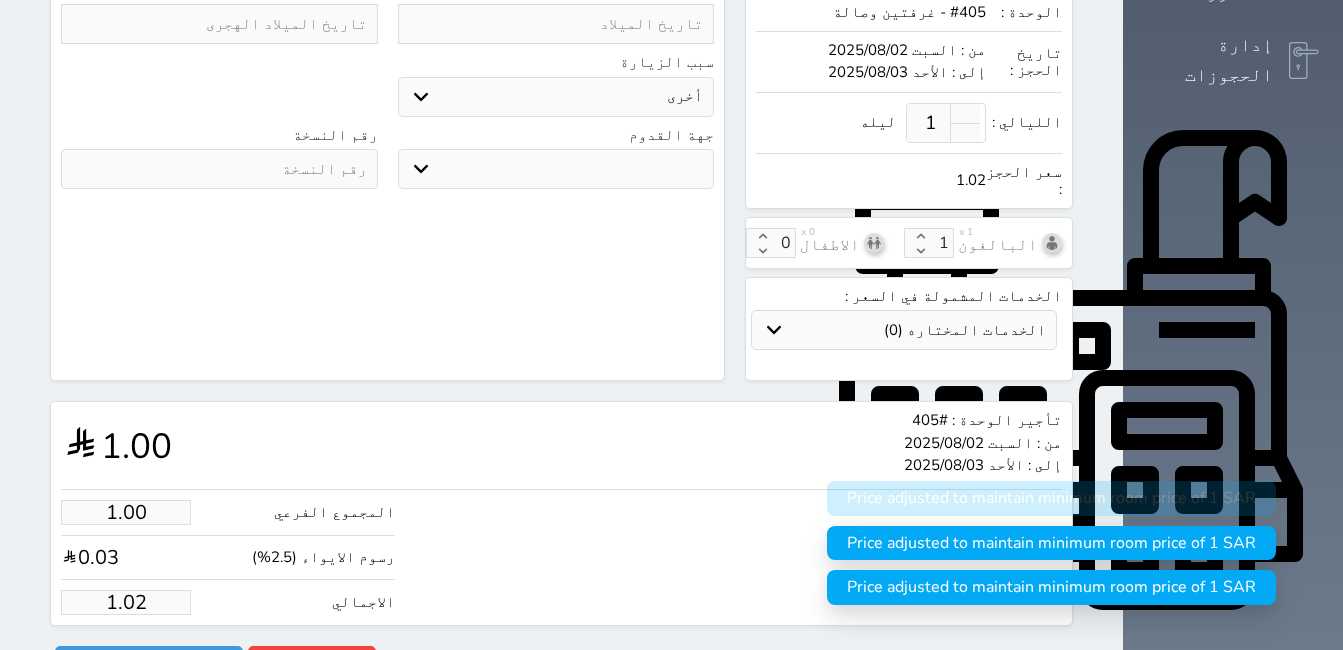 click on "1.00" at bounding box center [116, 445] 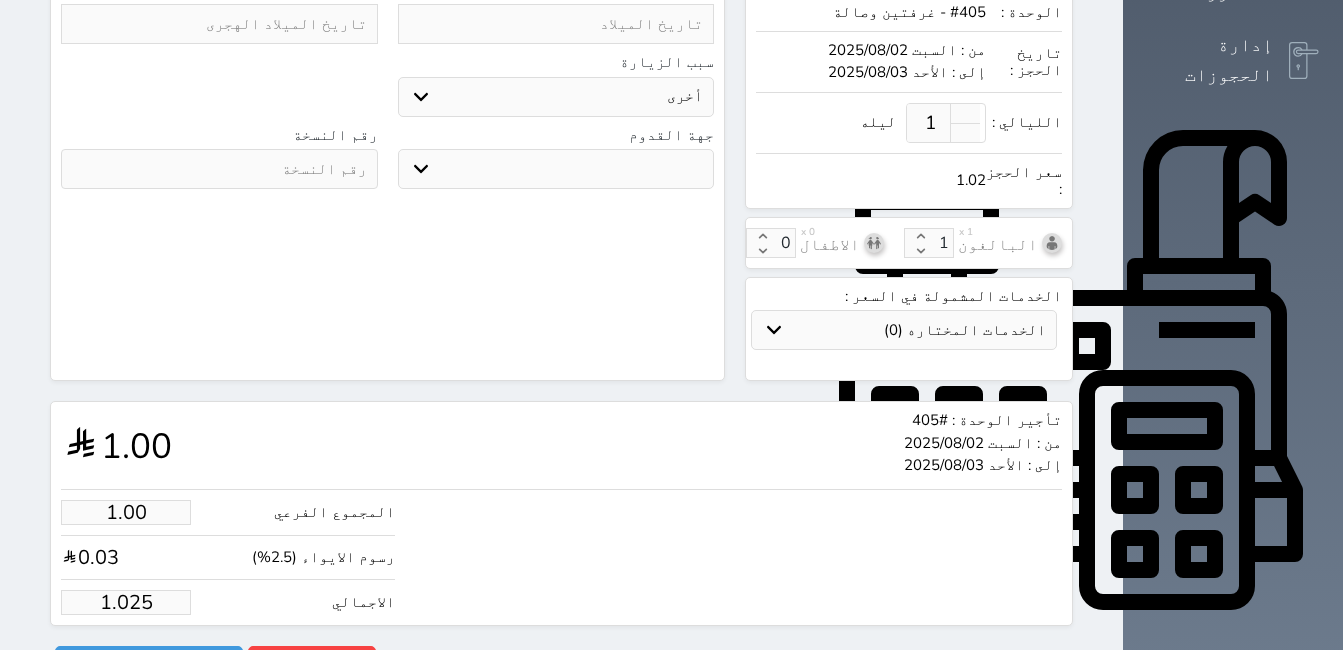 click on "1.025" at bounding box center (126, 602) 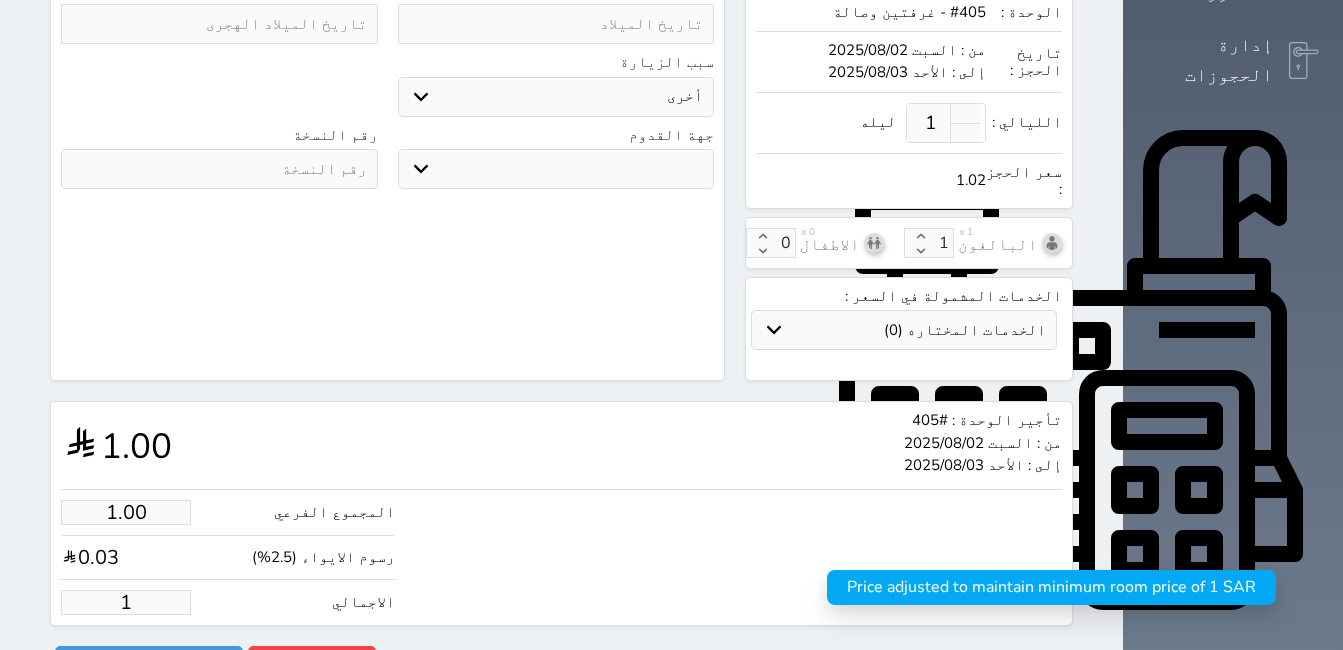 type on "9.76" 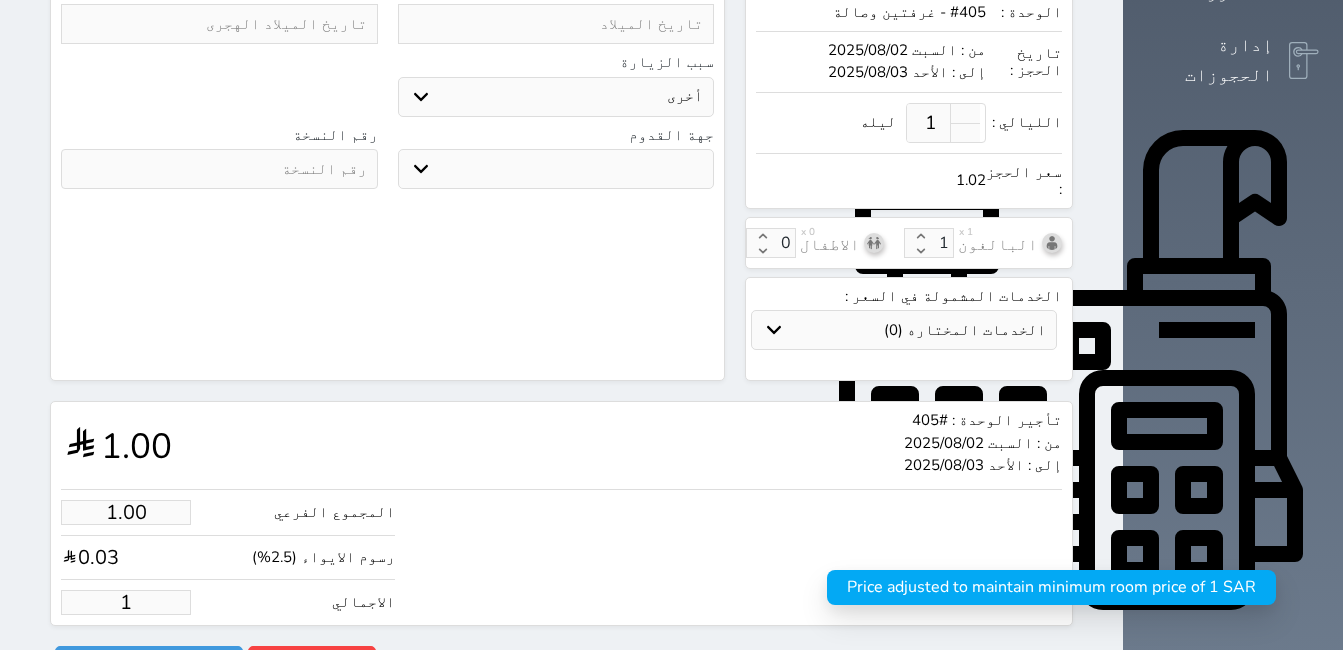 type on "10" 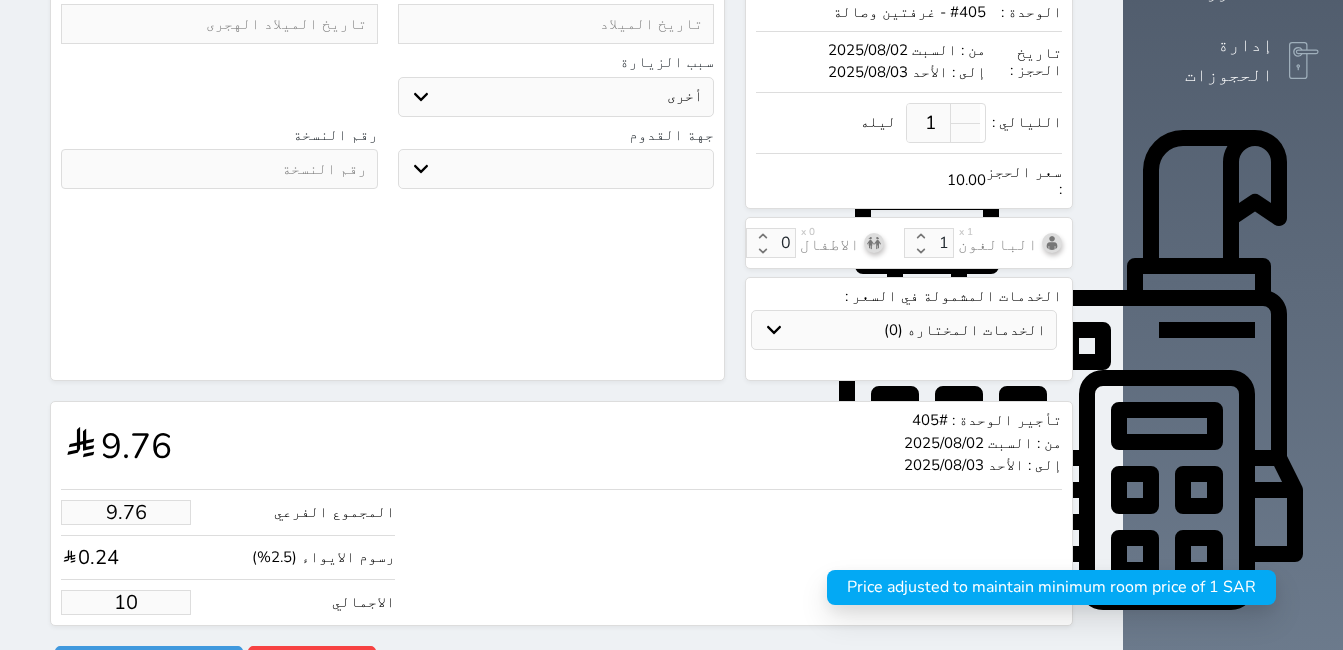 type on "97.56" 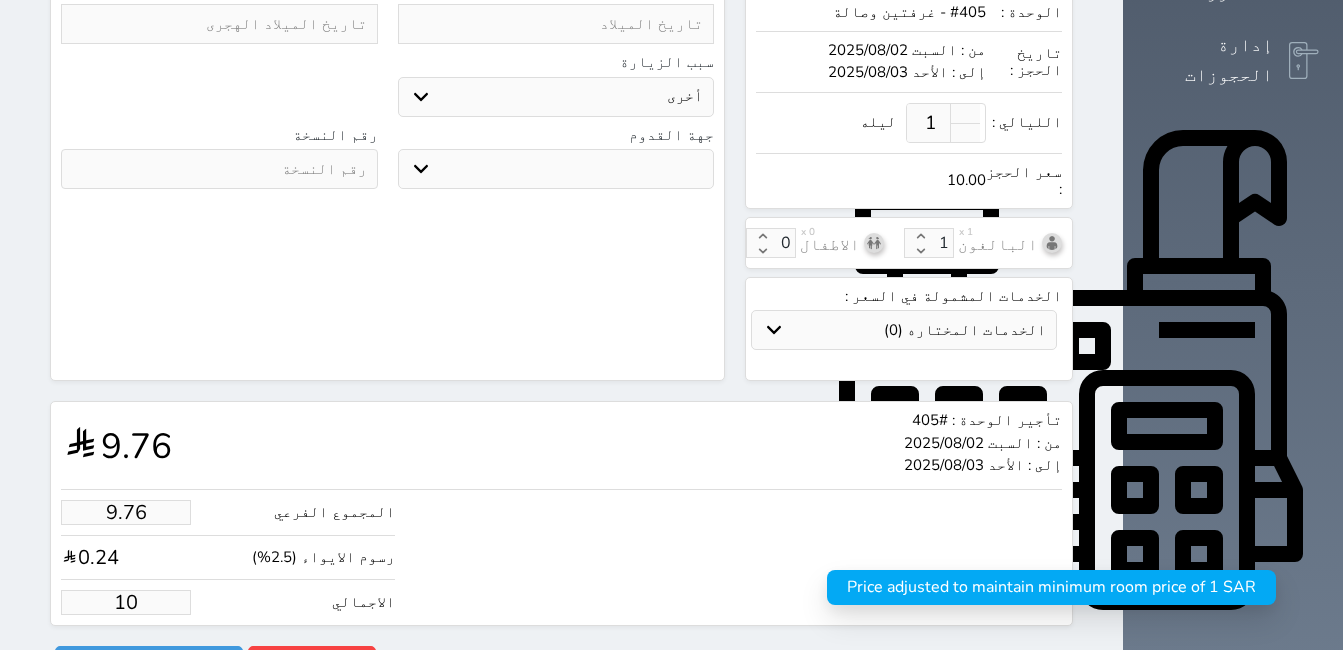 type on "100" 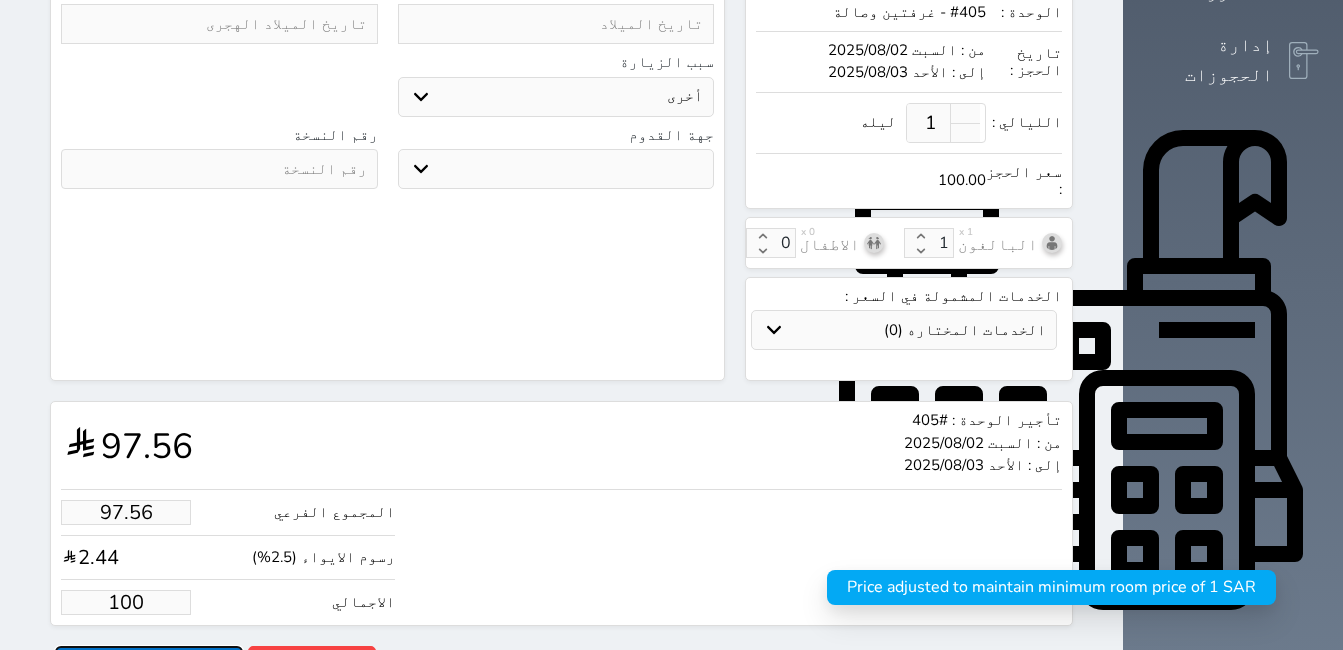 type on "100.00" 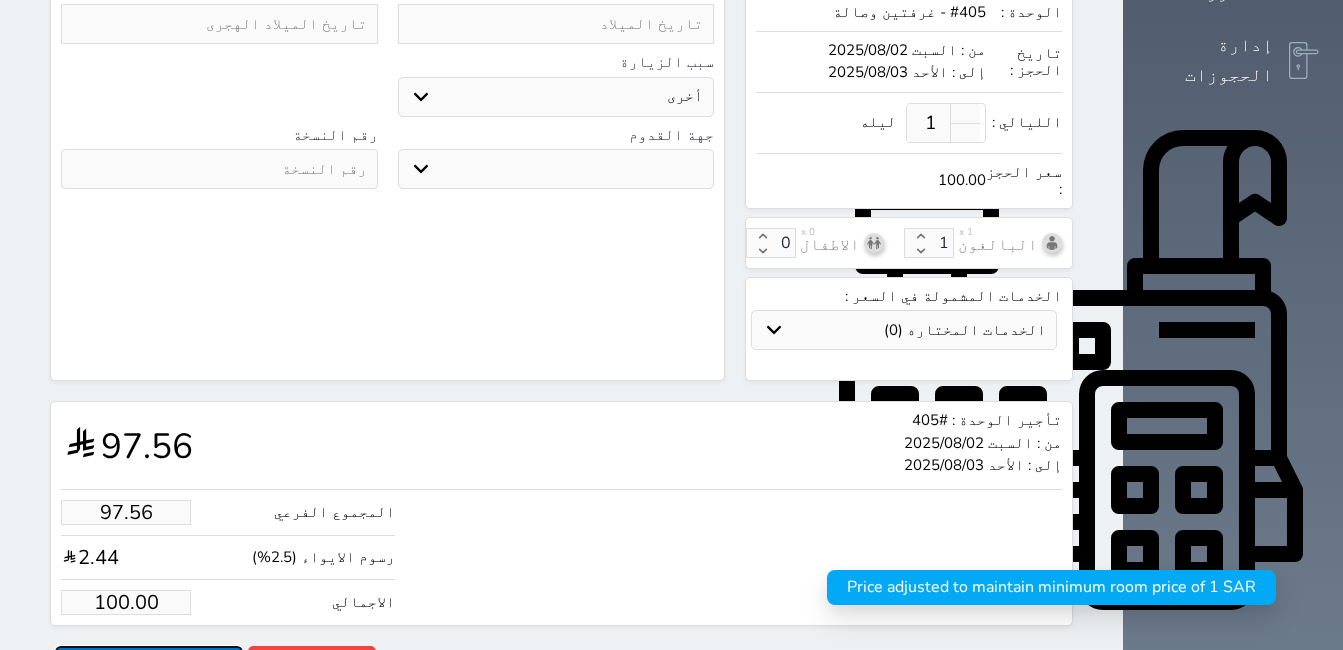 click on "حجز" at bounding box center [149, 663] 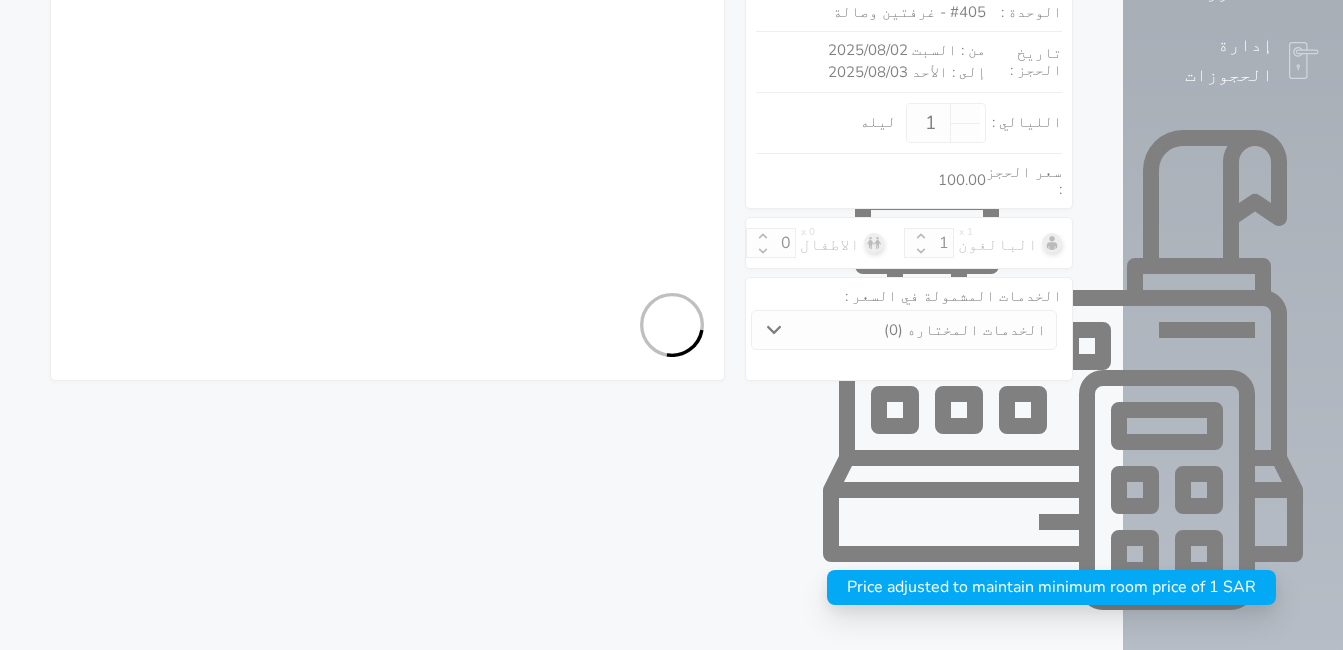 scroll, scrollTop: 536, scrollLeft: 0, axis: vertical 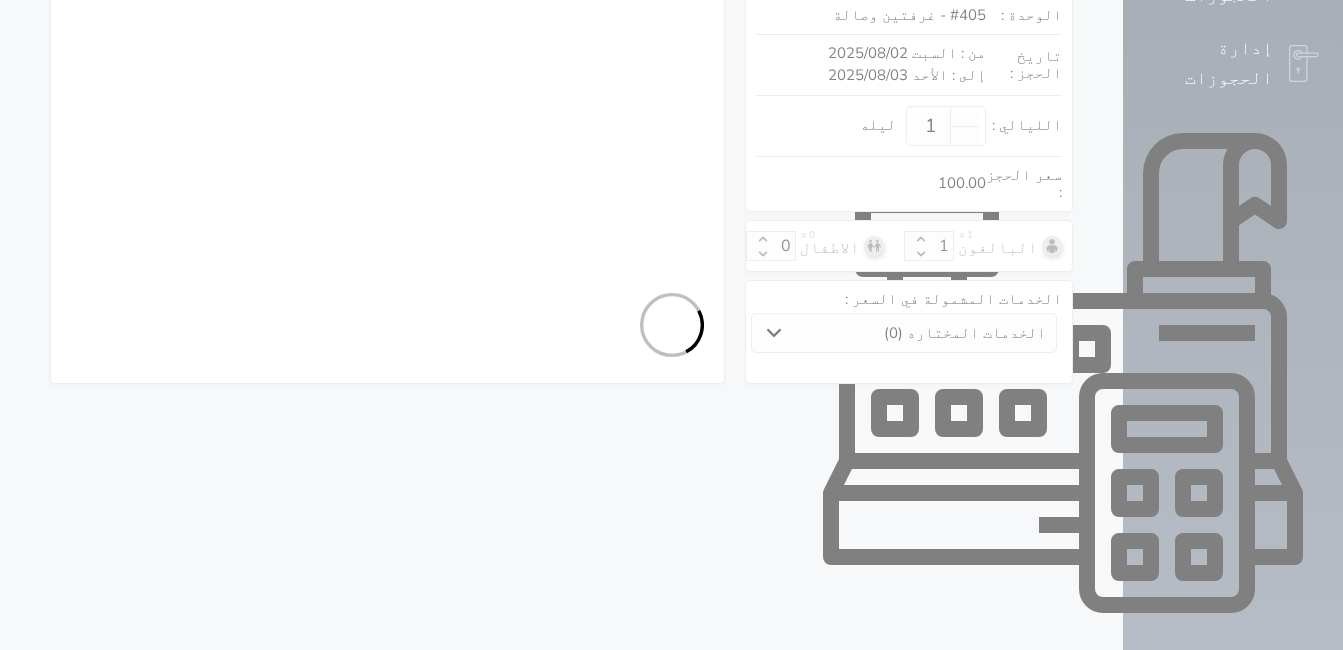 select 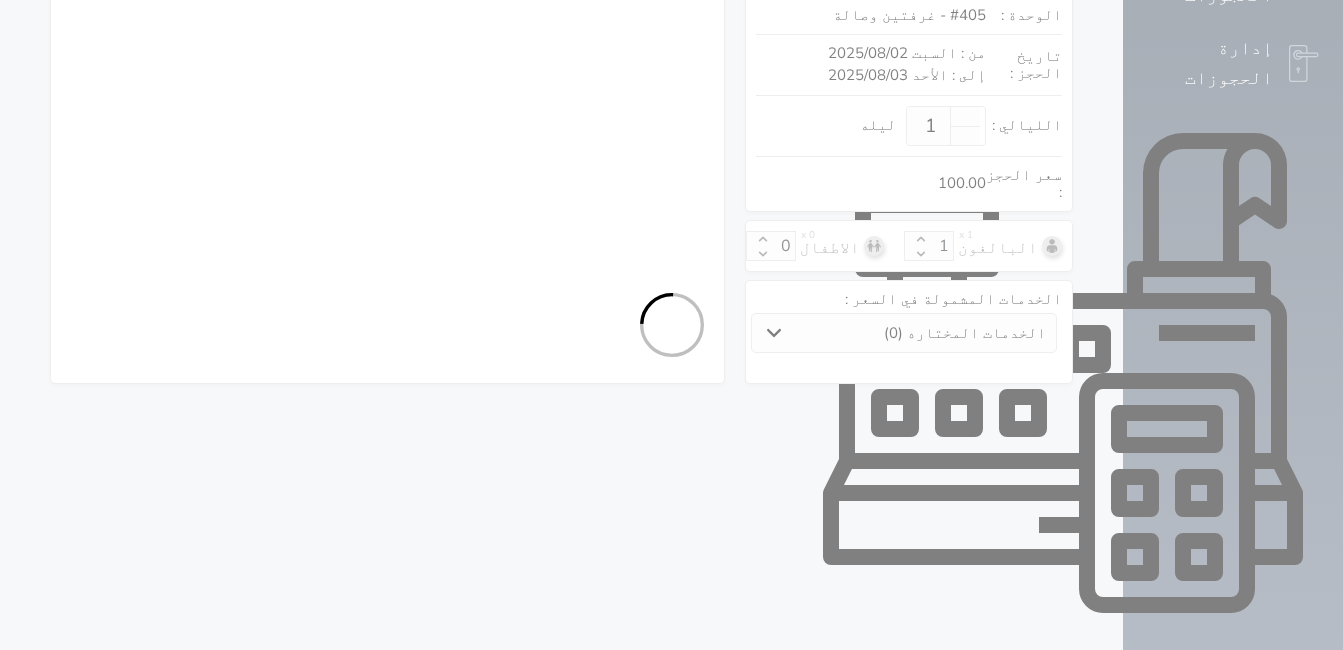 select on "7" 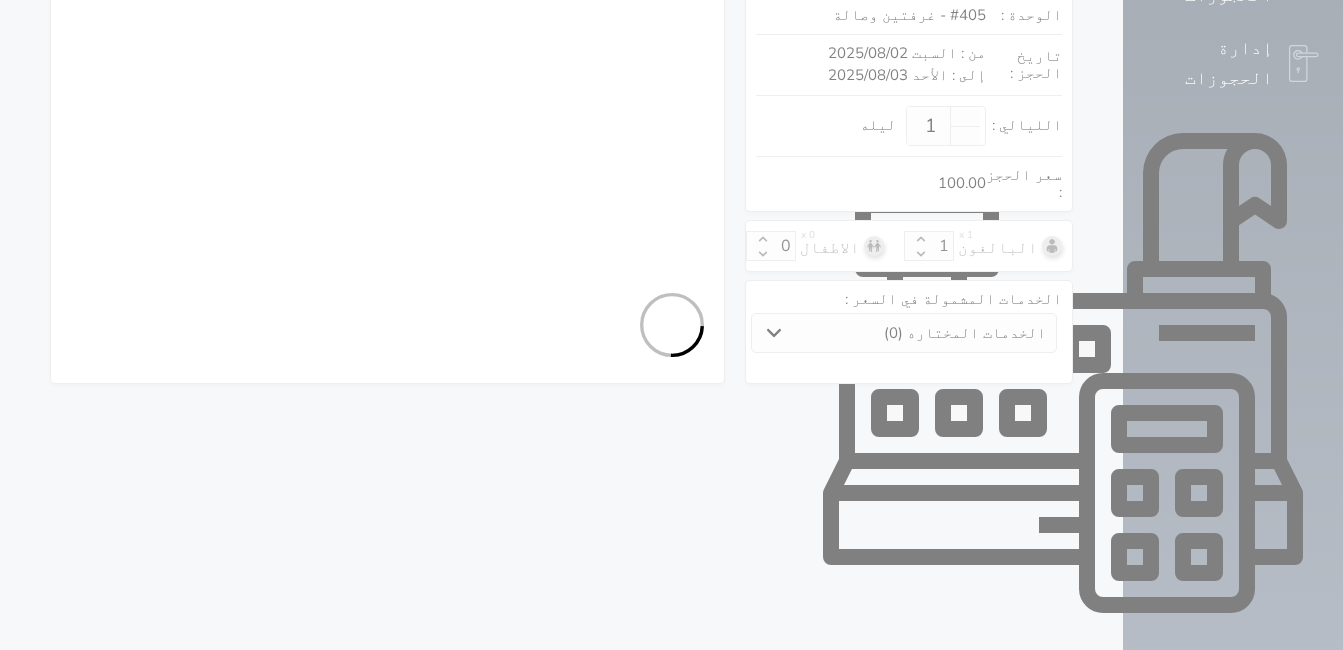 select 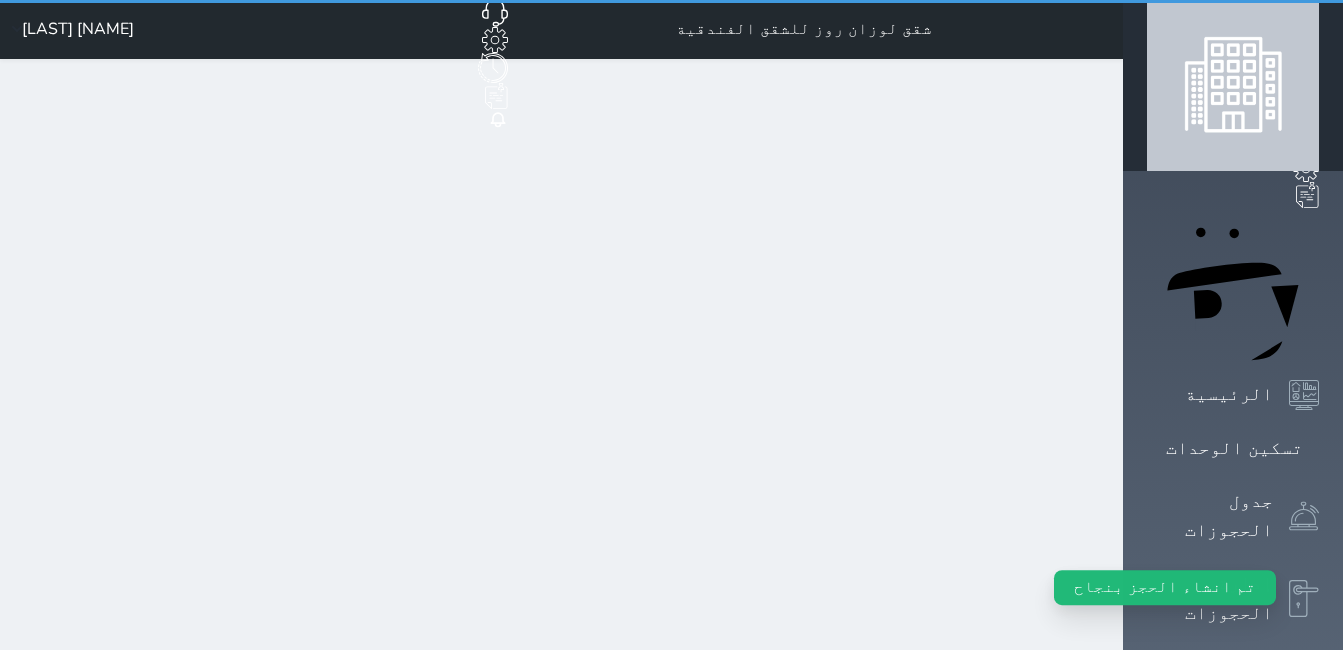 scroll, scrollTop: 0, scrollLeft: 0, axis: both 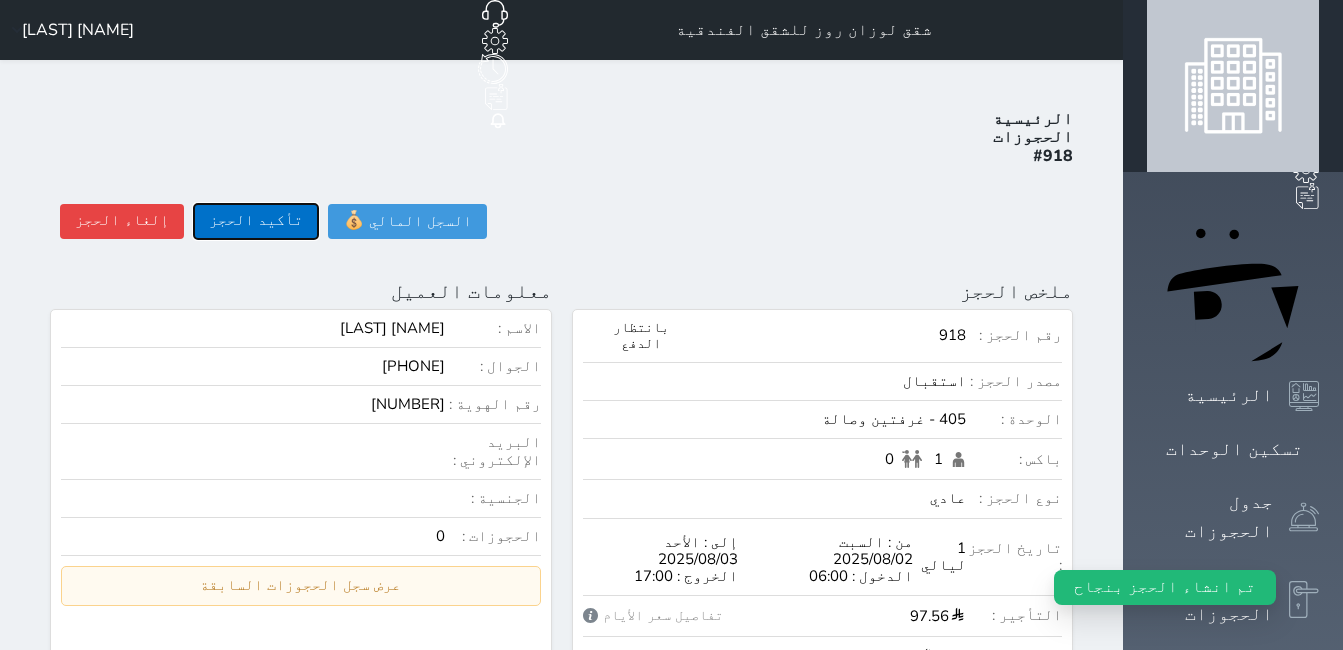 click on "تأكيد الحجز" at bounding box center (256, 221) 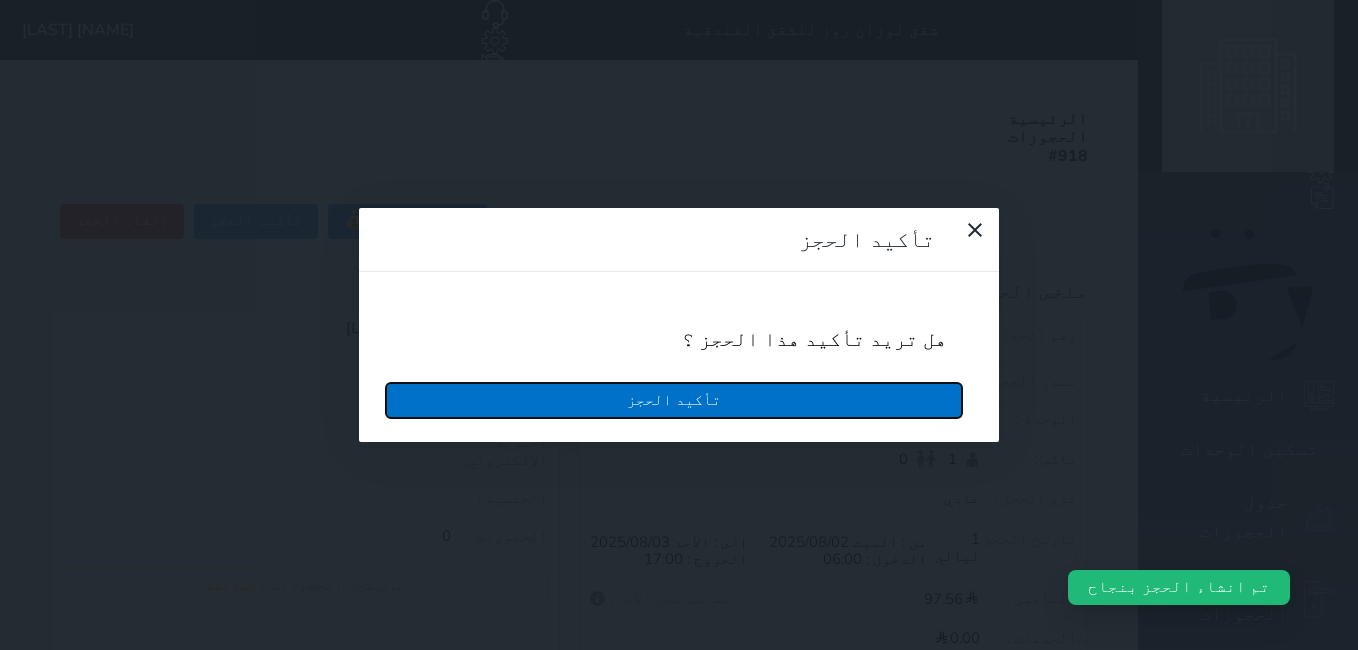 click on "تأكيد الحجز" at bounding box center [674, 400] 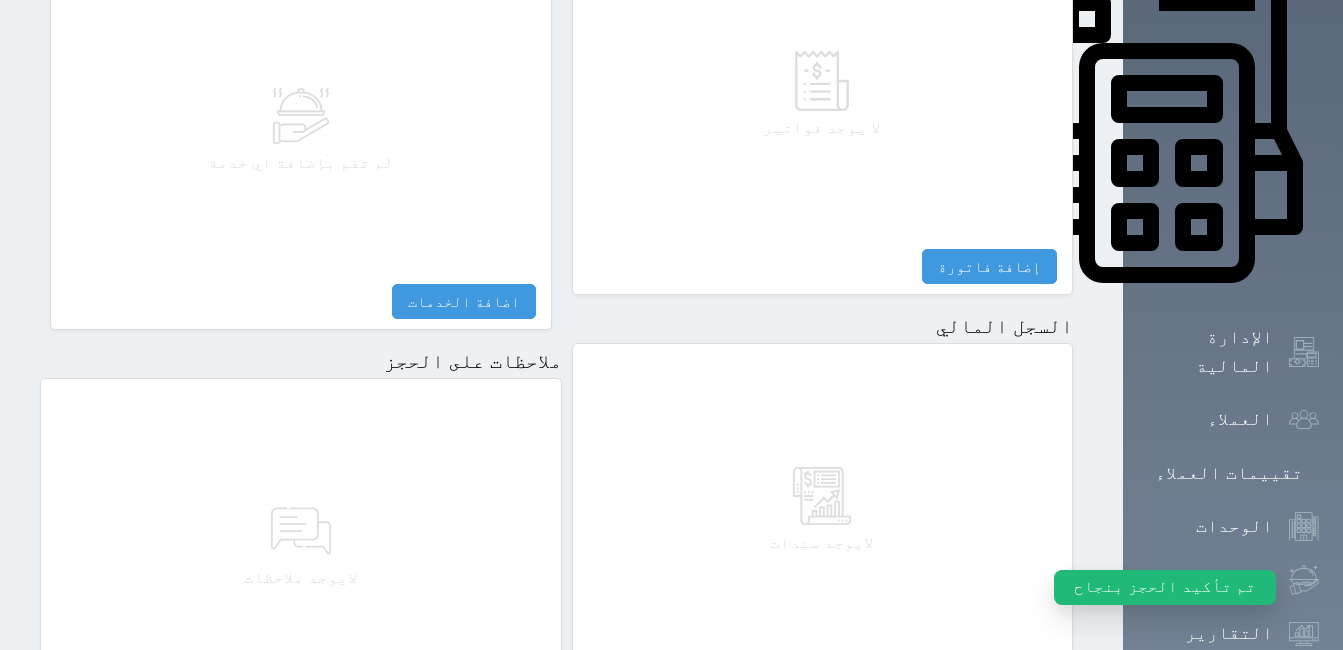 scroll, scrollTop: 1053, scrollLeft: 0, axis: vertical 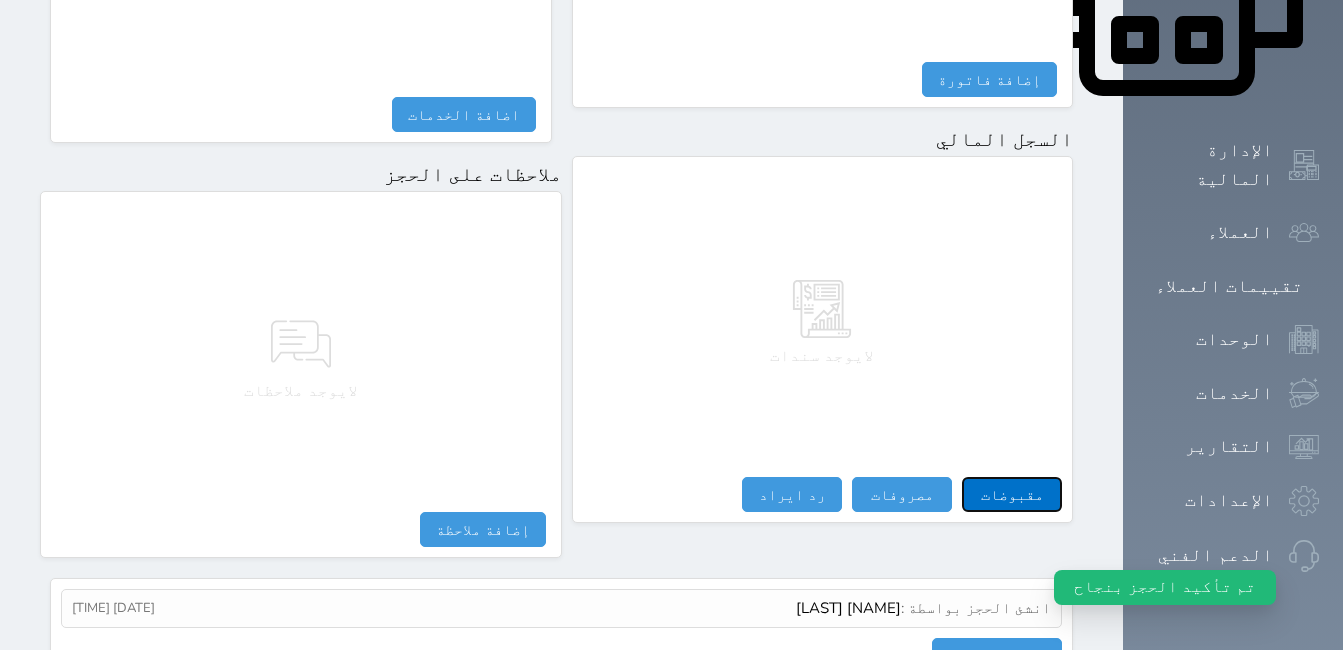 click on "مقبوضات" at bounding box center [1012, 494] 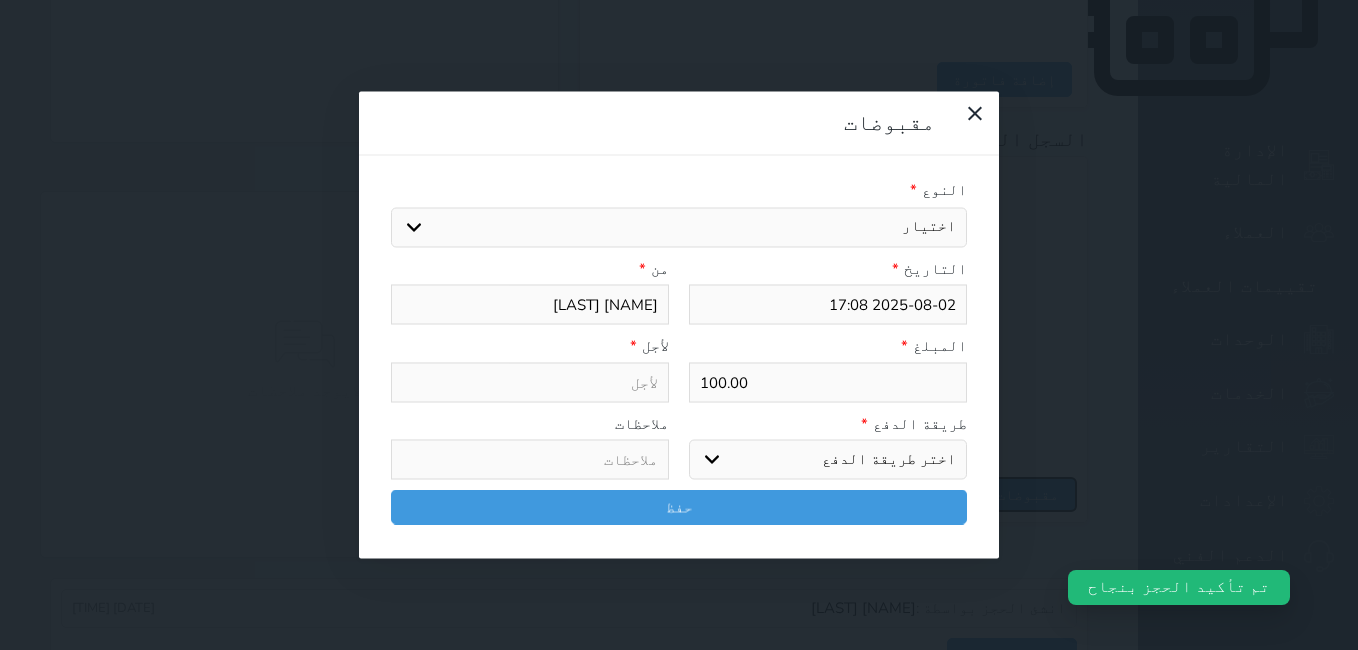 select 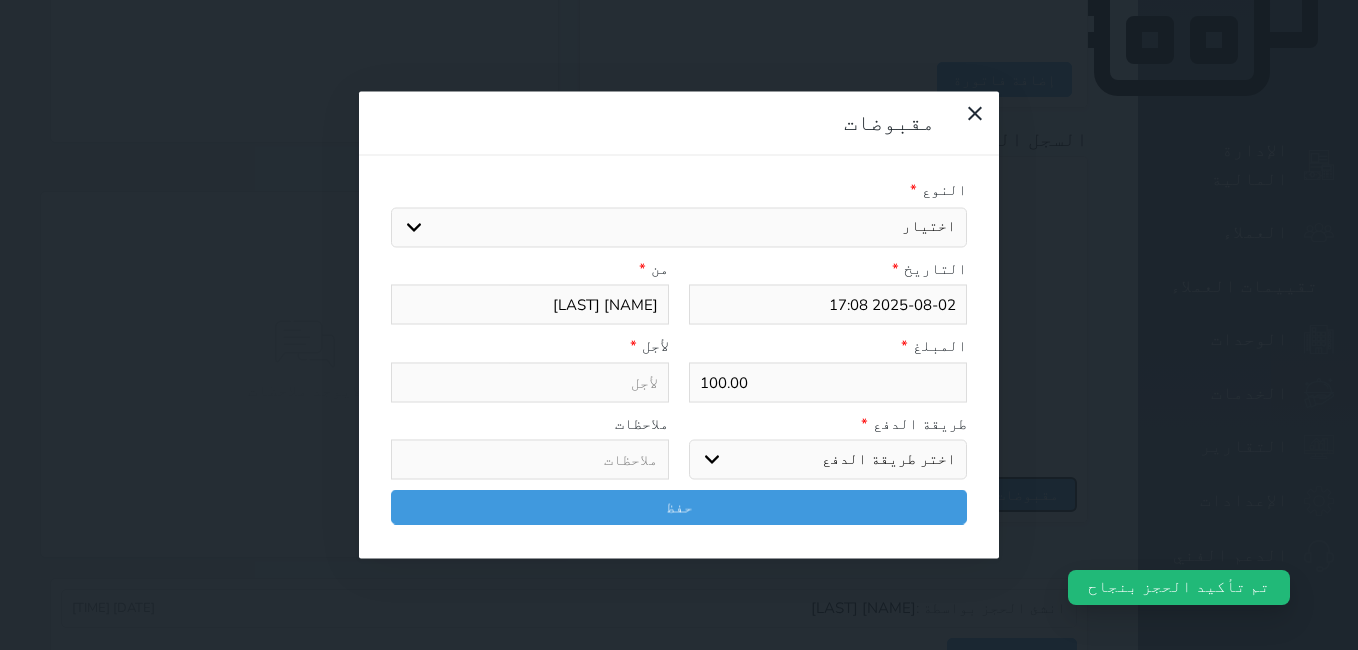 select 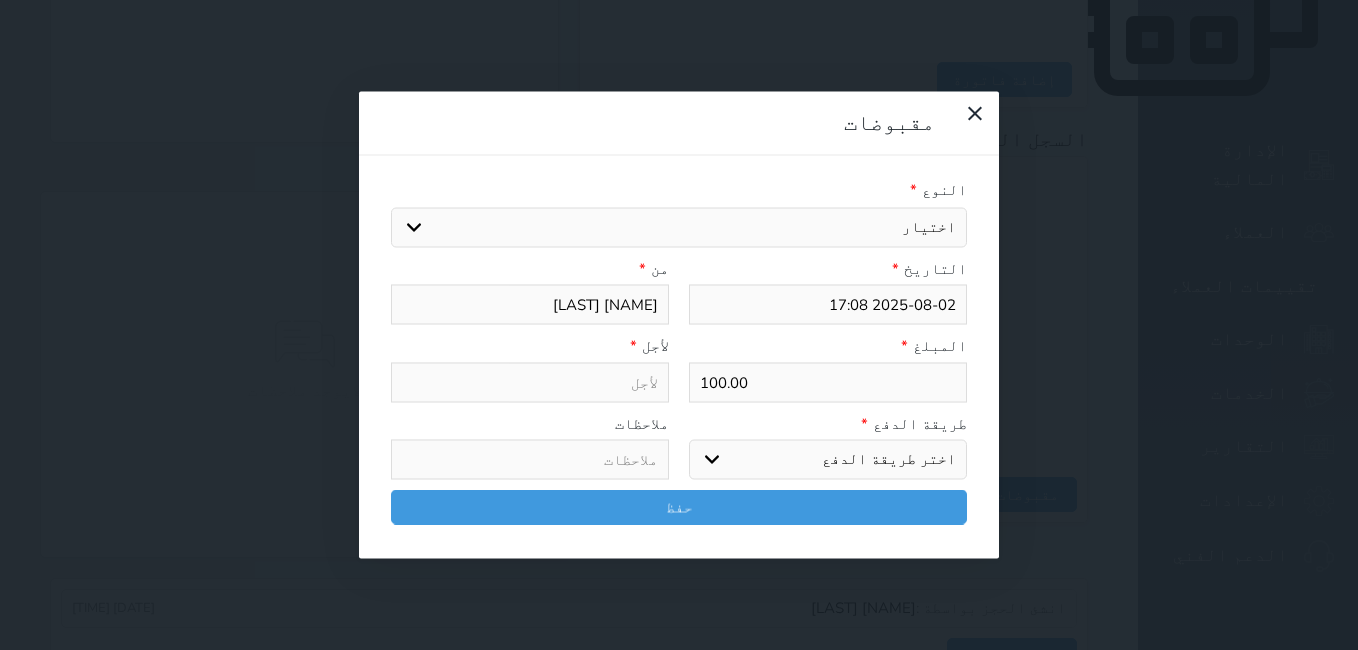 click on "اختيار   مقبوضات عامة قيمة إيجار فواتير تامين عربون لا ينطبق آخر مغسلة واي فاي - الإنترنت مواقف السيارات طعام الأغذية والمشروبات مشروبات المشروبات الباردة المشروبات الساخنة الإفطار غداء عشاء مخبز و كعك حمام سباحة الصالة الرياضية سبا و خدمات الجمال اختيار وإسقاط (خدمات النقل) ميني بار كابل - تلفزيون سرير إضافي تصفيف الشعر التسوق خدمات الجولات السياحية المنظمة خدمات الدليل السياحي" at bounding box center (679, 227) 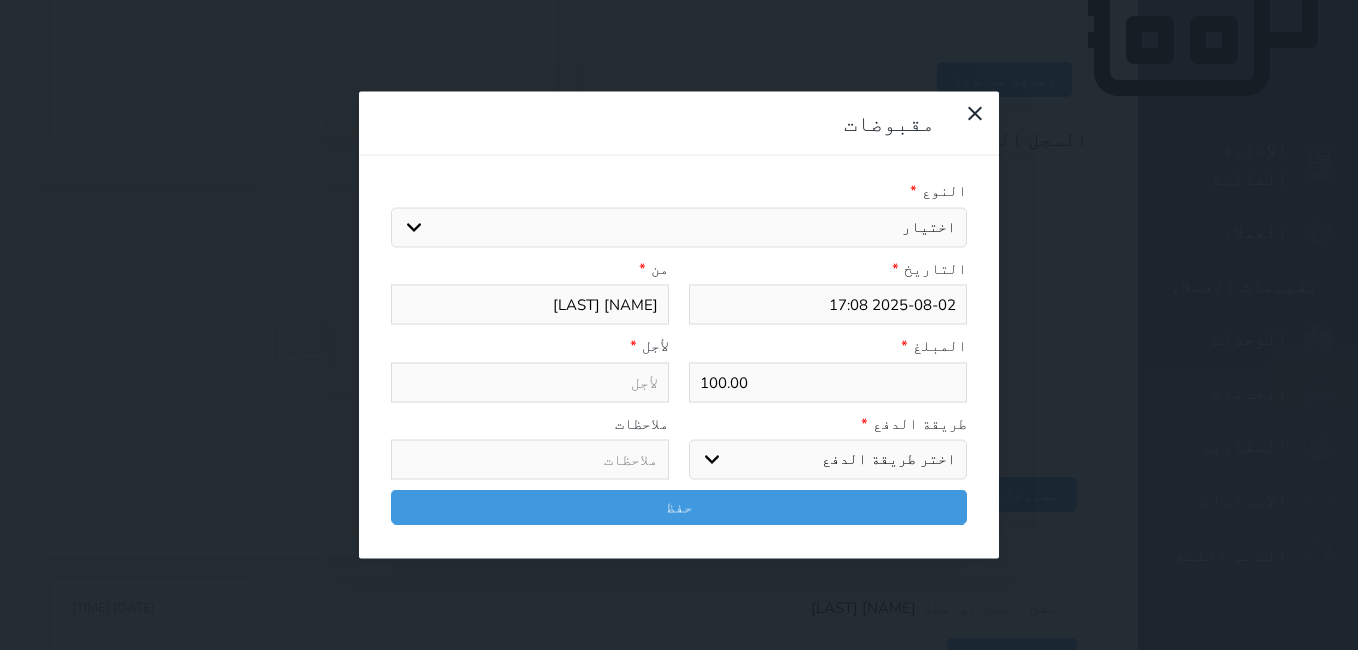 select on "143740" 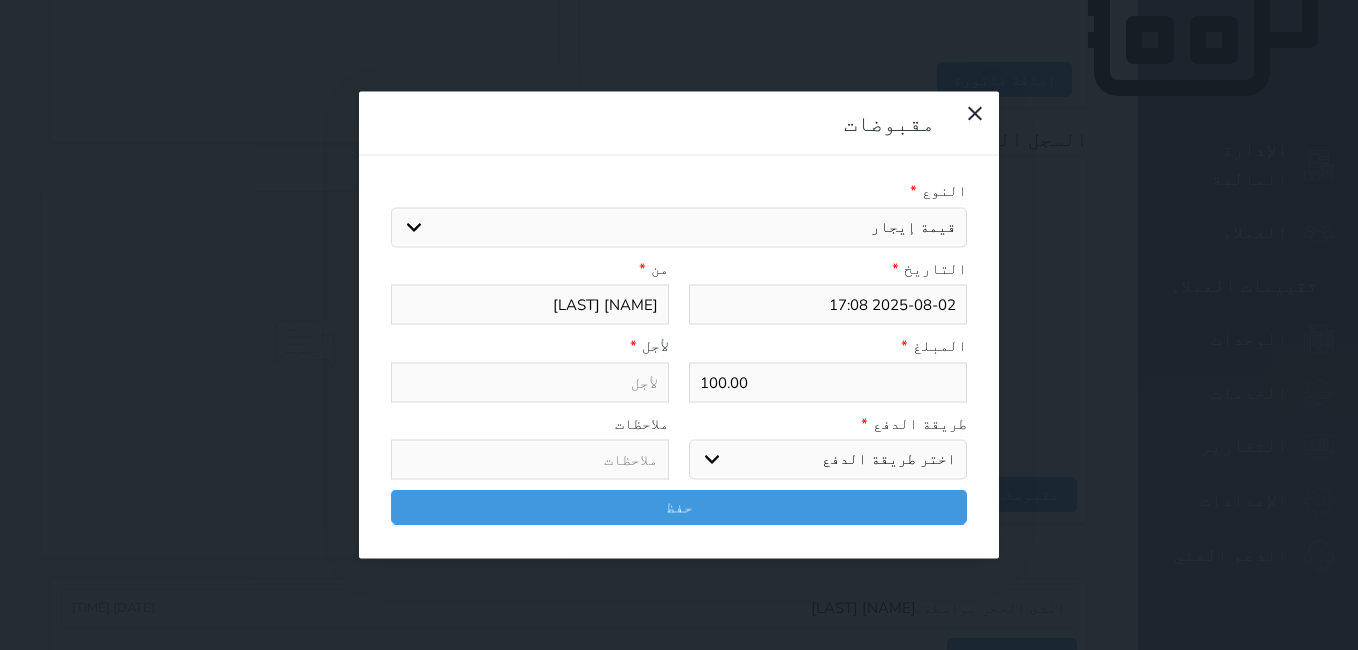 click on "اختيار   مقبوضات عامة قيمة إيجار فواتير تامين عربون لا ينطبق آخر مغسلة واي فاي - الإنترنت مواقف السيارات طعام الأغذية والمشروبات مشروبات المشروبات الباردة المشروبات الساخنة الإفطار غداء عشاء مخبز و كعك حمام سباحة الصالة الرياضية سبا و خدمات الجمال اختيار وإسقاط (خدمات النقل) ميني بار كابل - تلفزيون سرير إضافي تصفيف الشعر التسوق خدمات الجولات السياحية المنظمة خدمات الدليل السياحي" at bounding box center (679, 227) 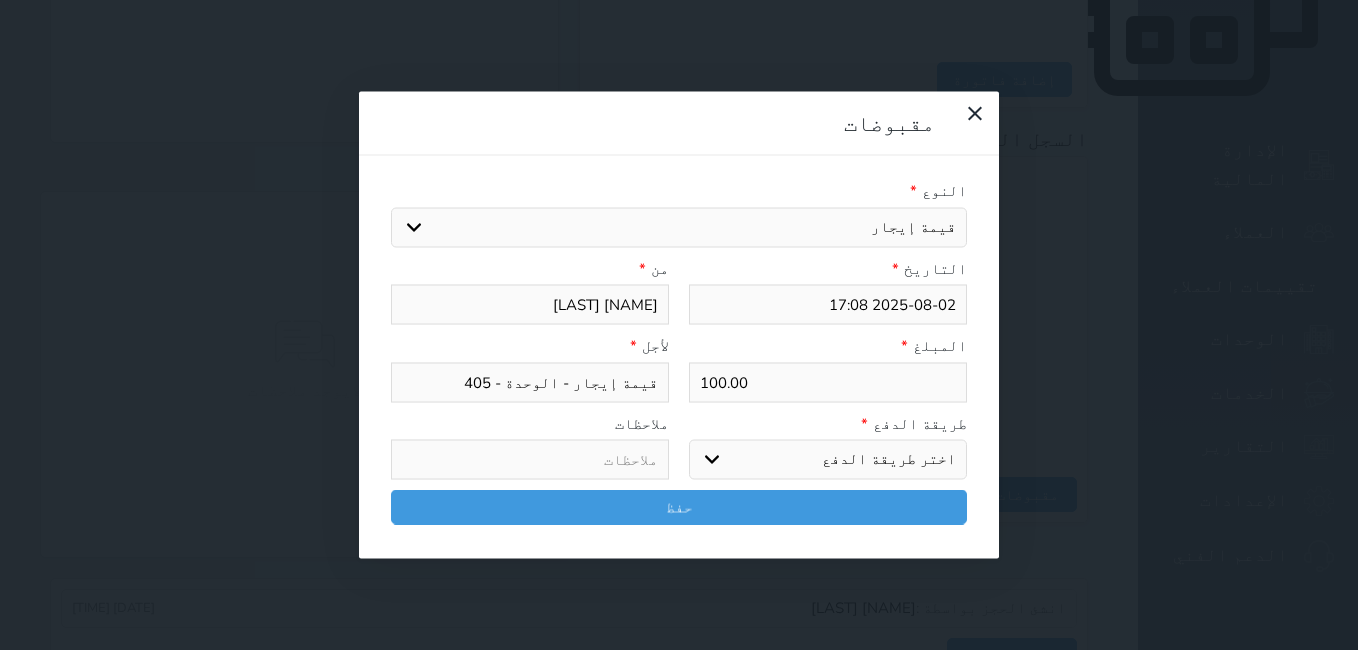 click on "اختر طريقة الدفع   دفع نقدى   تحويل بنكى   مدى   بطاقة ائتمان   آجل" at bounding box center [828, 460] 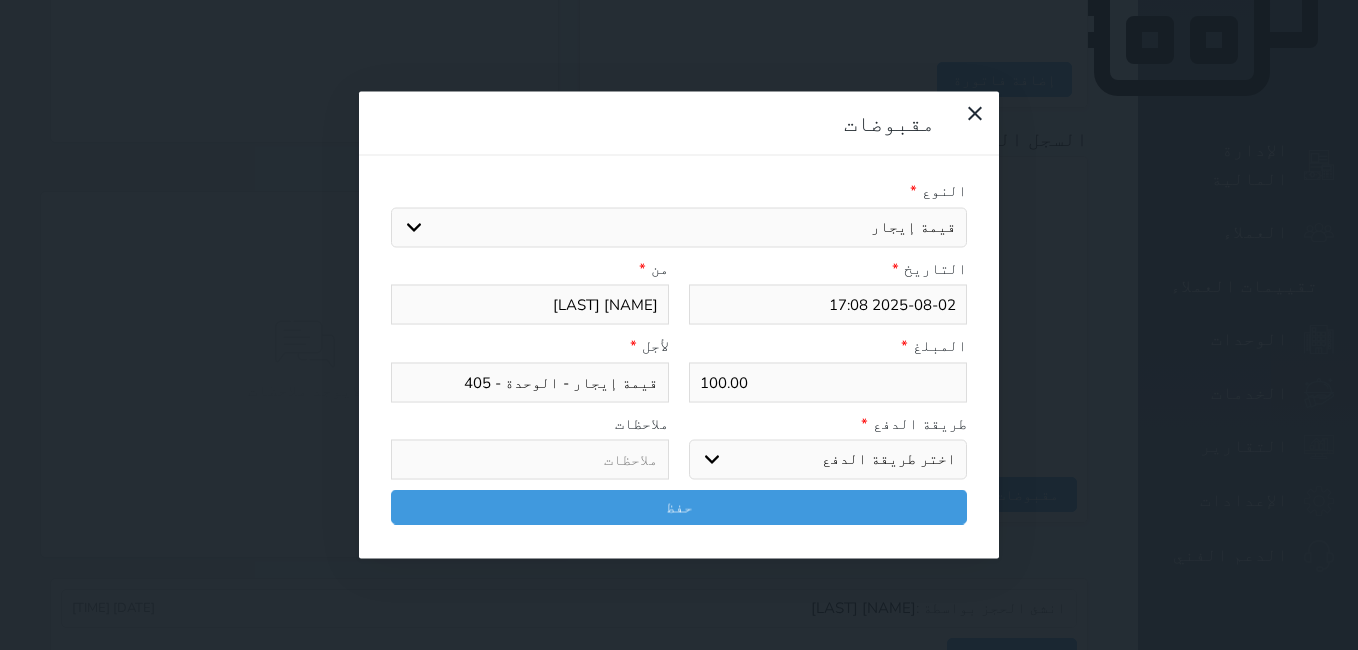 select on "cash" 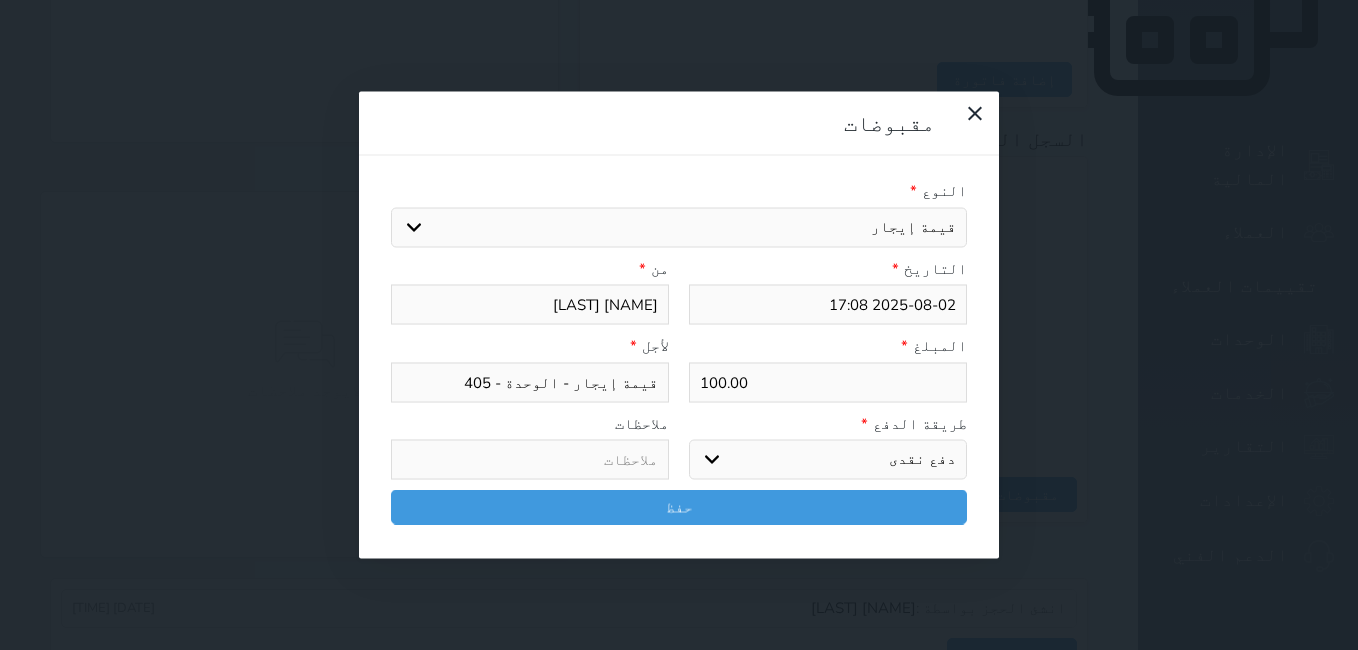 click on "اختر طريقة الدفع   دفع نقدى   تحويل بنكى   مدى   بطاقة ائتمان   آجل" at bounding box center [828, 460] 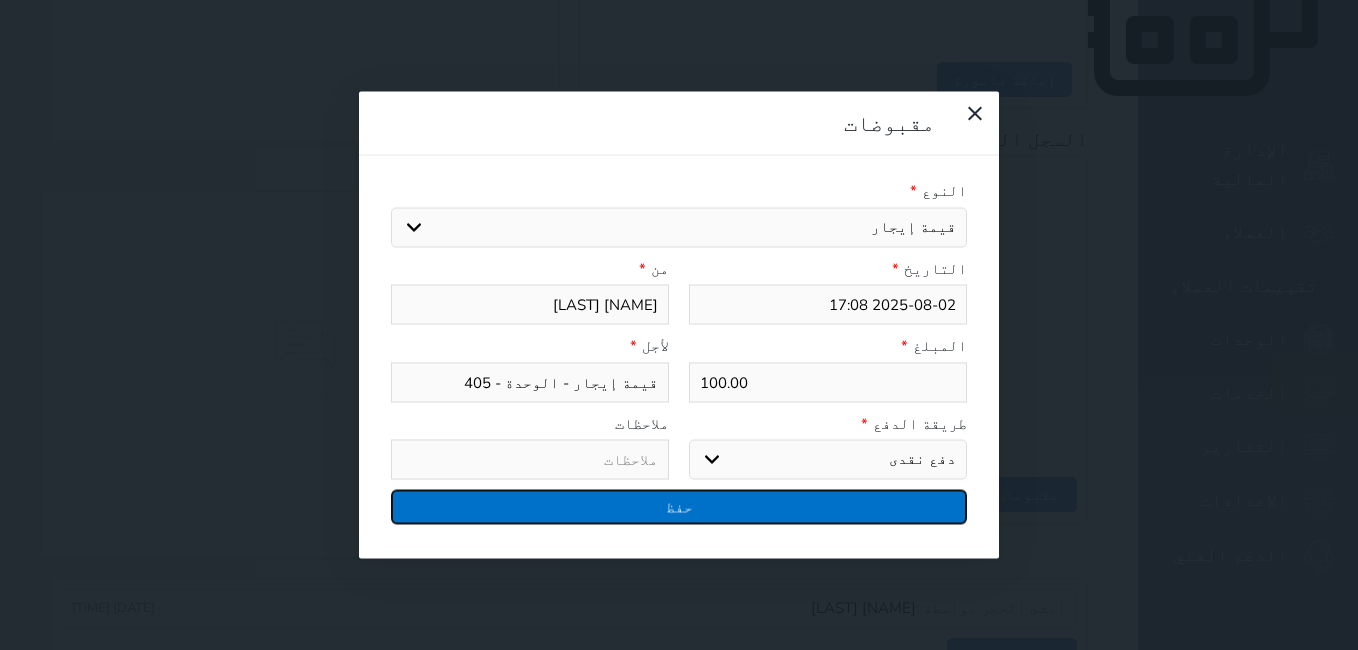 click on "حفظ" at bounding box center (679, 507) 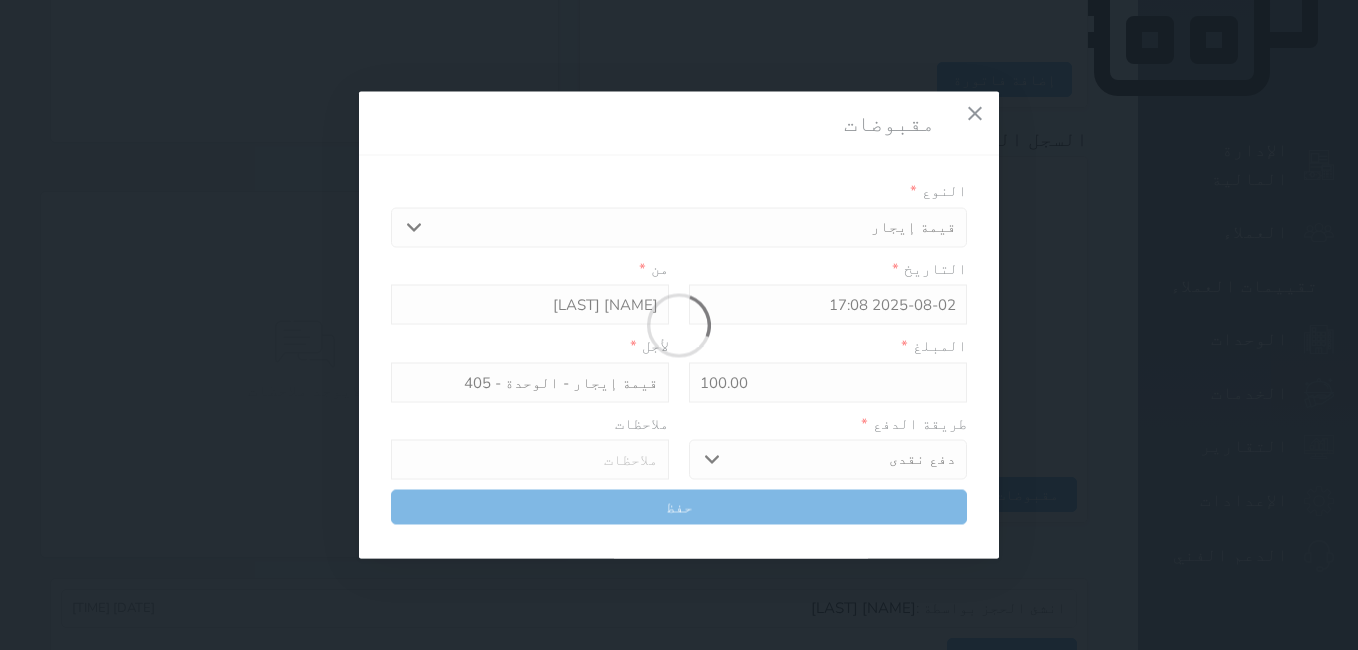 select 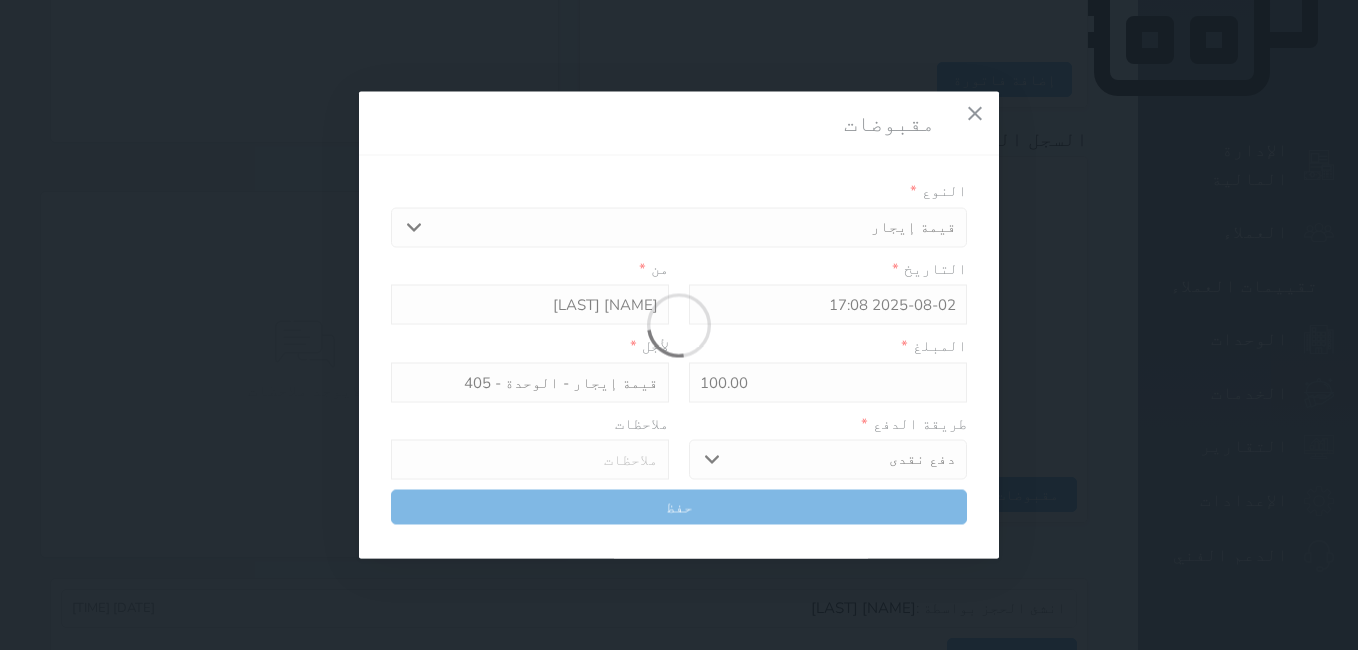type 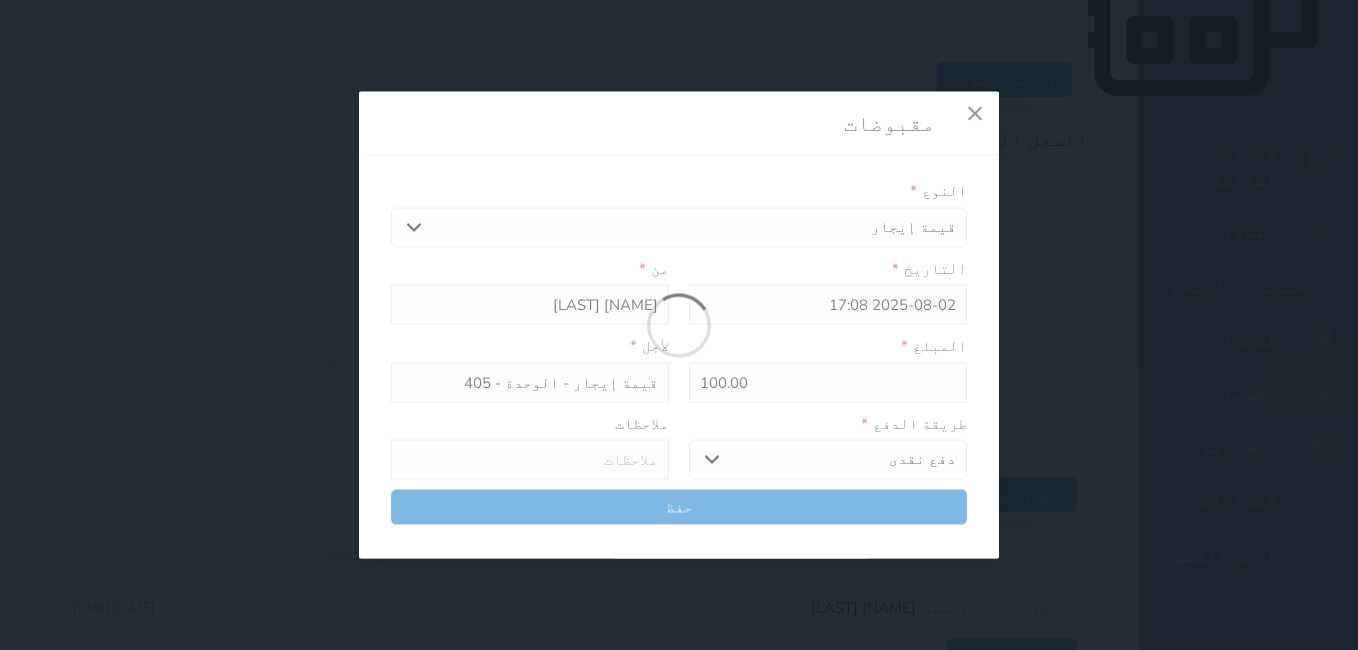 type on "0" 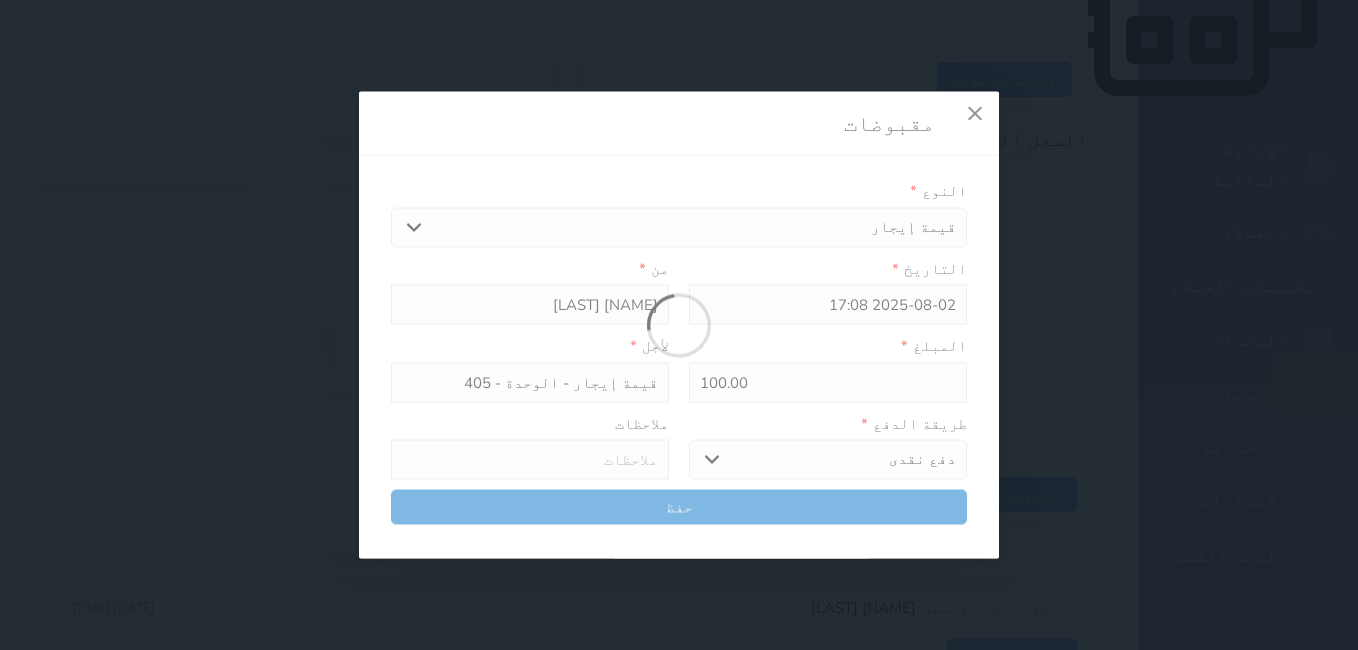 select 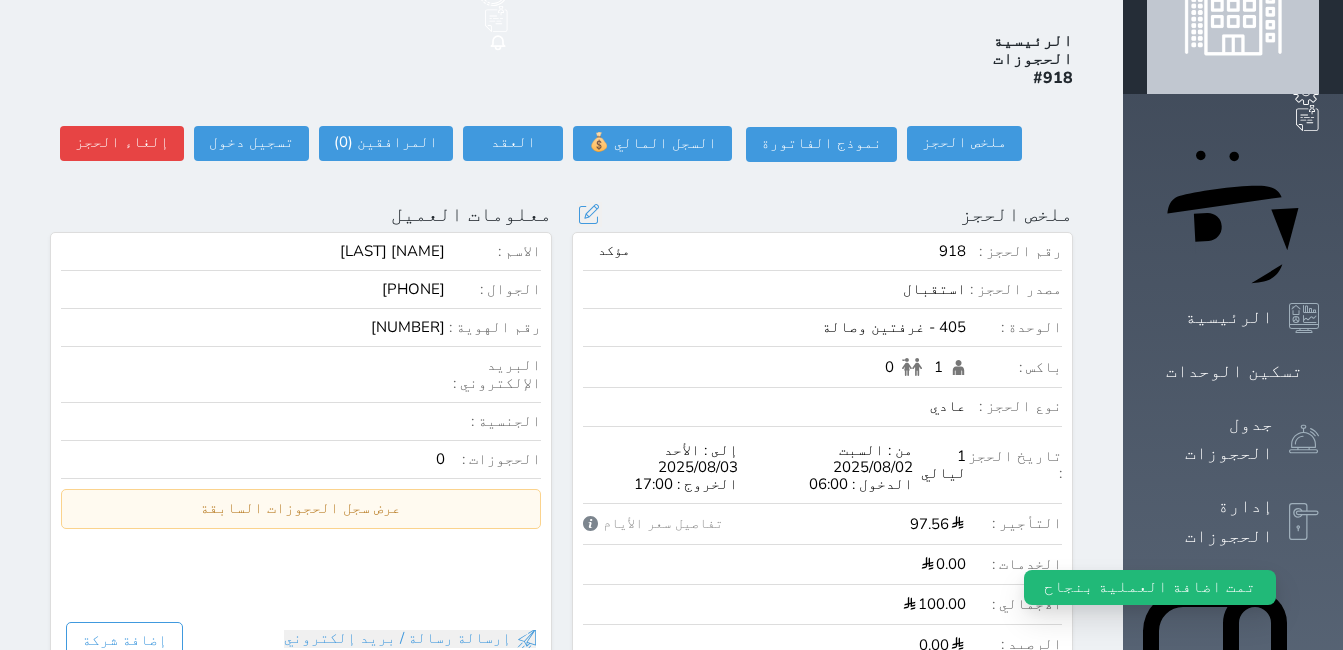 scroll, scrollTop: 0, scrollLeft: 0, axis: both 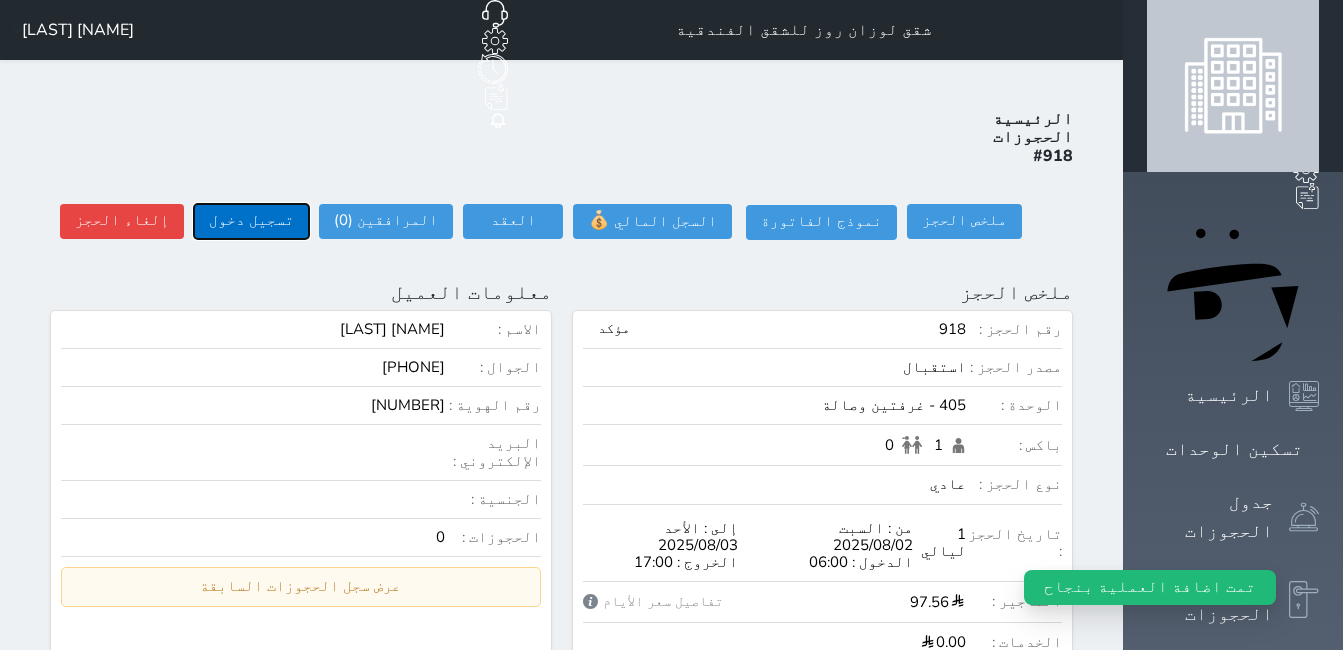 click on "تسجيل دخول" at bounding box center (251, 221) 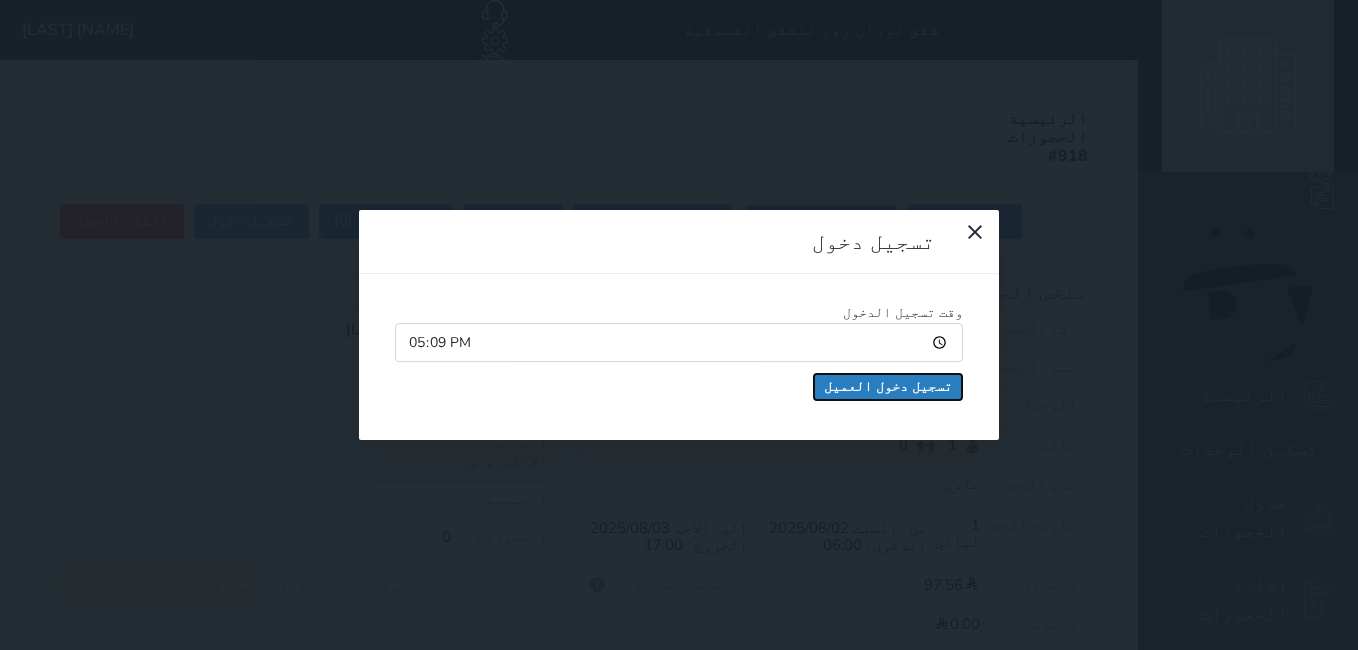 click on "تسجيل دخول العميل" at bounding box center (888, 387) 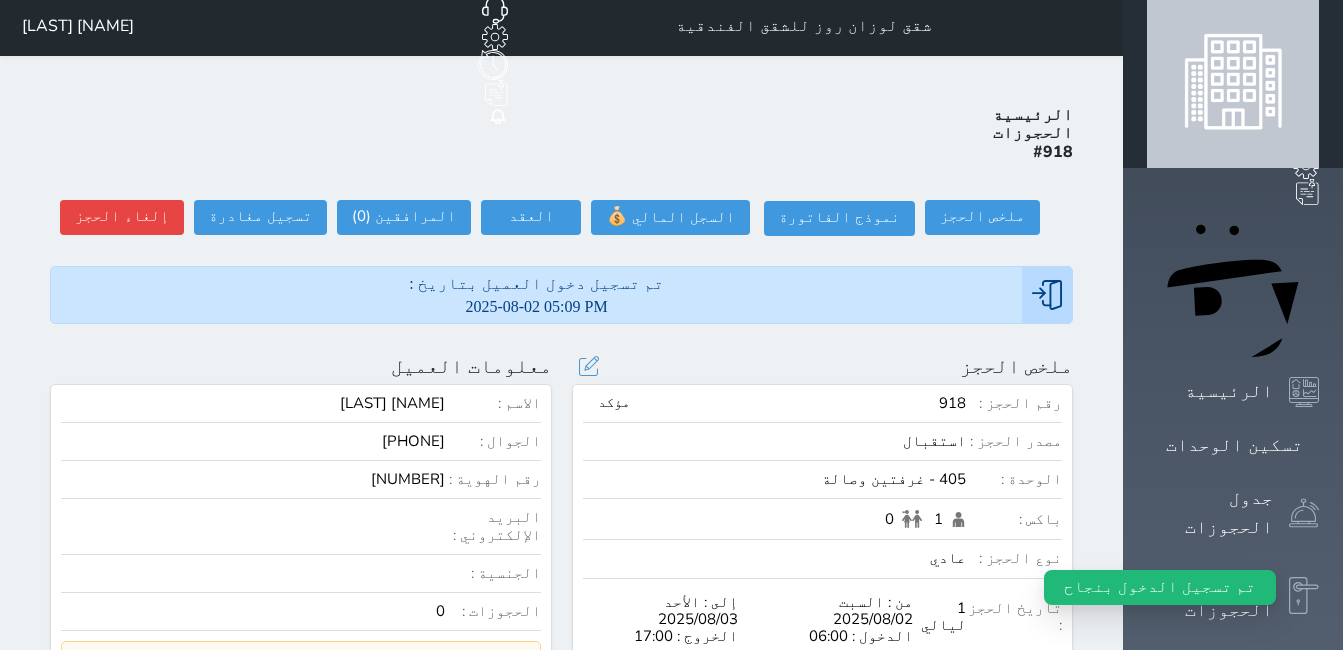 scroll, scrollTop: 0, scrollLeft: 0, axis: both 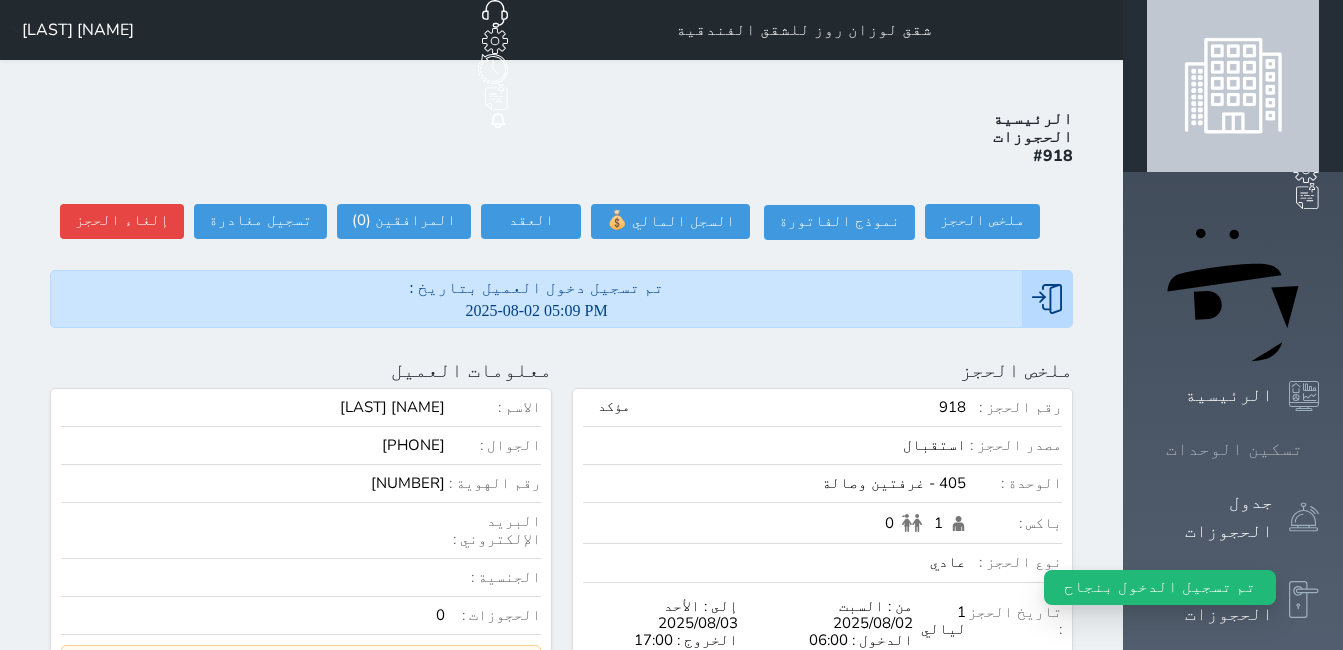 click on "تسكين الوحدات" at bounding box center (1234, 449) 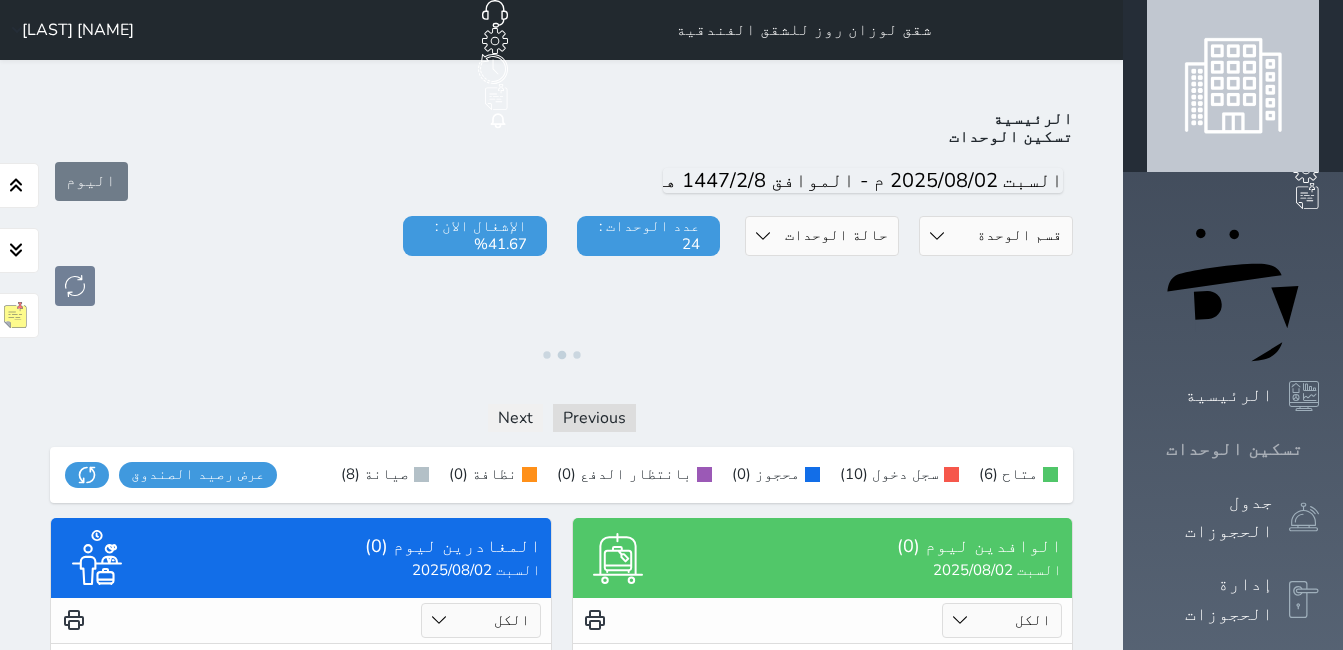 click on "تسكين الوحدات" at bounding box center (1234, 449) 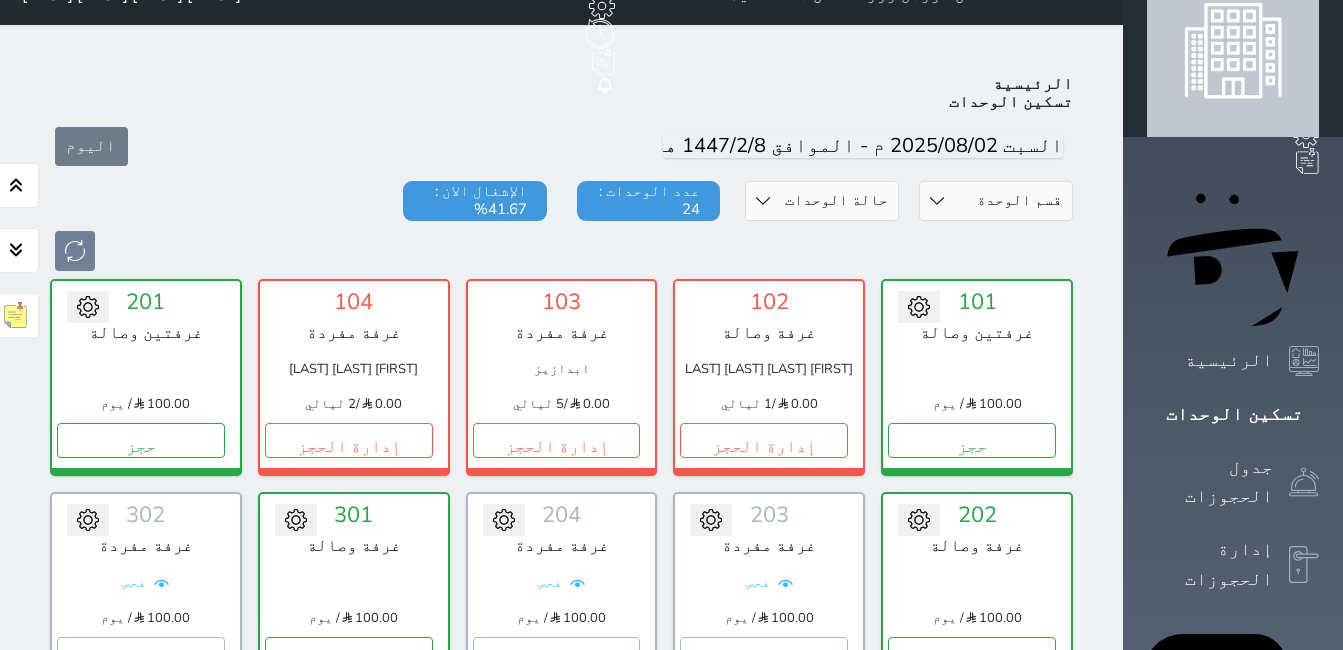 scroll, scrollTop: 0, scrollLeft: 0, axis: both 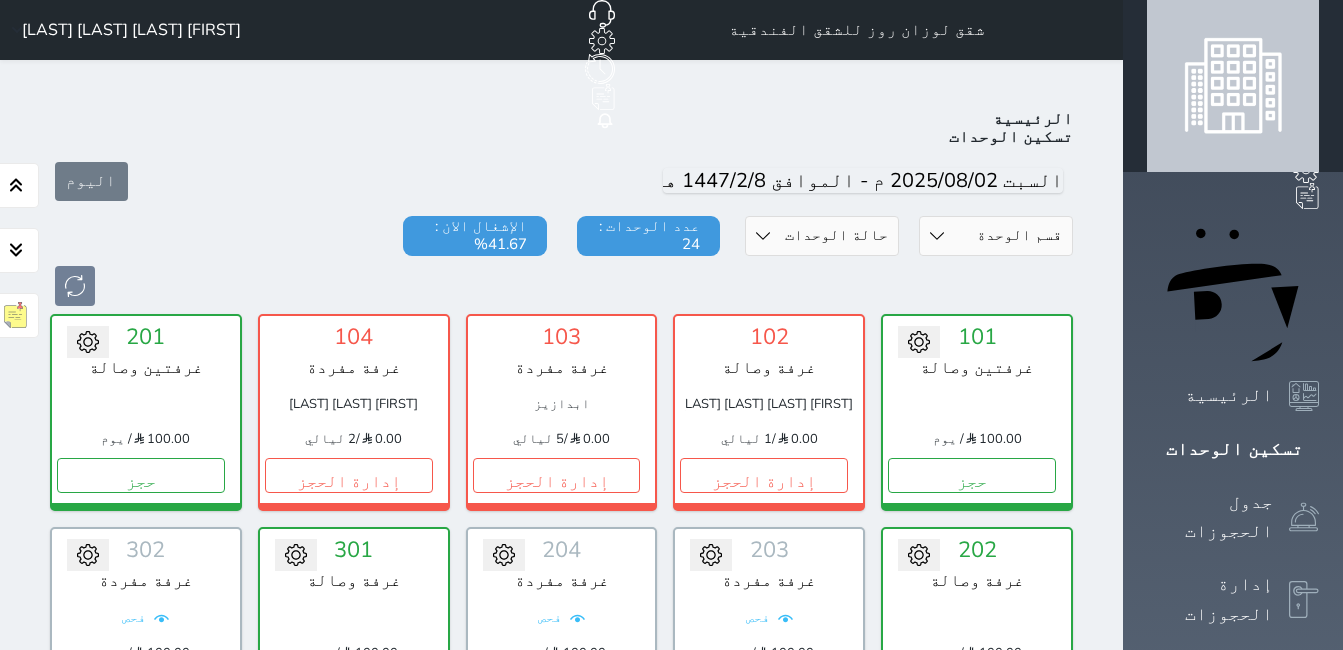 click on "[FIRST] [LAST]" at bounding box center [131, 30] 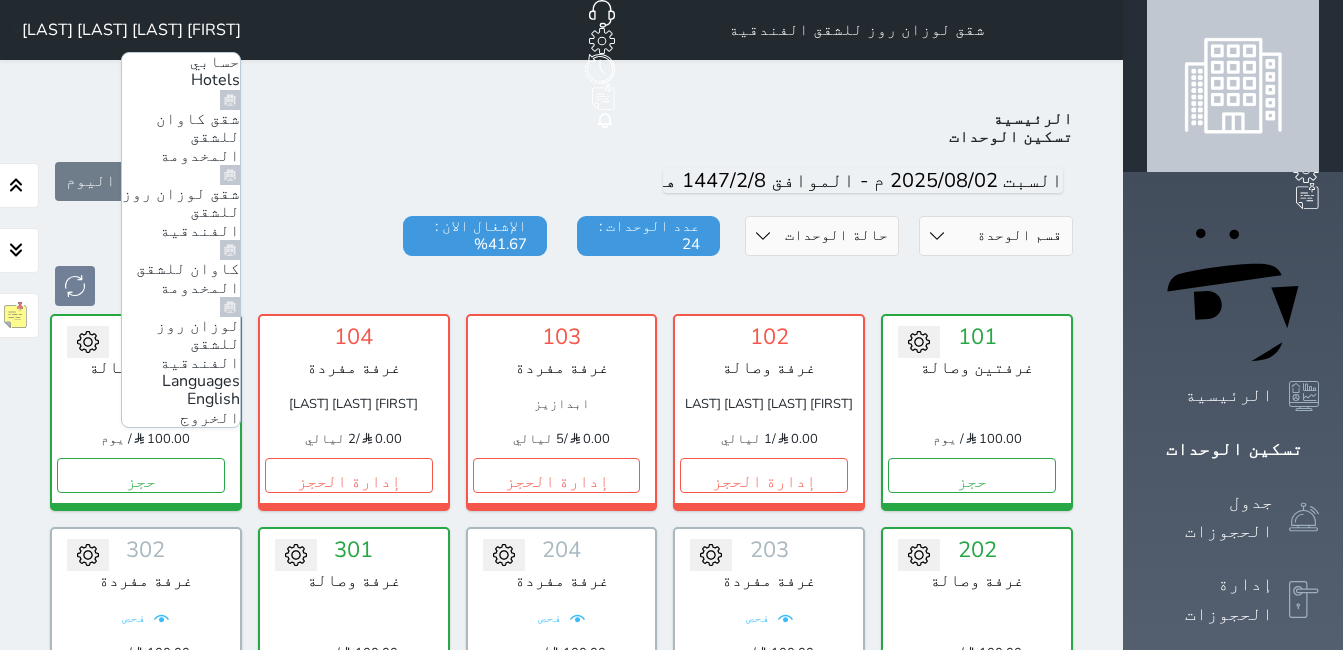 click on "لوزان روز للشقق الفندقية" at bounding box center [198, 344] 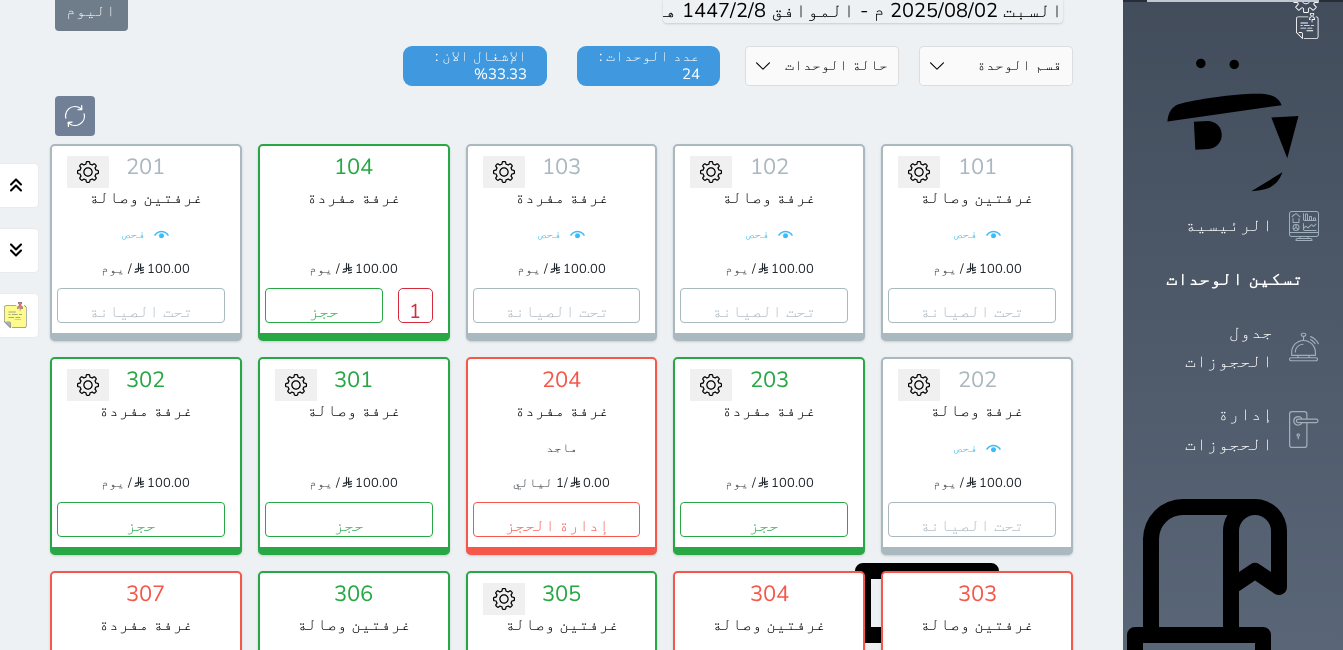 scroll, scrollTop: 200, scrollLeft: 0, axis: vertical 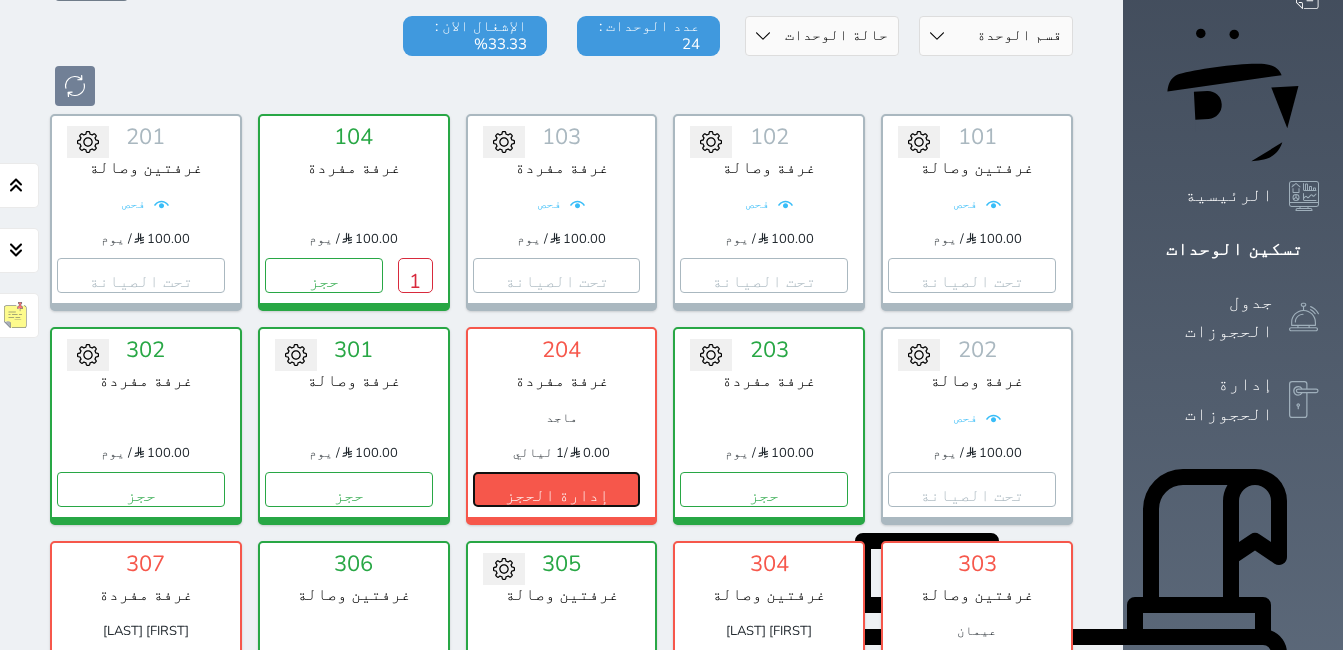 click on "إدارة الحجز" at bounding box center [557, 489] 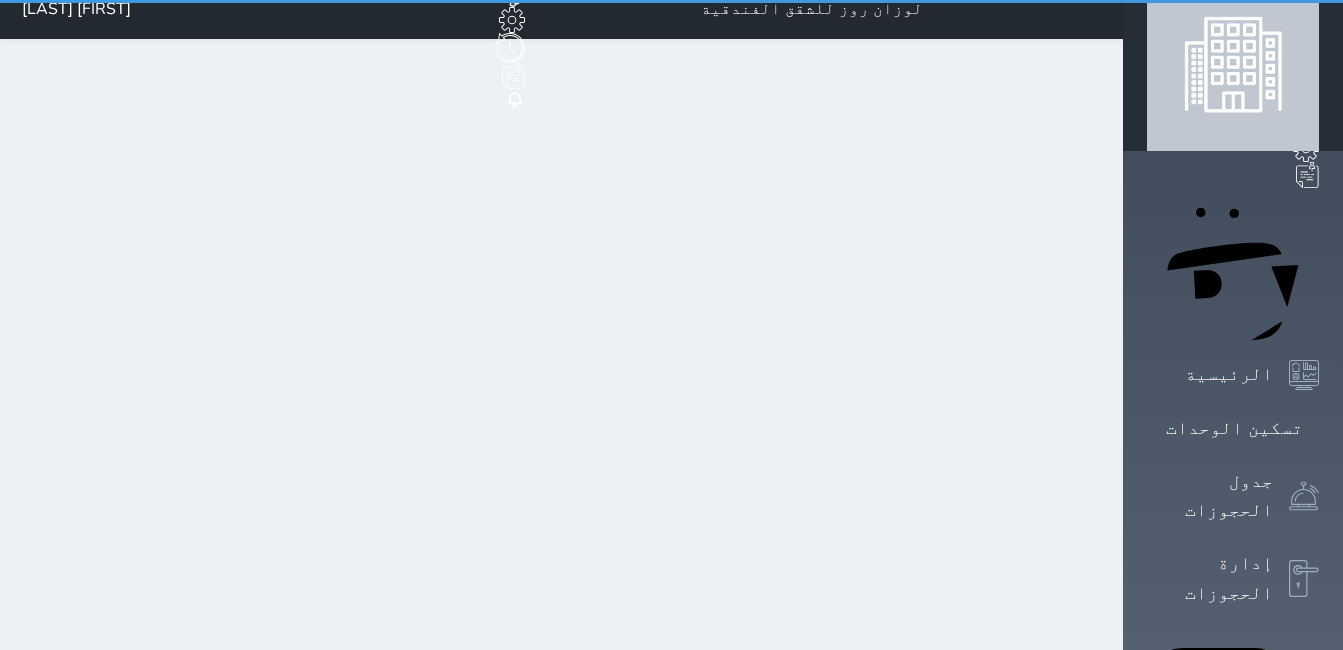 scroll, scrollTop: 0, scrollLeft: 0, axis: both 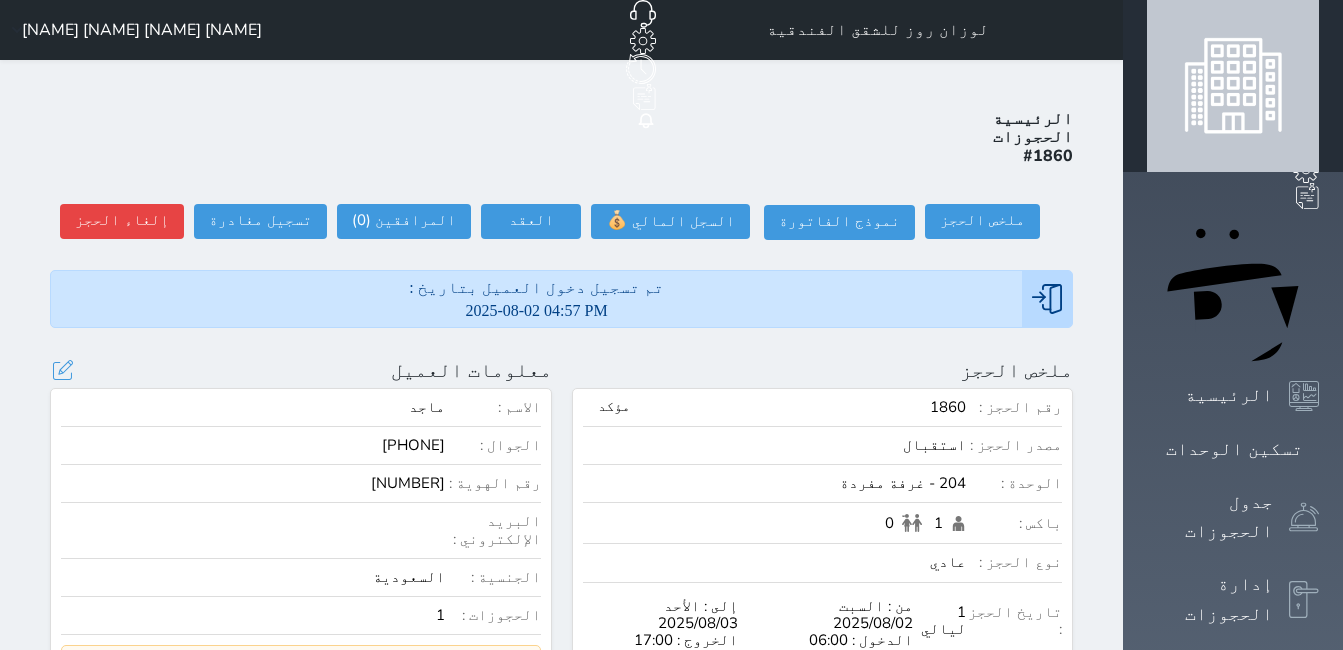 click on "[NUMBER]" at bounding box center (253, 483) 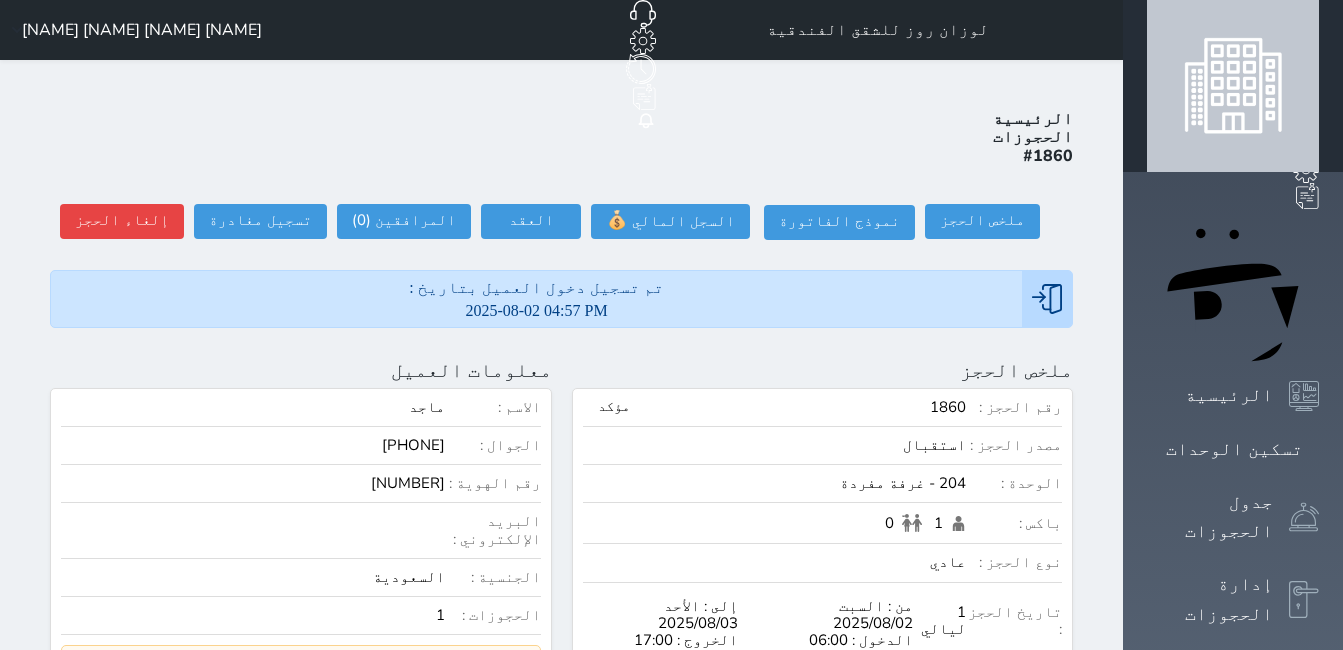click on "[NAME] [NAME] [NAME] [NAME]" at bounding box center (142, 30) 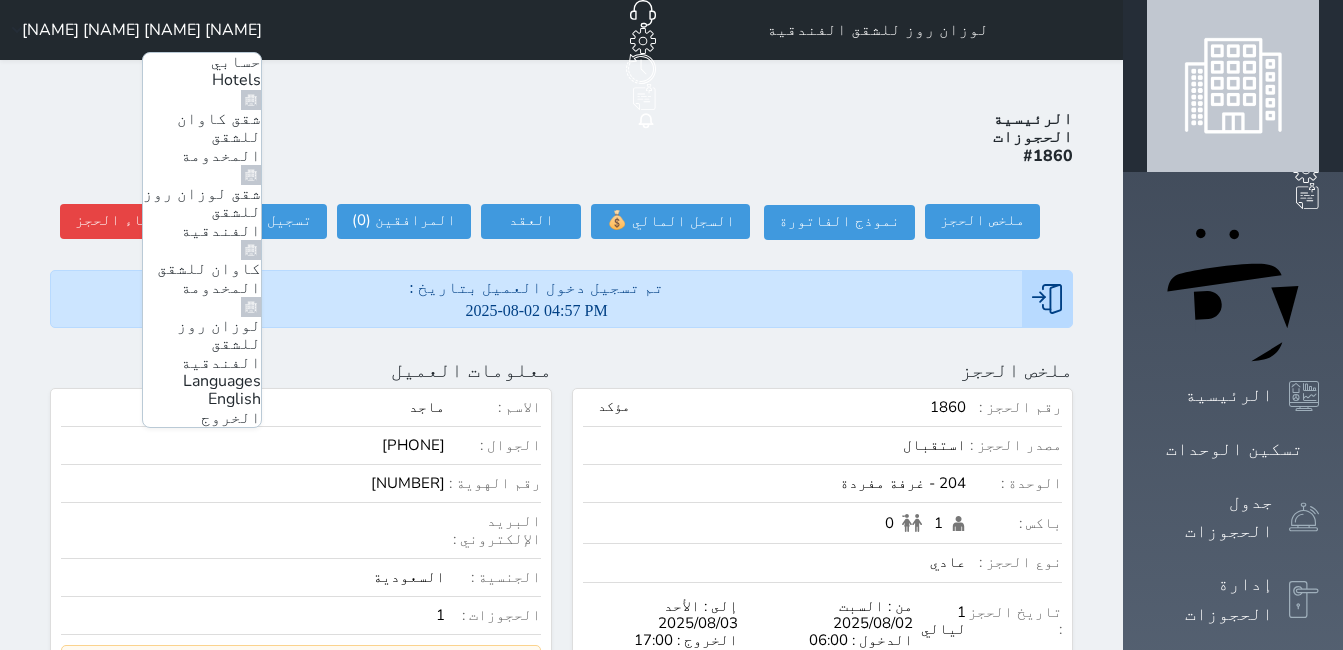 click on "شقق لوزان روز للشقق الفندقية" at bounding box center (202, 212) 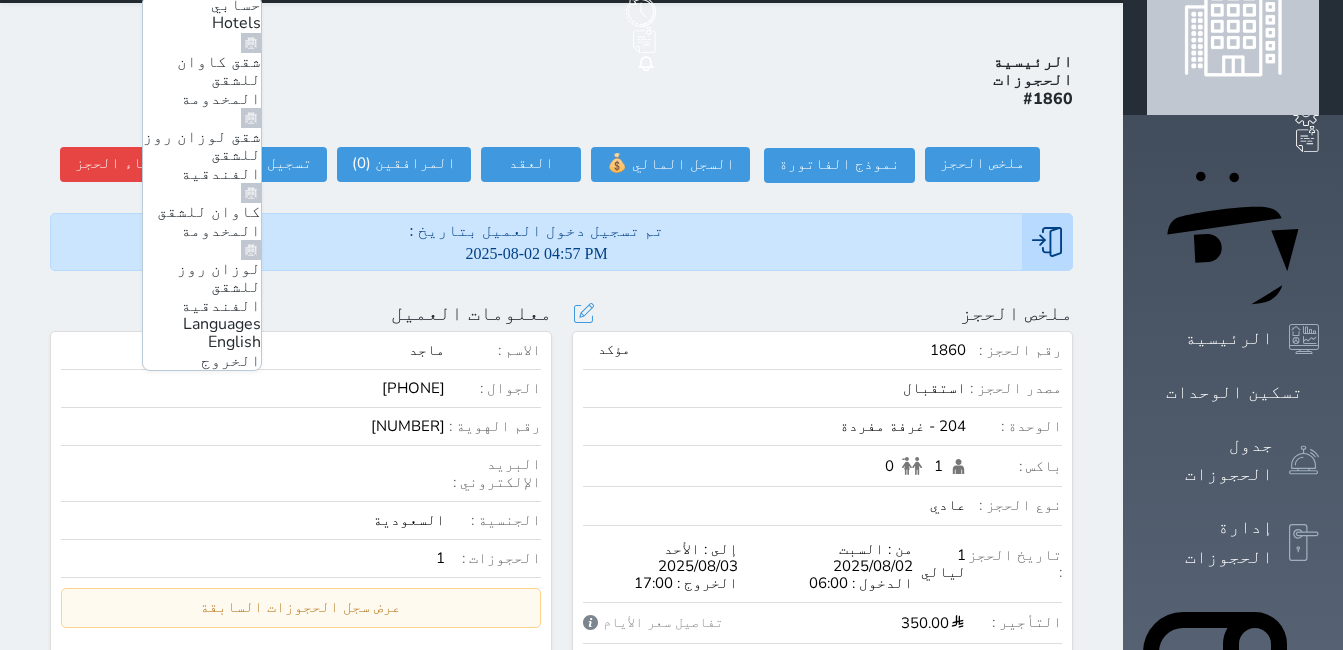 scroll, scrollTop: 0, scrollLeft: 0, axis: both 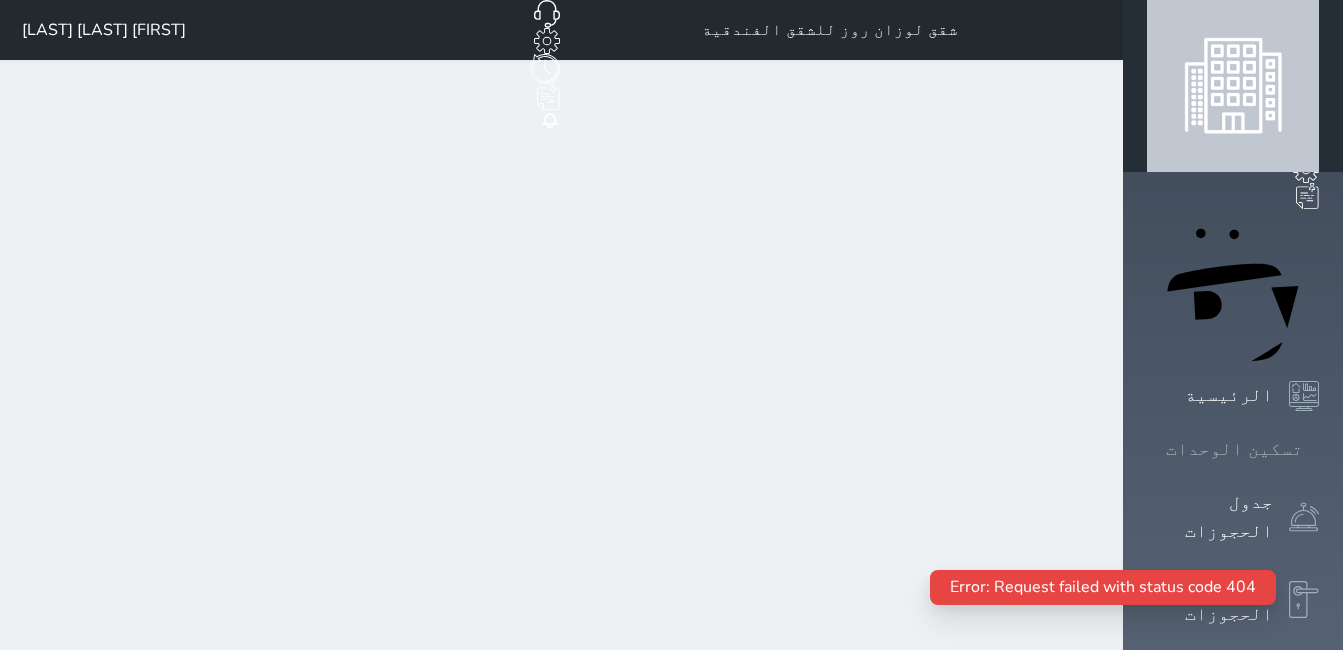 click on "تسكين الوحدات" at bounding box center [1234, 449] 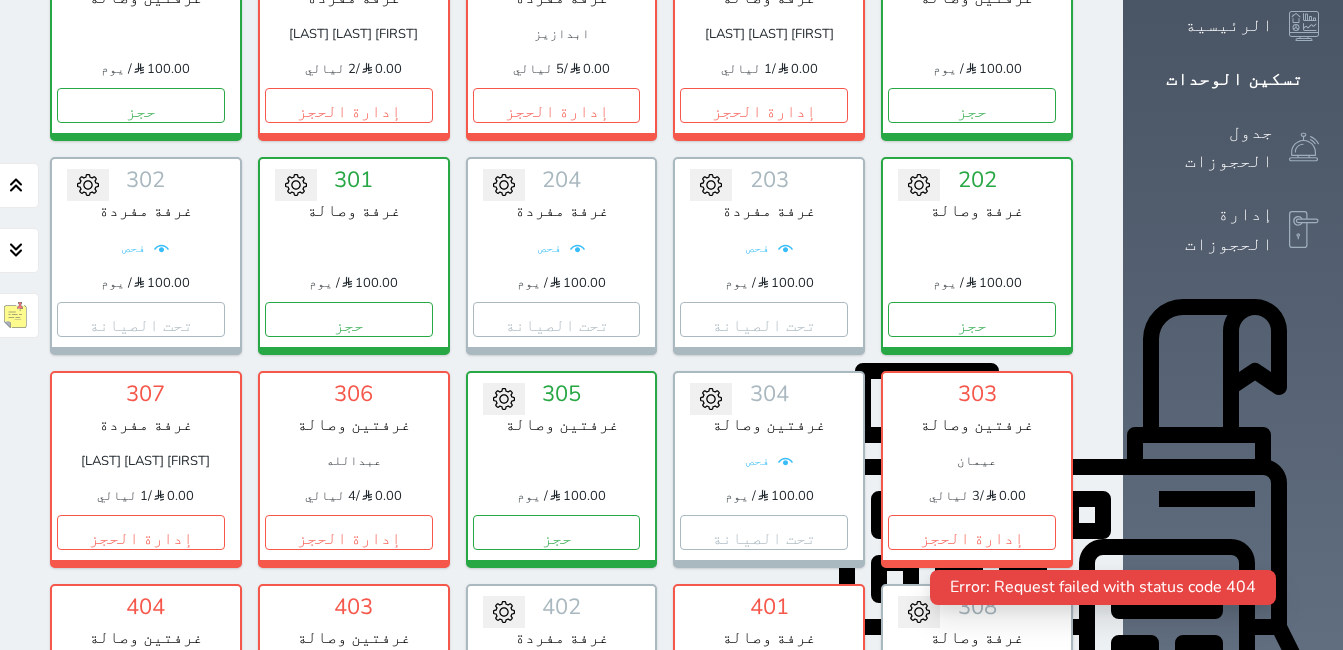 scroll, scrollTop: 378, scrollLeft: 0, axis: vertical 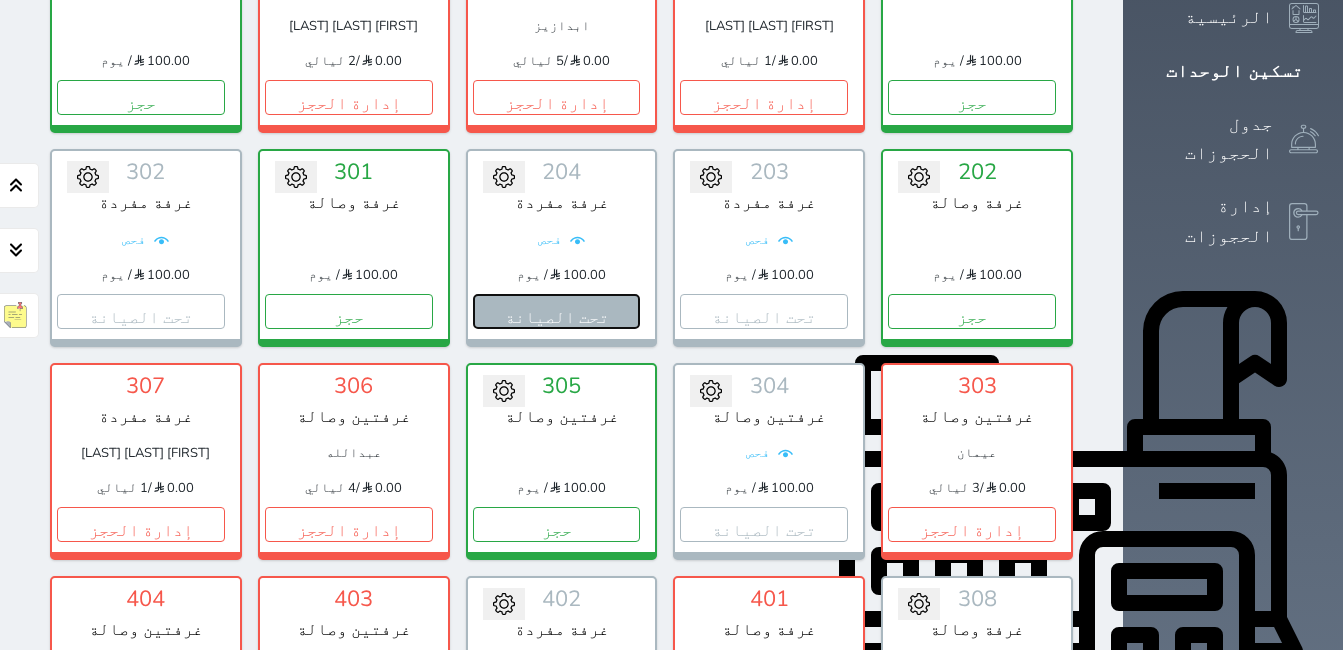 click on "تحت الصيانة" at bounding box center [557, 311] 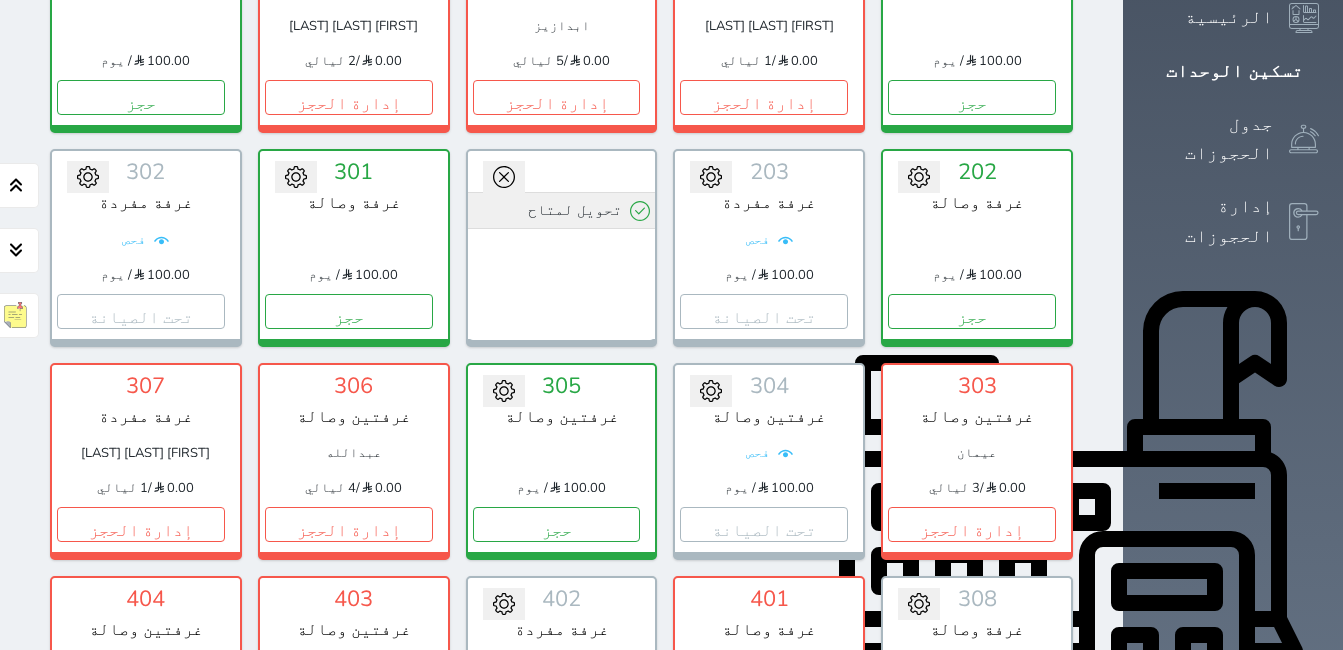 click on "تحويل لمتاح" at bounding box center (562, 210) 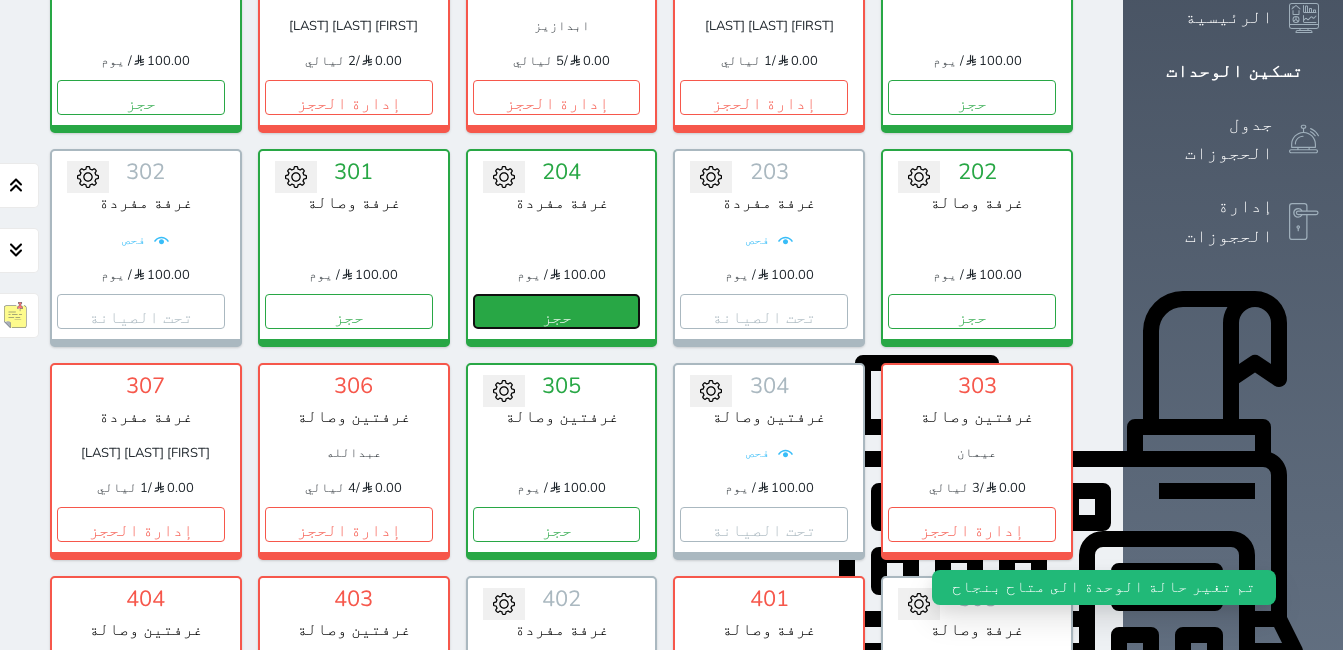 click on "حجز" at bounding box center [557, 311] 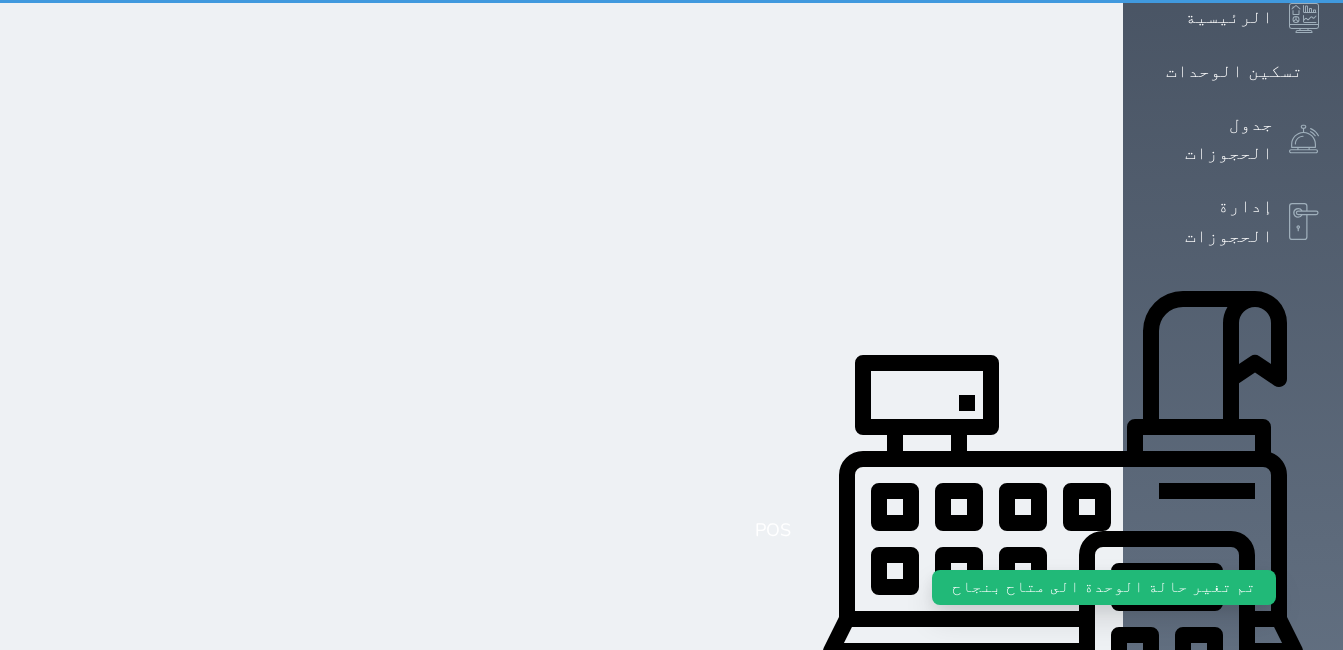 scroll, scrollTop: 2, scrollLeft: 0, axis: vertical 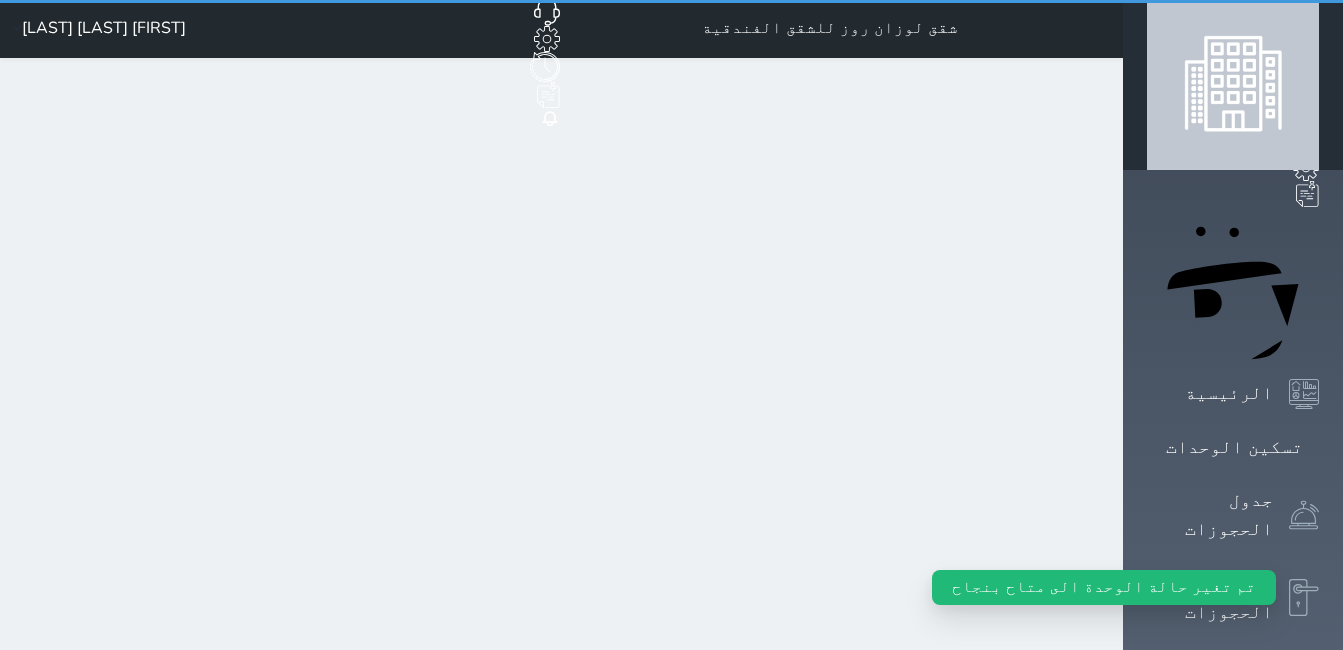 select on "1" 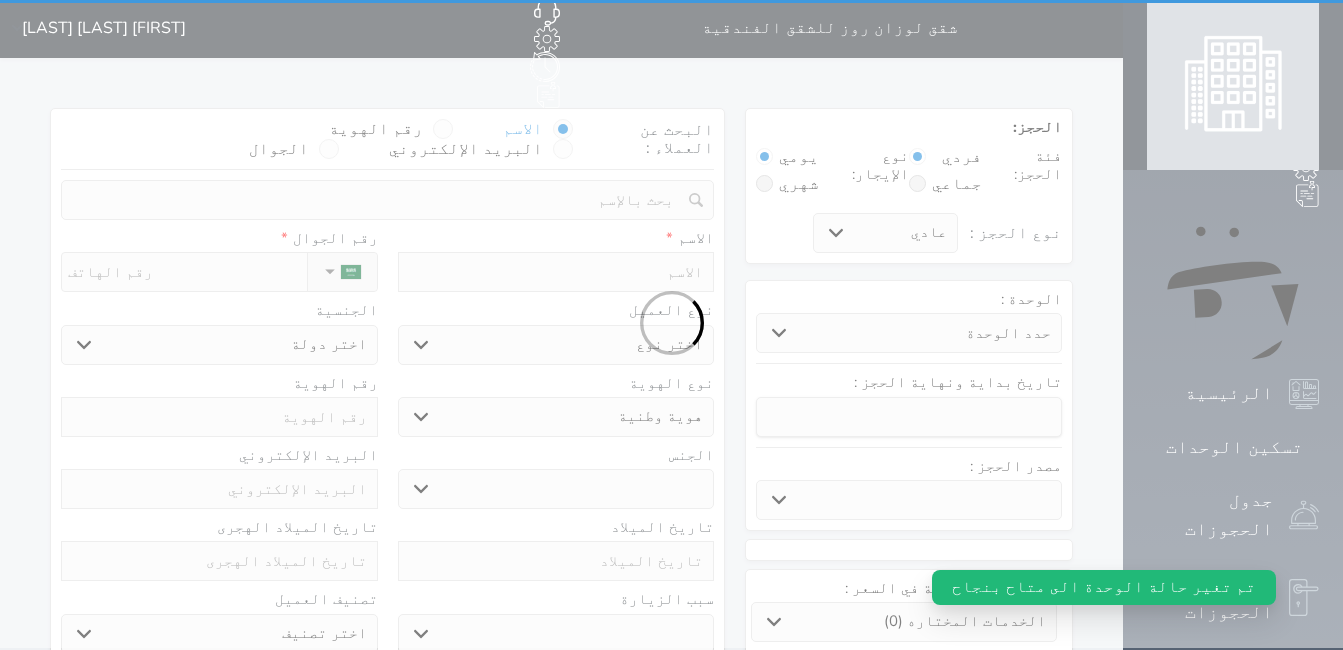 scroll, scrollTop: 0, scrollLeft: 0, axis: both 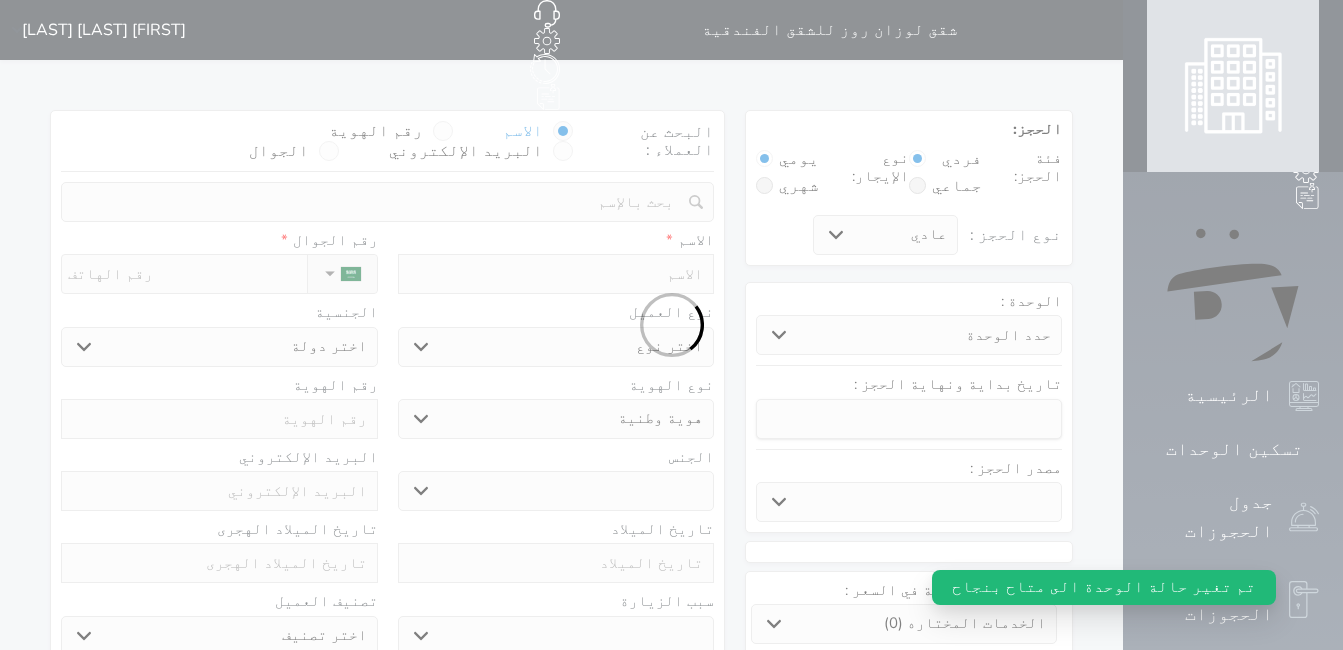 select 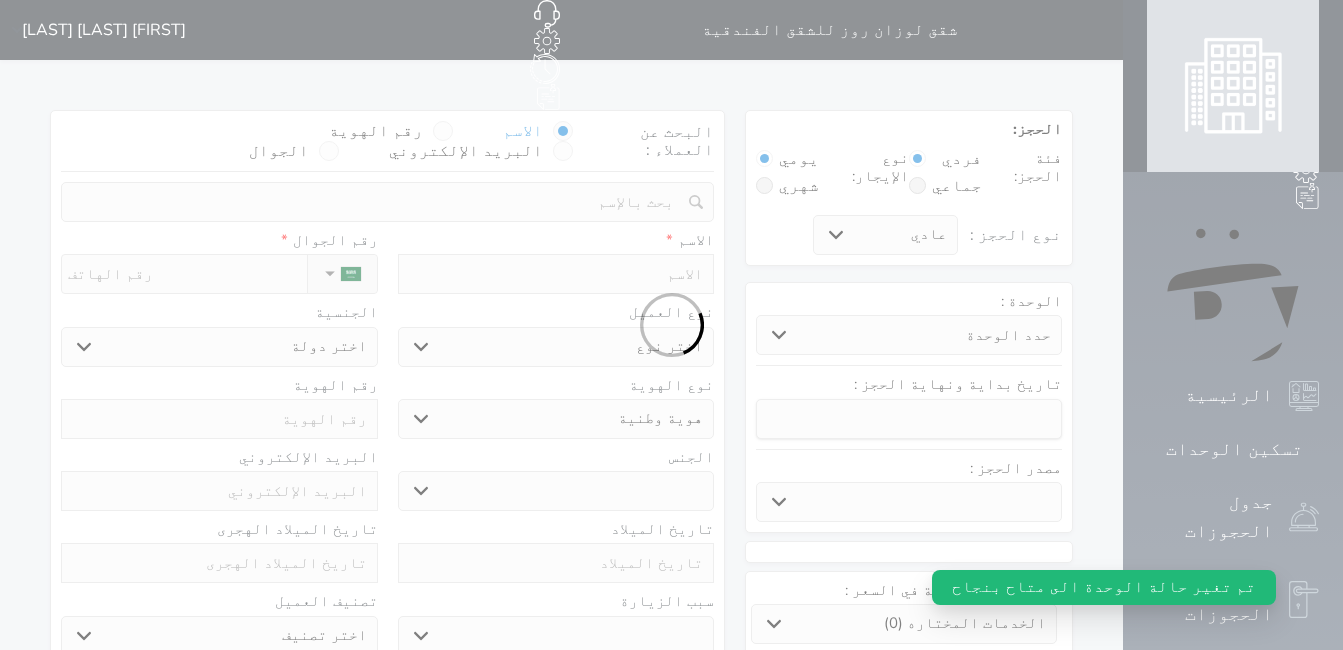 select 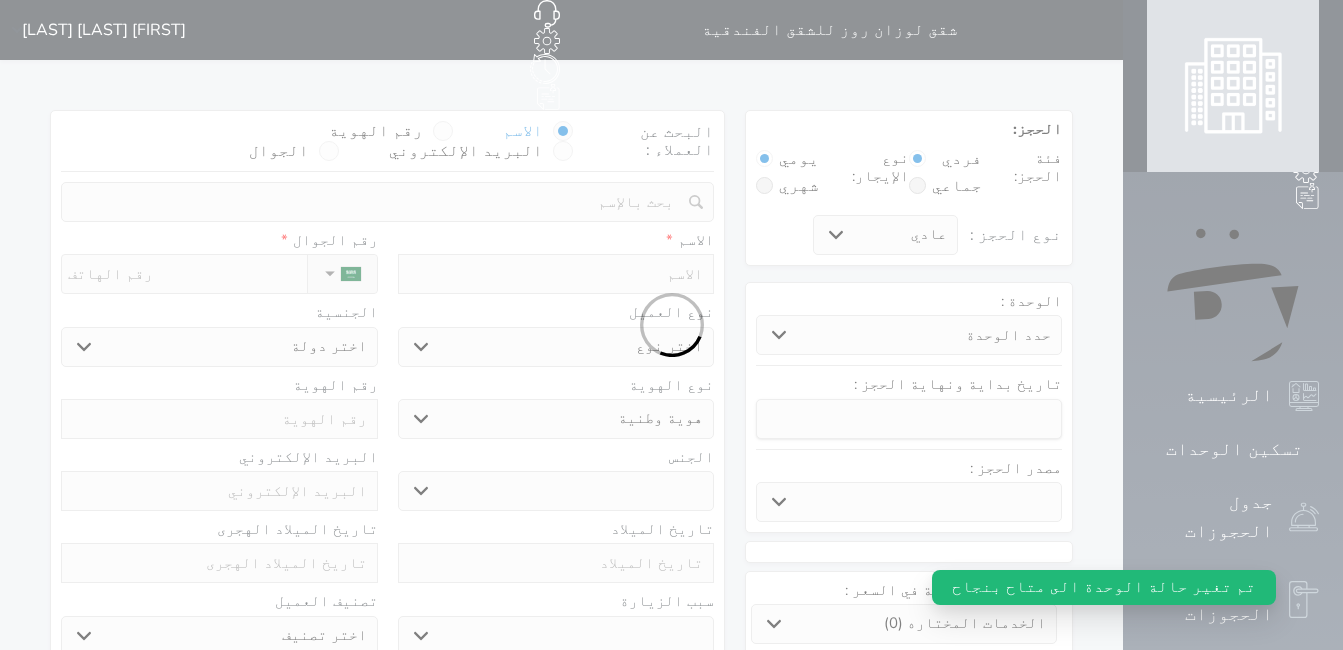 select 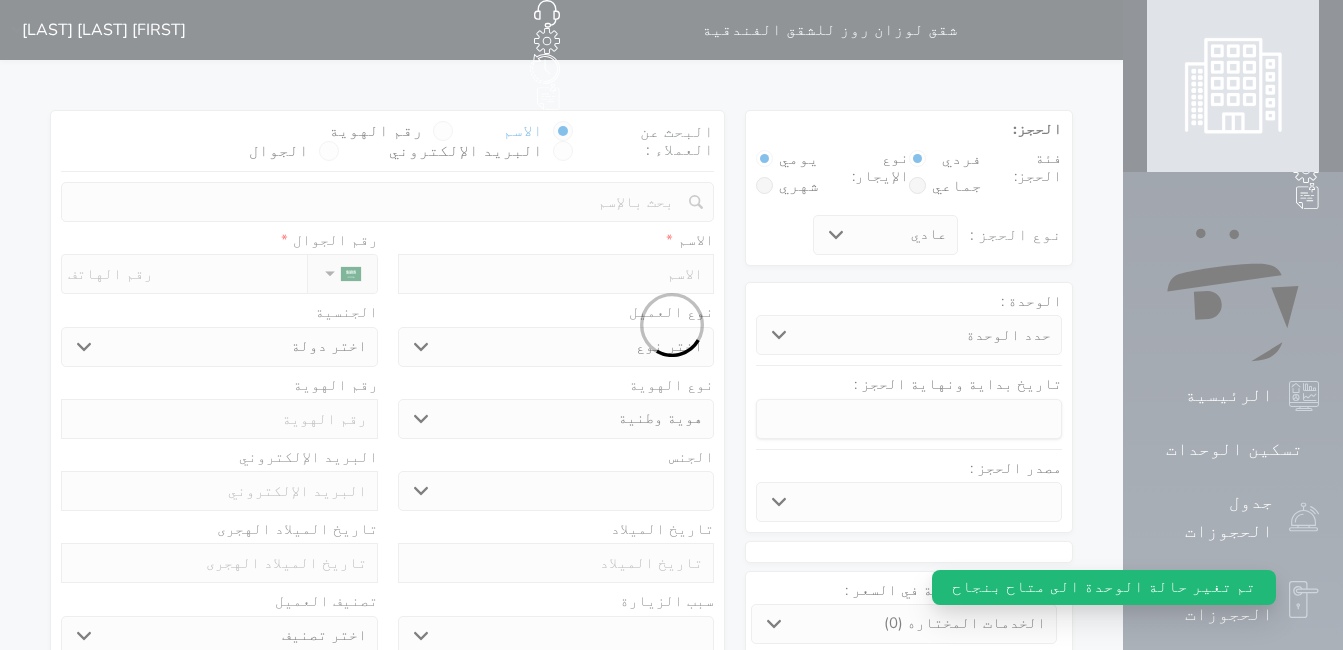 select 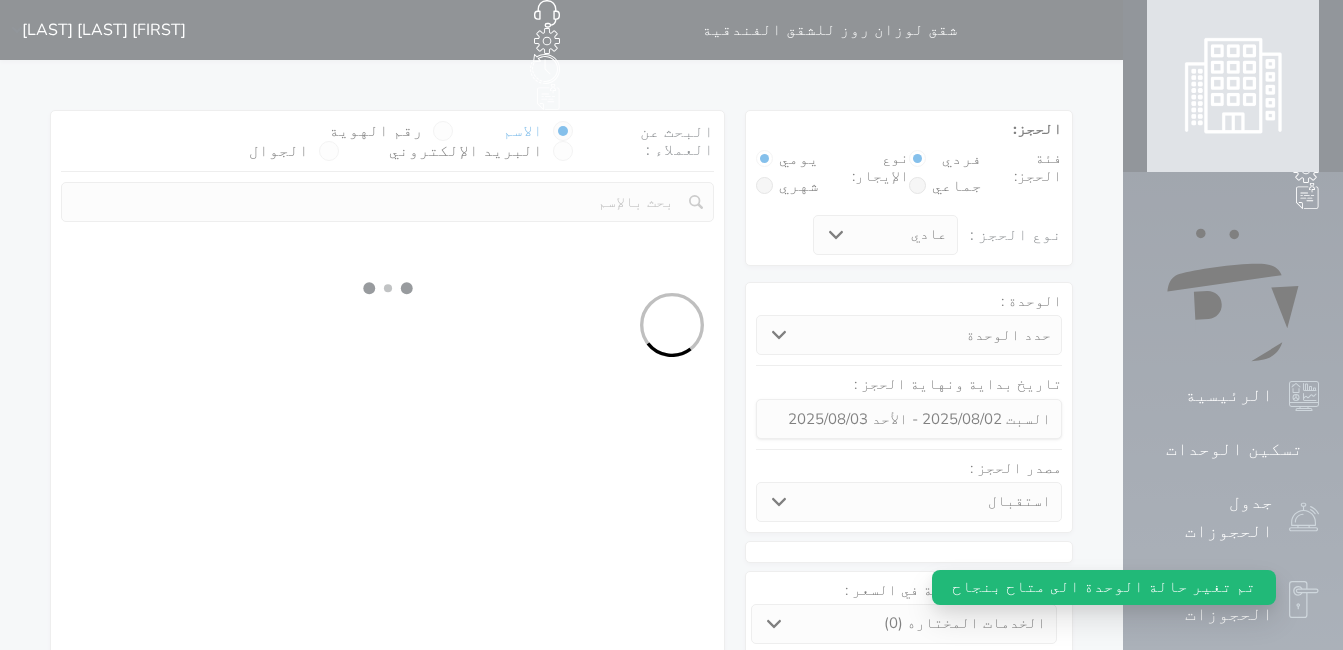 select 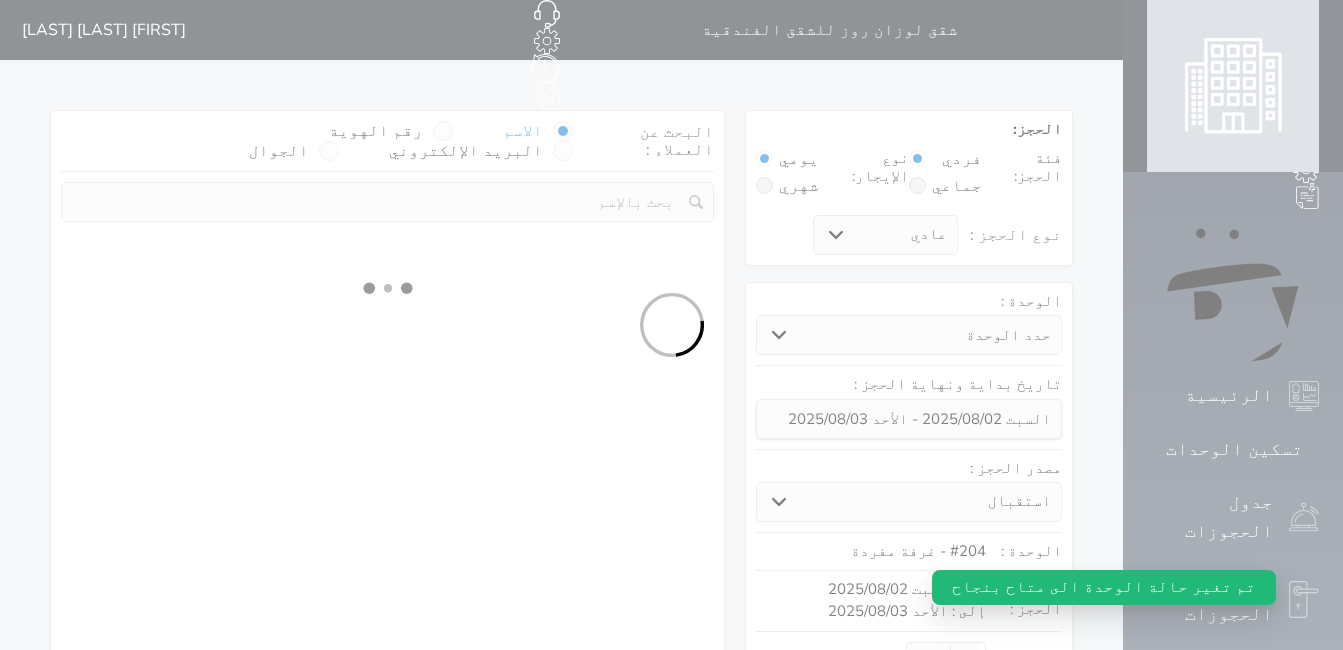select on "1" 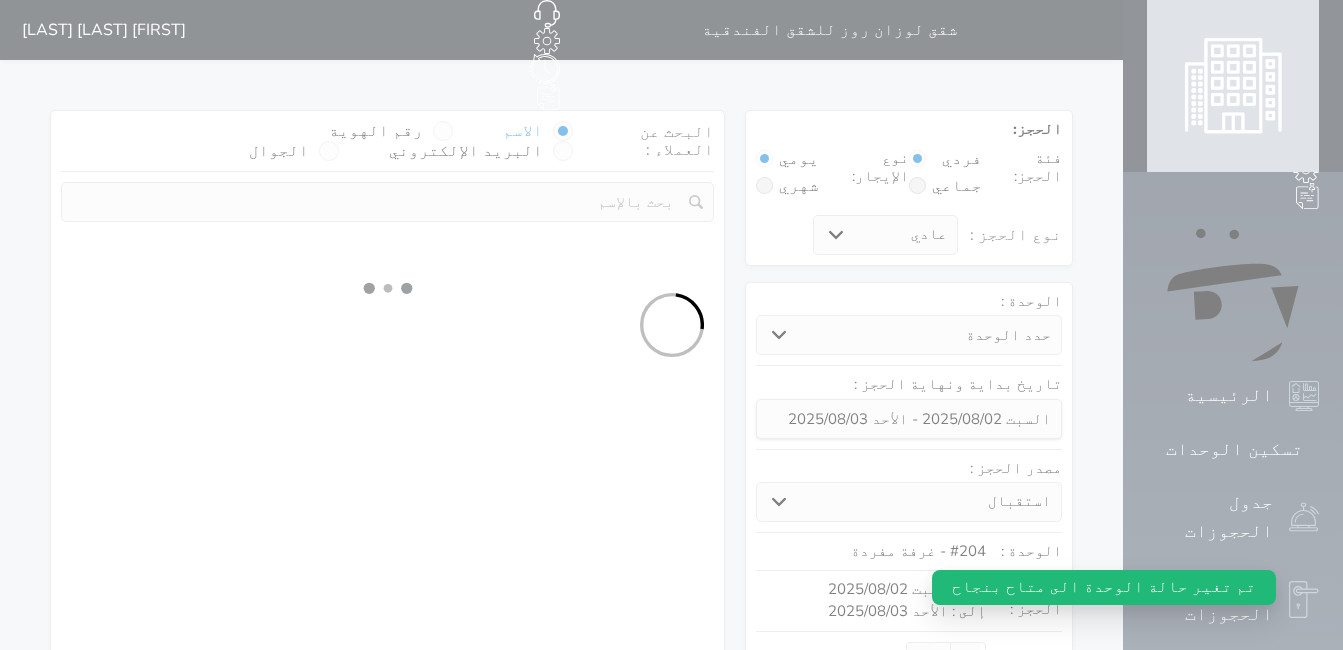 select on "113" 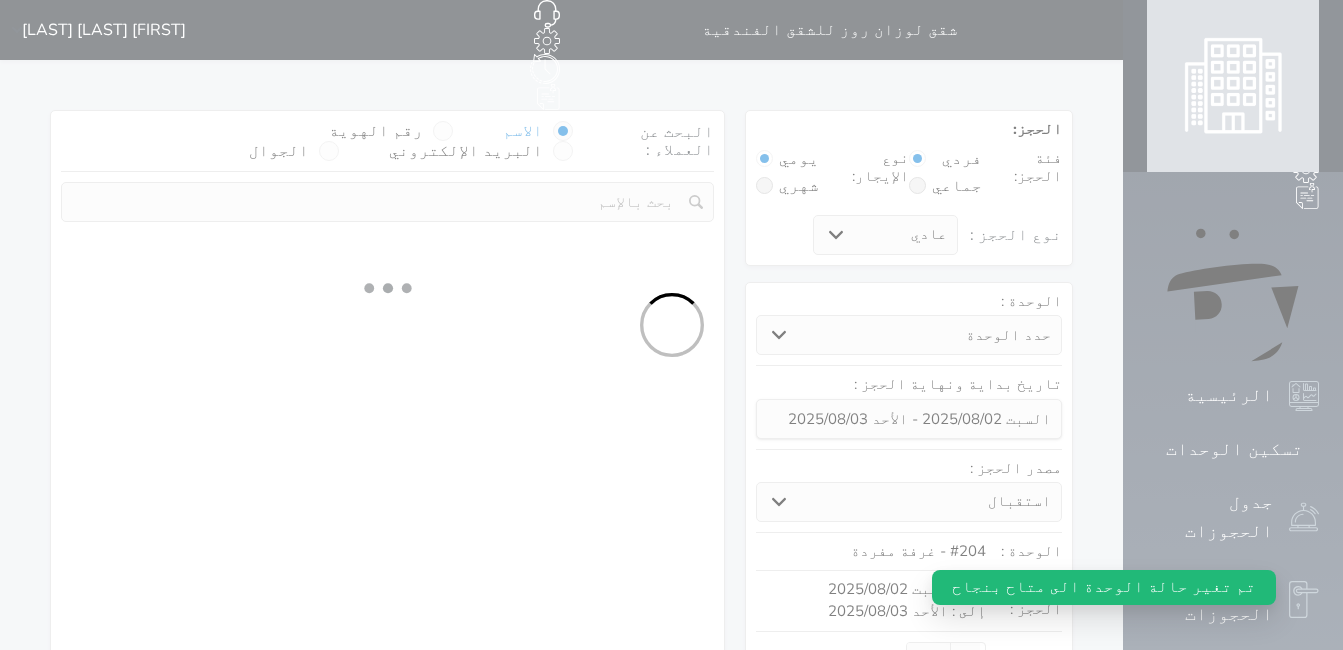 select on "1" 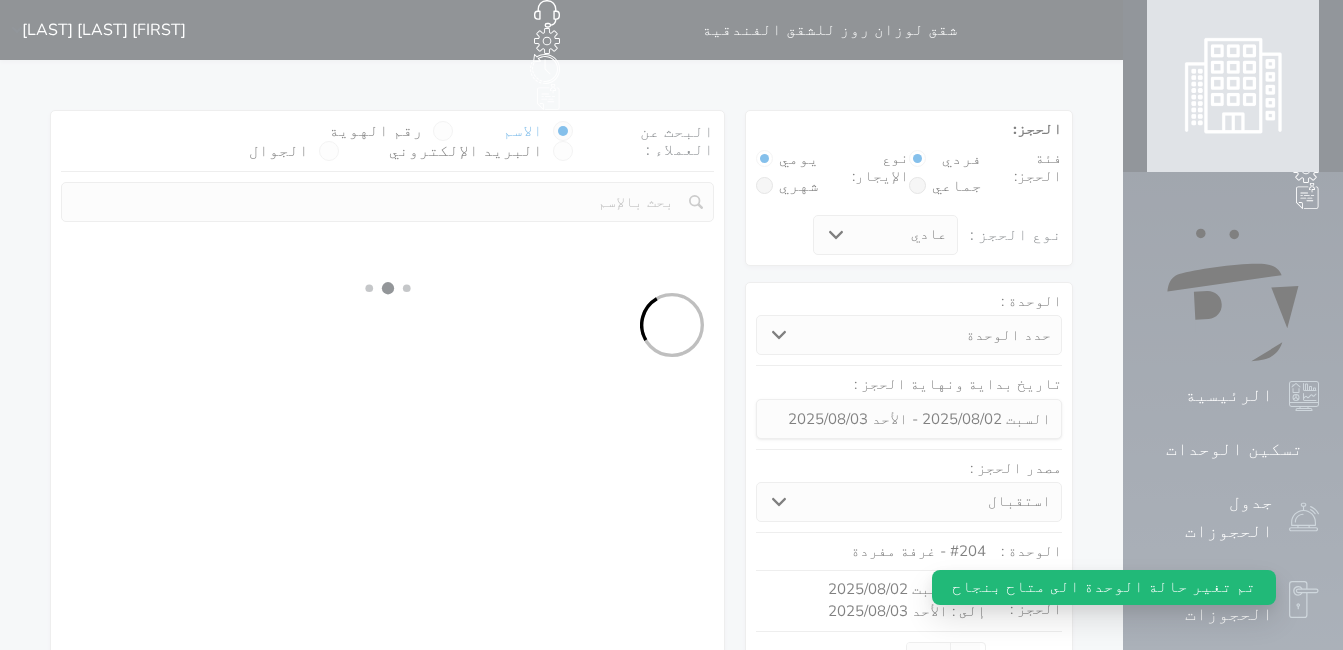 select 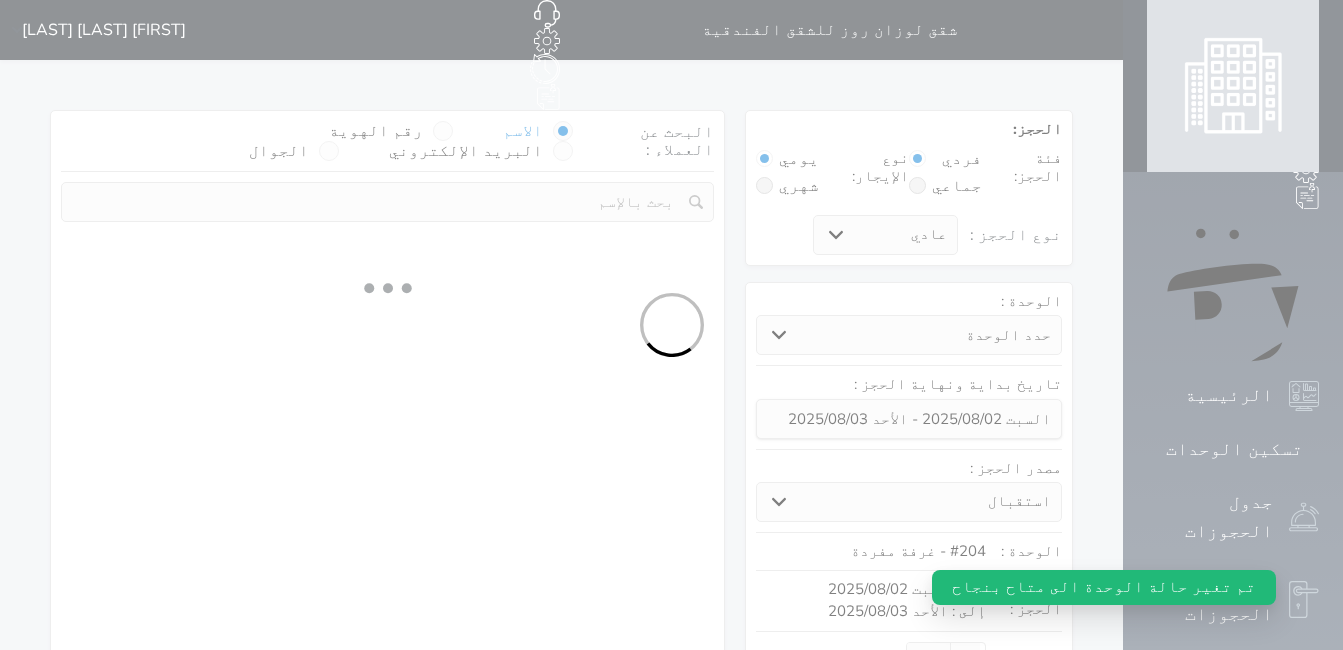 select on "7" 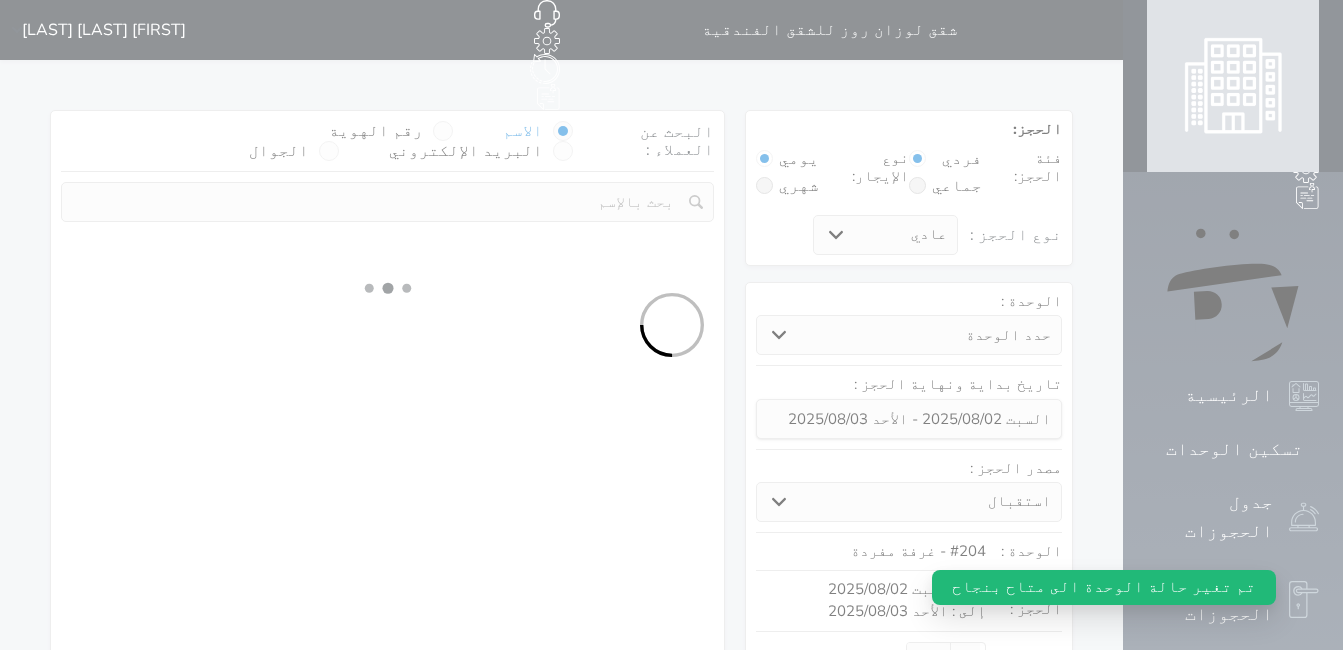 select 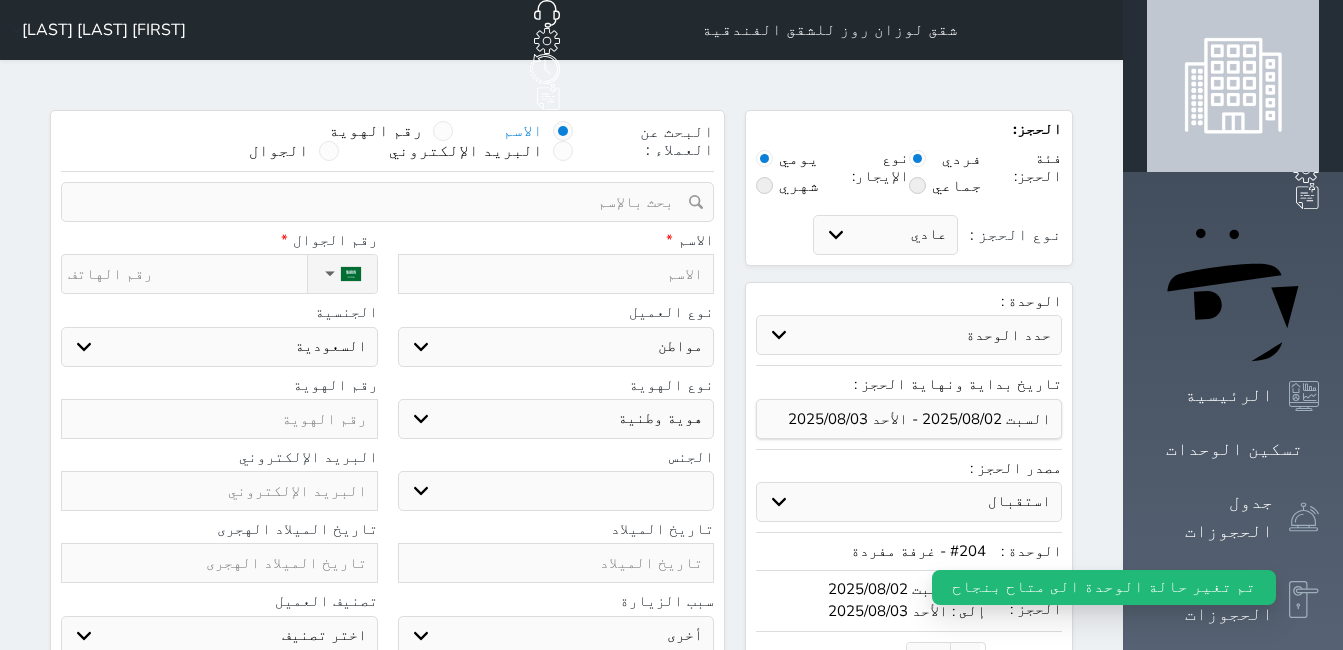 select 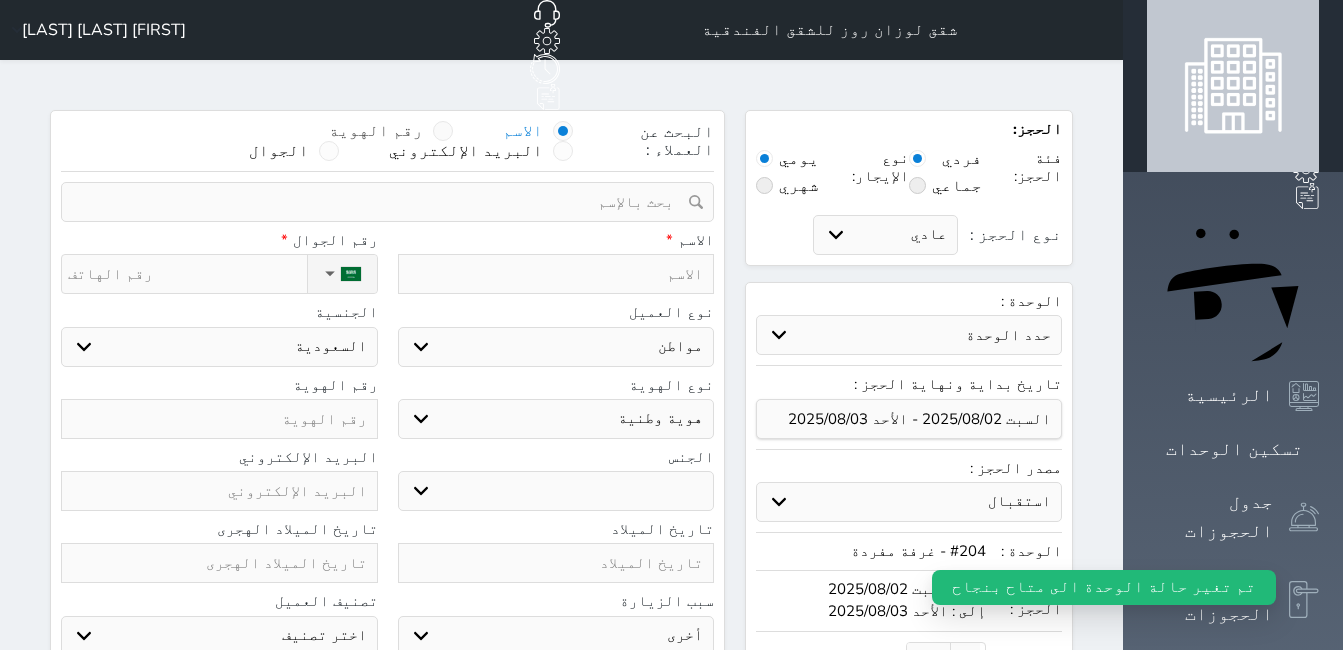 click at bounding box center (443, 131) 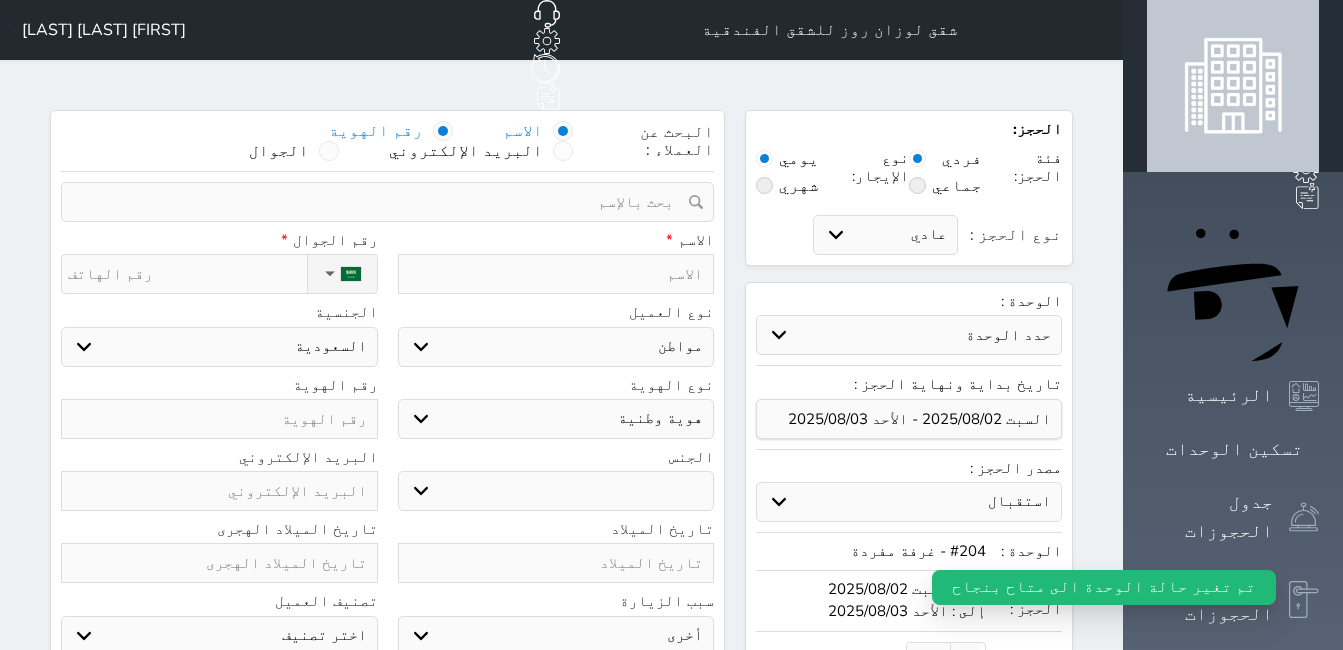 select 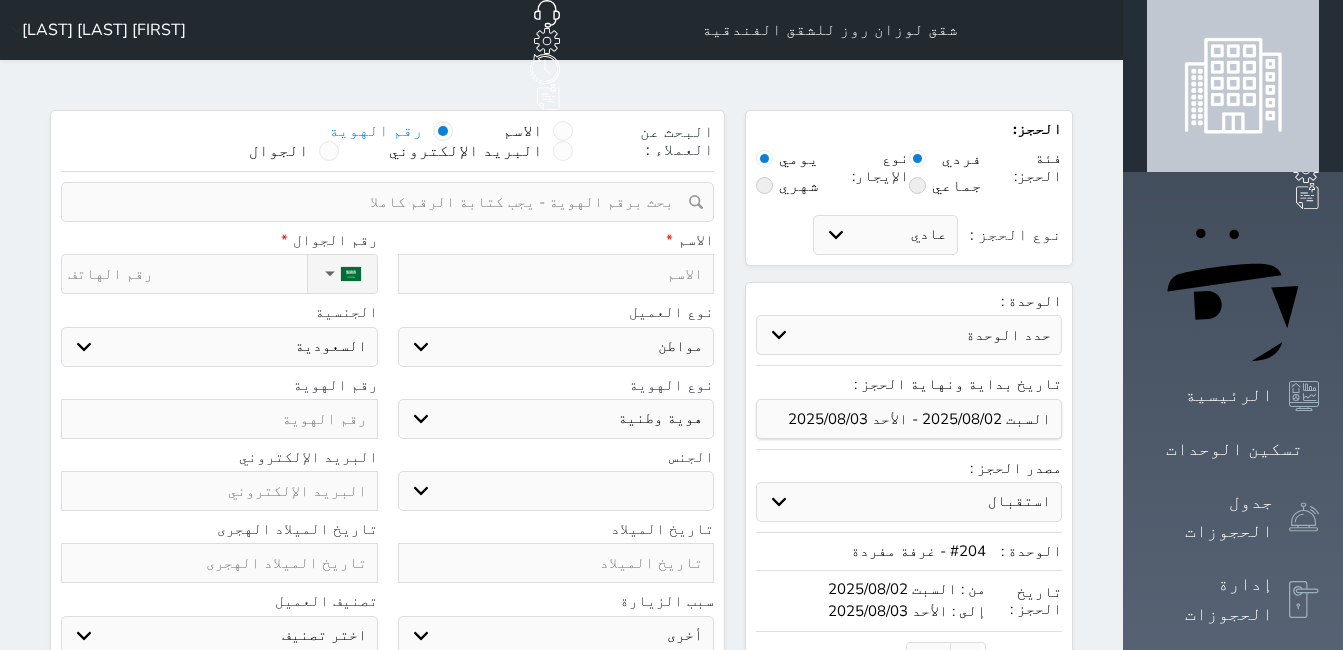select 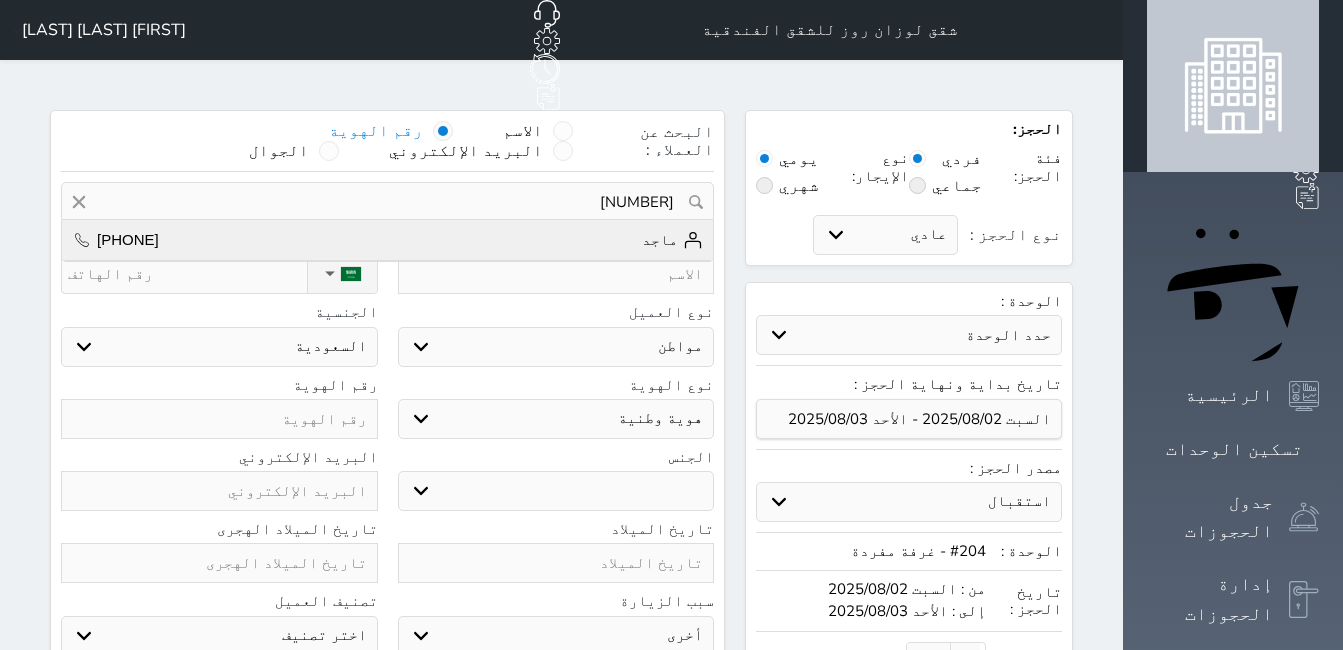 click on "ماجد   +966568853647" at bounding box center (387, 240) 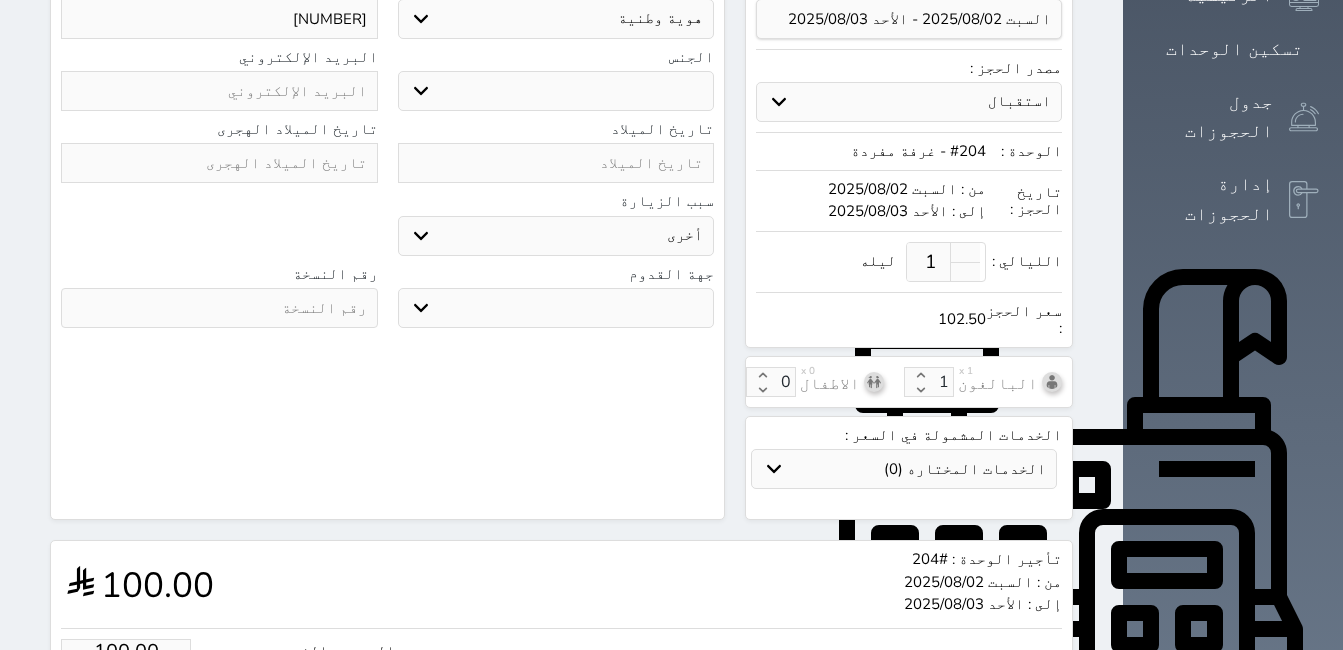 select 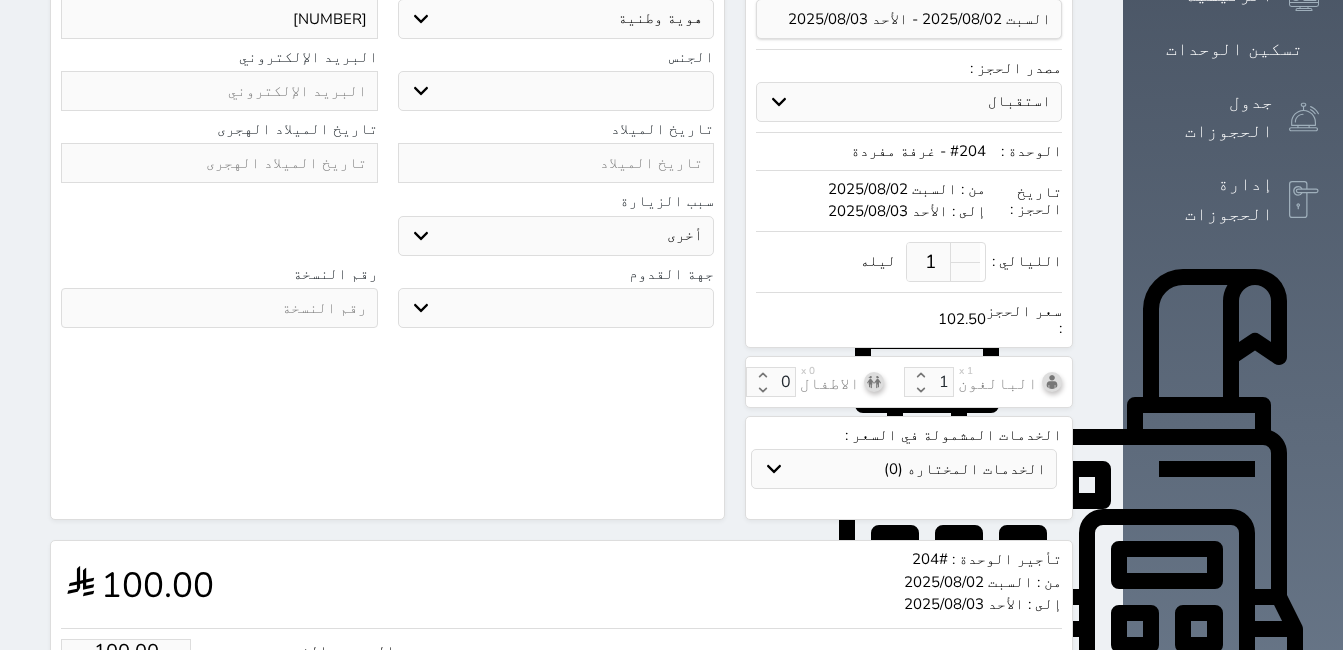 select 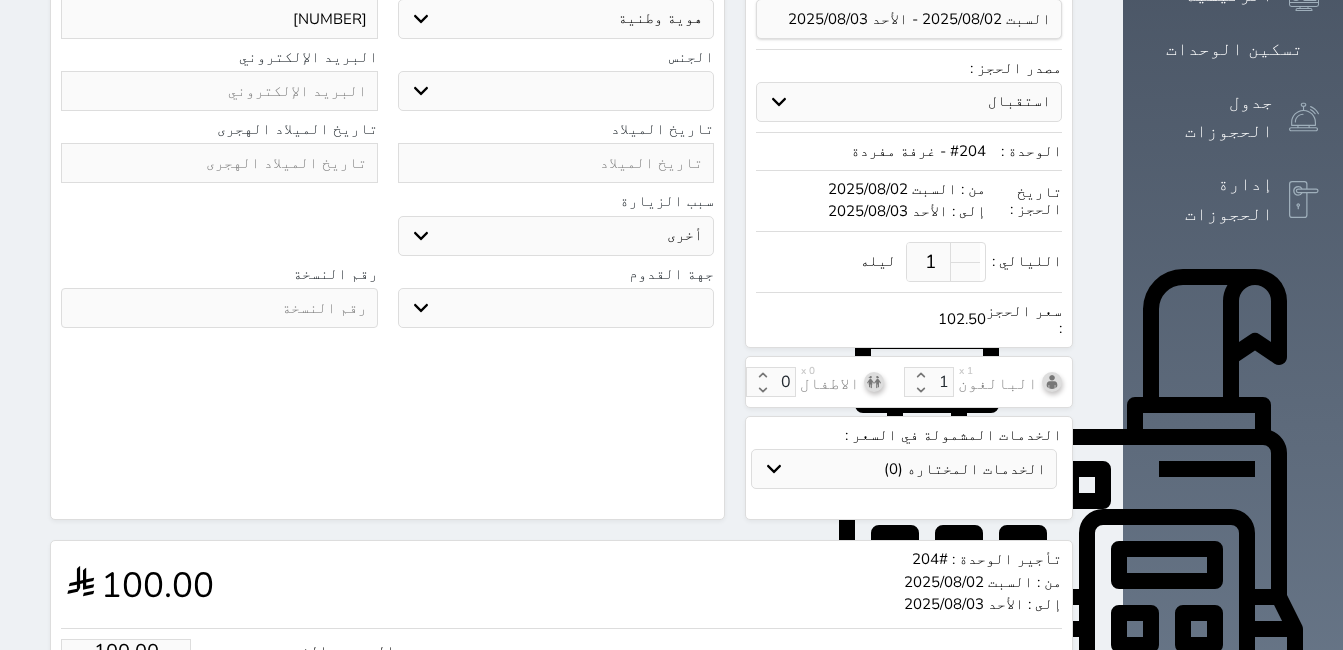 select 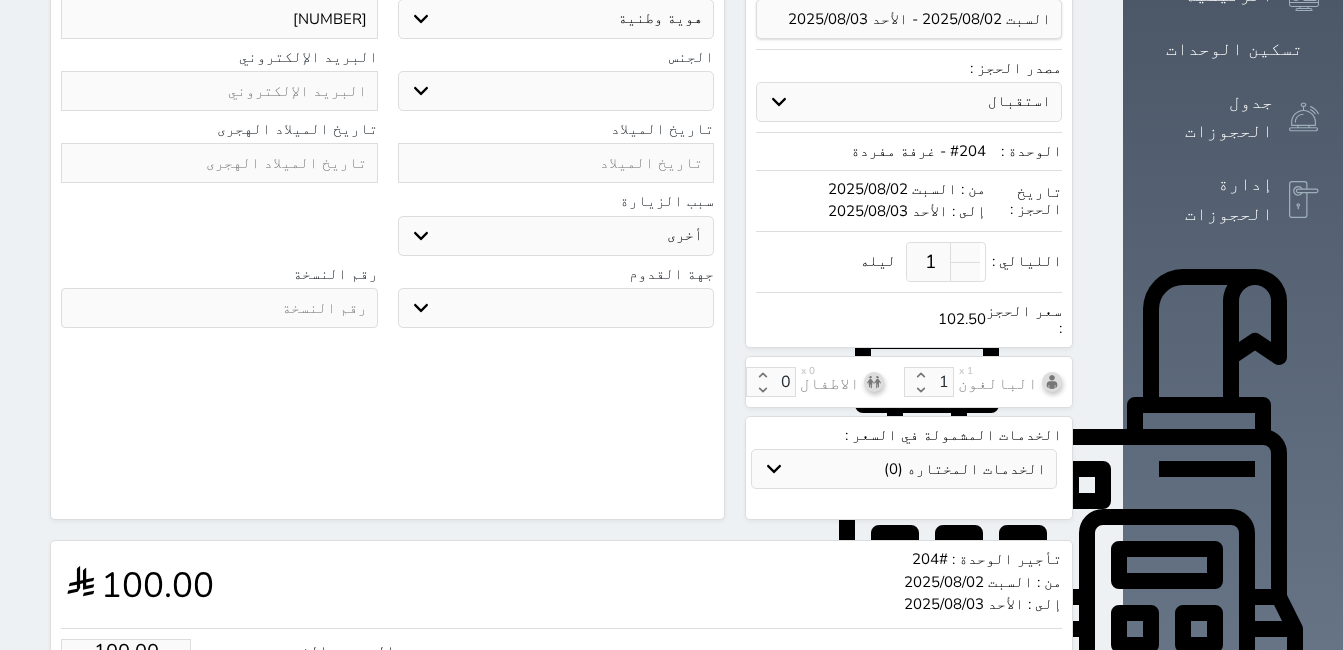 select 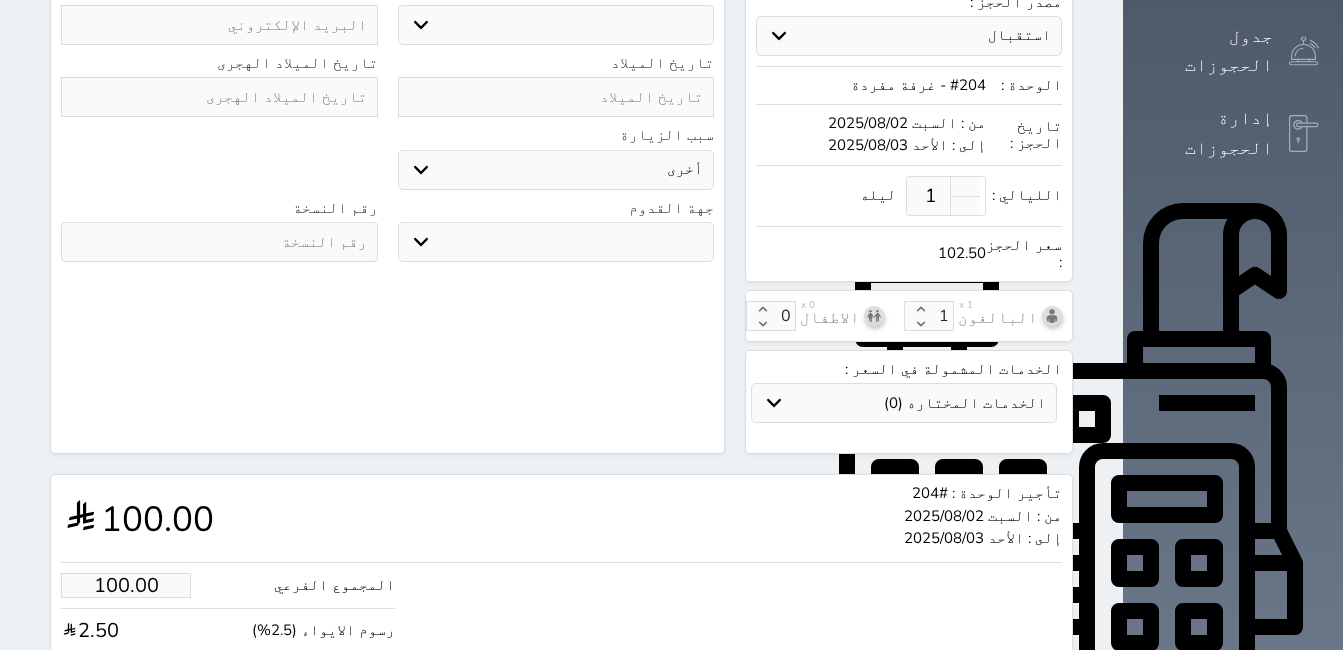 scroll, scrollTop: 539, scrollLeft: 0, axis: vertical 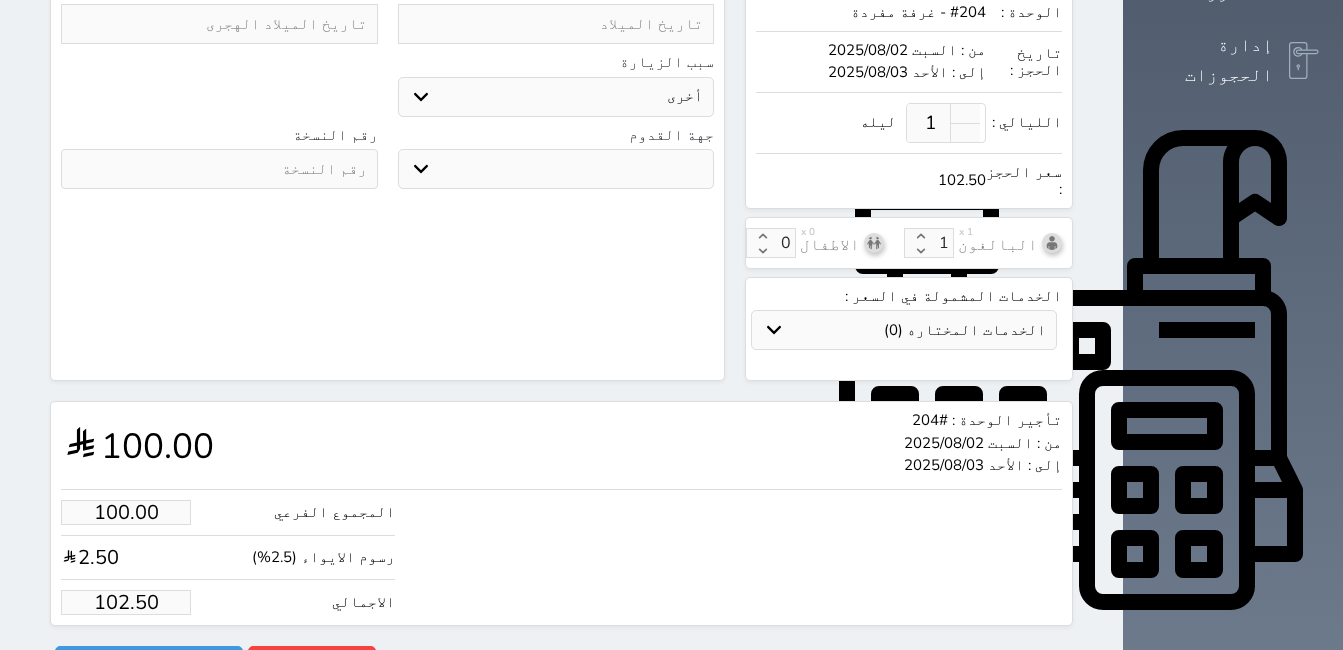 click on "102.50" at bounding box center [126, 602] 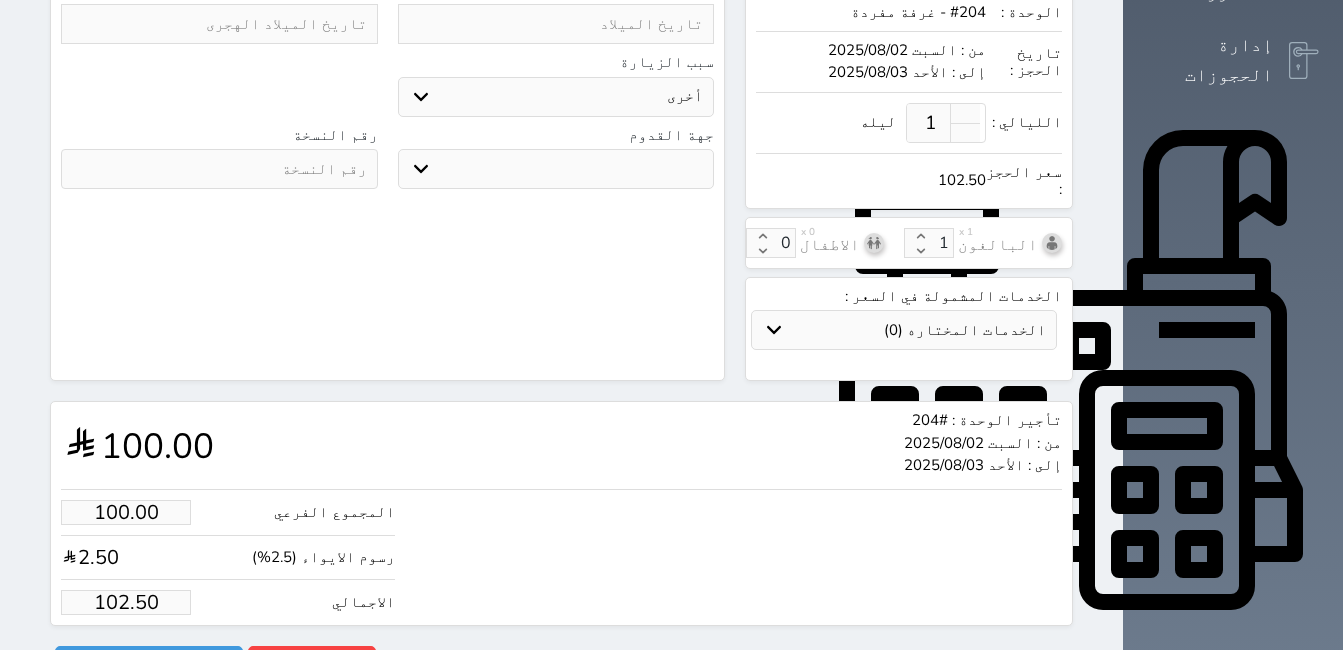 type on "1.00" 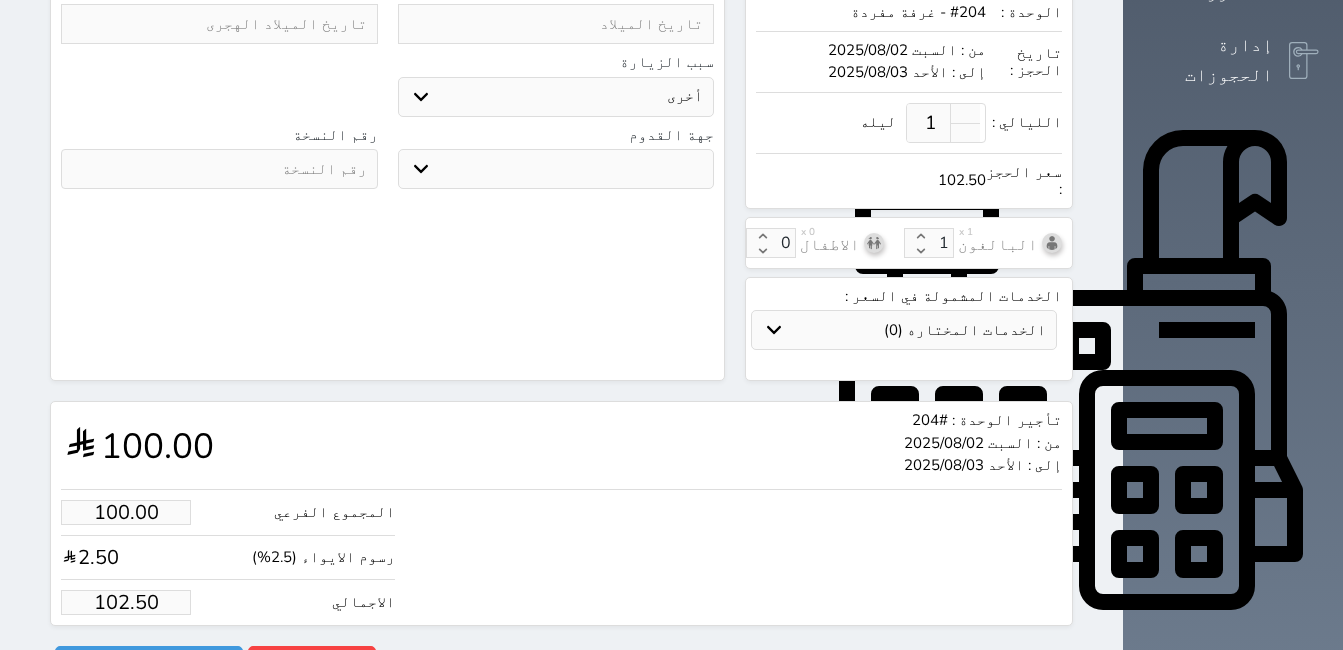 type on "1.025" 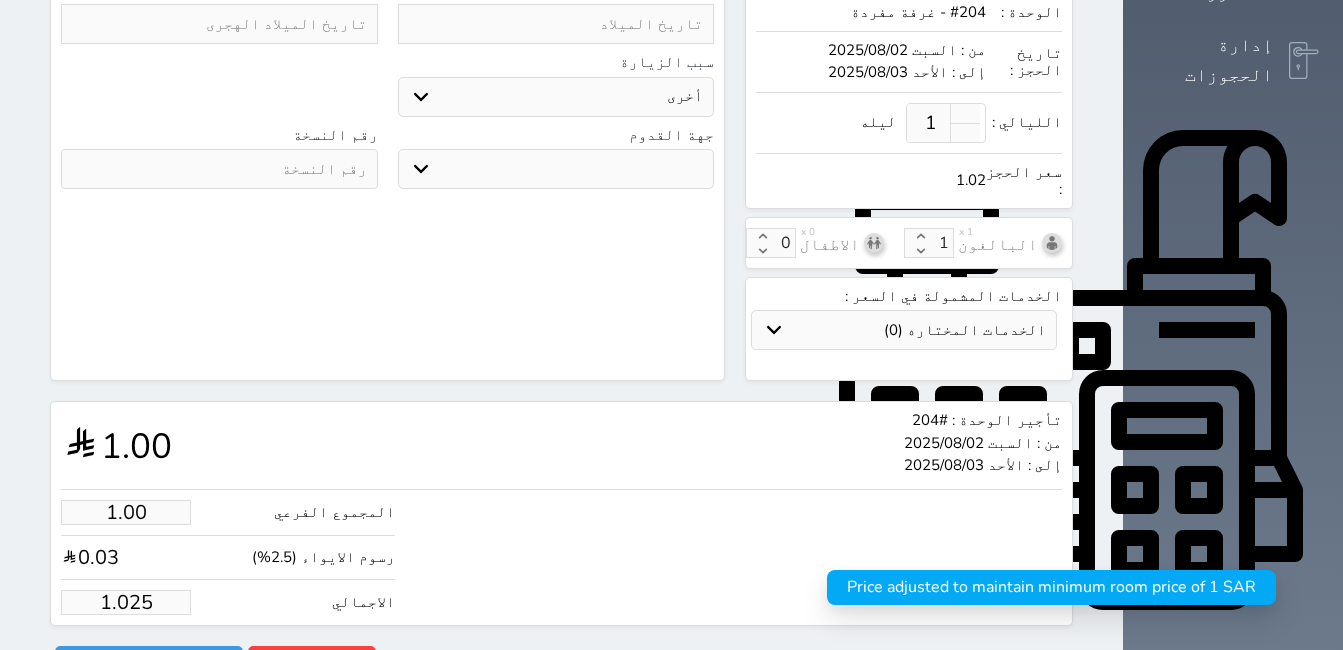 type on "1.02" 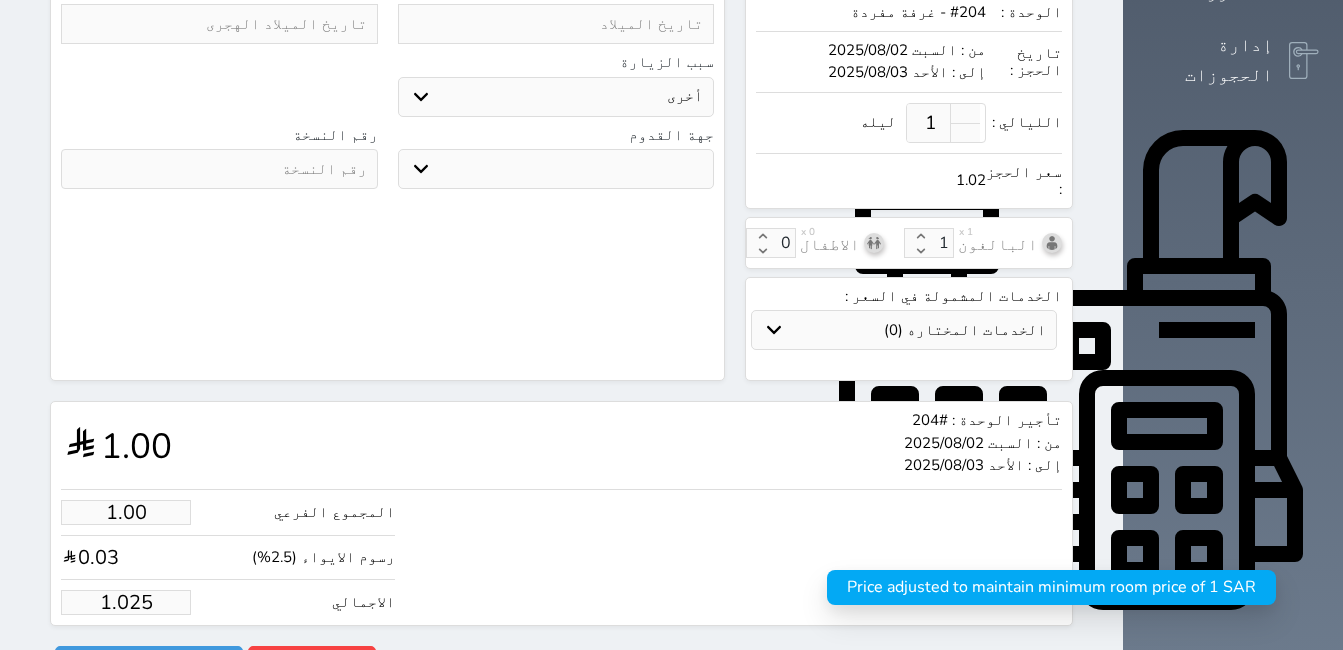 select 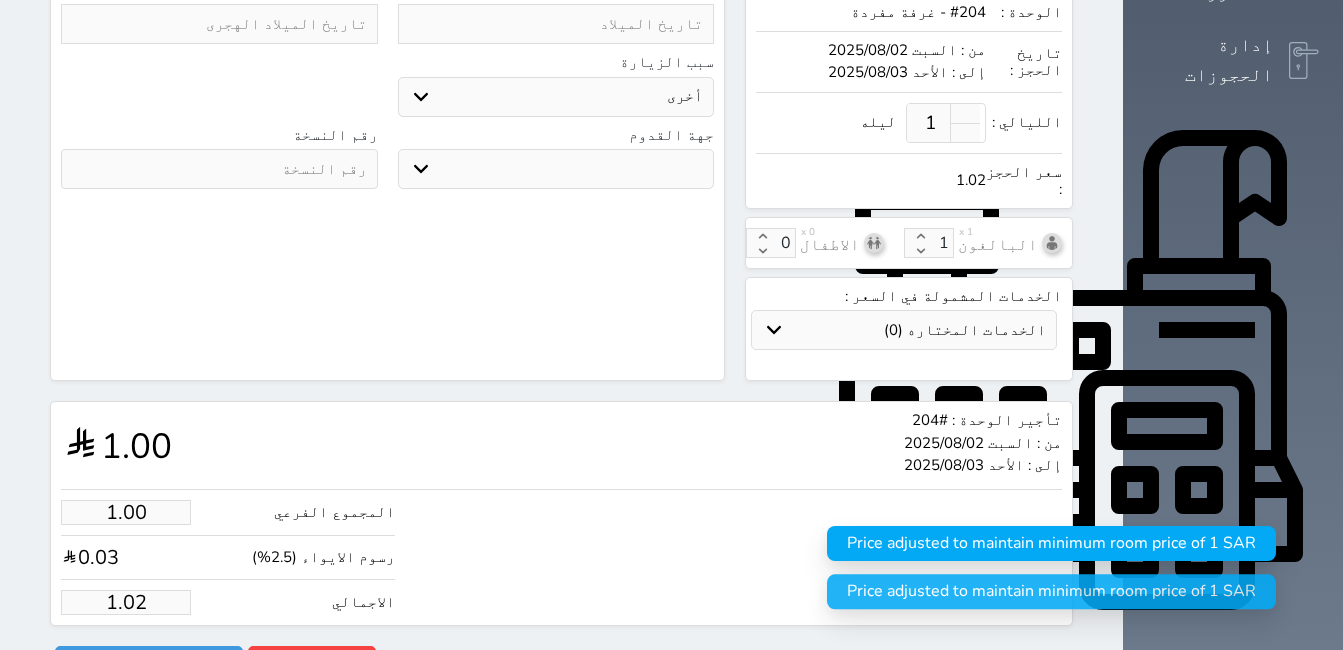 type on "1.0" 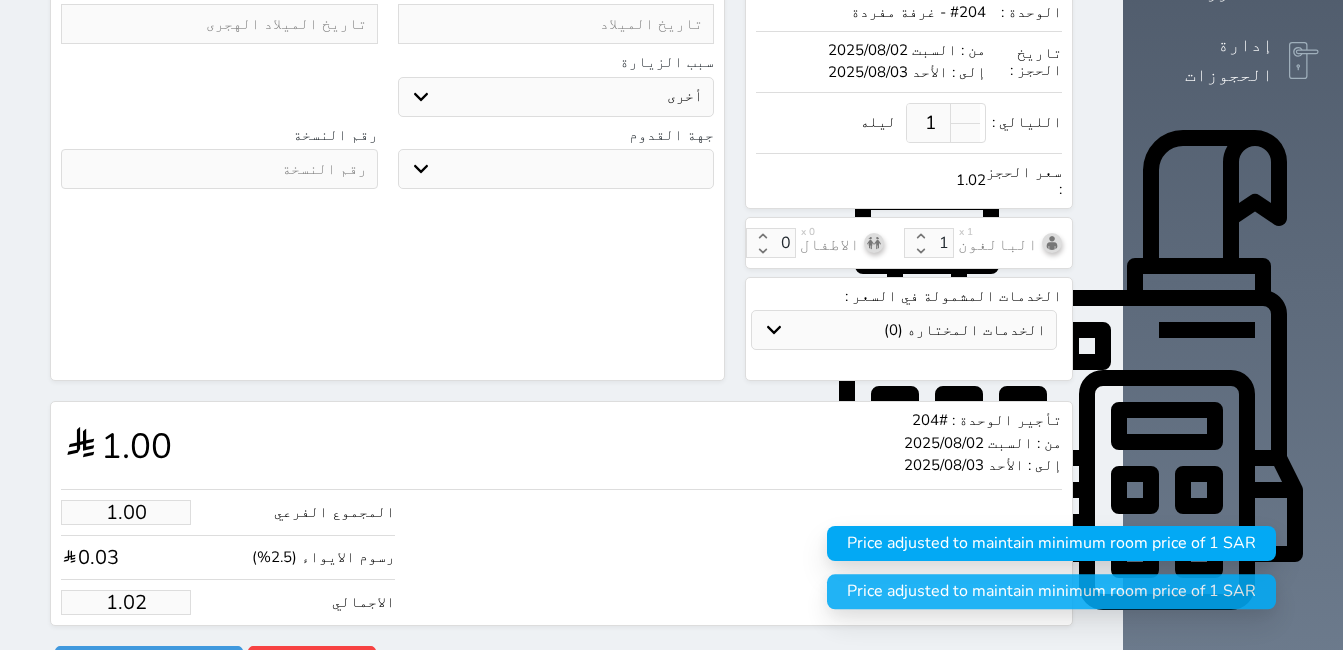 select 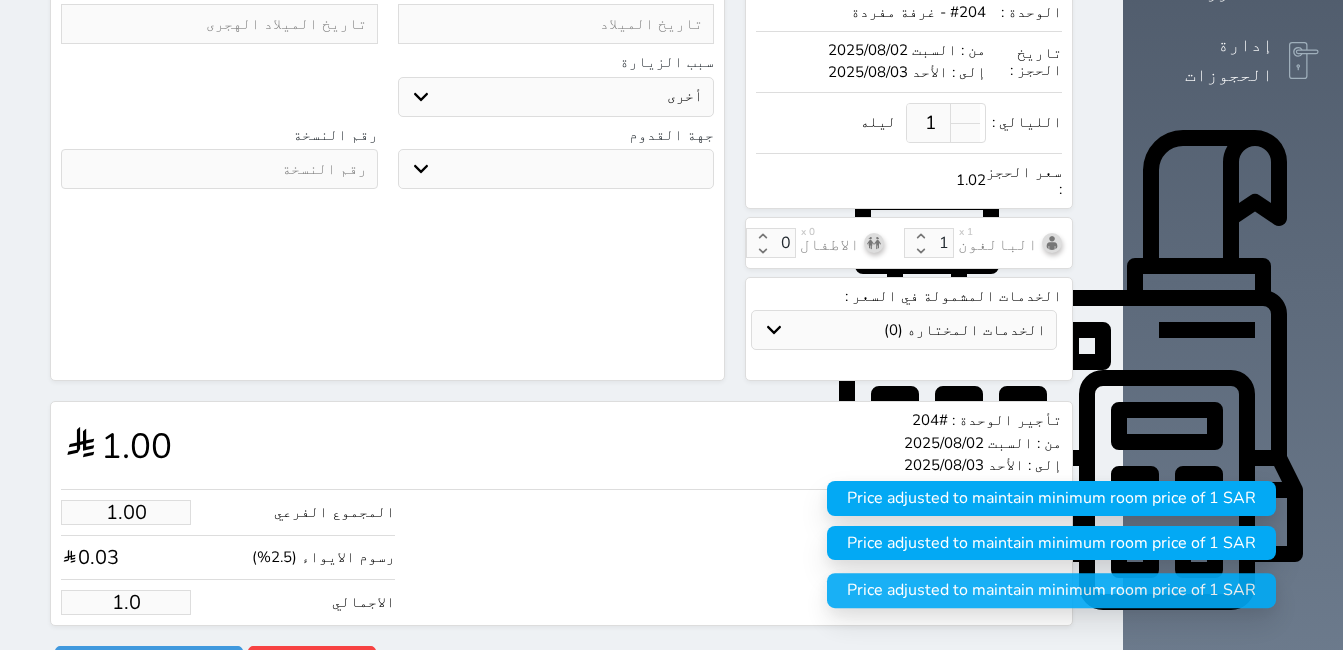 type on "1." 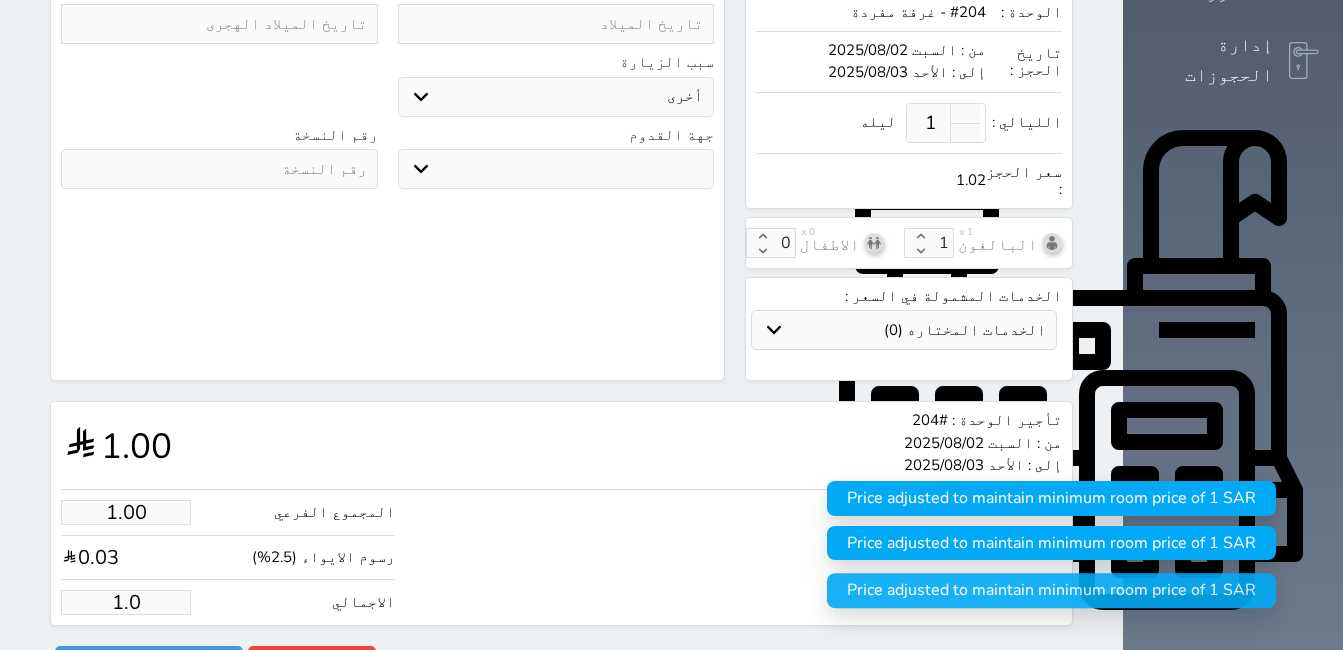 select 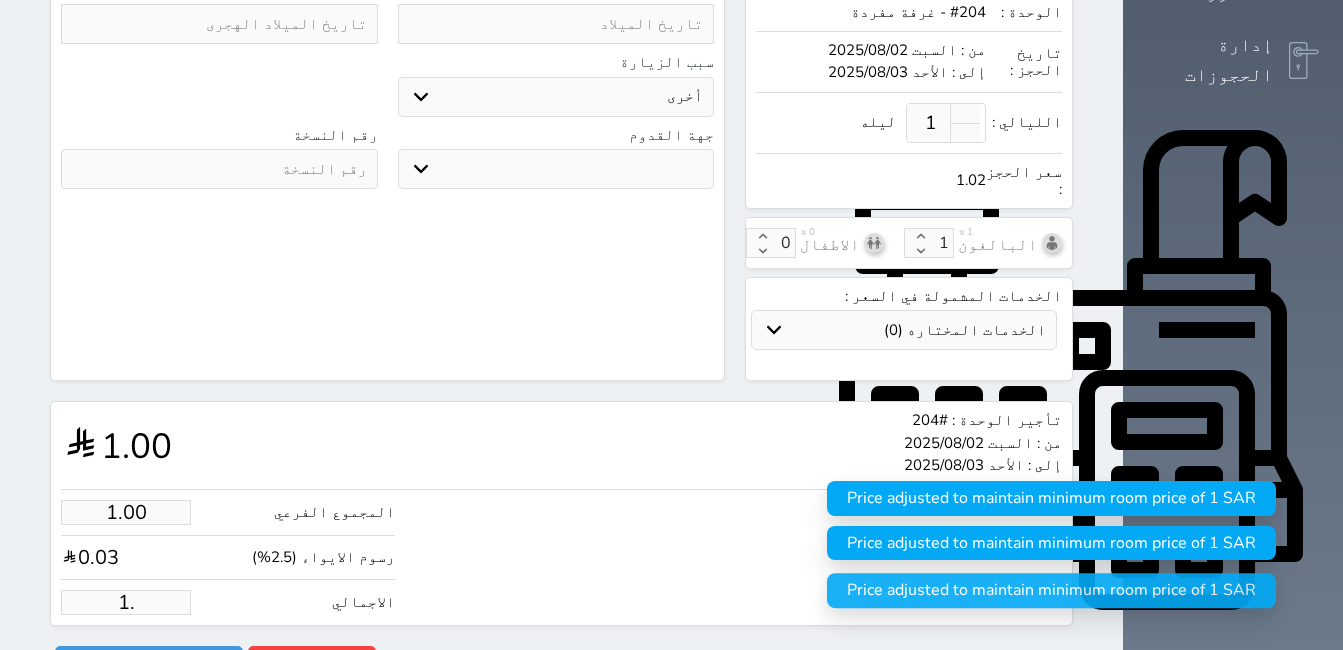 type on "1" 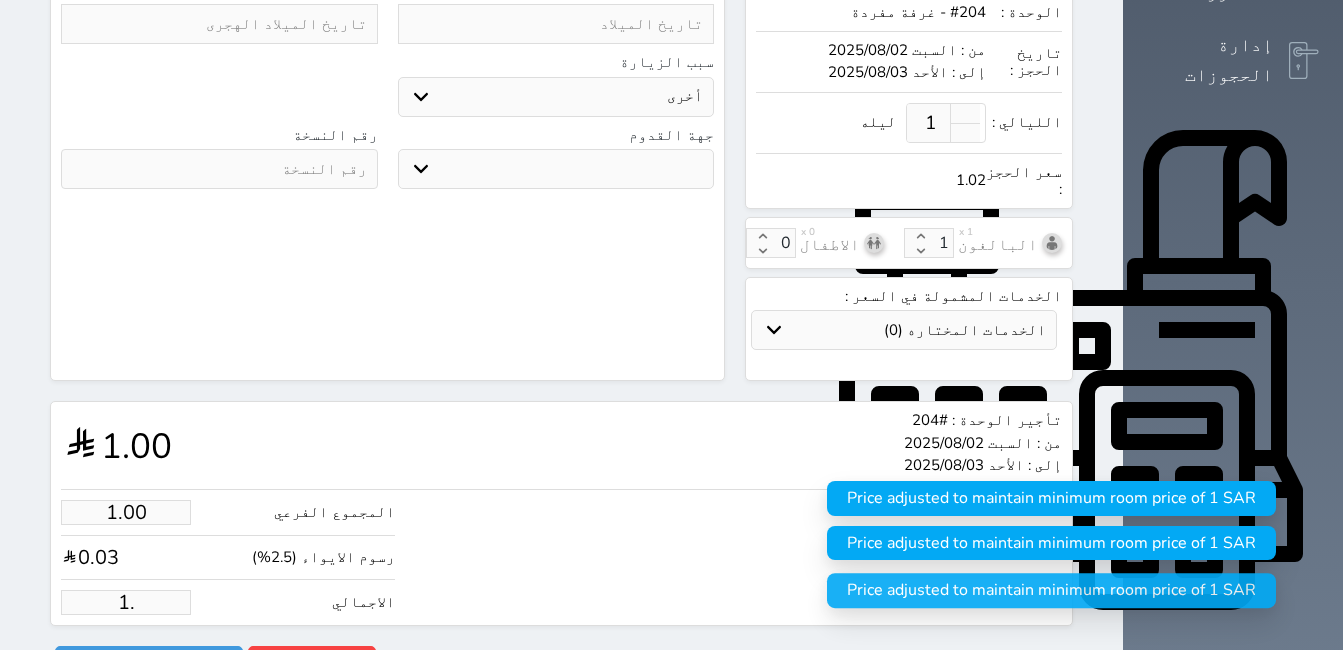 select 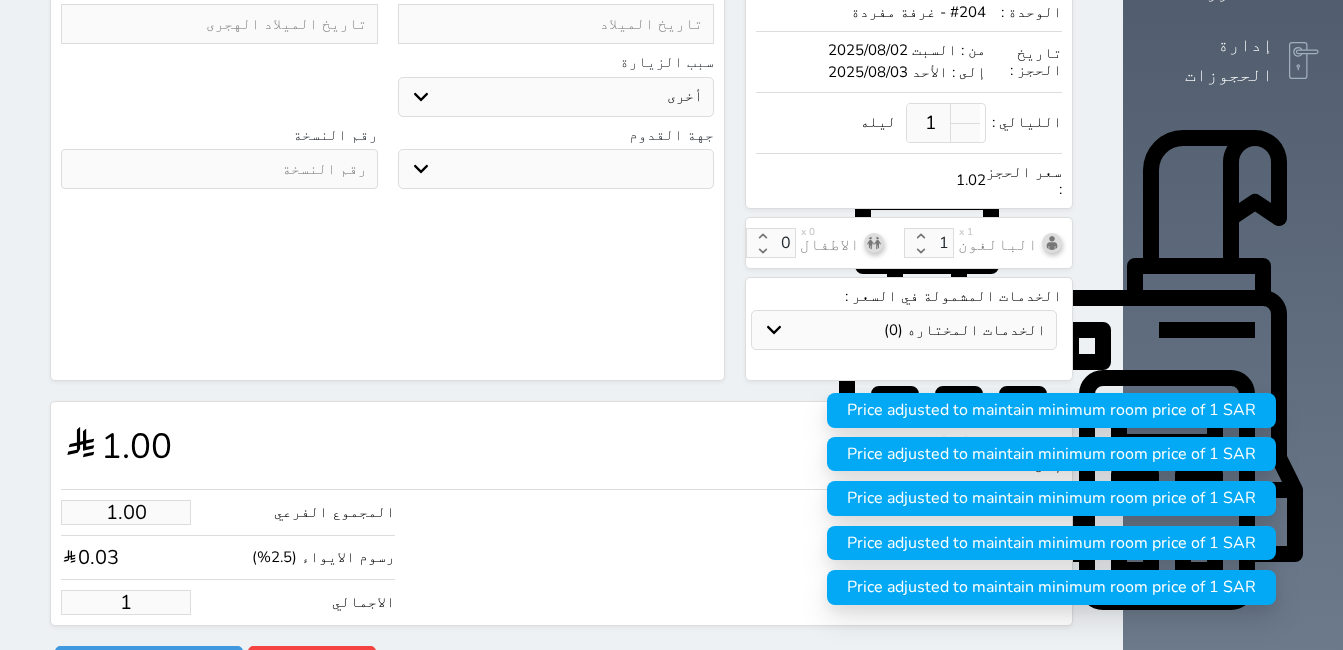 type 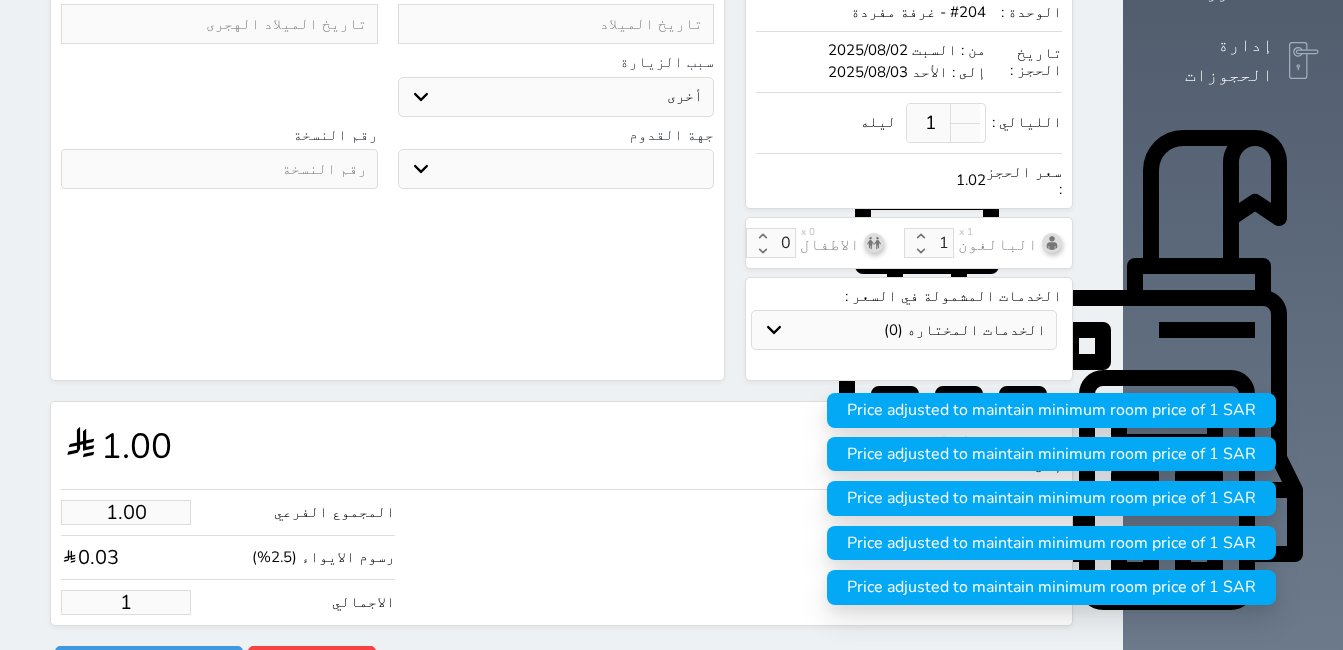 select 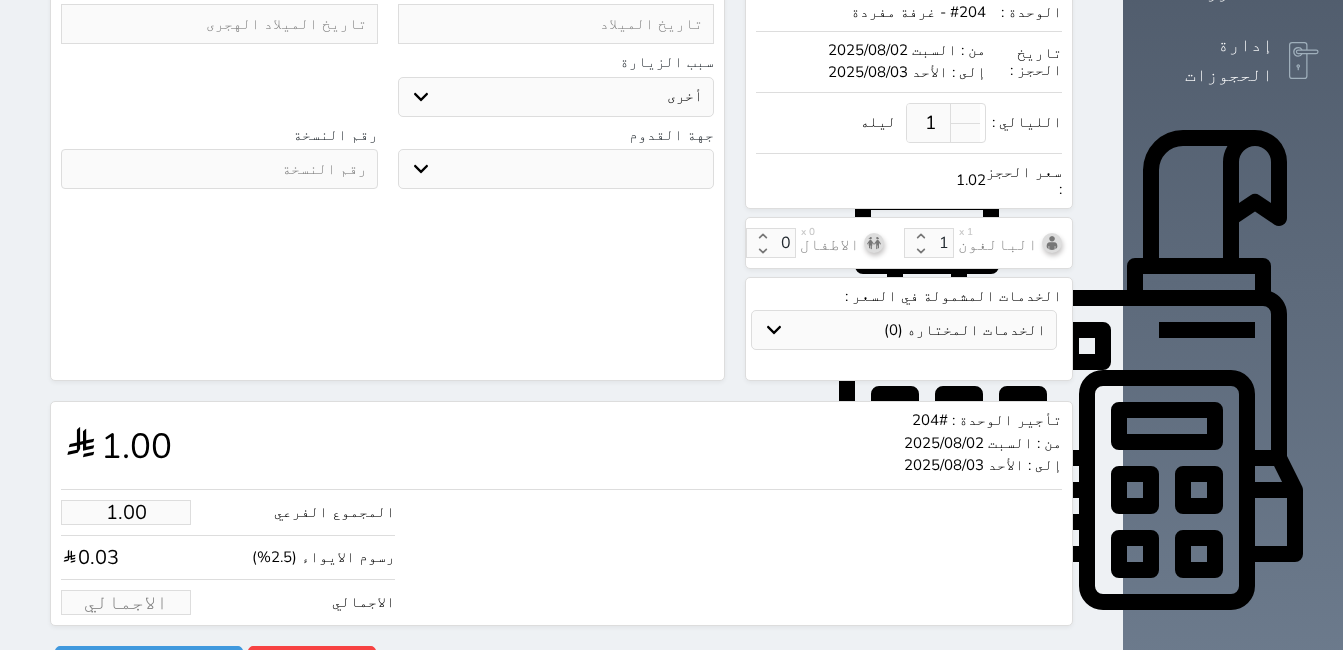type on "1" 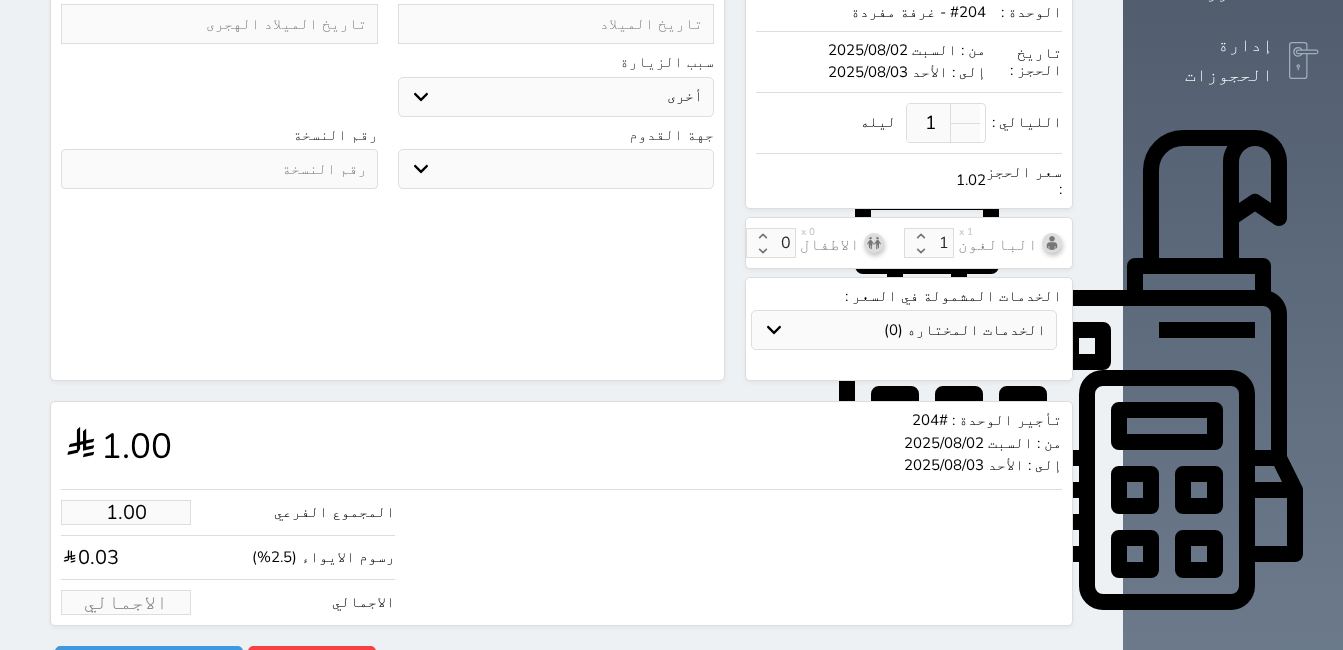 select 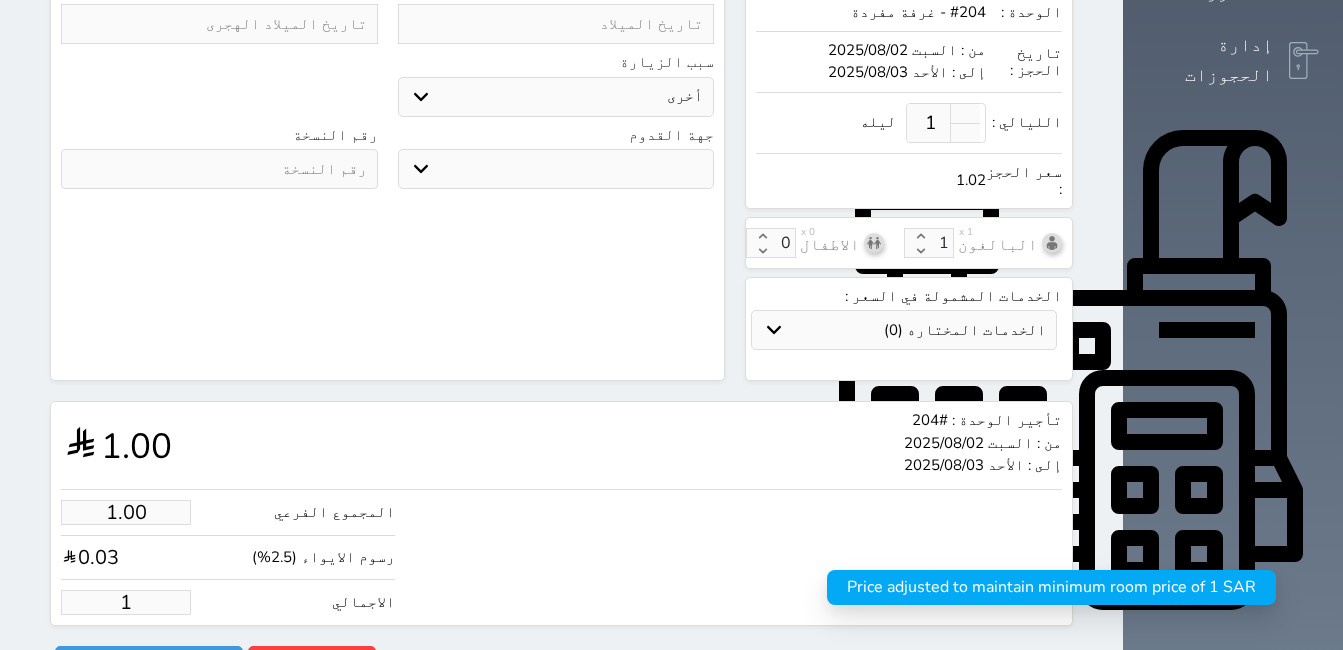 type on "10.73" 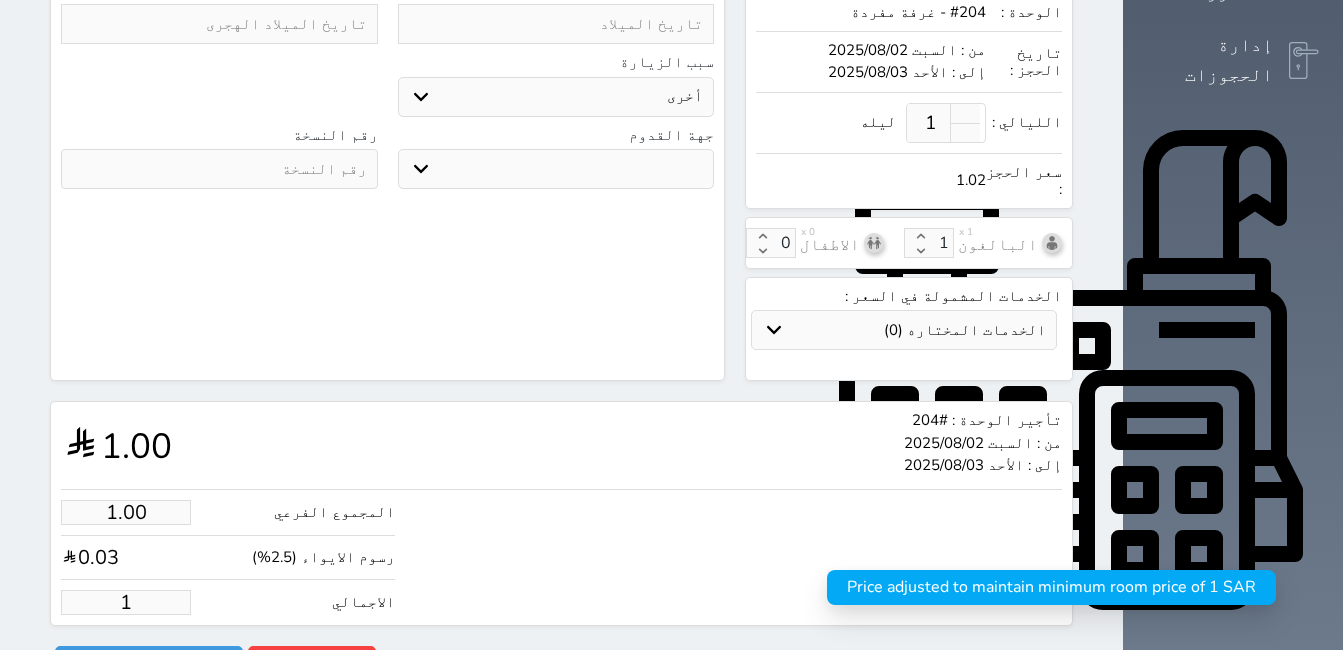 type on "11" 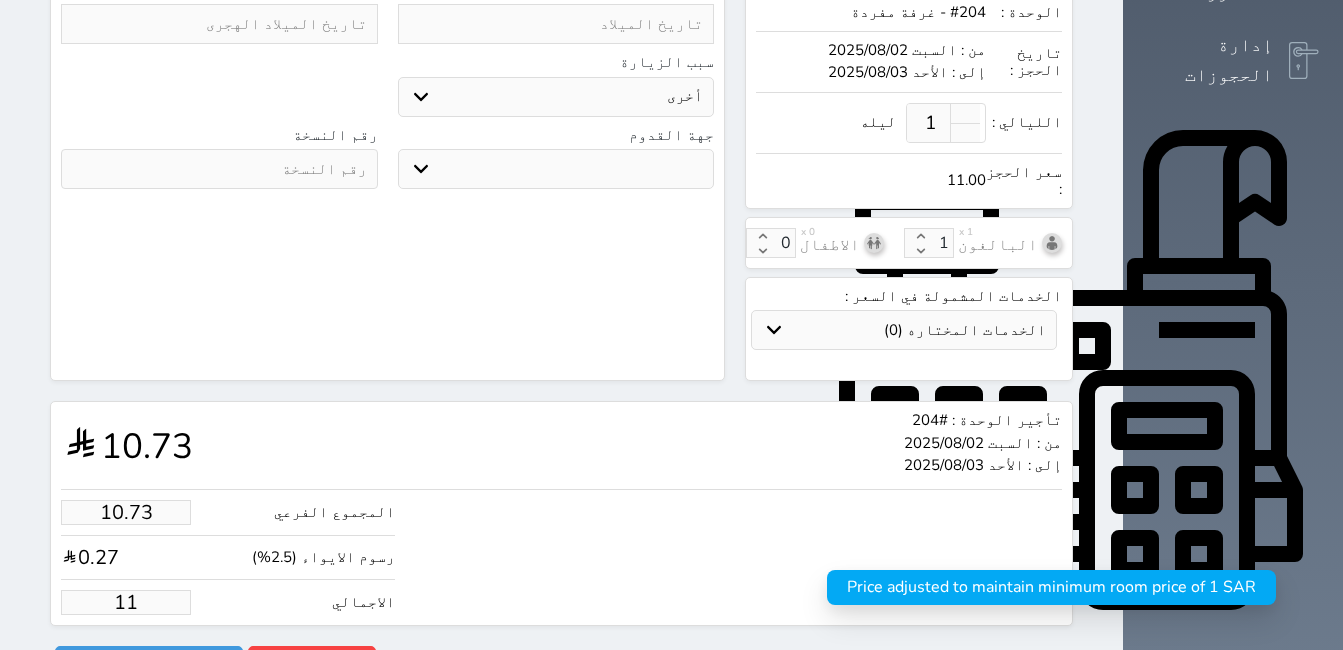 type on "107.32" 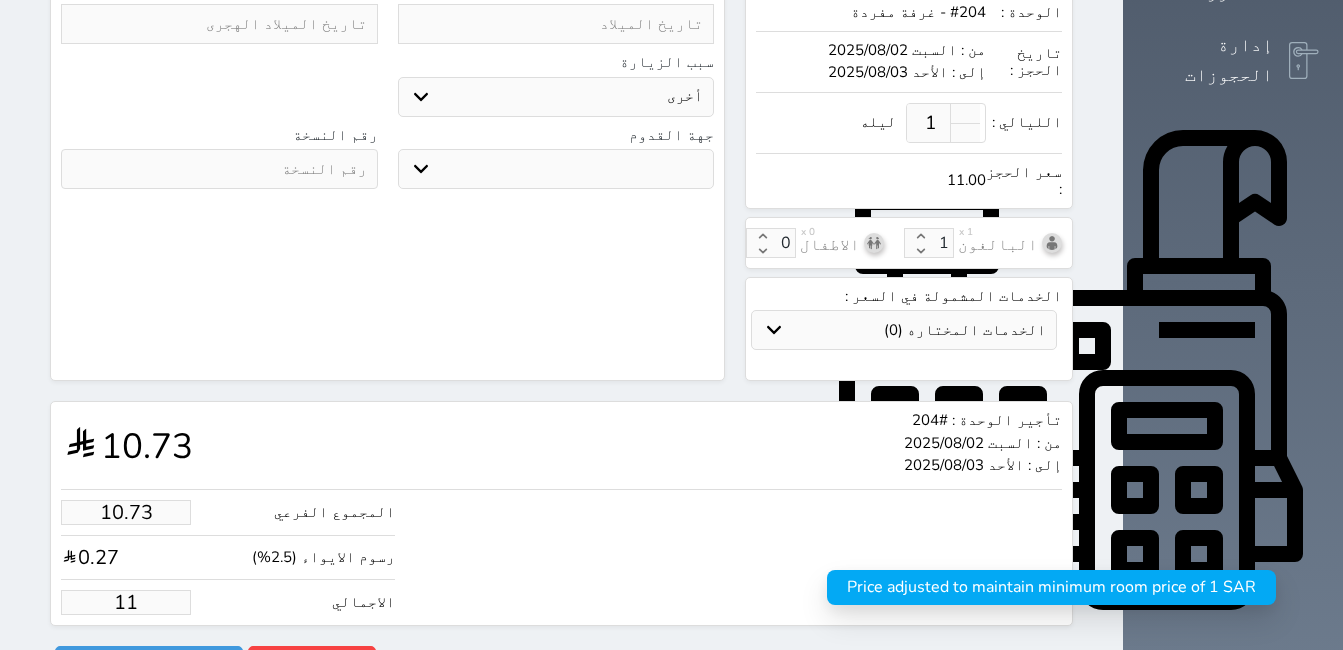 type on "110" 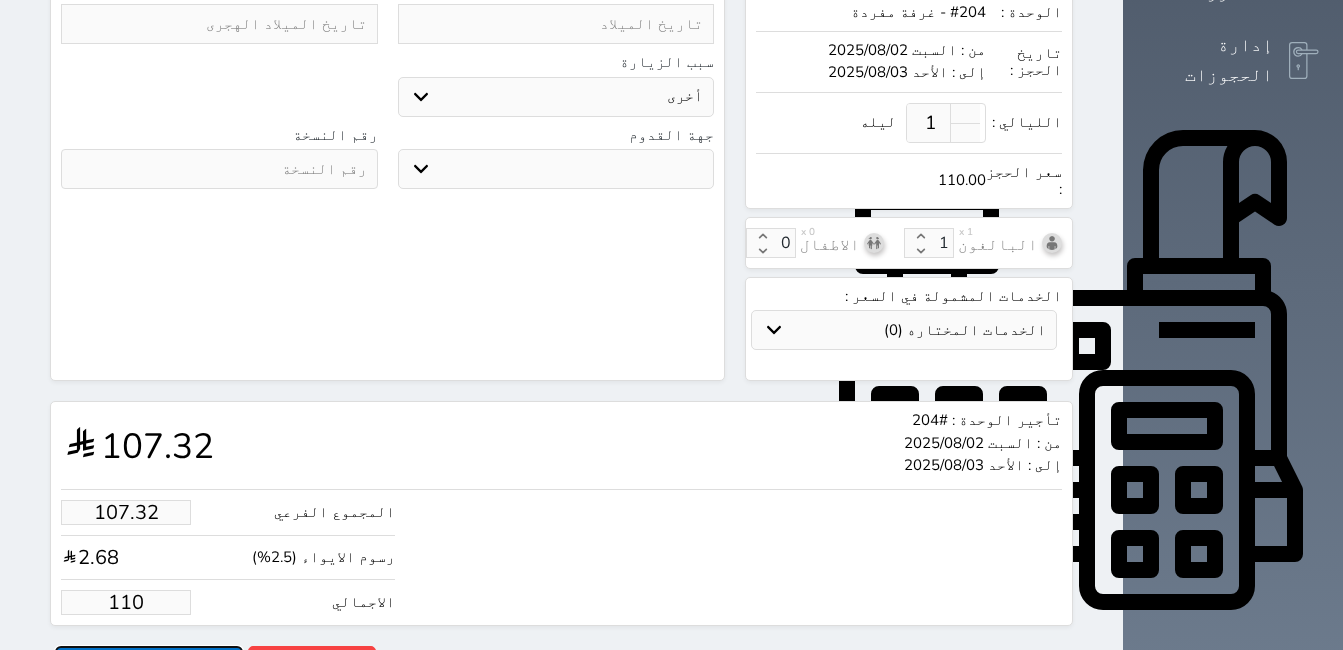 type on "110.00" 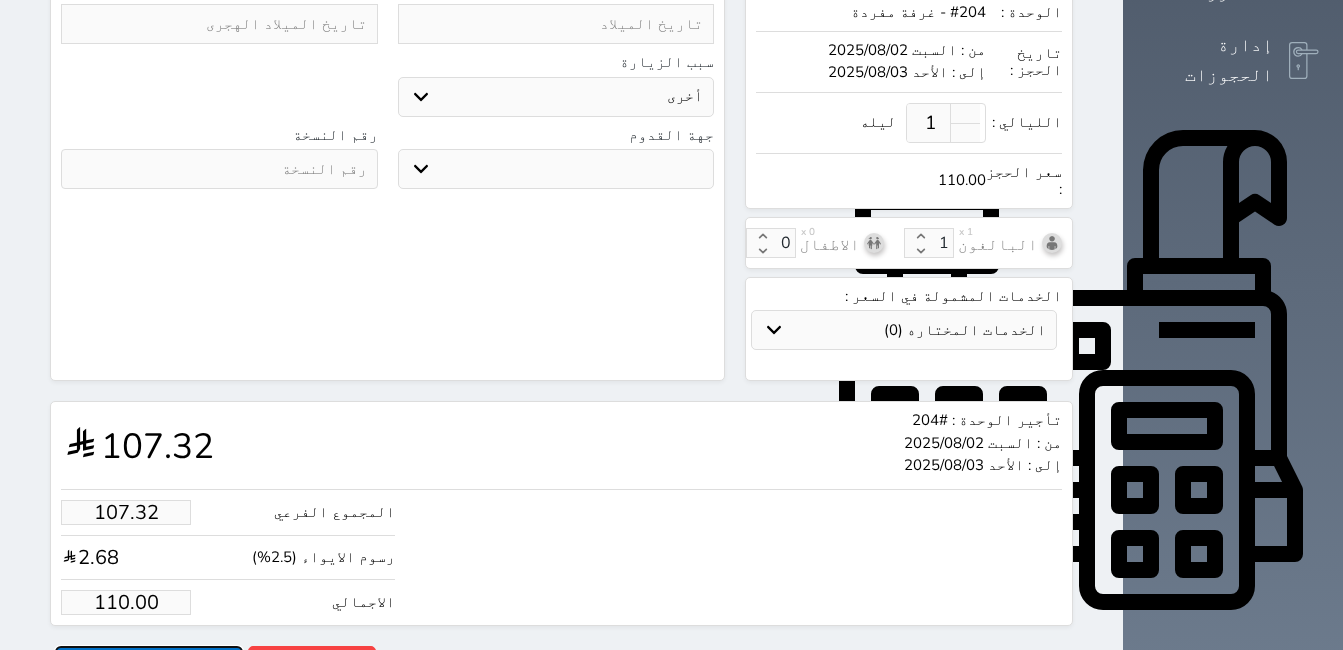 click on "حجز" at bounding box center [149, 663] 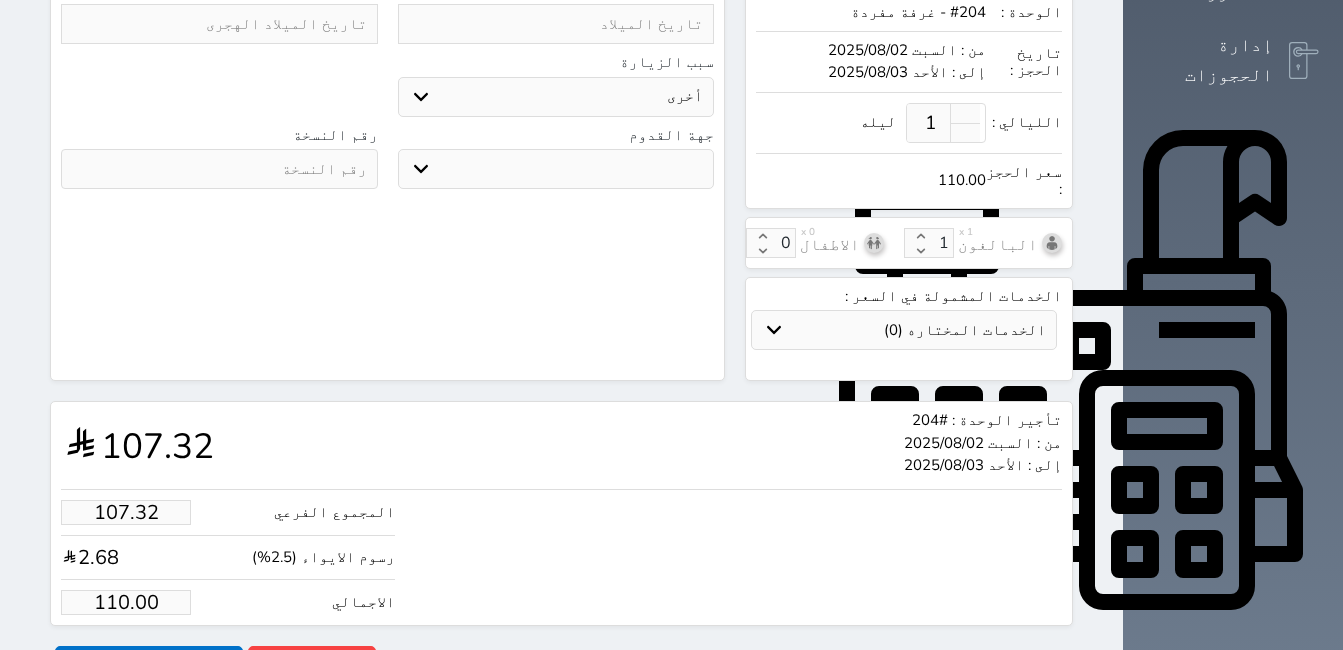 scroll, scrollTop: 536, scrollLeft: 0, axis: vertical 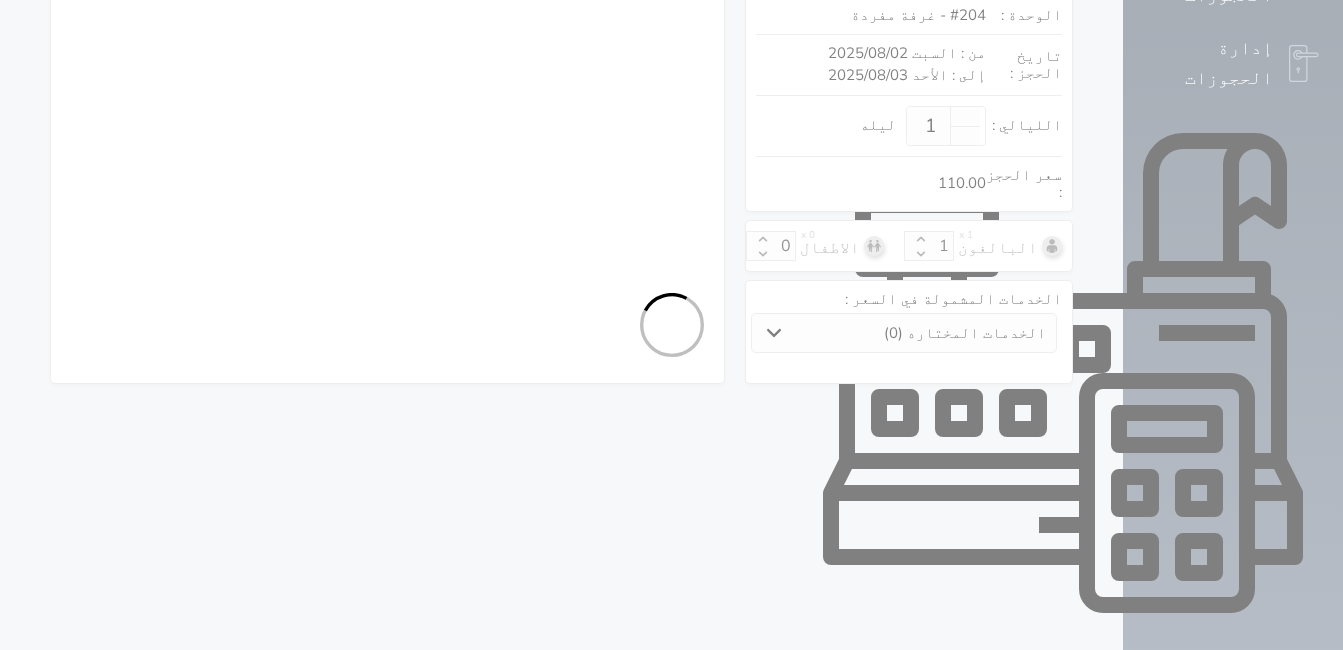 select on "113" 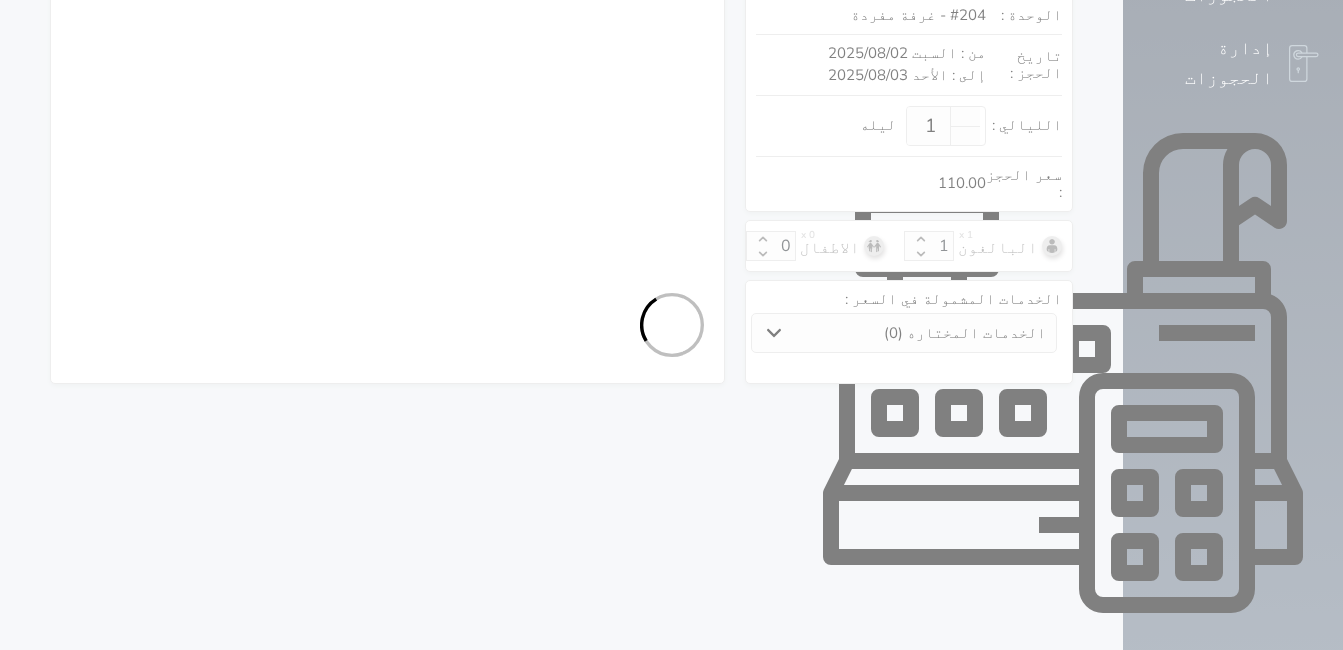 select on "1" 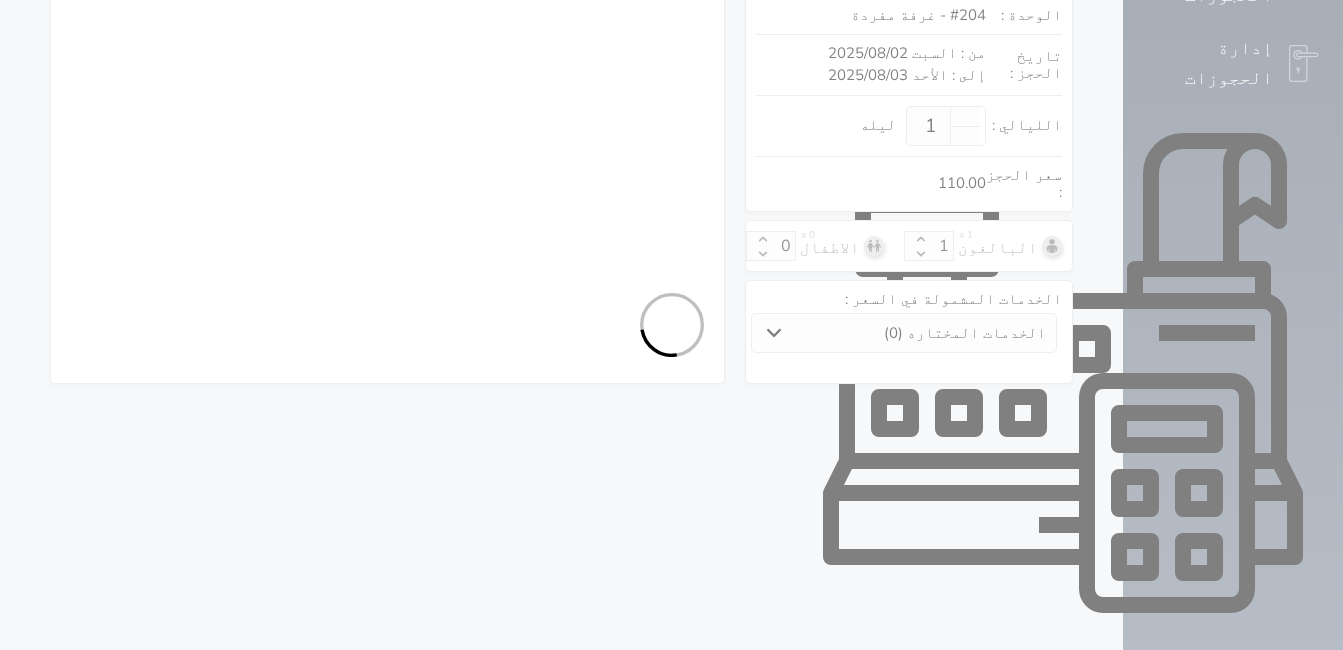 select 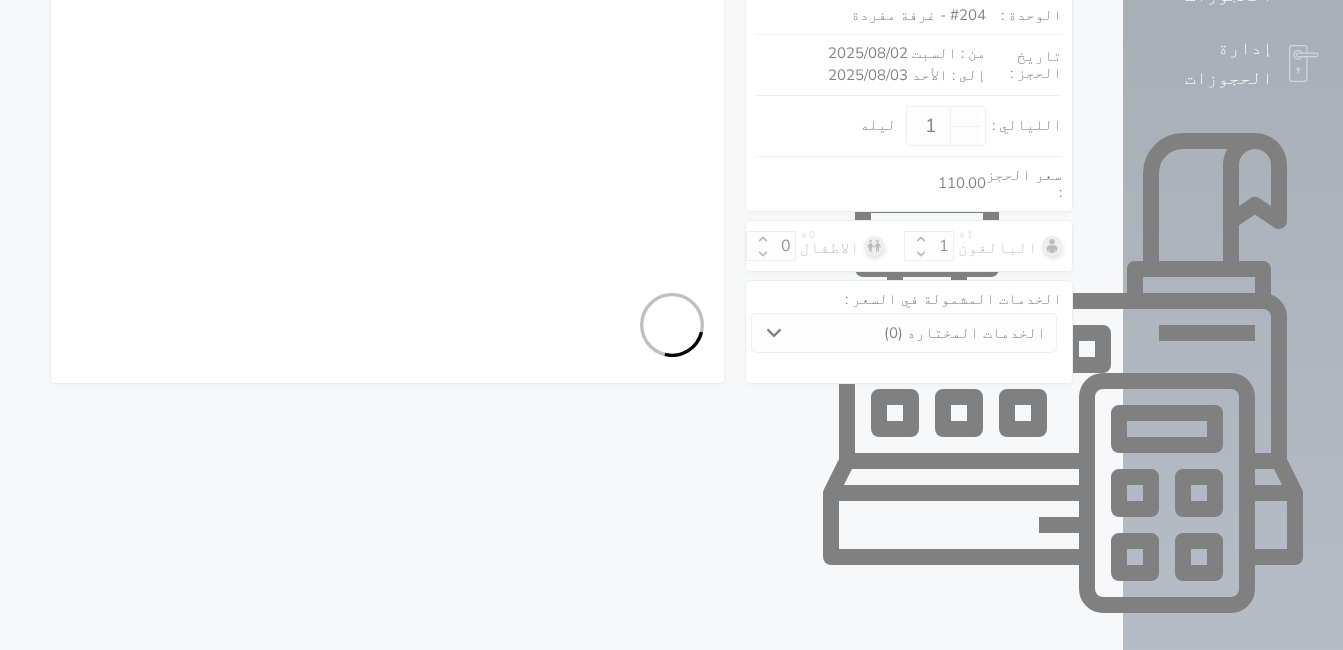 select on "7" 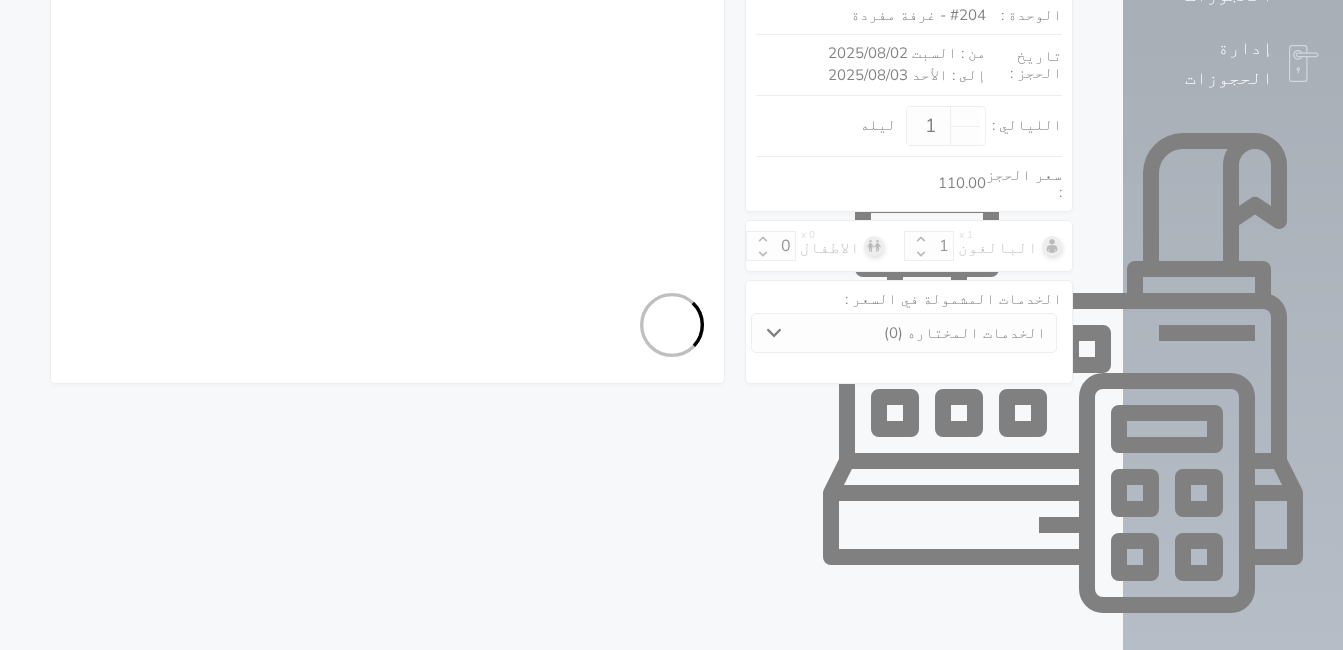 select 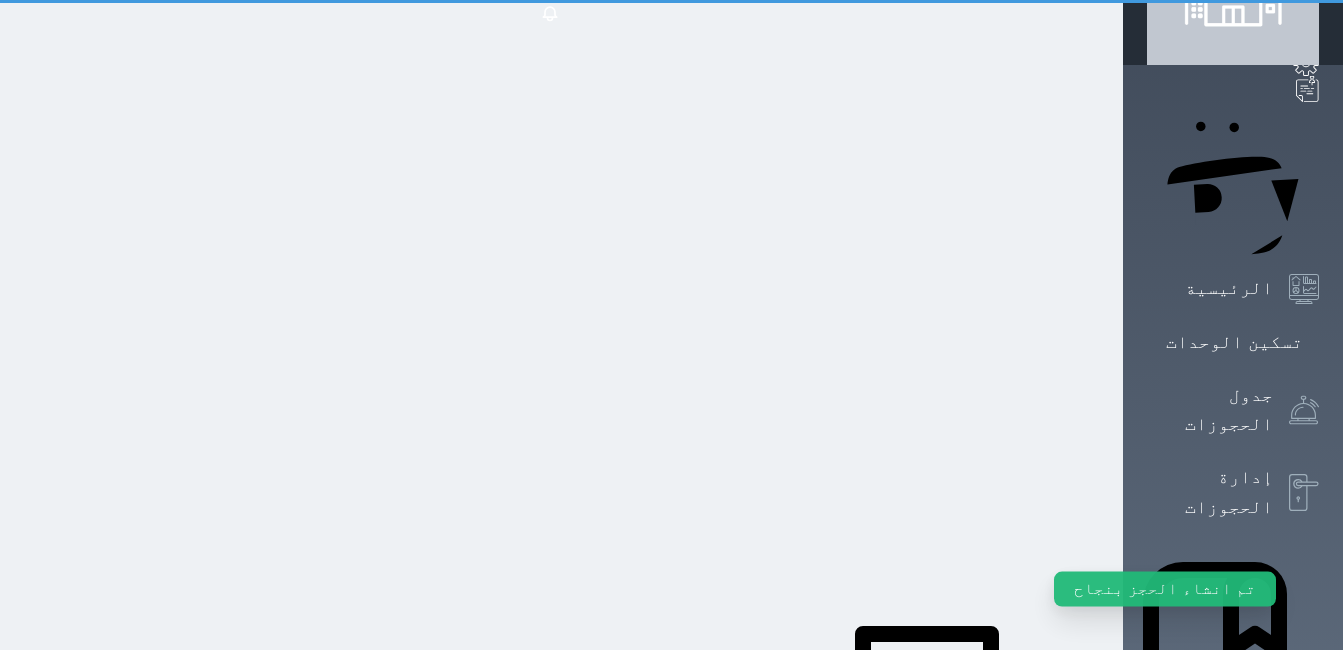 scroll, scrollTop: 0, scrollLeft: 0, axis: both 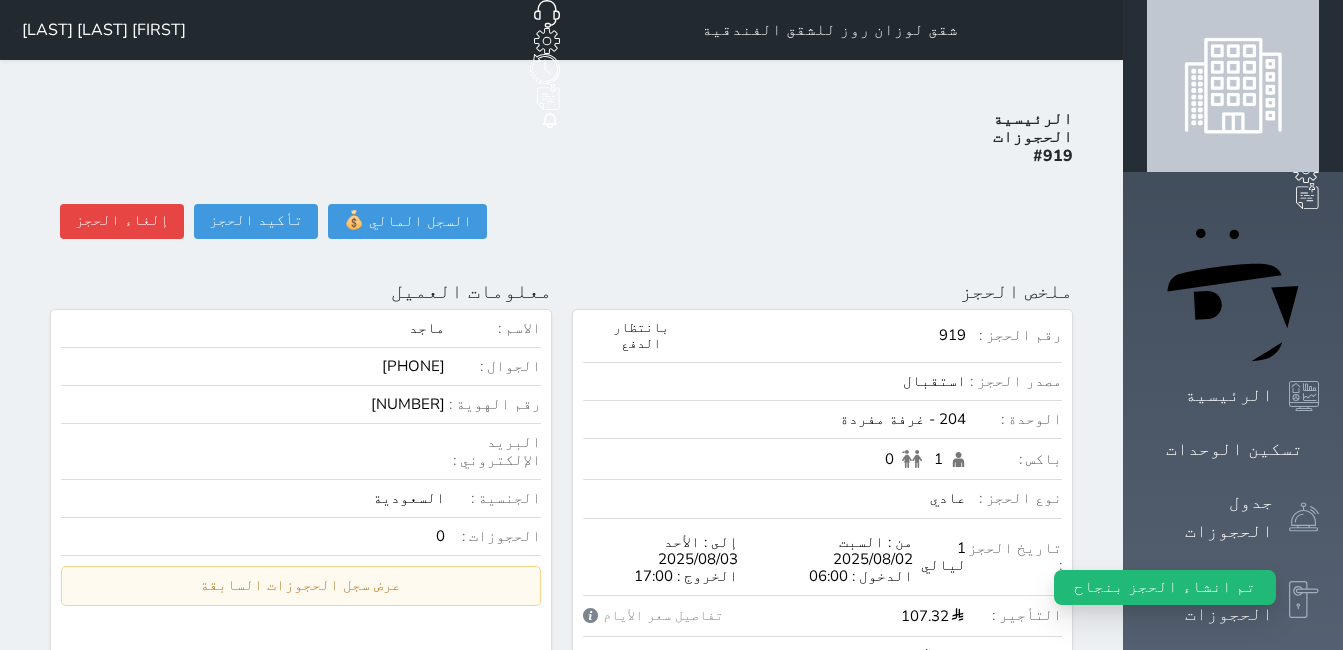 select 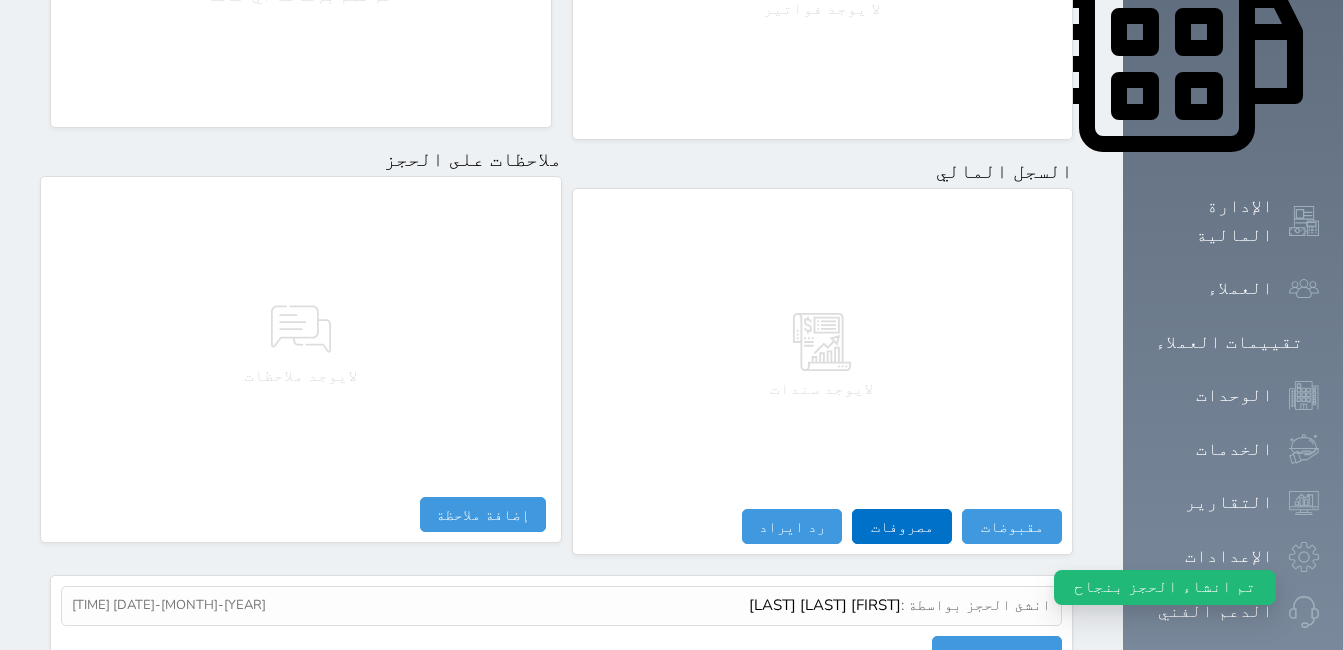 scroll, scrollTop: 1017, scrollLeft: 0, axis: vertical 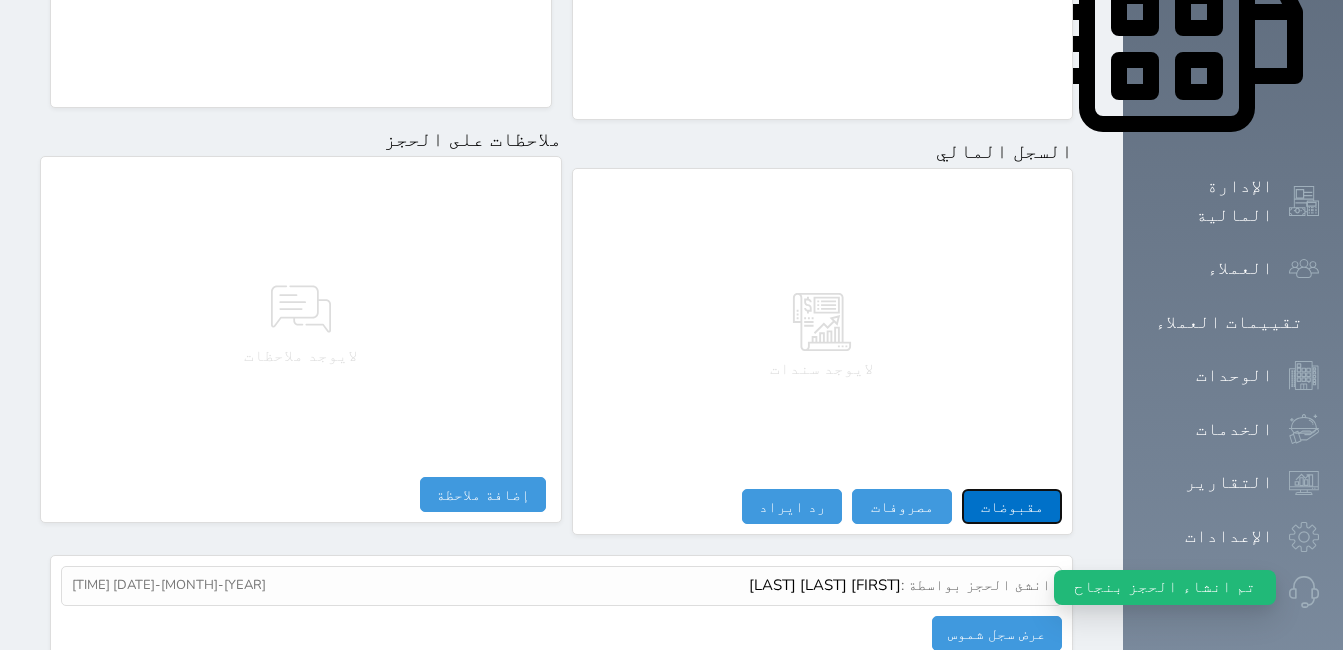 click on "مقبوضات" at bounding box center [1012, 506] 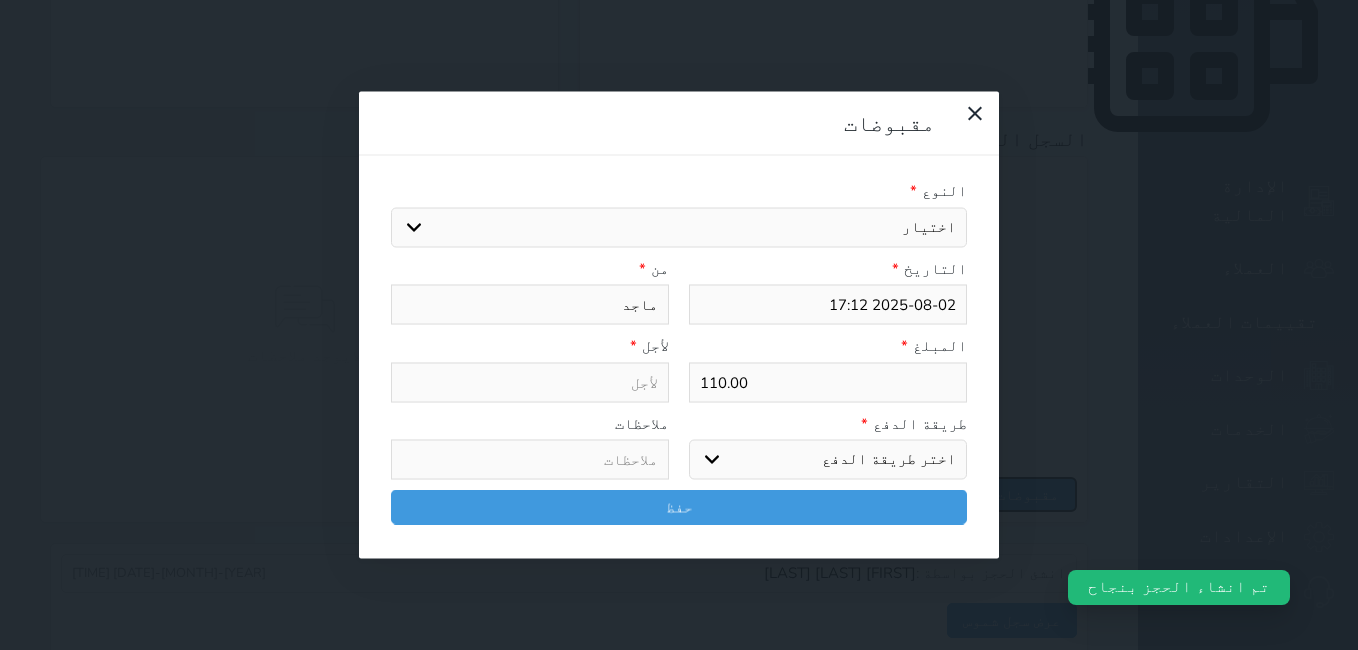 select 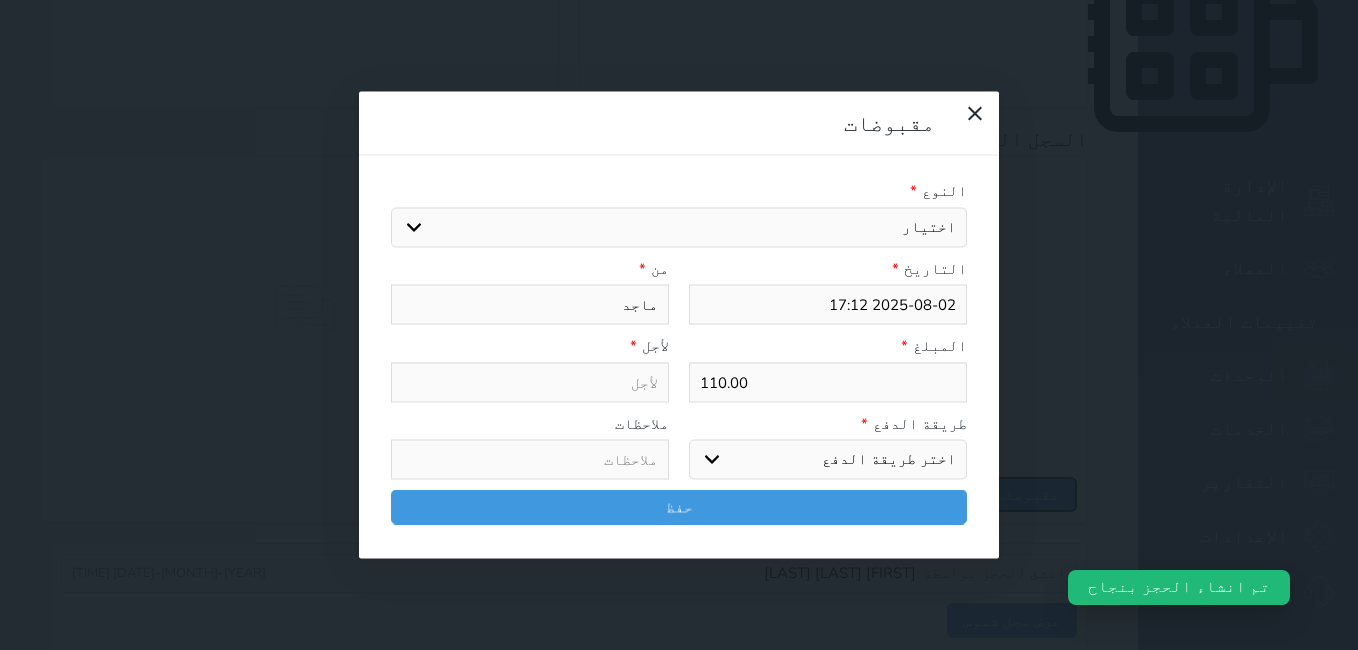 select 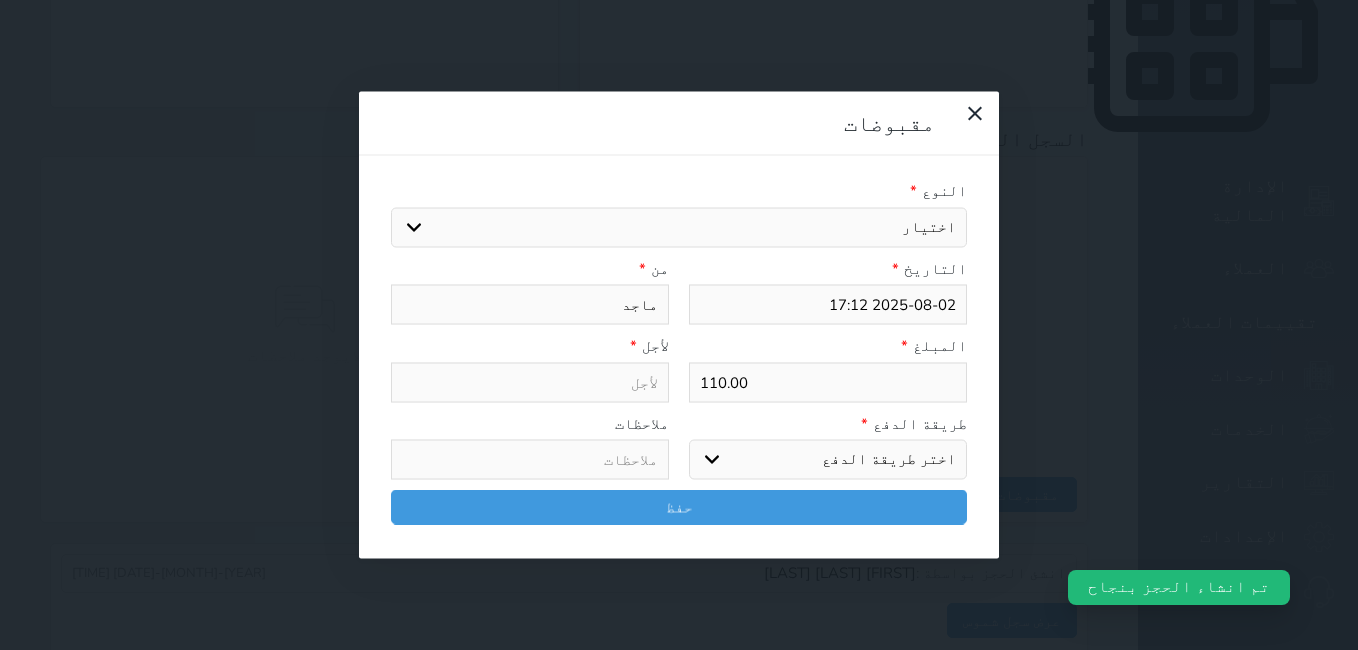 click on "اختيار   مقبوضات عامة قيمة إيجار فواتير تامين عربون لا ينطبق آخر مغسلة واي فاي - الإنترنت مواقف السيارات طعام الأغذية والمشروبات مشروبات المشروبات الباردة المشروبات الساخنة الإفطار غداء عشاء مخبز و كعك حمام سباحة الصالة الرياضية سبا و خدمات الجمال اختيار وإسقاط (خدمات النقل) ميني بار كابل - تلفزيون سرير إضافي تصفيف الشعر التسوق خدمات الجولات السياحية المنظمة خدمات الدليل السياحي" at bounding box center [679, 227] 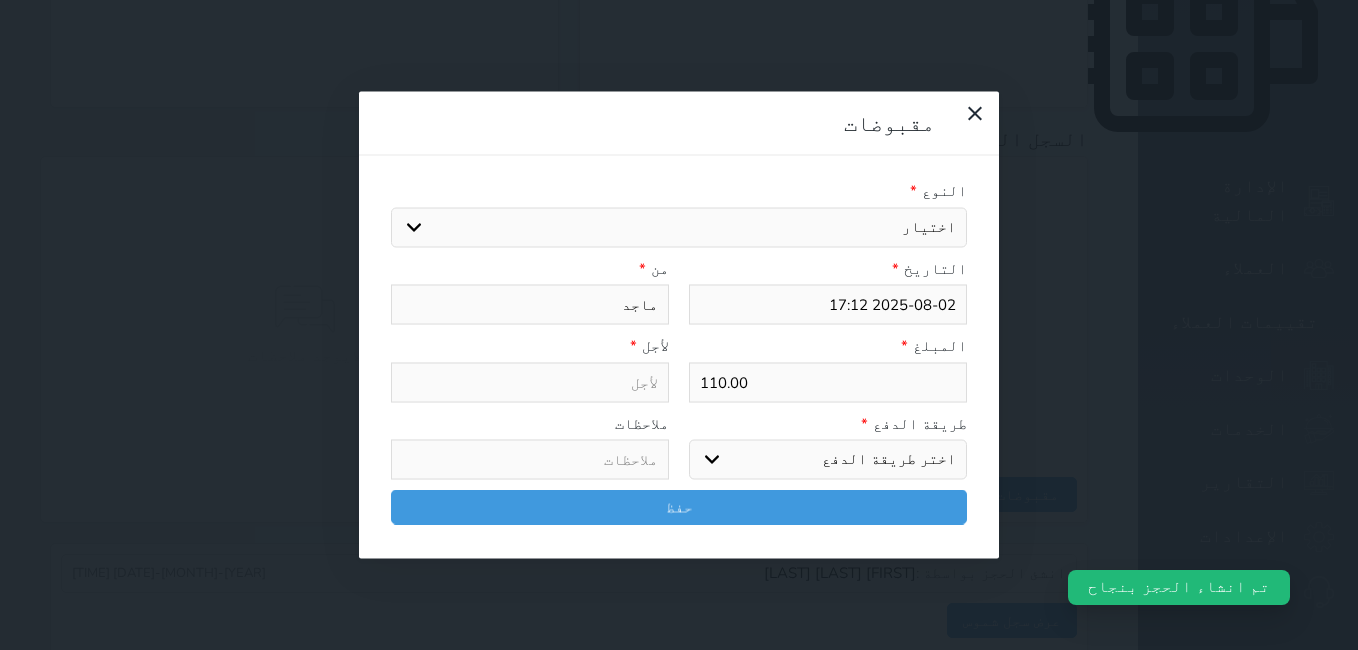 select on "143740" 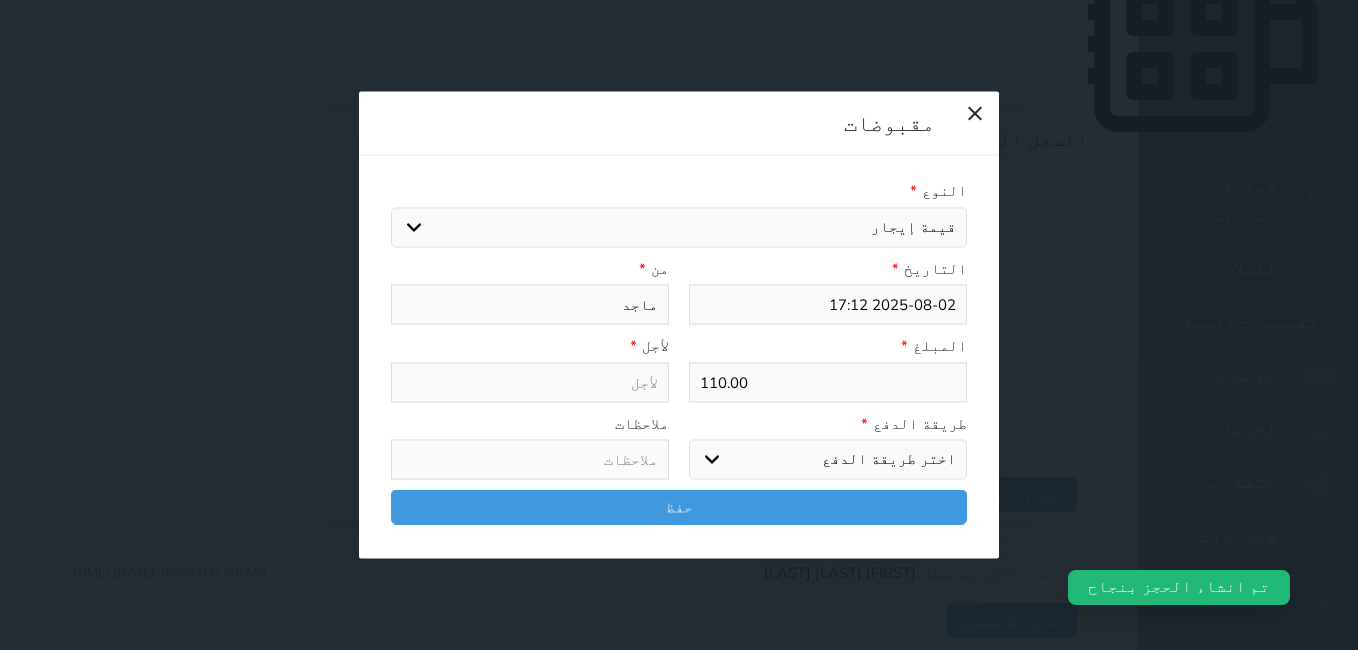 click on "اختيار   مقبوضات عامة قيمة إيجار فواتير تامين عربون لا ينطبق آخر مغسلة واي فاي - الإنترنت مواقف السيارات طعام الأغذية والمشروبات مشروبات المشروبات الباردة المشروبات الساخنة الإفطار غداء عشاء مخبز و كعك حمام سباحة الصالة الرياضية سبا و خدمات الجمال اختيار وإسقاط (خدمات النقل) ميني بار كابل - تلفزيون سرير إضافي تصفيف الشعر التسوق خدمات الجولات السياحية المنظمة خدمات الدليل السياحي" at bounding box center [679, 227] 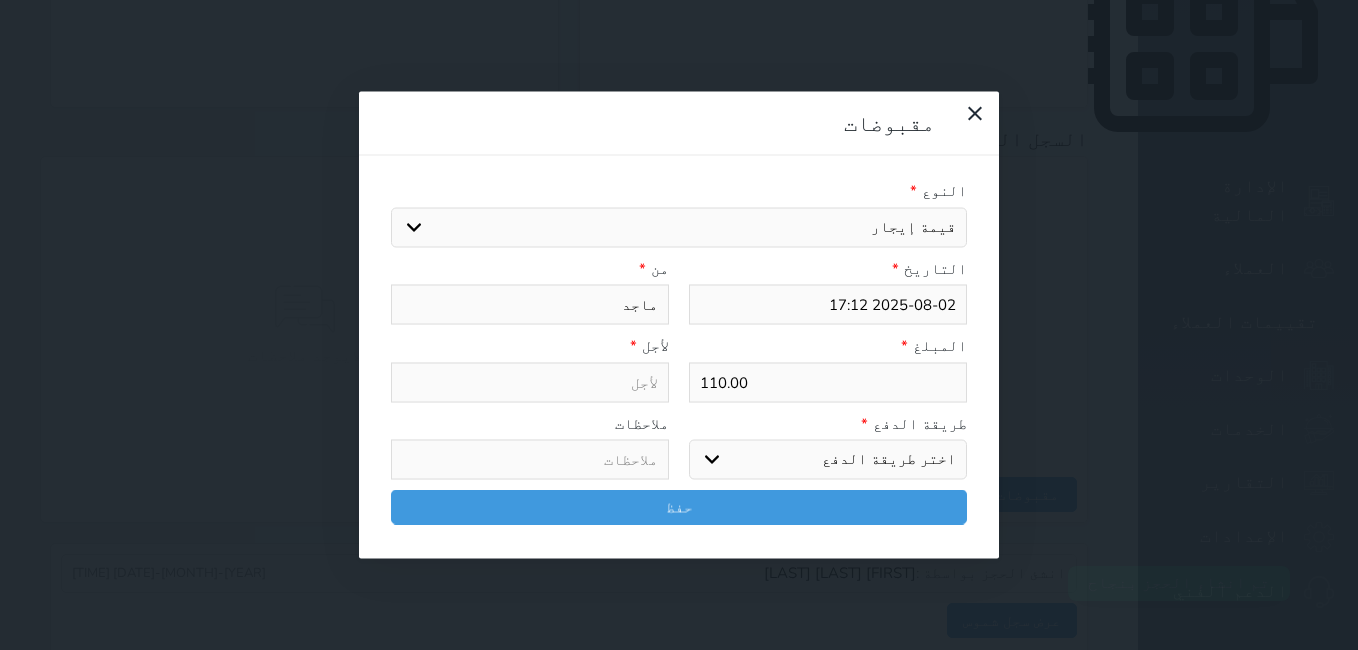type on "قيمة إيجار - الوحدة - 204" 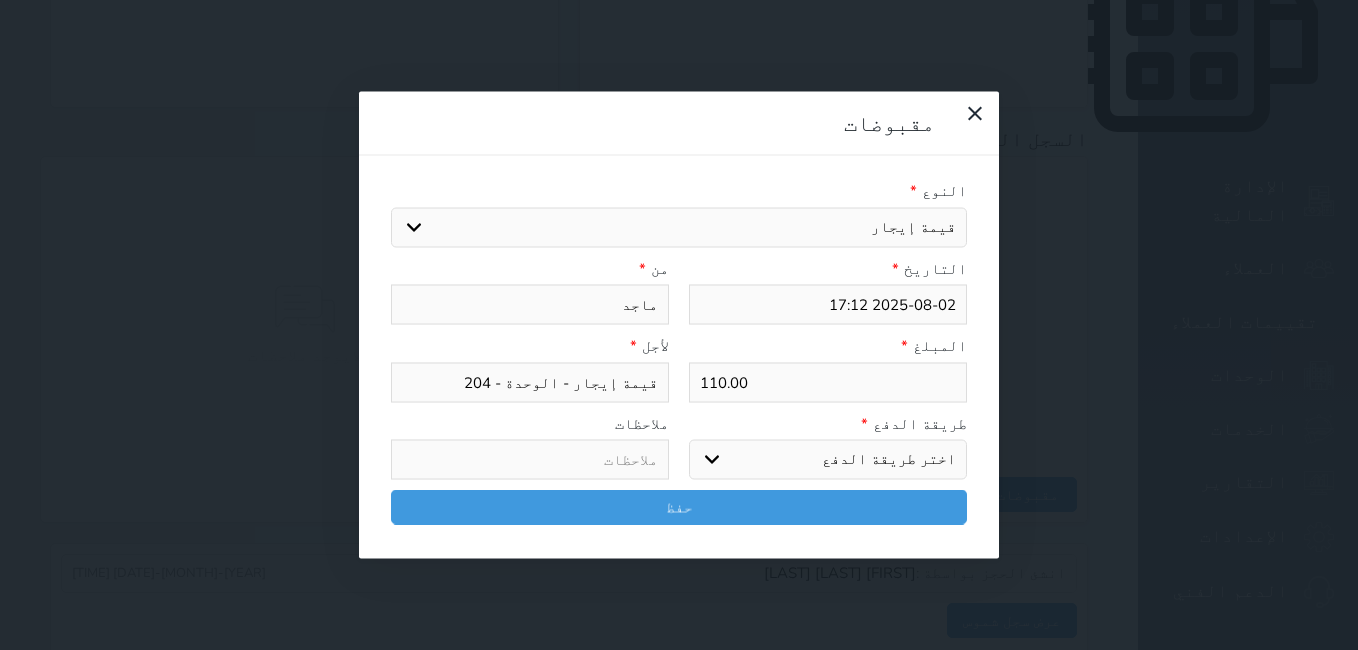 click on "اختر طريقة الدفع   دفع نقدى   تحويل بنكى   مدى   بطاقة ائتمان   آجل" at bounding box center [828, 460] 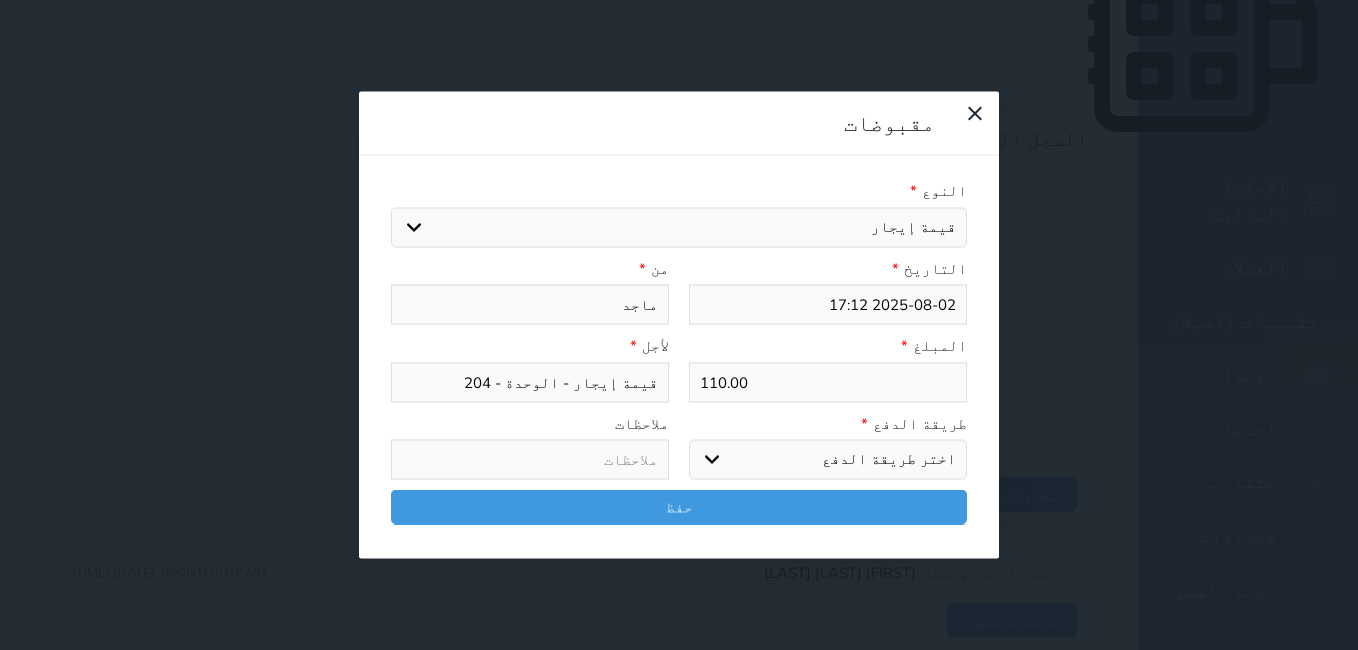 select on "cash" 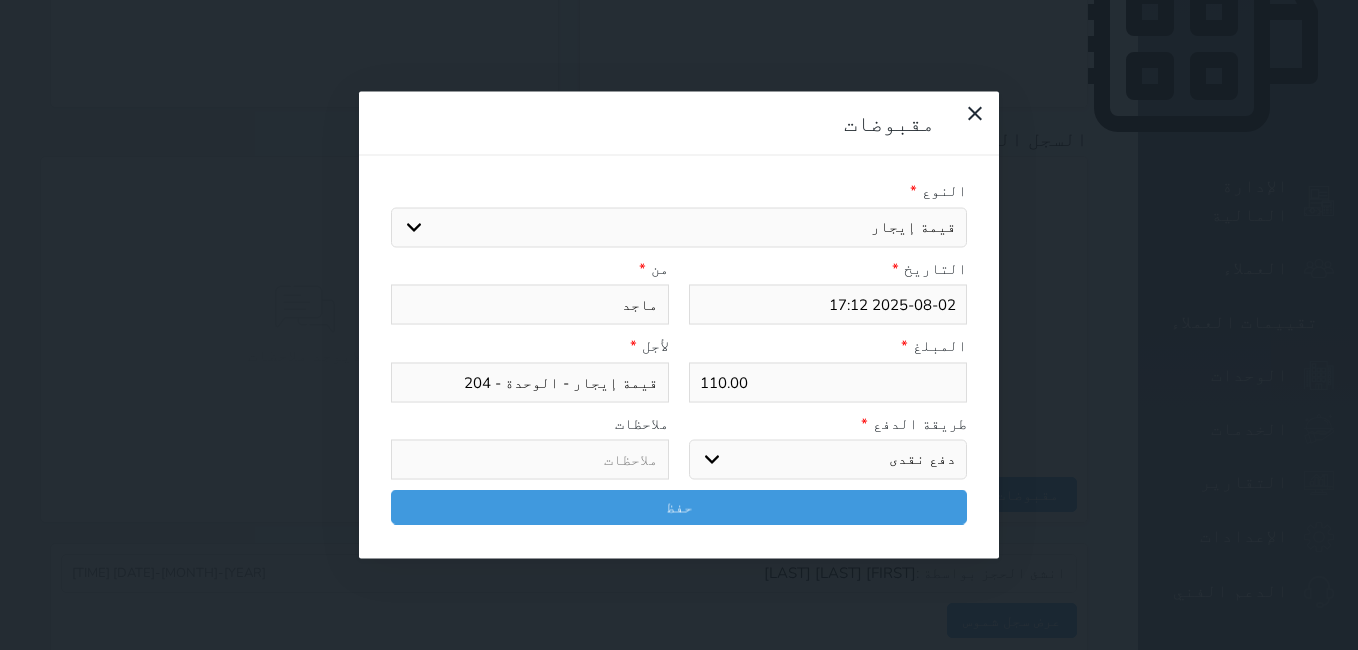 click on "اختر طريقة الدفع   دفع نقدى   تحويل بنكى   مدى   بطاقة ائتمان   آجل" at bounding box center (828, 460) 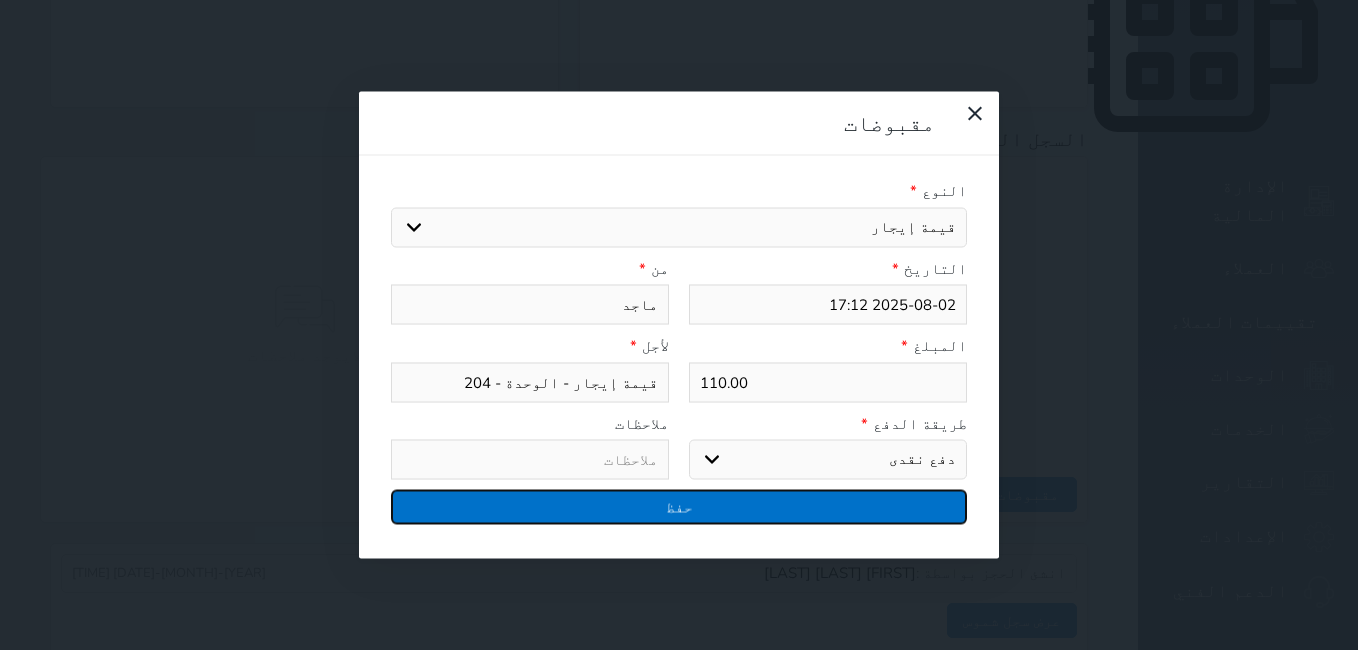 click on "حفظ" at bounding box center (679, 507) 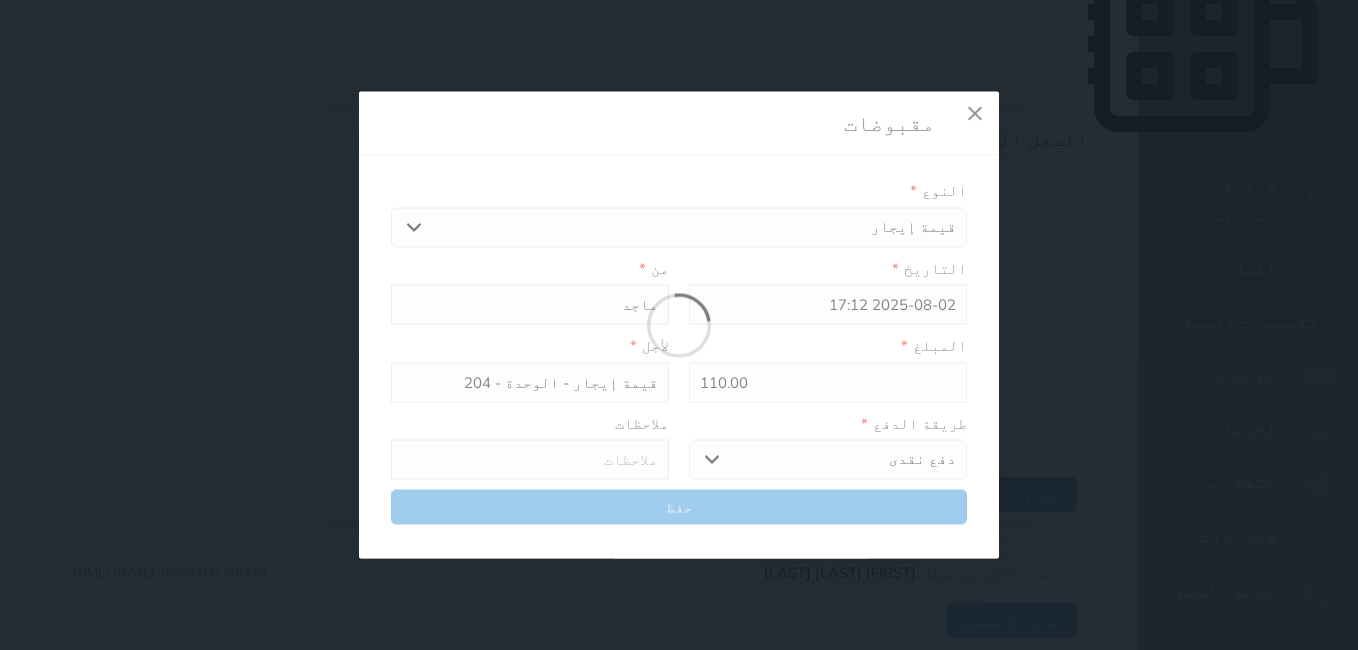 select 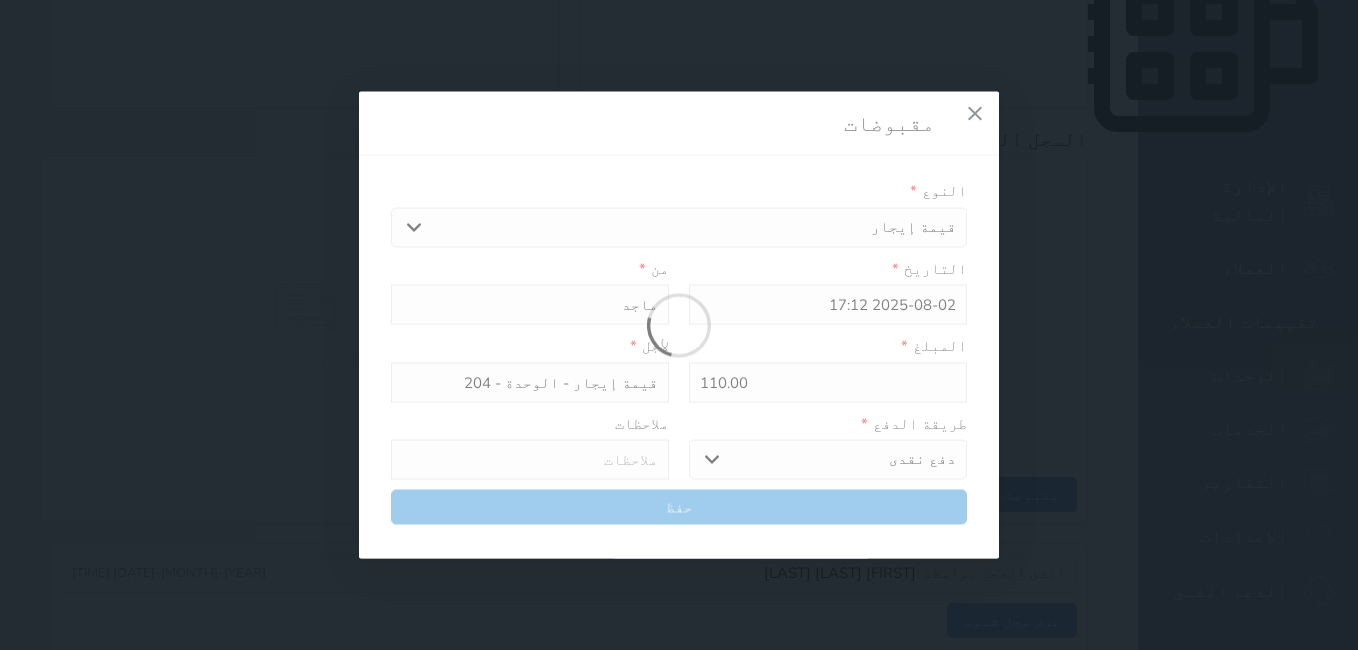 type 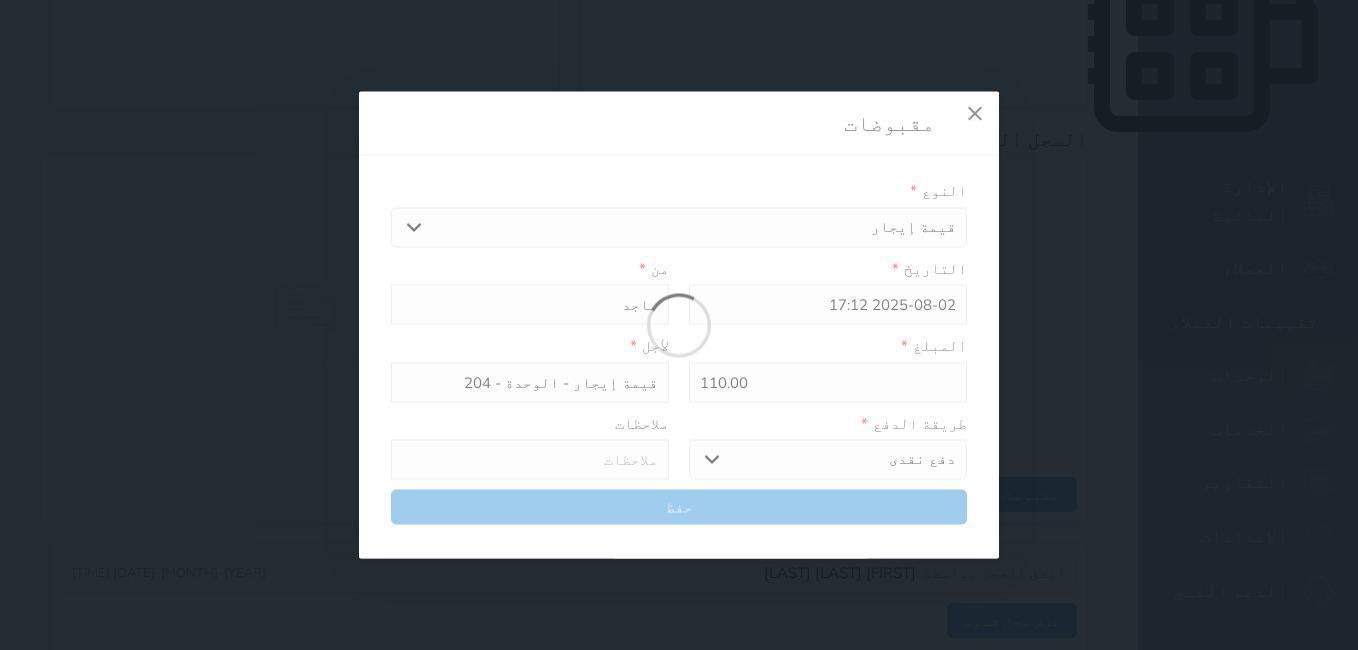 type on "0" 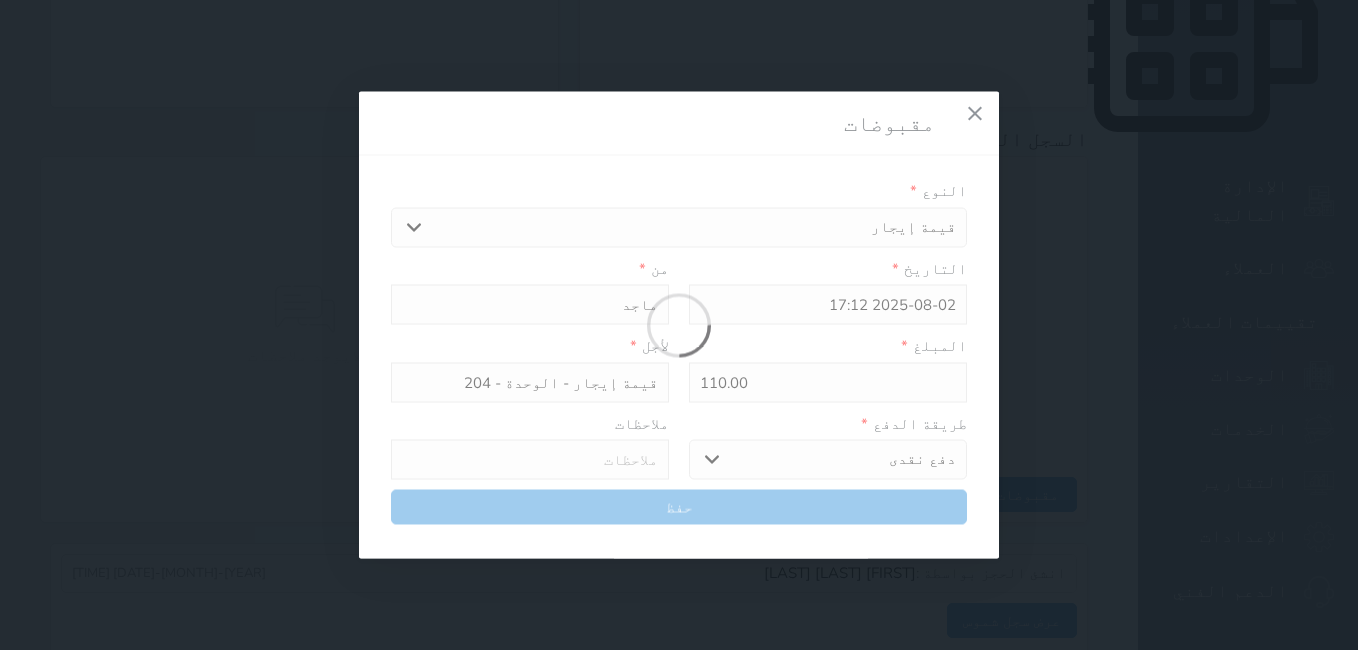 select 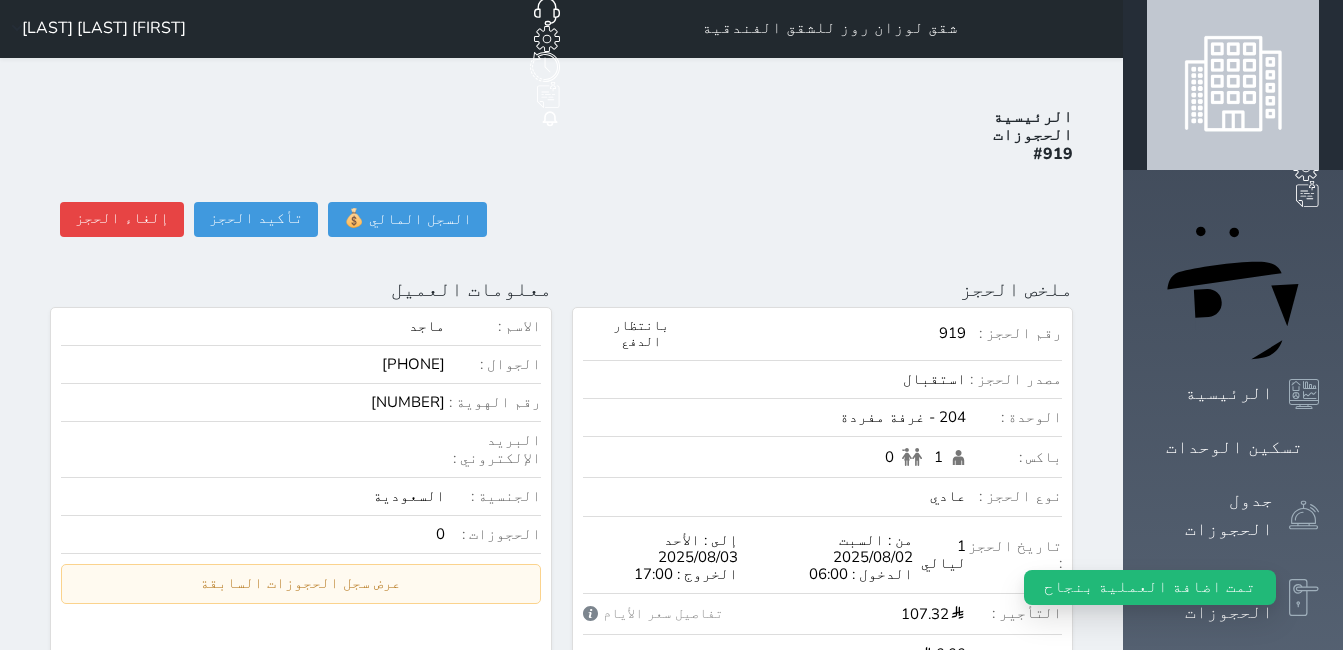 scroll, scrollTop: 0, scrollLeft: 0, axis: both 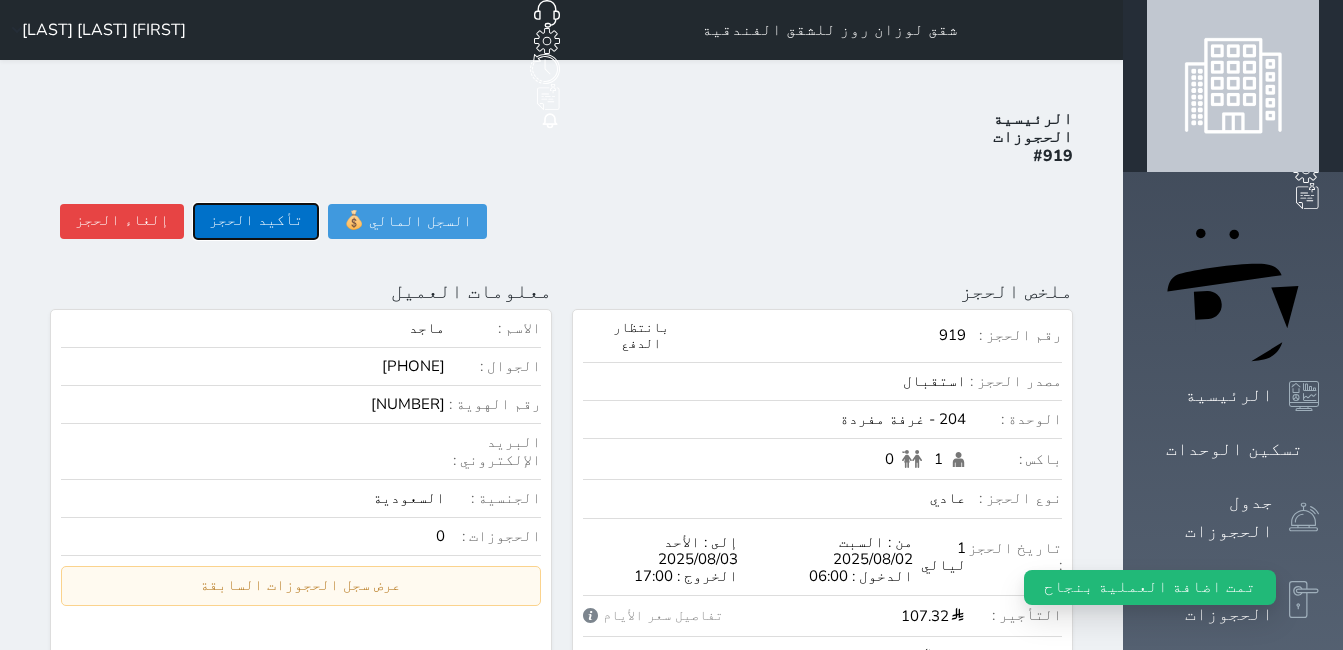 click on "تأكيد الحجز" at bounding box center (256, 221) 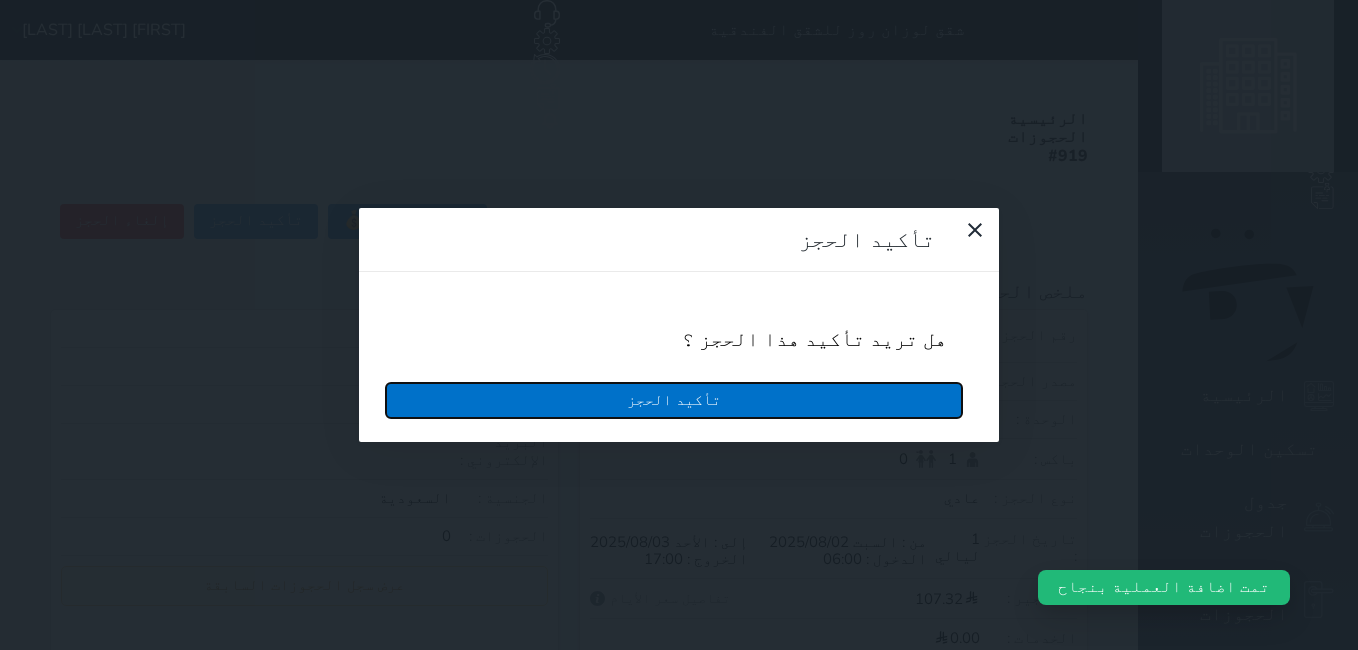 click on "تأكيد الحجز" at bounding box center [674, 400] 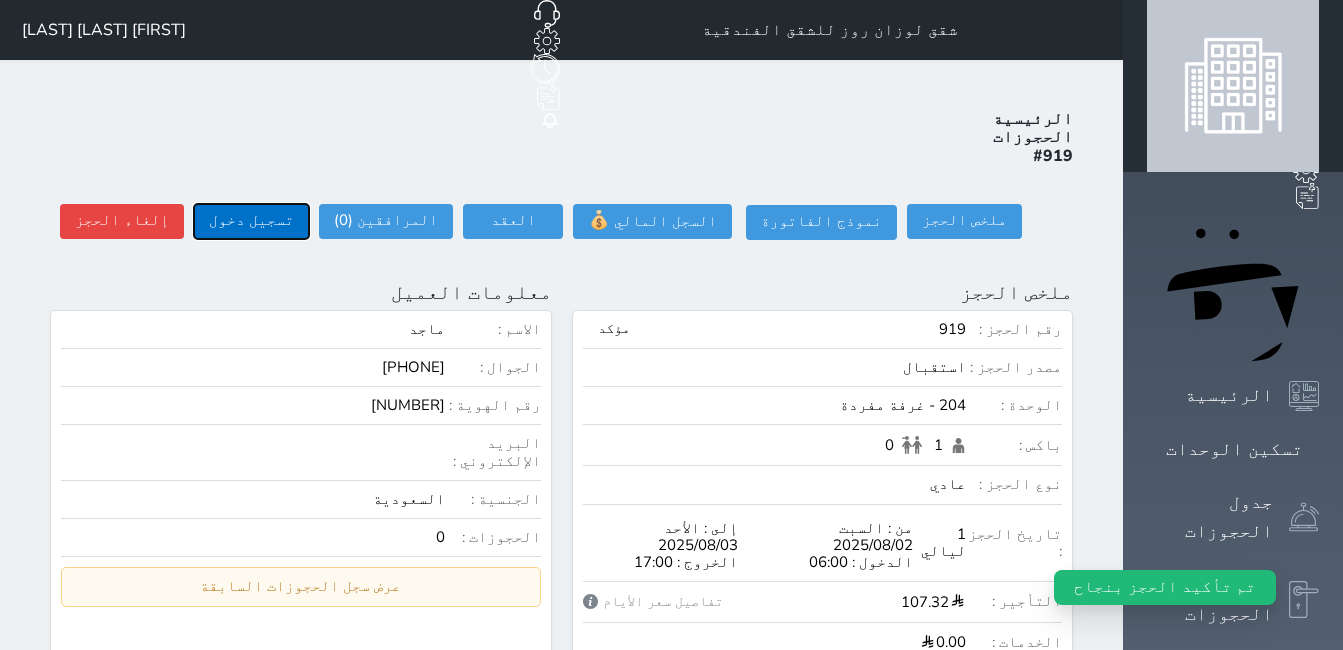 click on "تسجيل دخول" at bounding box center (251, 221) 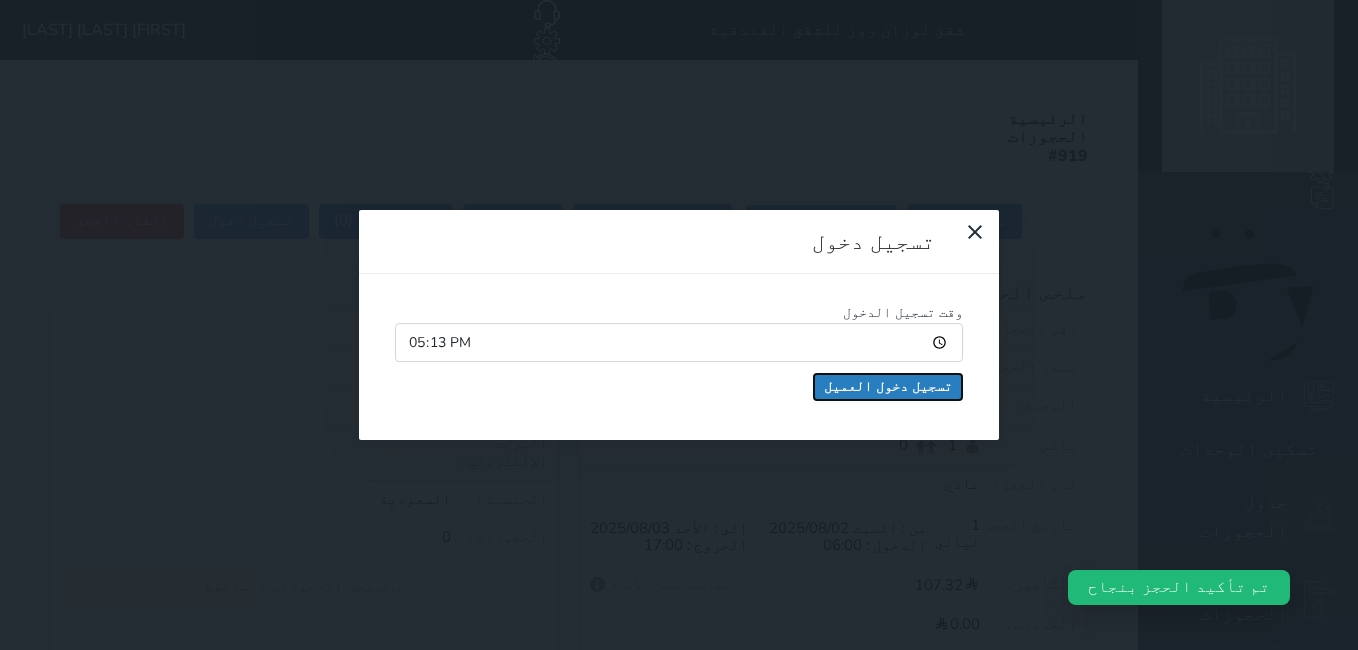 click on "تسجيل دخول العميل" at bounding box center [888, 387] 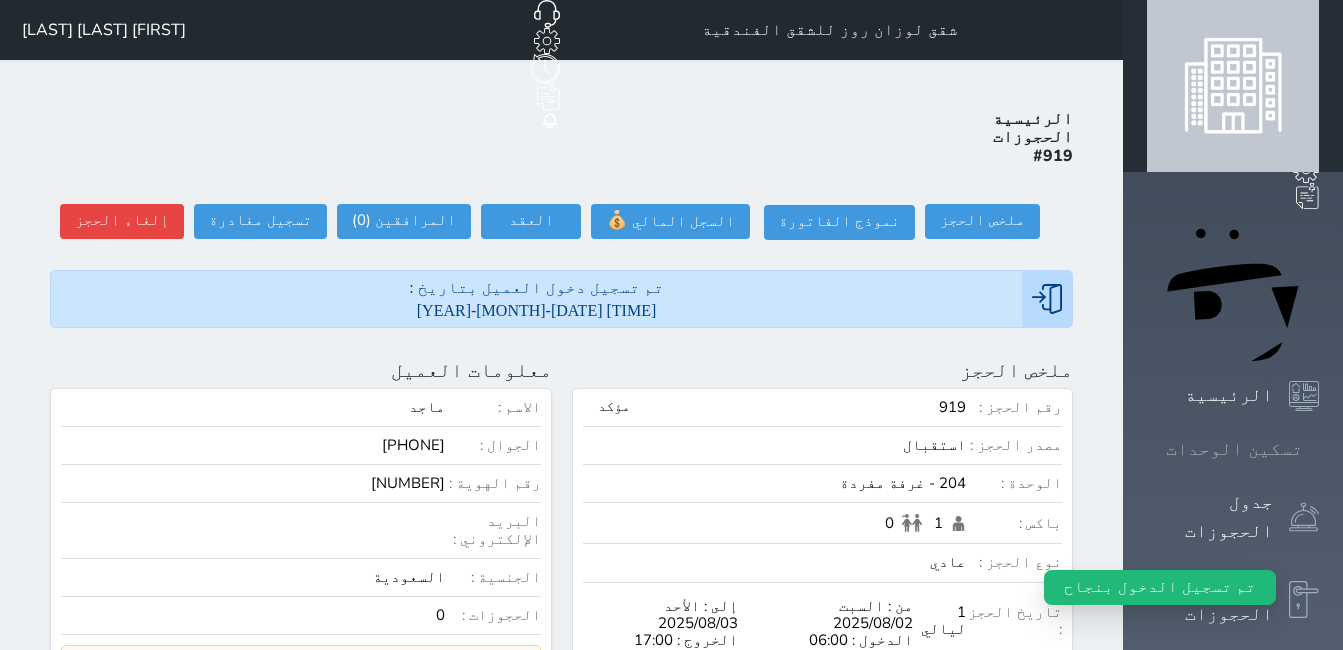 click on "تسكين الوحدات" at bounding box center [1233, 449] 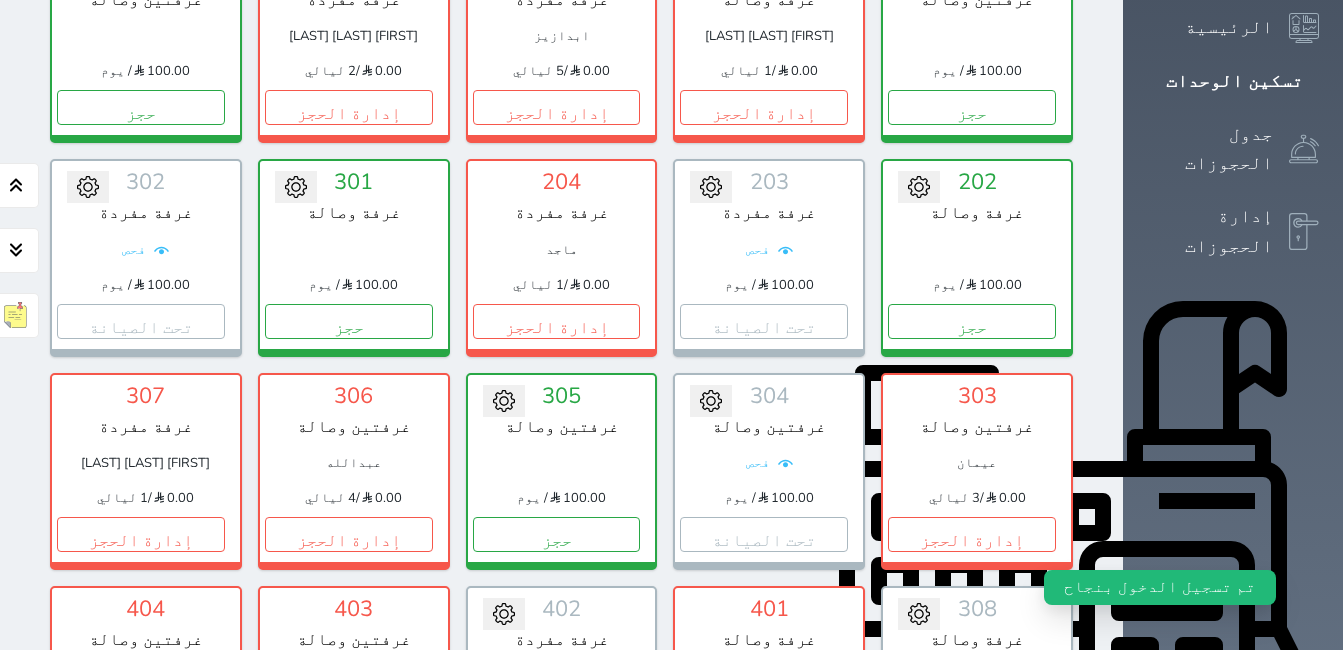 scroll, scrollTop: 333, scrollLeft: 0, axis: vertical 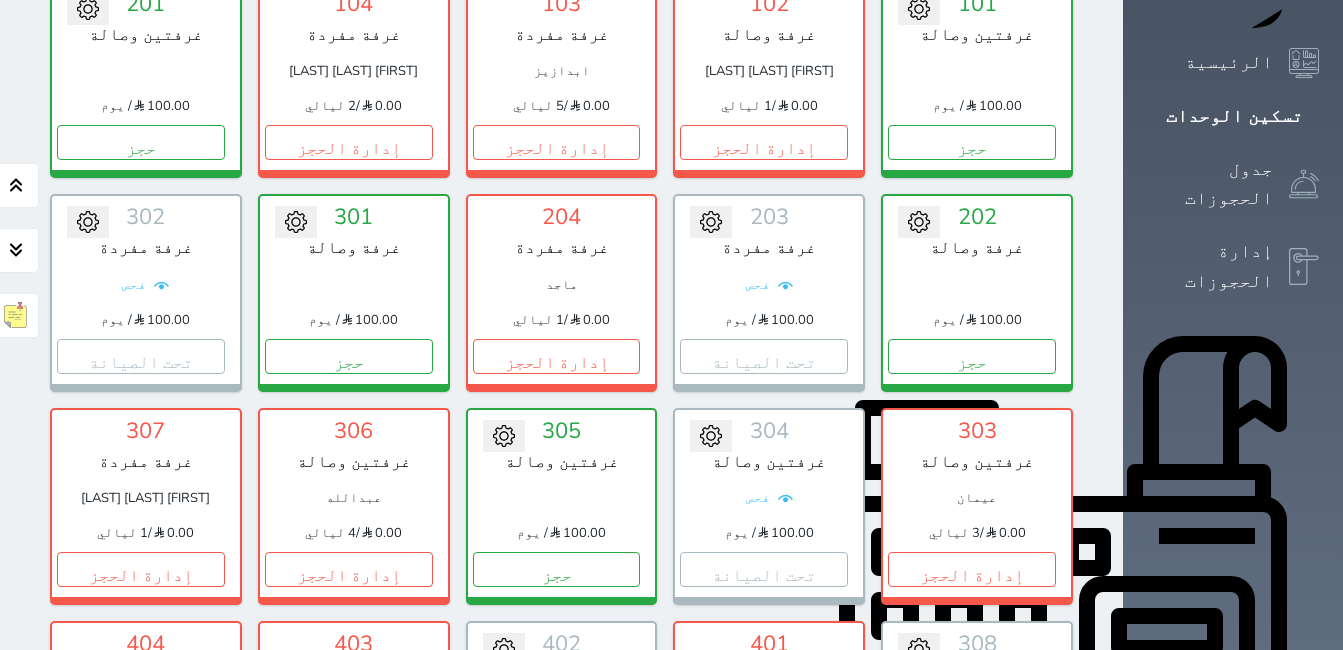 click 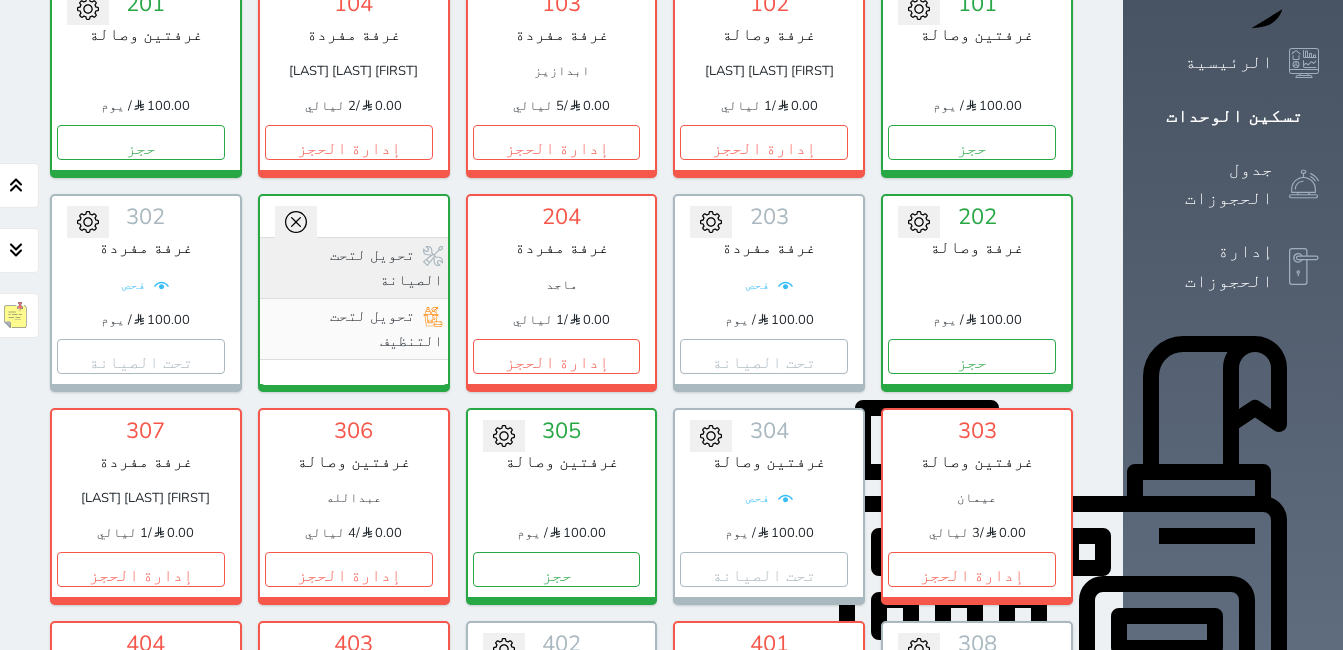 click on "تحويل لتحت الصيانة" at bounding box center [354, 267] 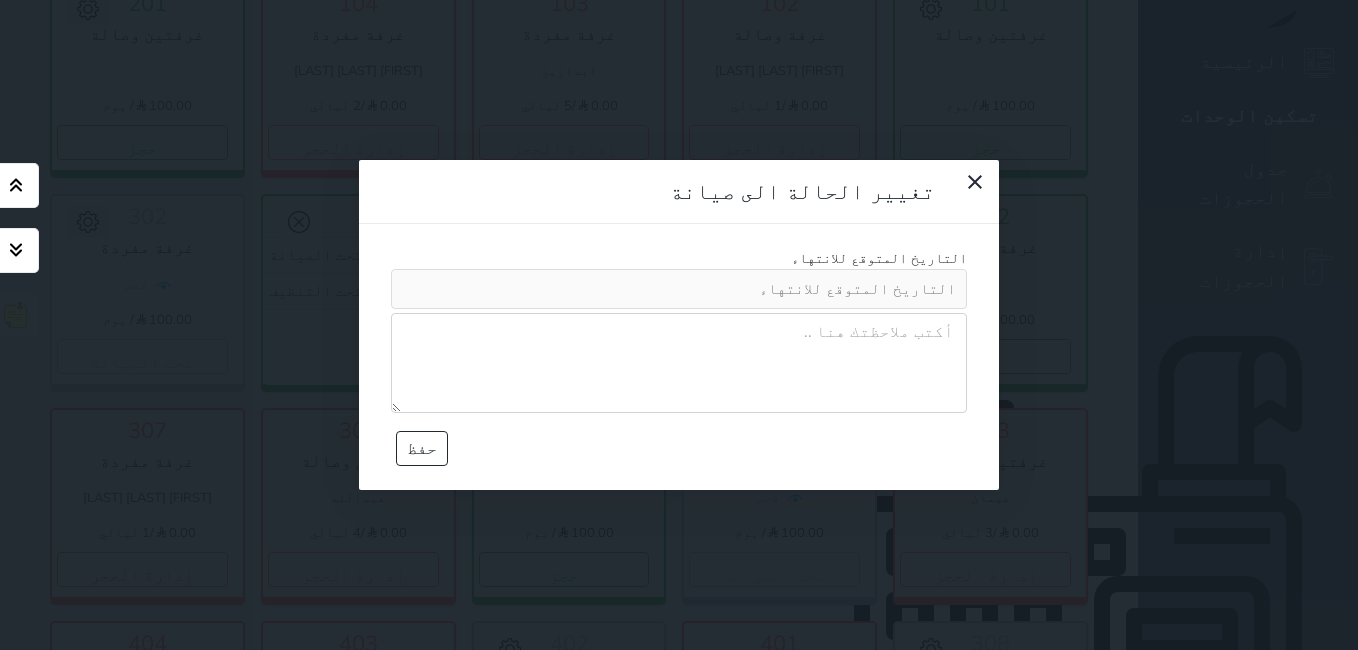 click at bounding box center [679, 363] 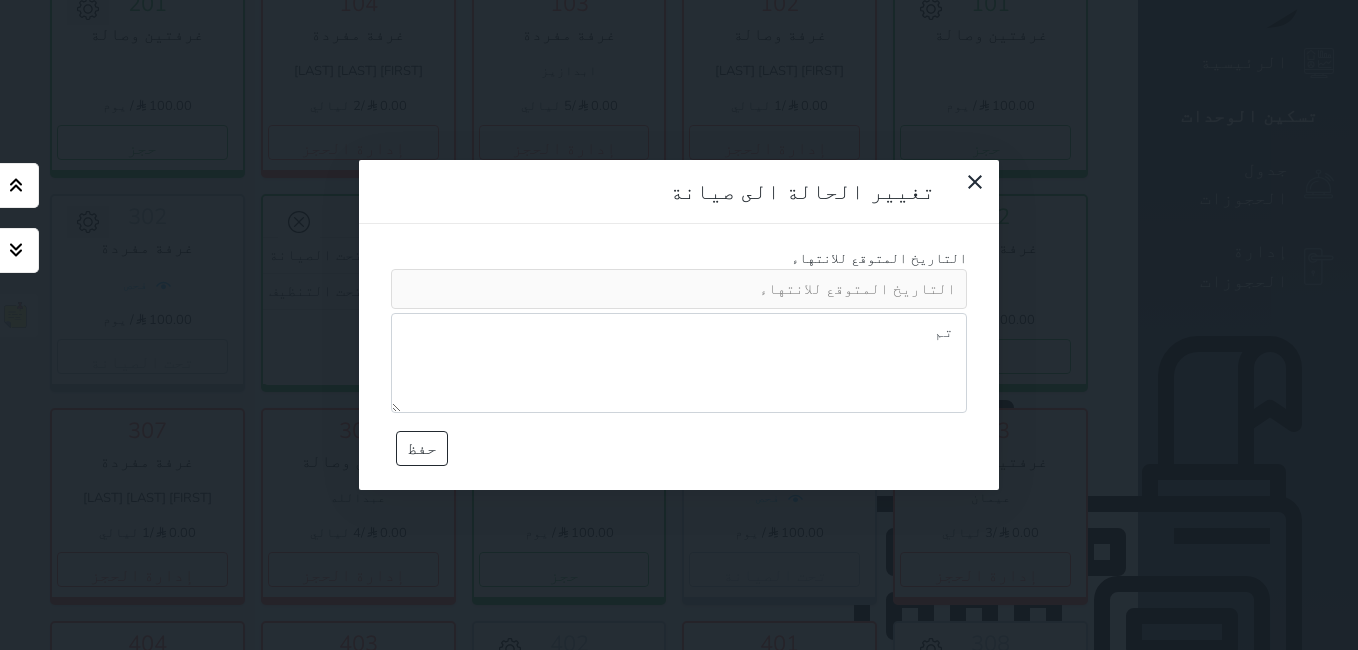 type on "تم" 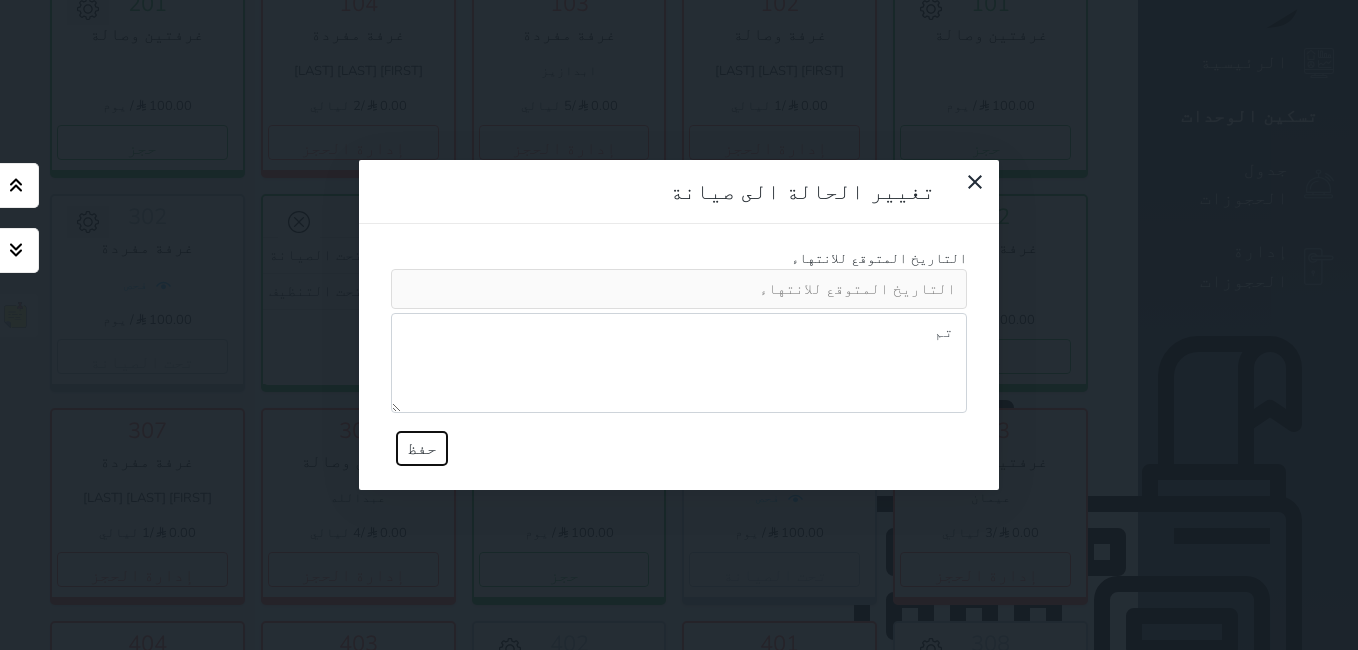 click on "حفظ" at bounding box center [422, 448] 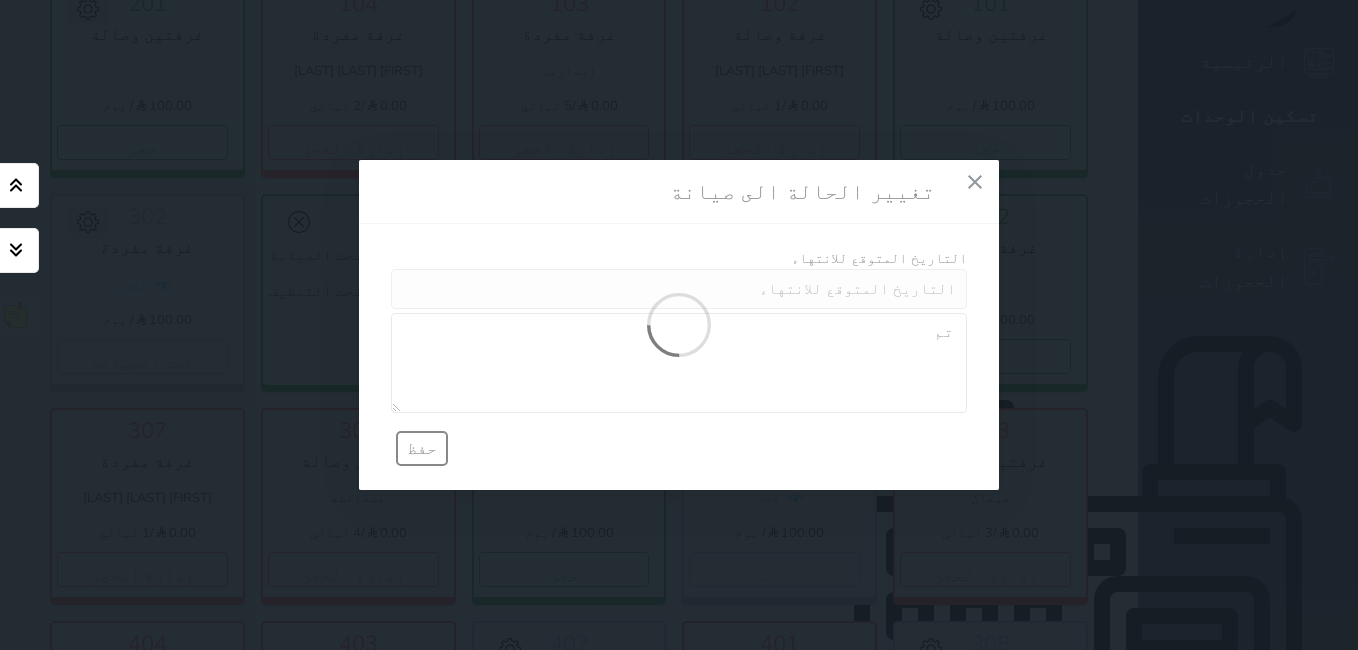 type 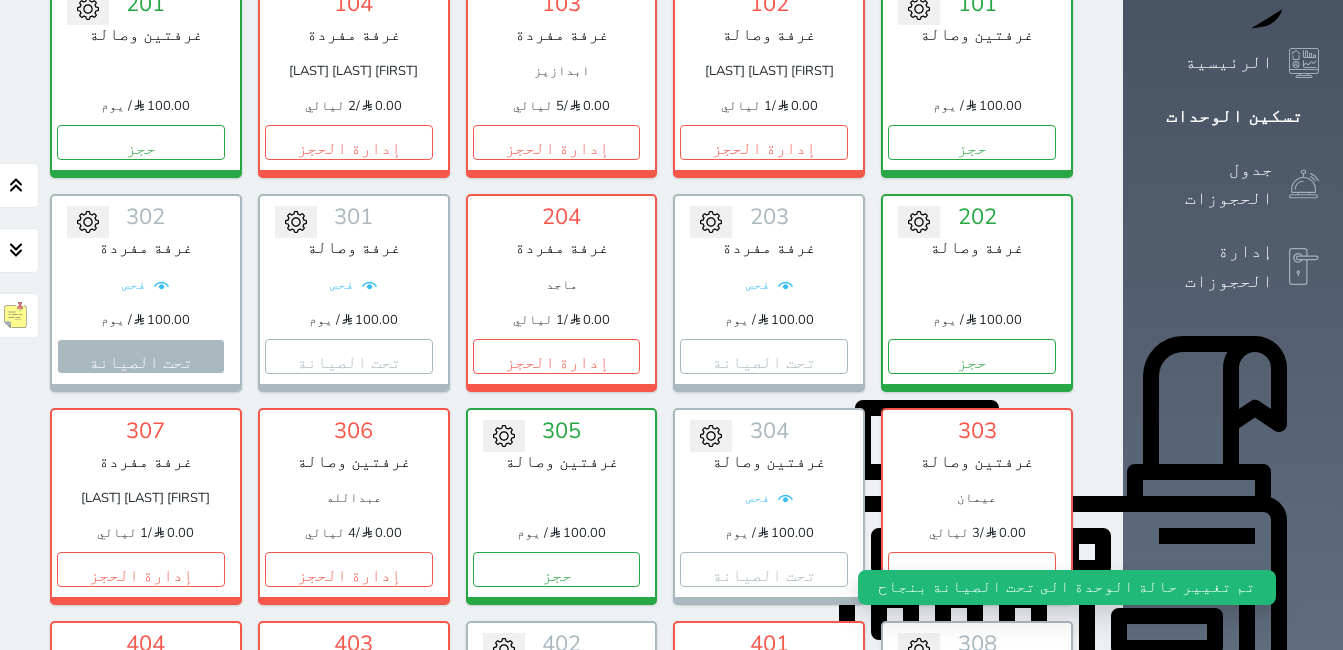 scroll, scrollTop: 533, scrollLeft: 0, axis: vertical 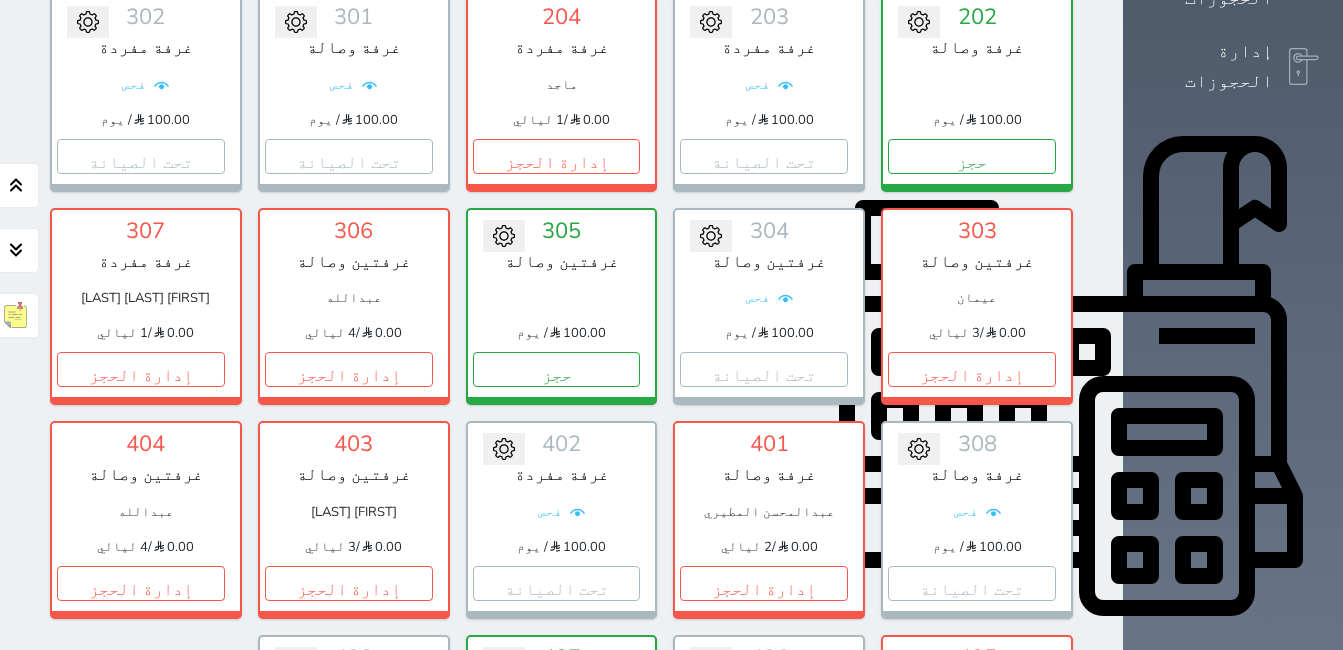click 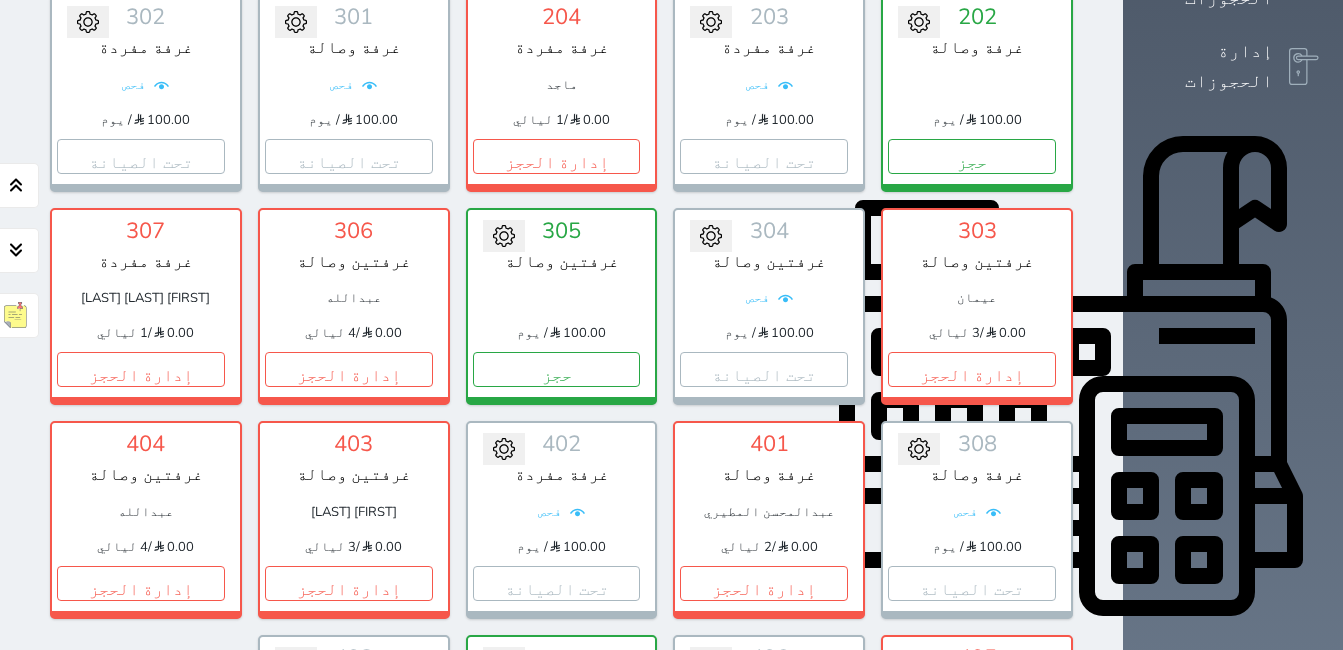 click on "تحويل لتحت الصيانة" at bounding box center (562, 708) 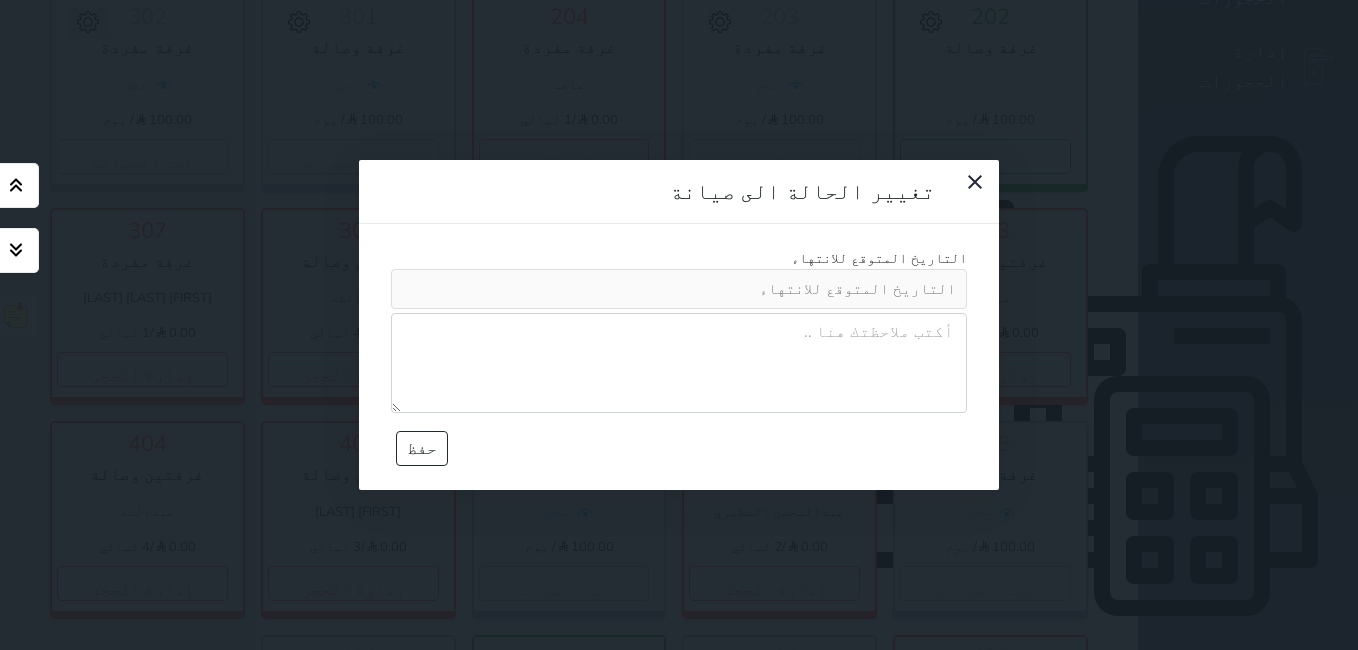 drag, startPoint x: 675, startPoint y: 195, endPoint x: 664, endPoint y: 190, distance: 12.083046 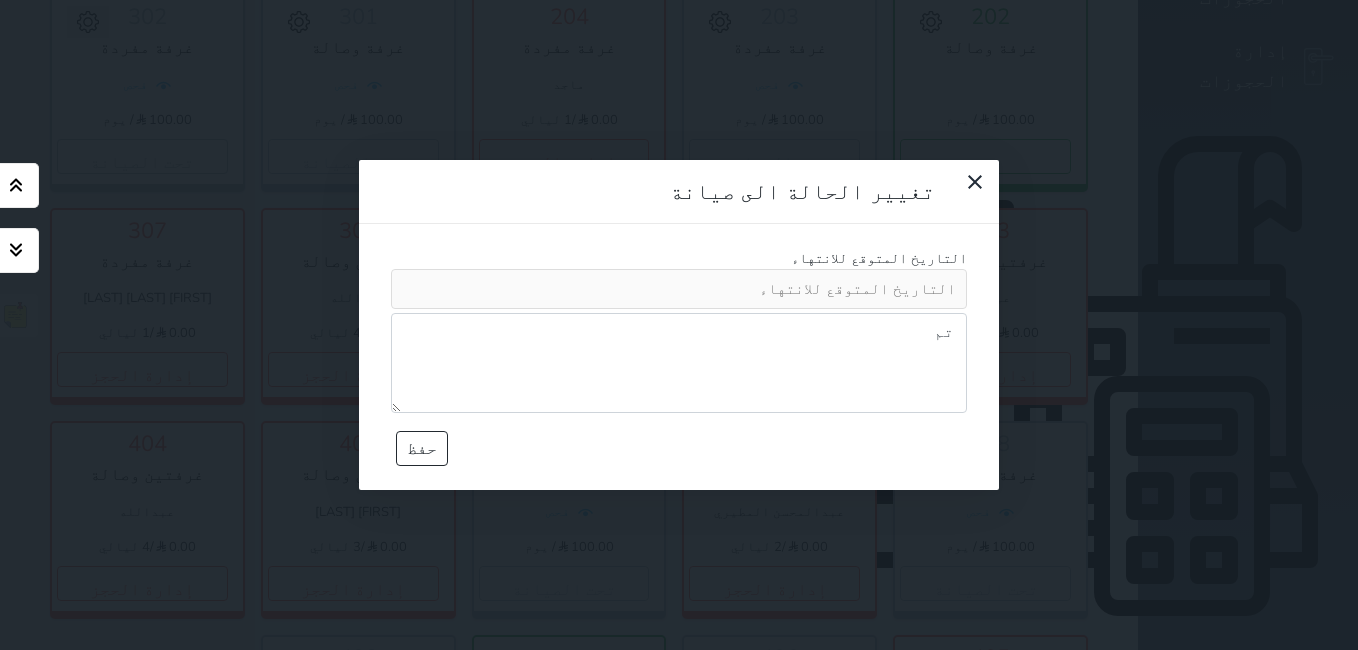 type on "تم" 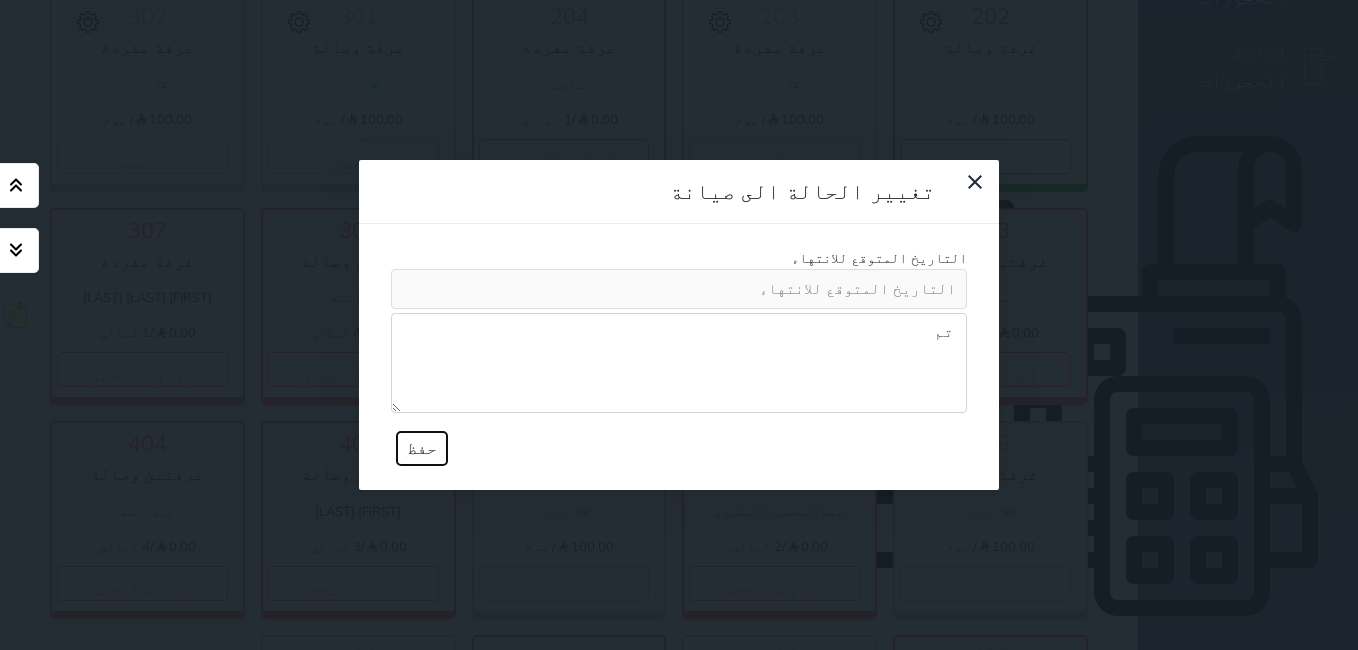 click on "حفظ" at bounding box center (422, 448) 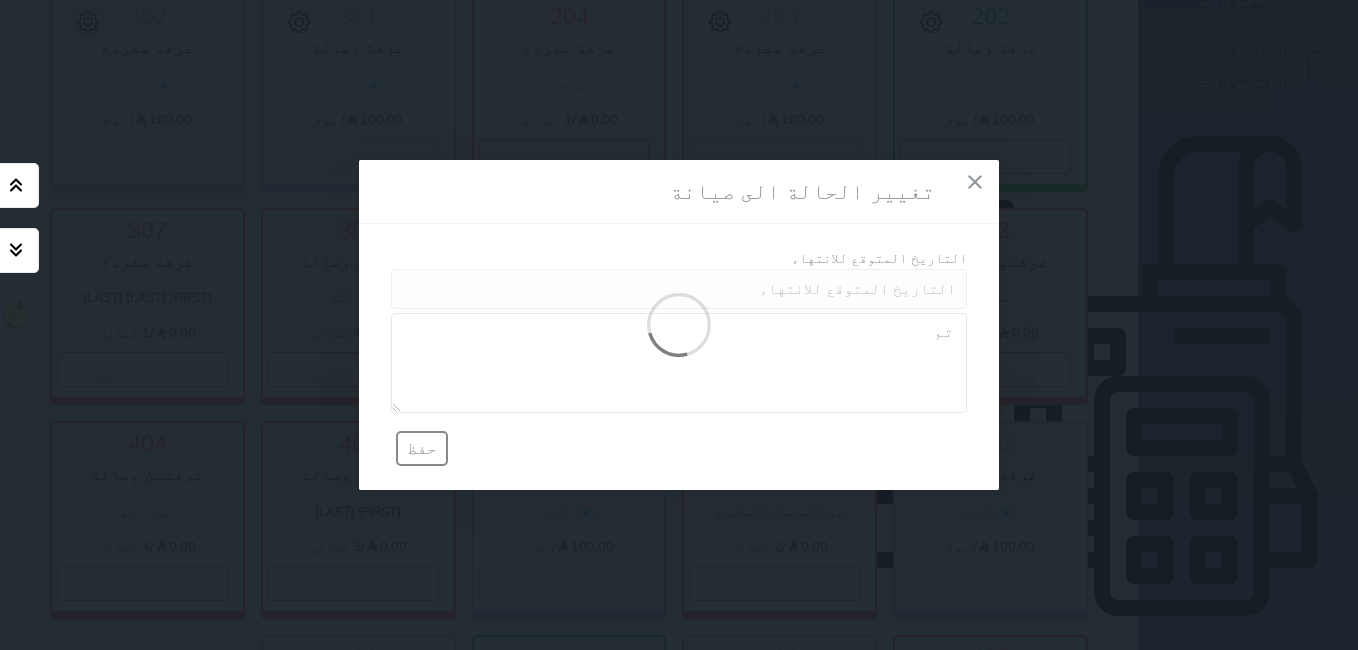 type 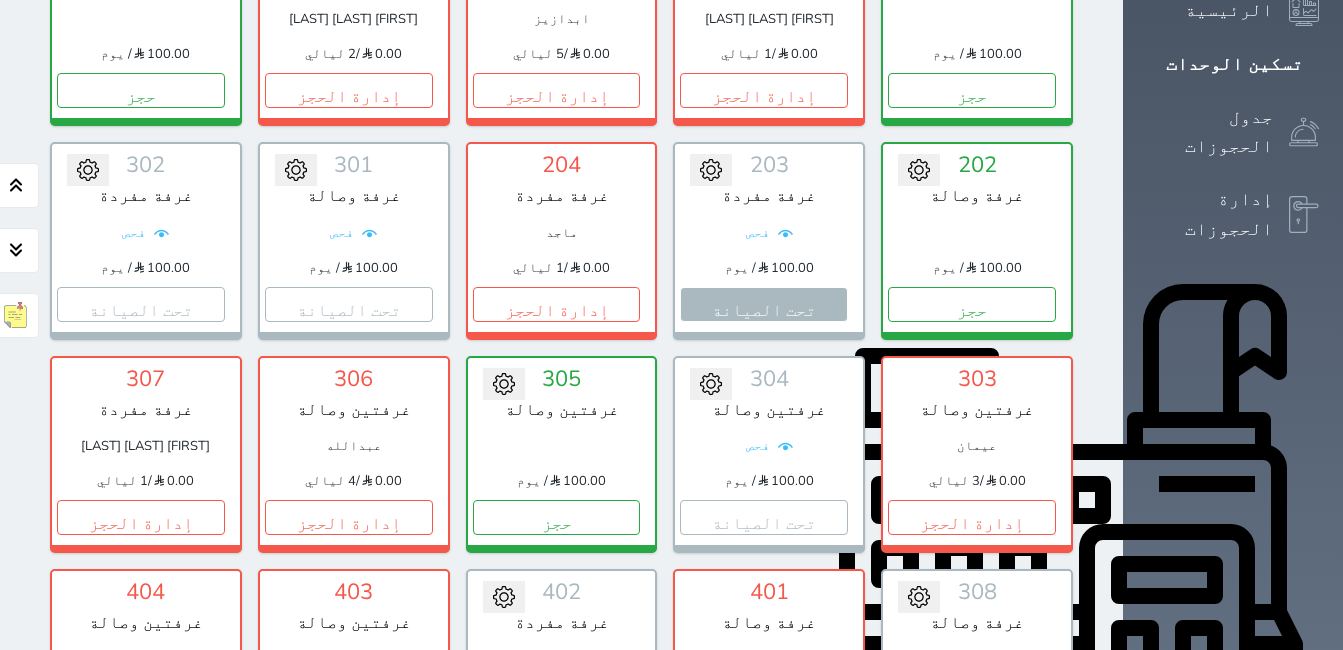 scroll, scrollTop: 433, scrollLeft: 0, axis: vertical 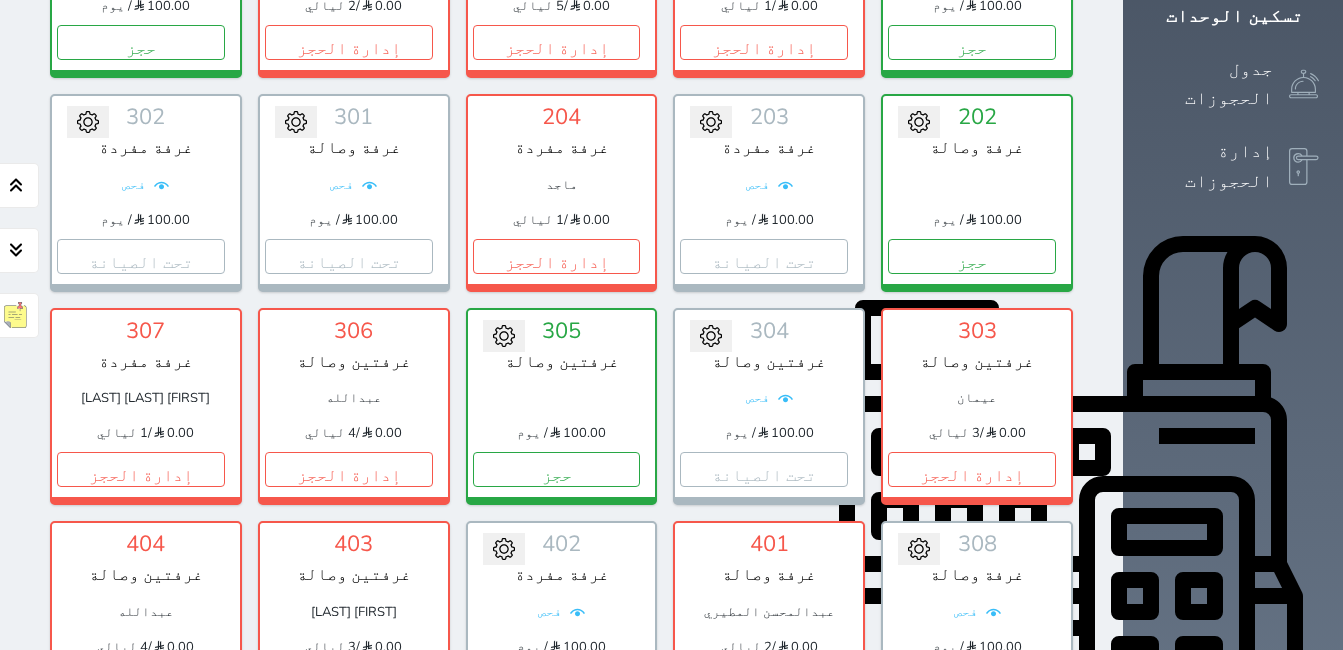 click 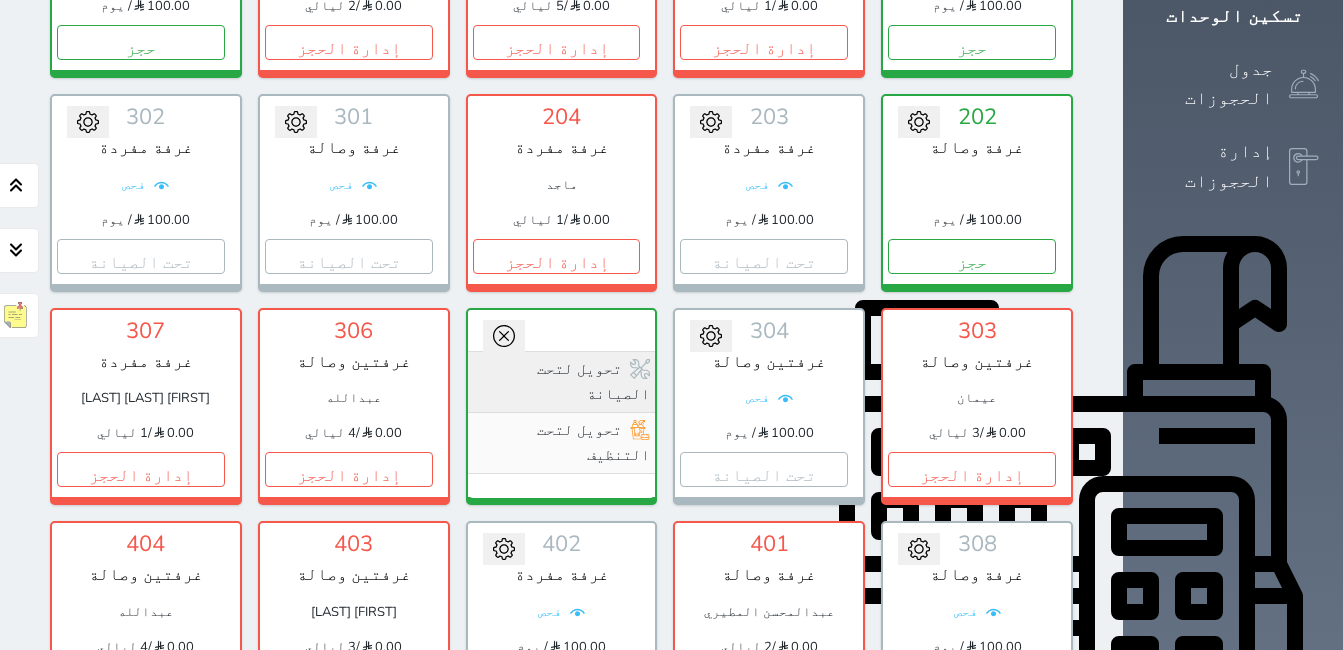 click on "تحويل لتحت الصيانة" at bounding box center (562, 381) 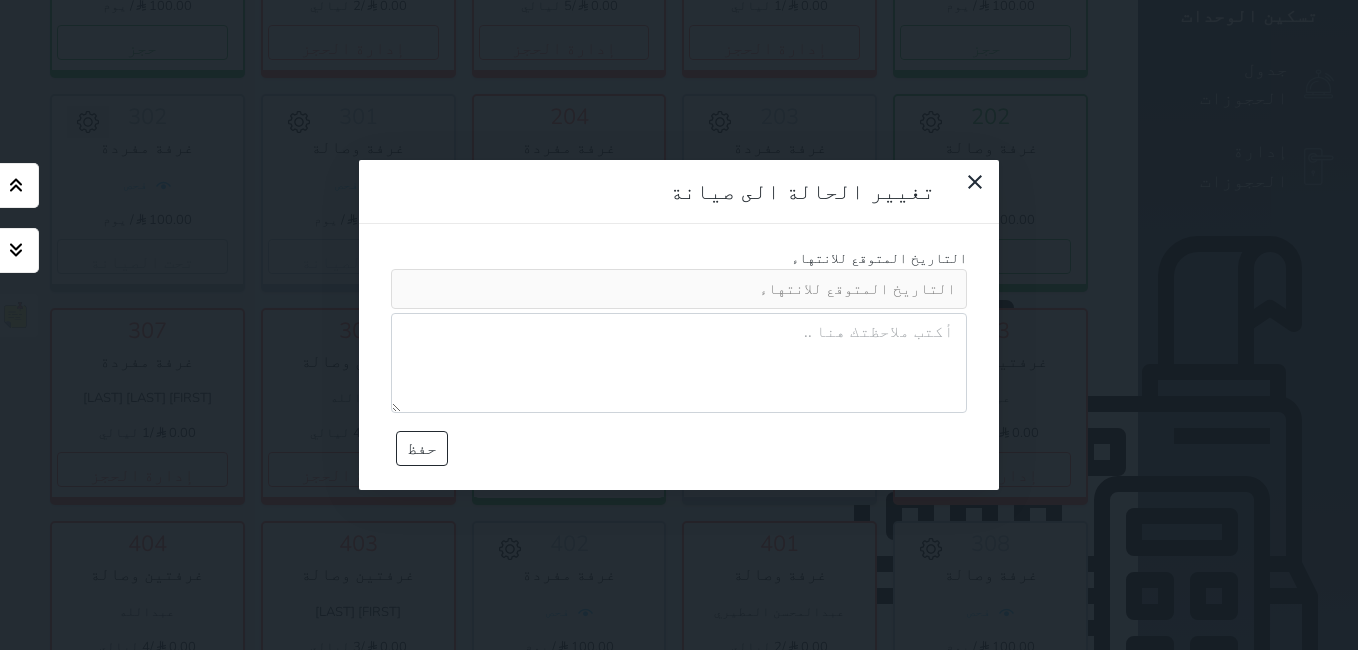 click at bounding box center [679, 363] 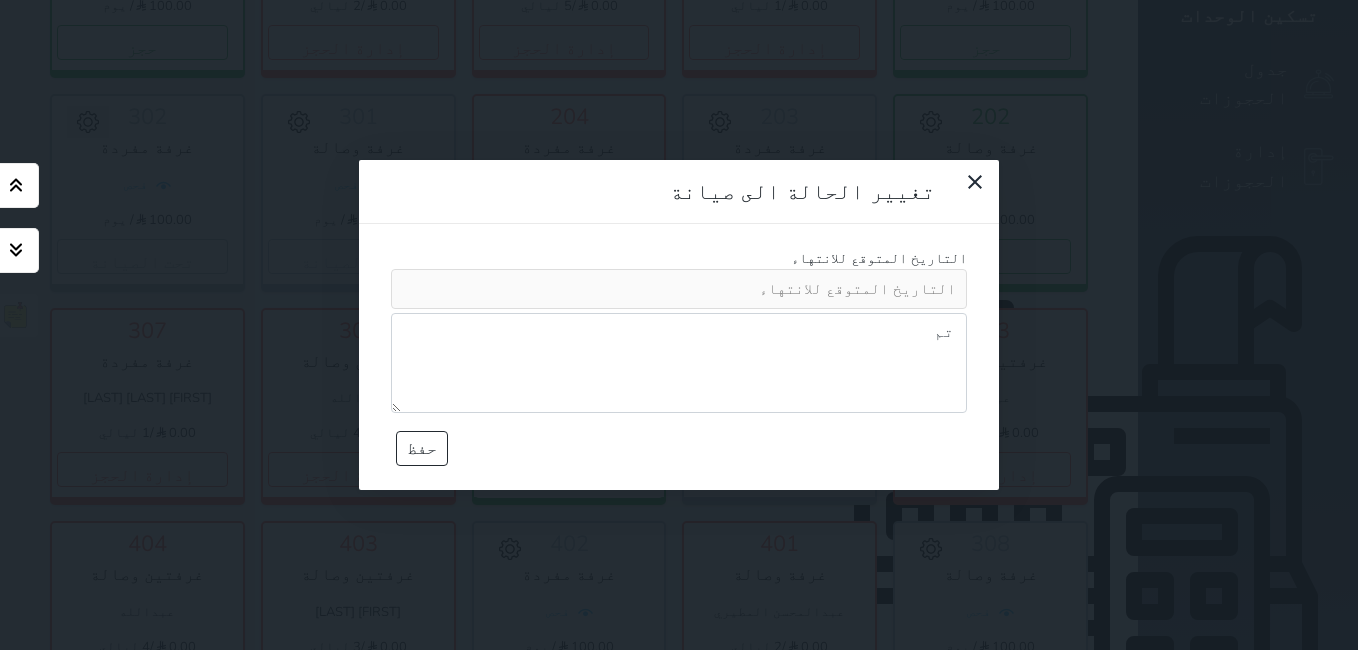 type on "تم" 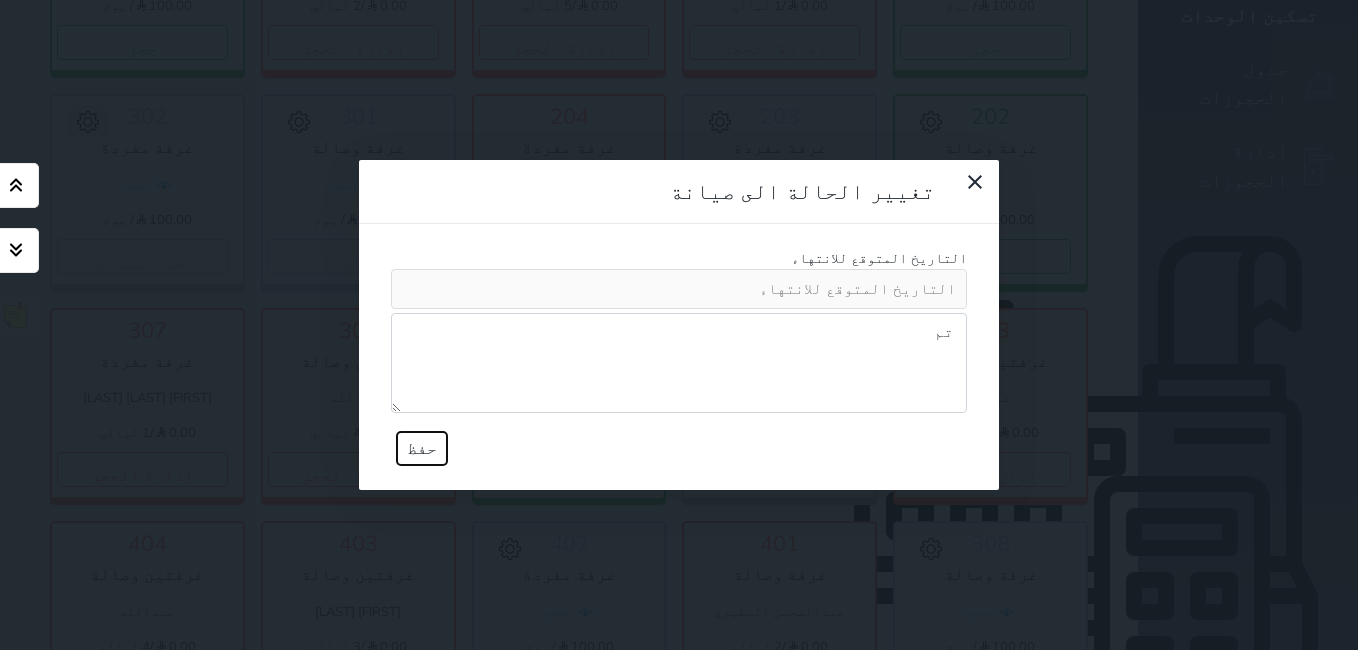 click on "حفظ" at bounding box center [422, 448] 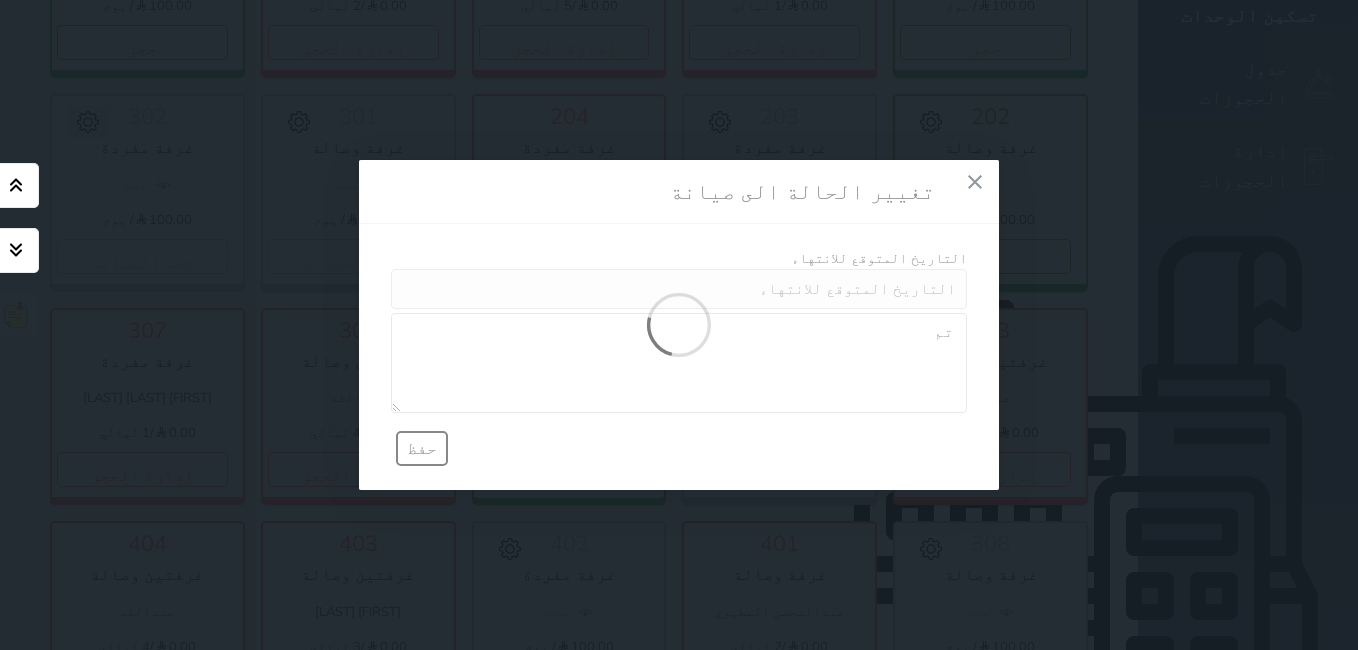 type 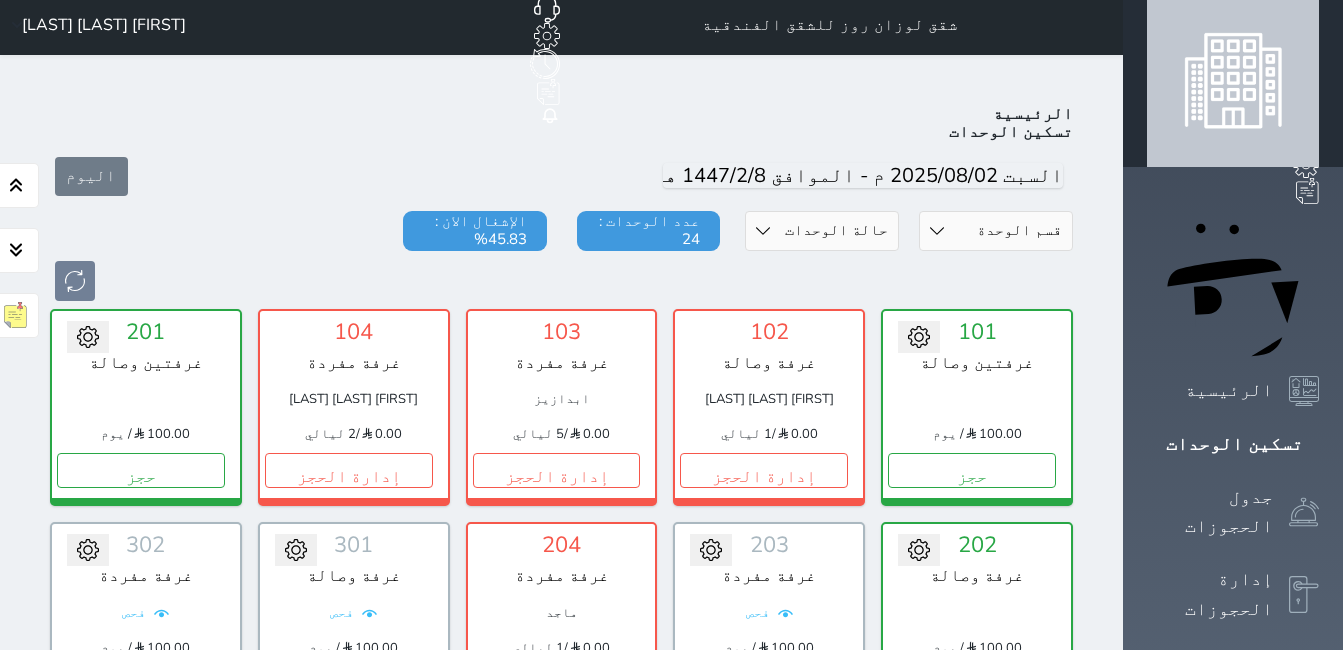 scroll, scrollTop: 0, scrollLeft: 0, axis: both 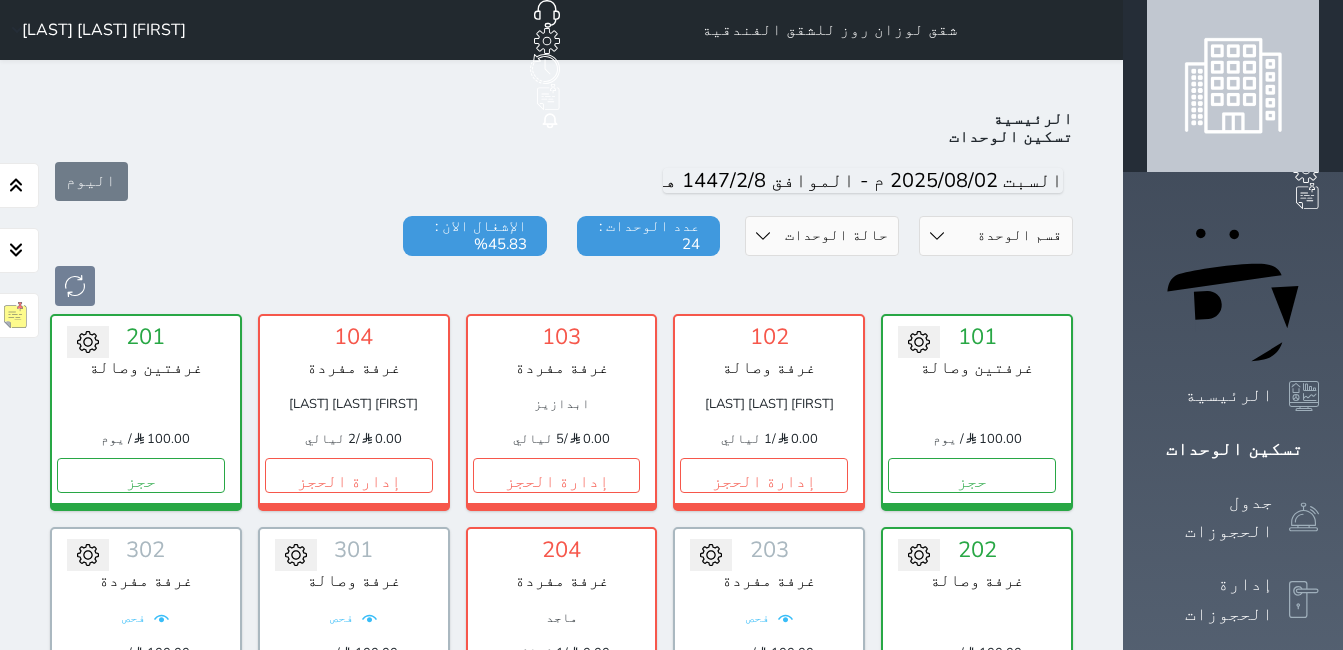 click on "منصور عبدالرحمن ال ظافر" at bounding box center (104, 30) 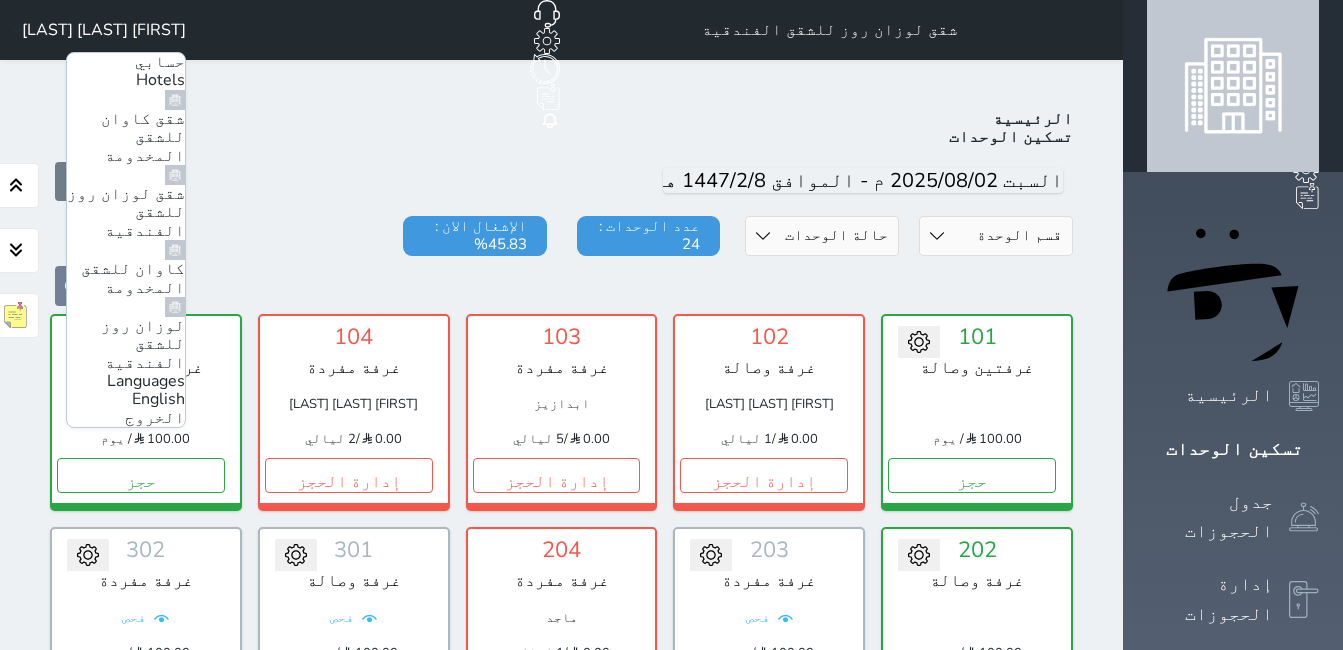 click on "الخروج" at bounding box center [155, 418] 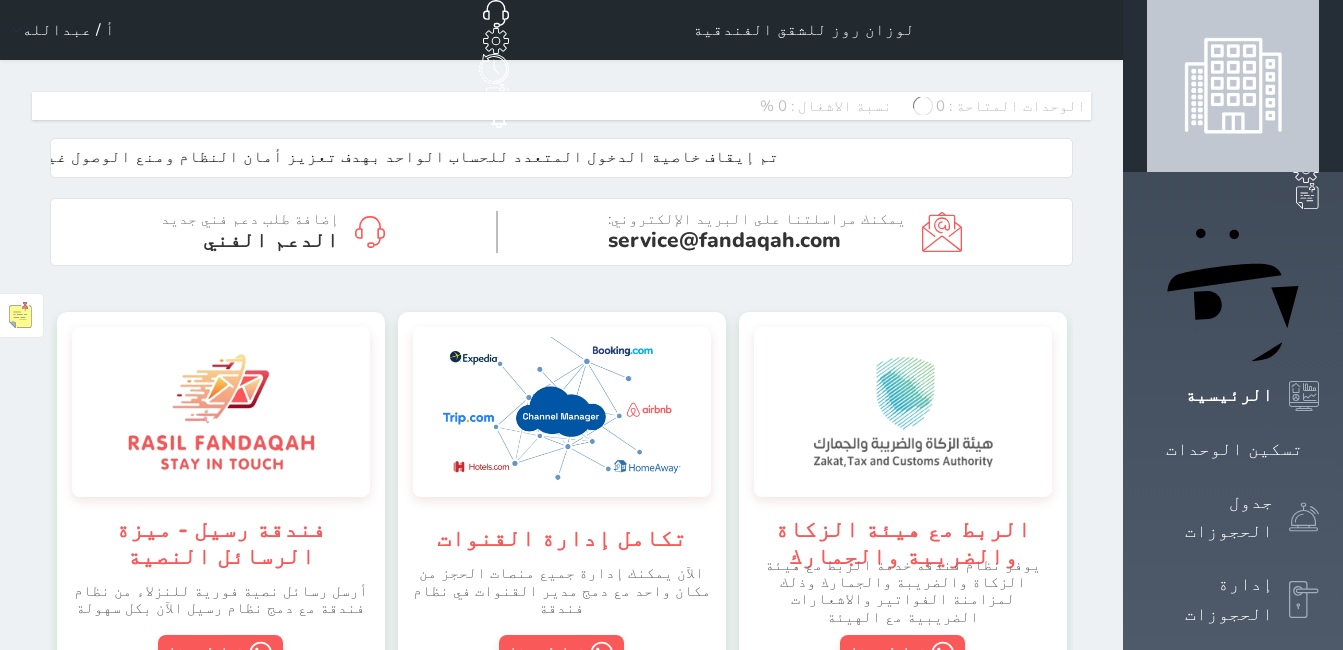 scroll, scrollTop: 0, scrollLeft: 0, axis: both 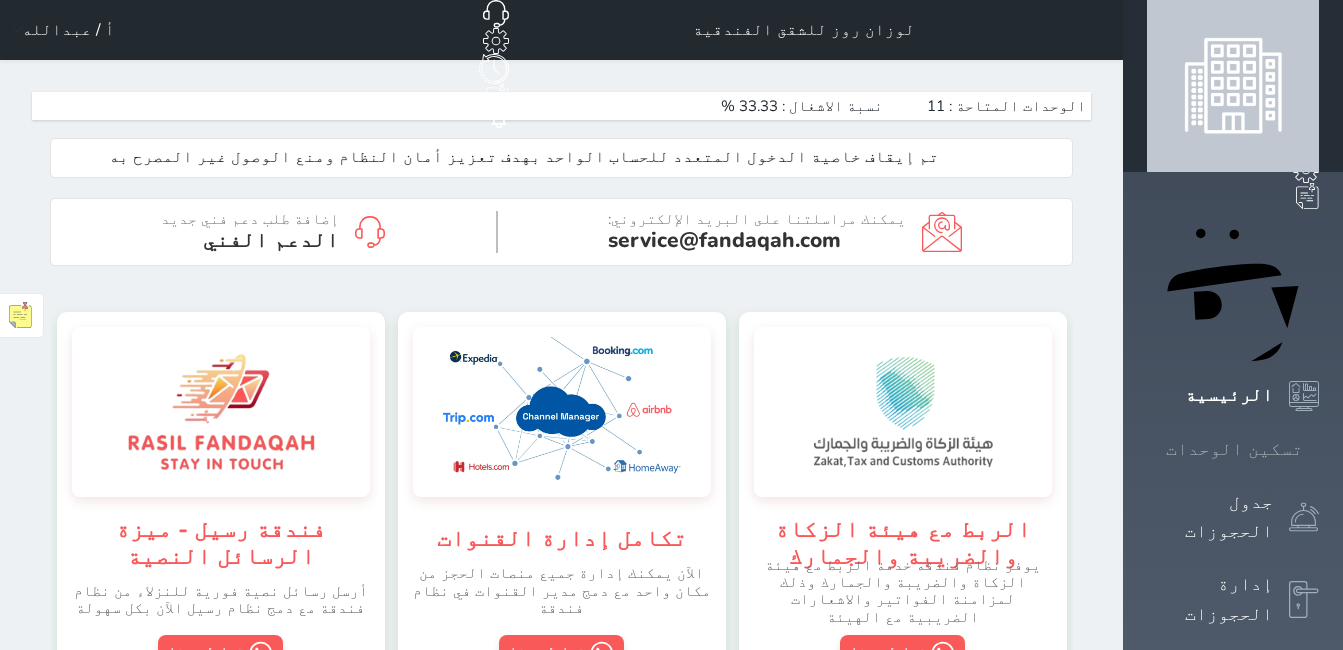click on "تسكين الوحدات" at bounding box center (1234, 449) 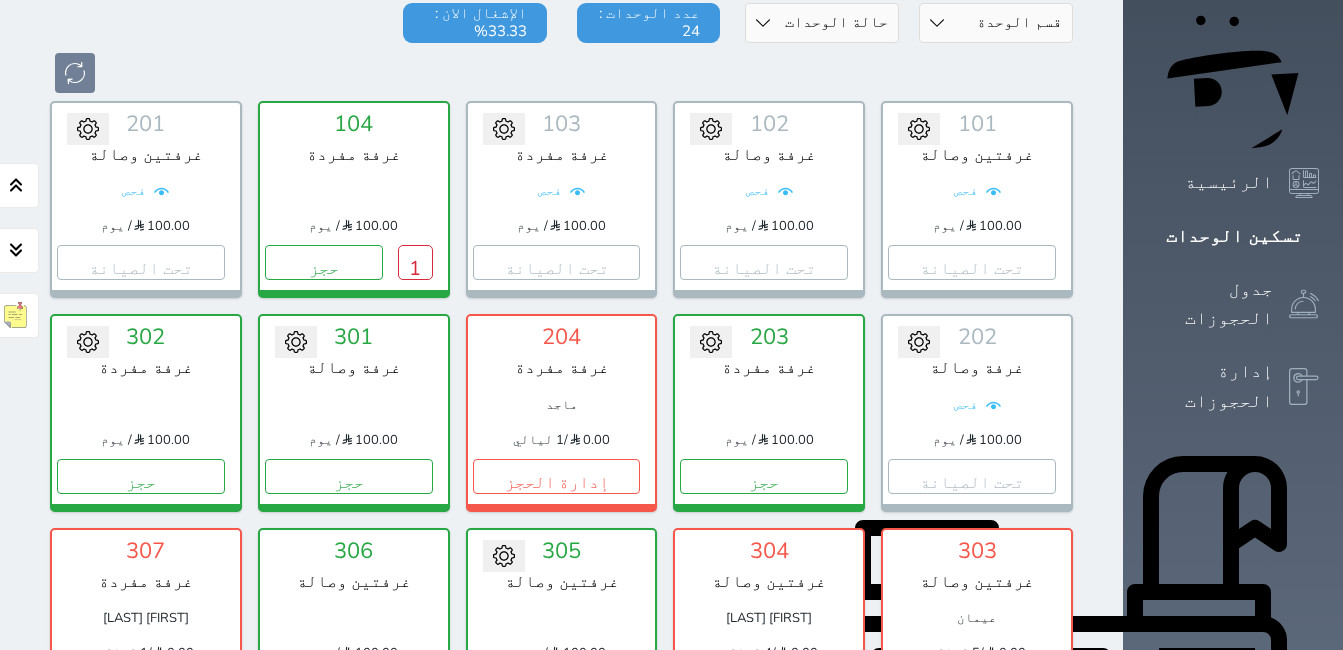 scroll, scrollTop: 178, scrollLeft: 0, axis: vertical 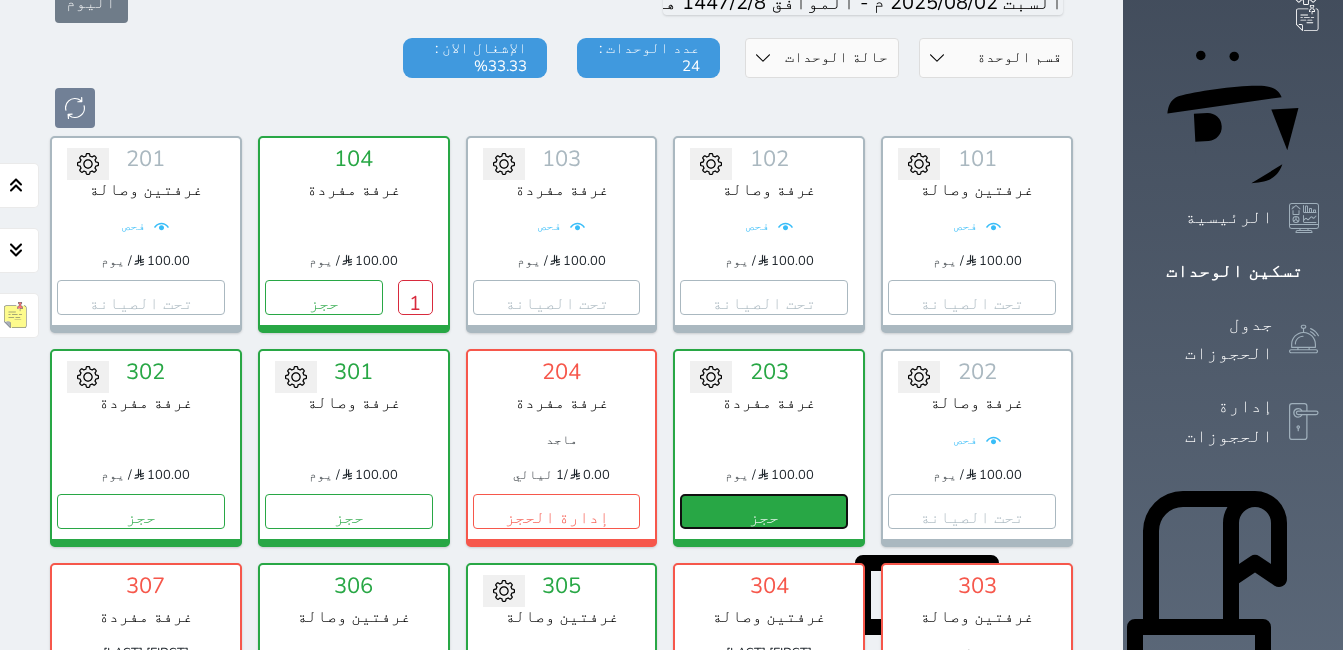 click on "حجز" at bounding box center (764, 511) 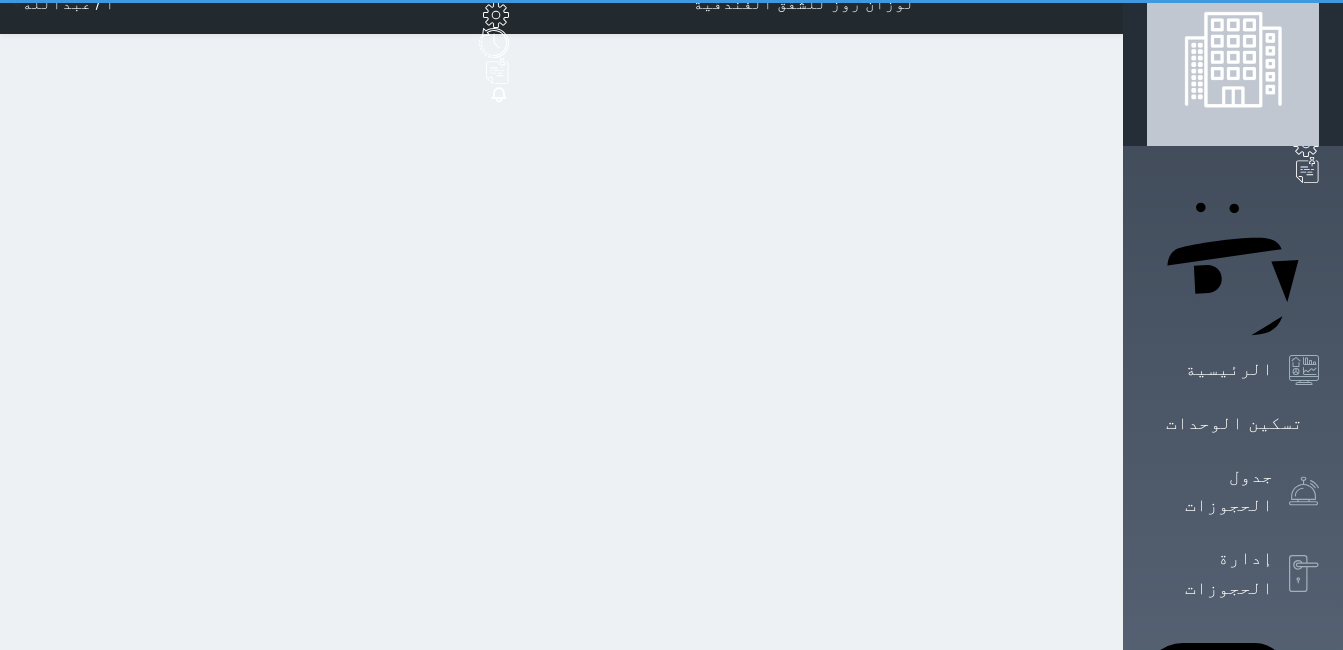 scroll, scrollTop: 0, scrollLeft: 0, axis: both 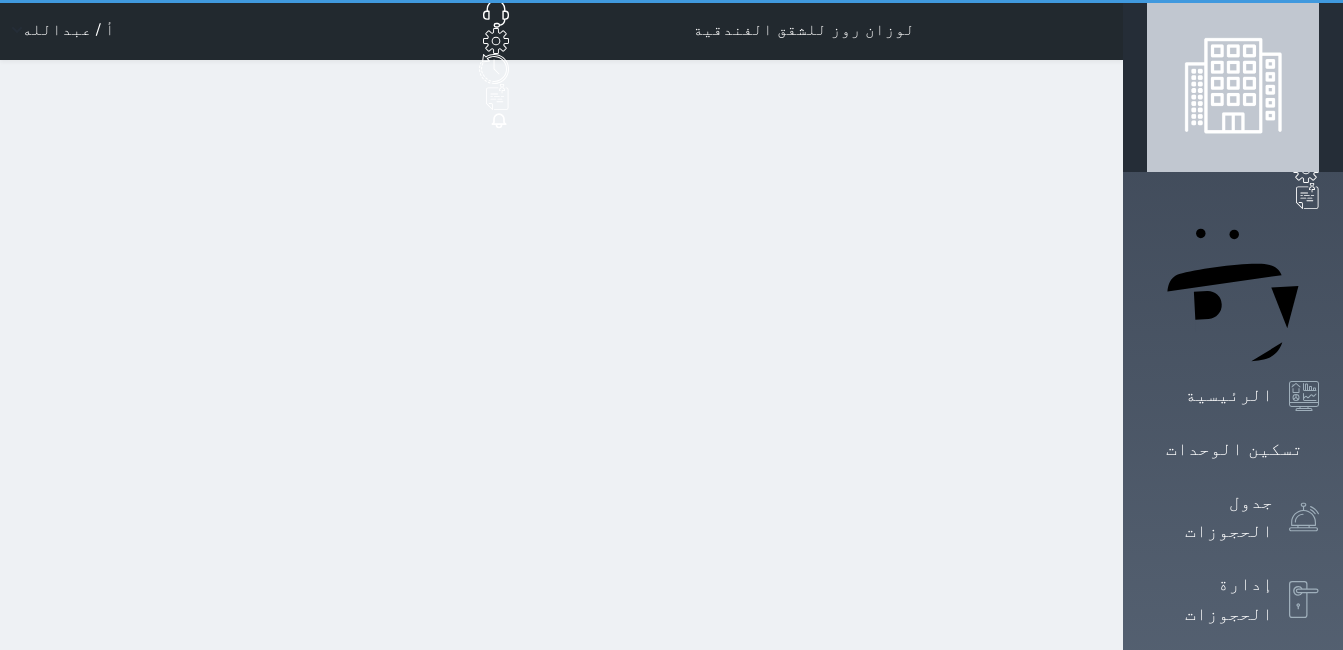 select on "1" 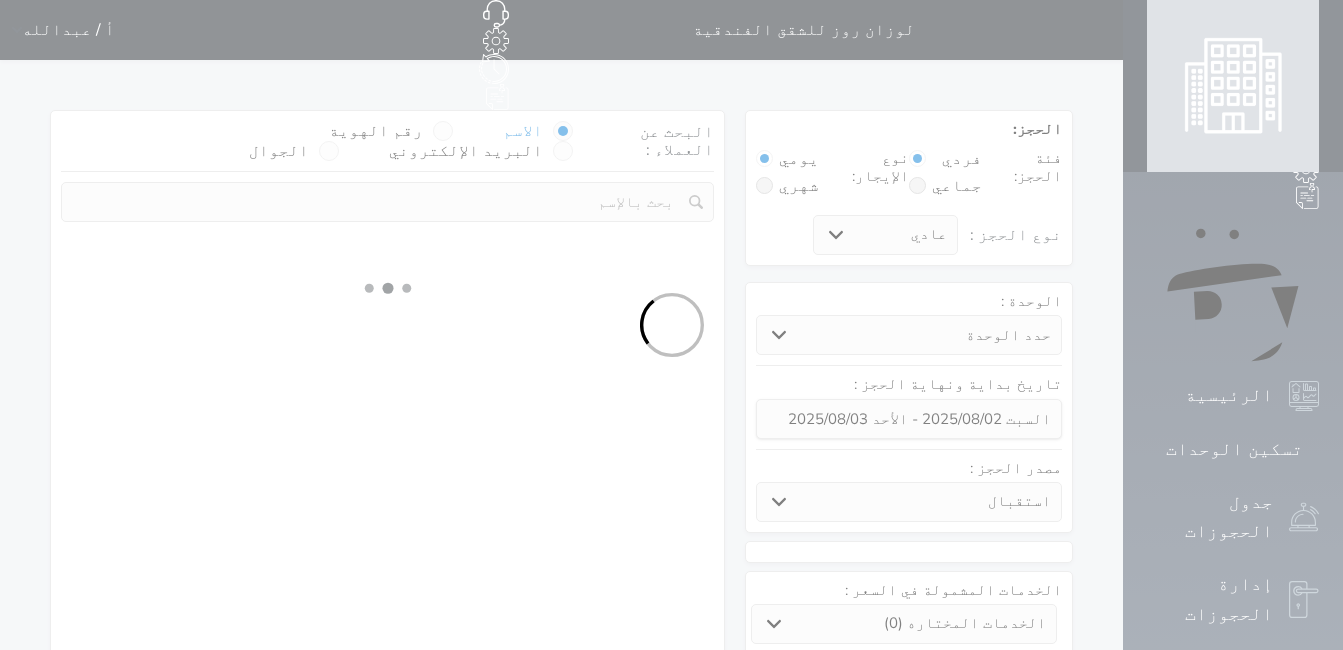 select 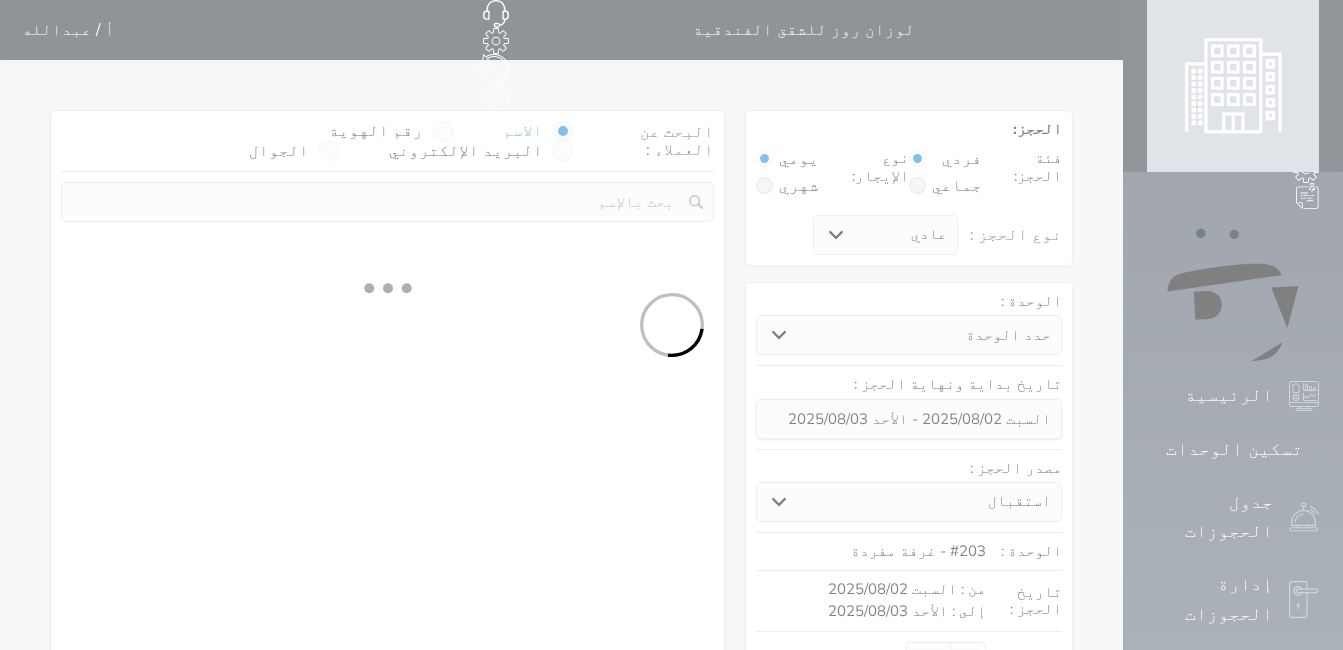 select on "1" 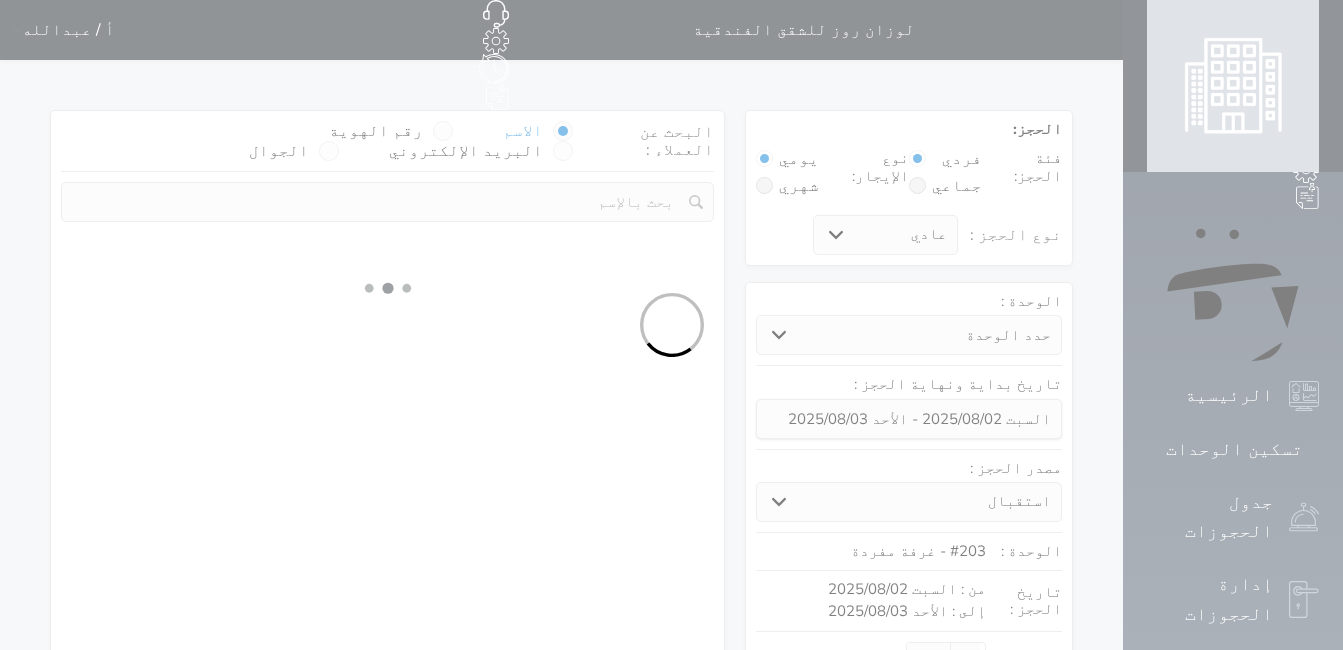 select on "113" 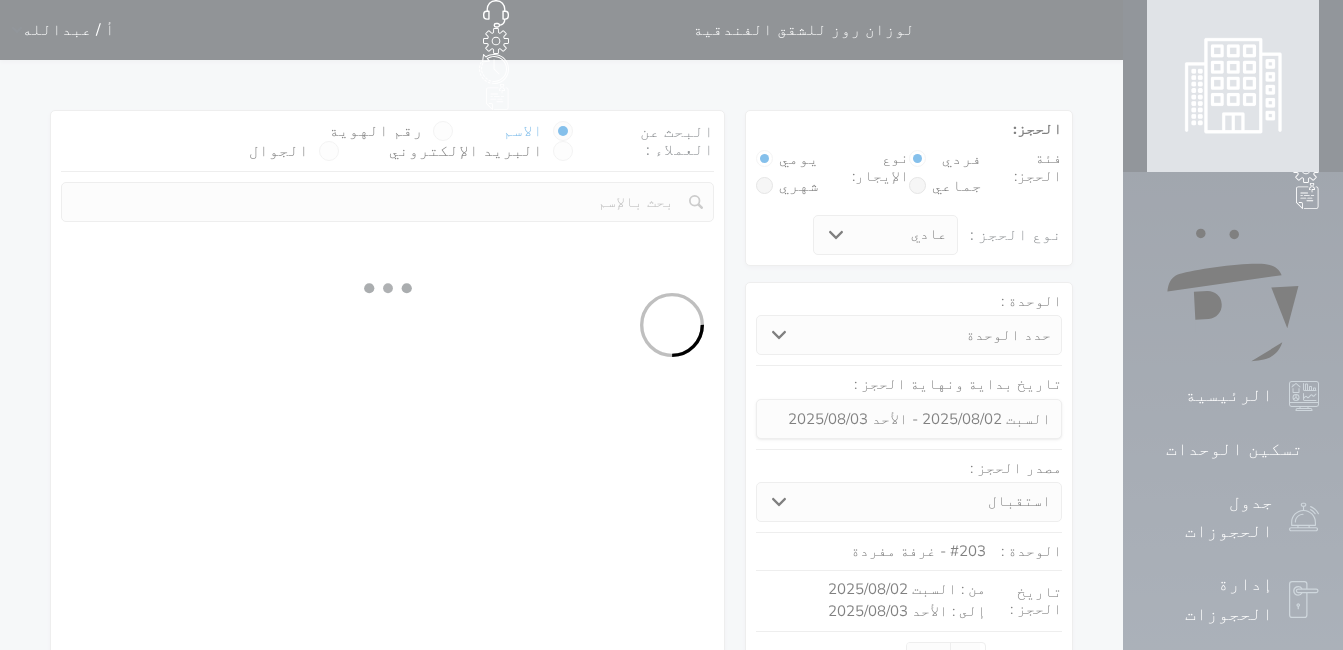 select on "1" 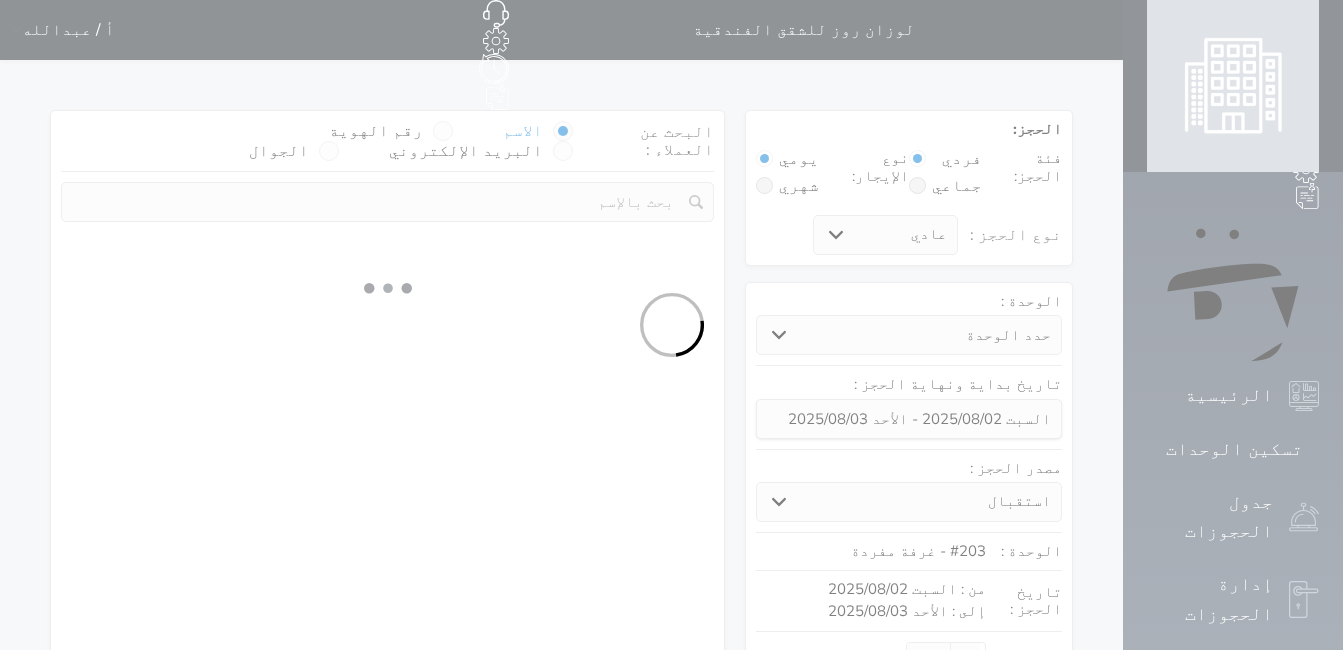 select 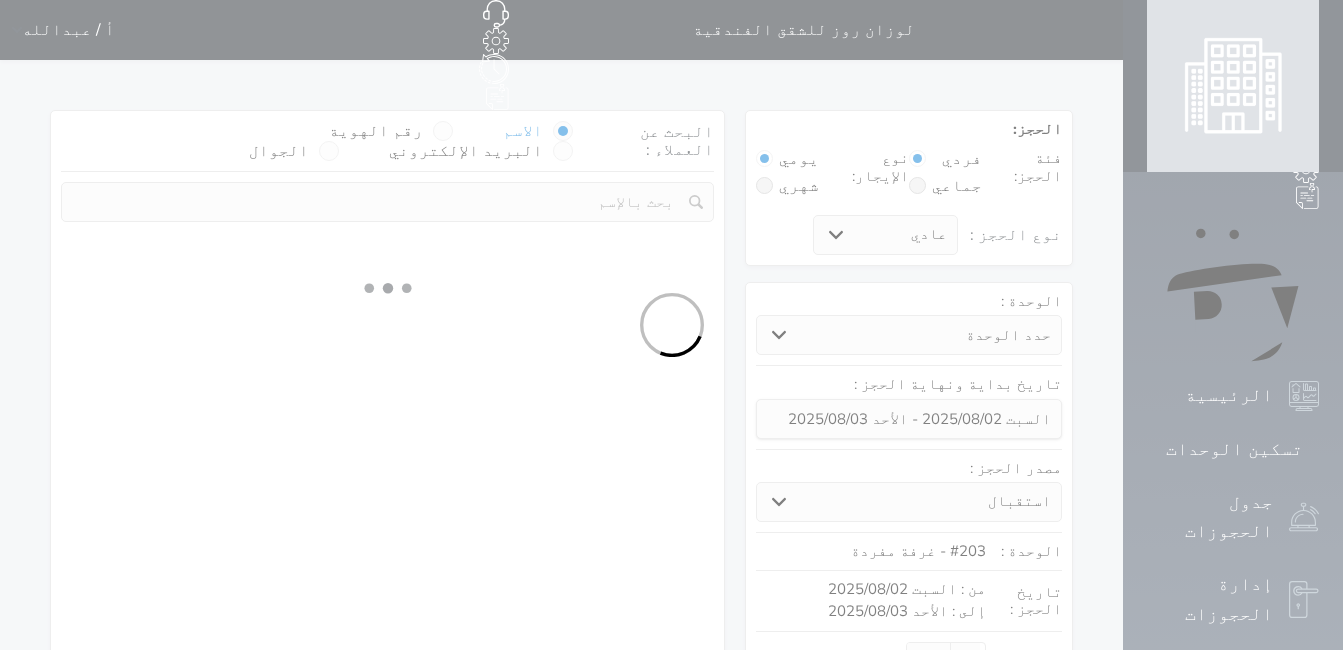 select on "7" 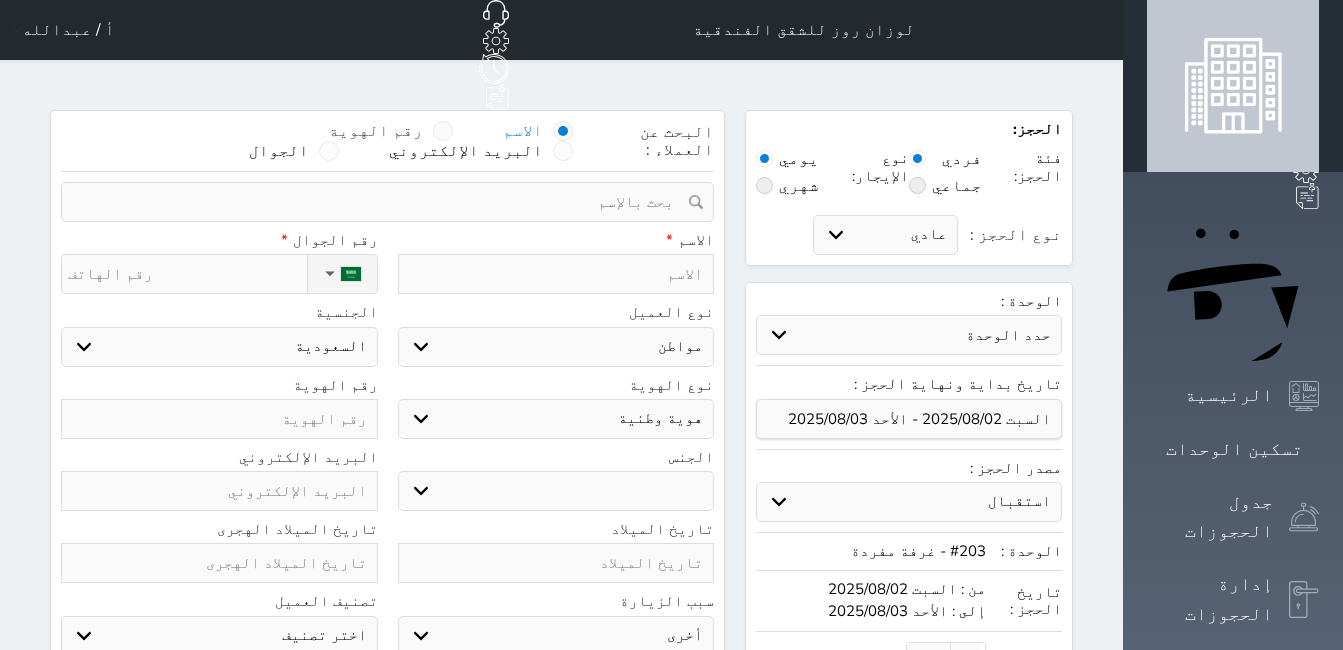click at bounding box center (443, 131) 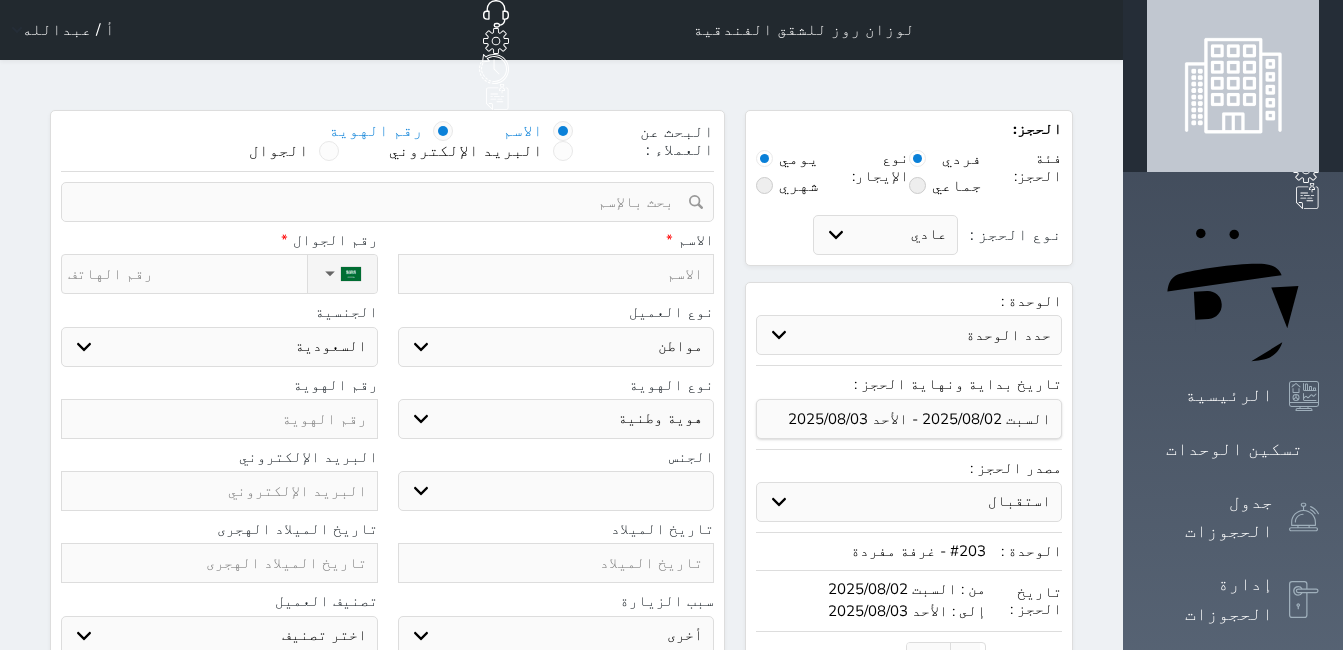 select 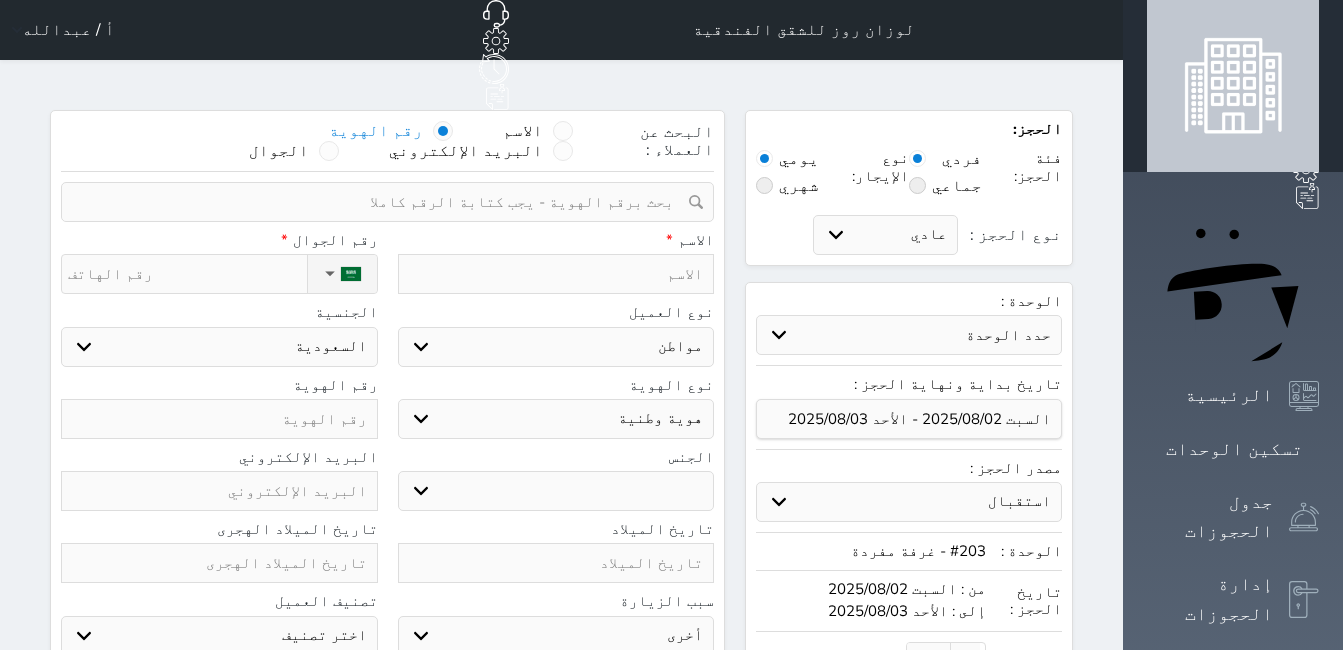 click at bounding box center (380, 202) 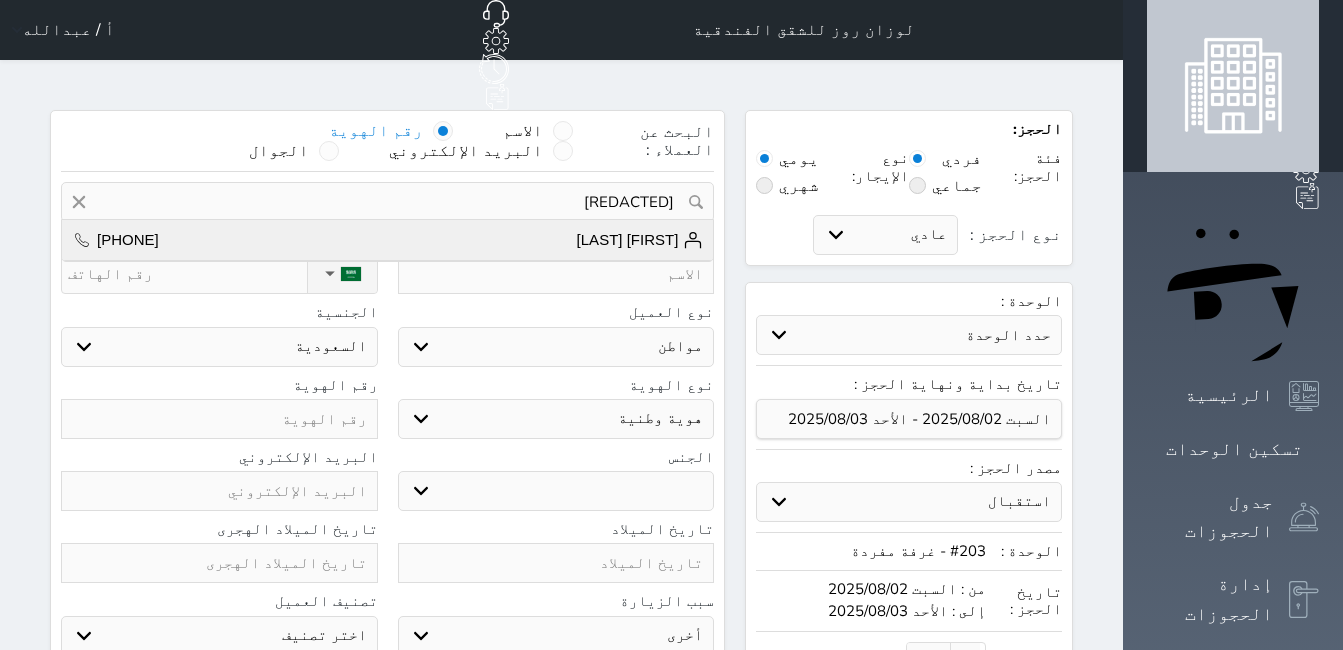 click on "[FIRST] [LAST]" at bounding box center (640, 240) 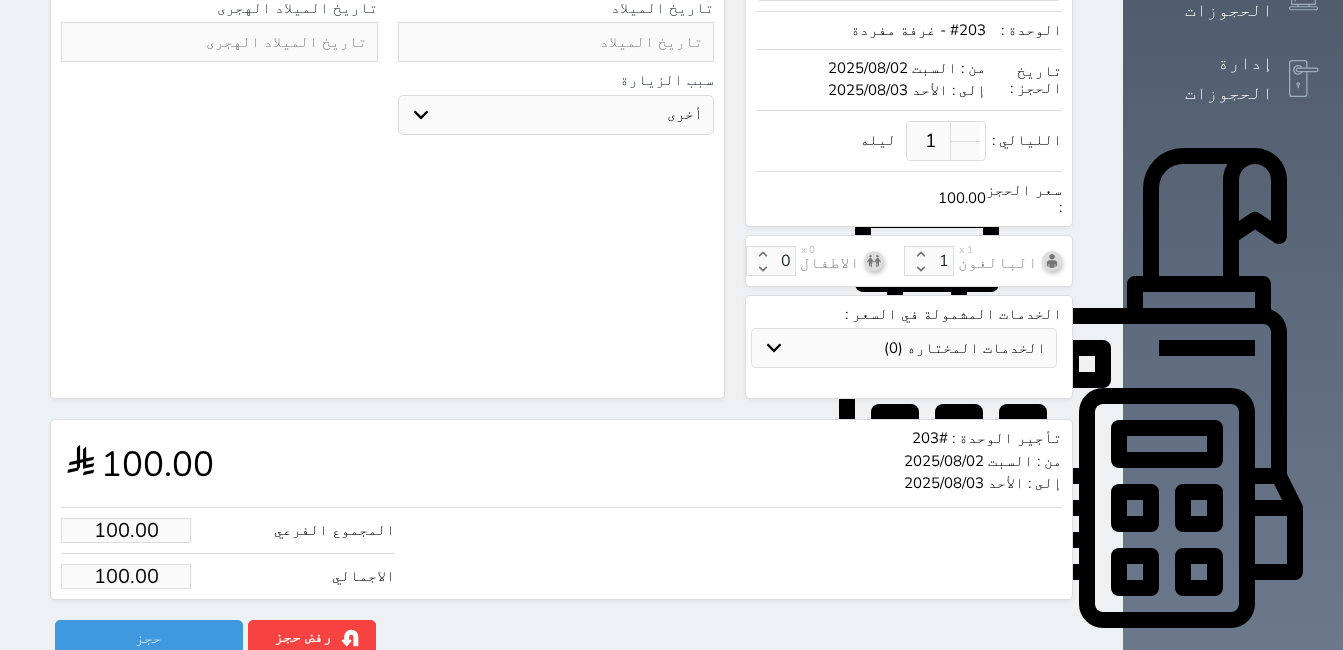 scroll, scrollTop: 536, scrollLeft: 0, axis: vertical 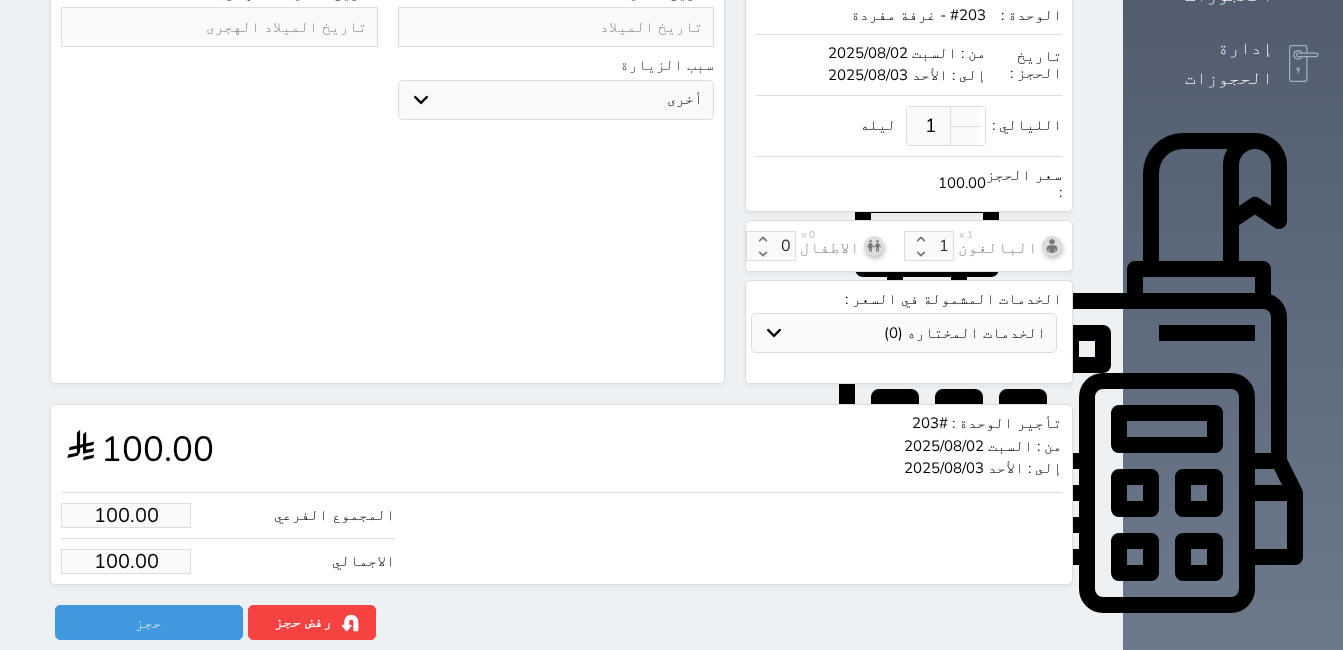 click on "100.00" at bounding box center (126, 561) 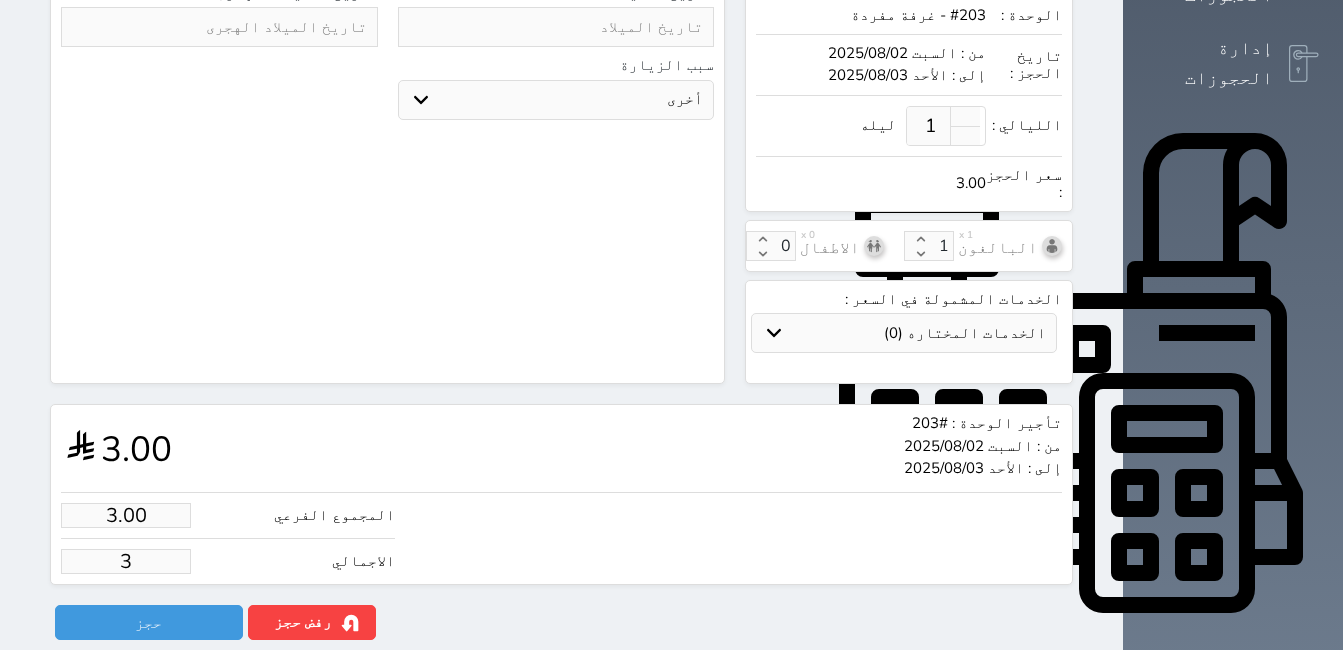 type on "35.00" 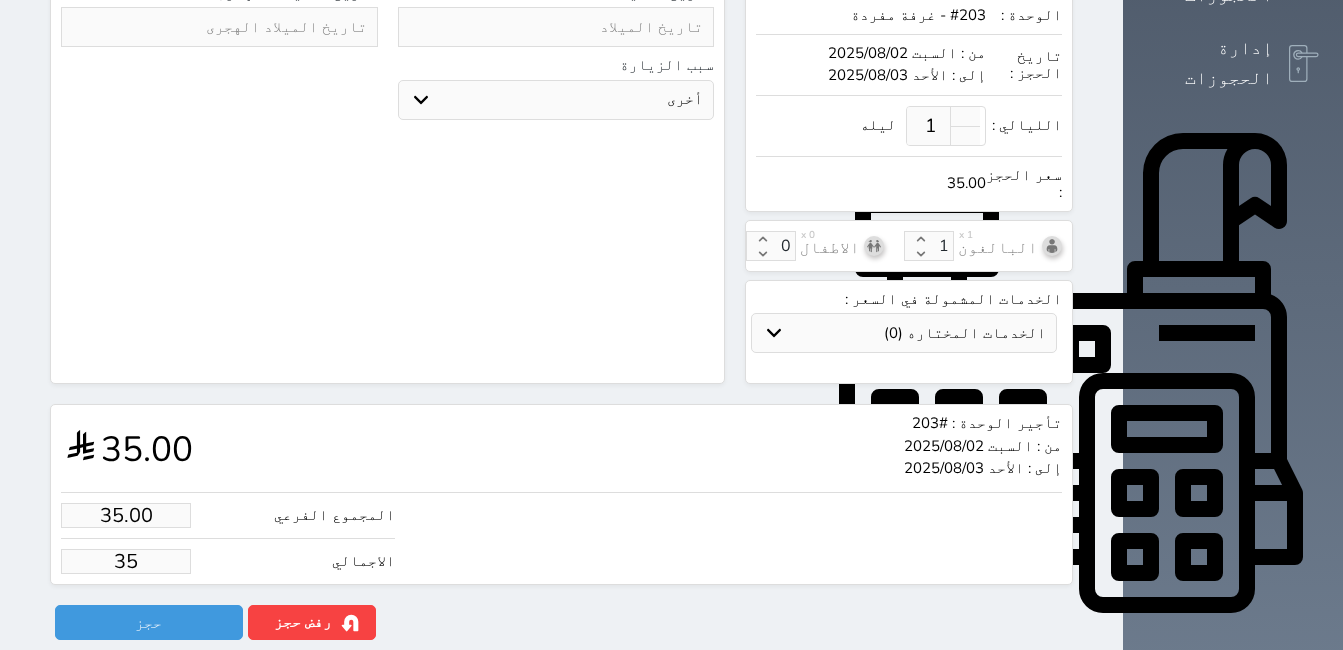 type on "350.00" 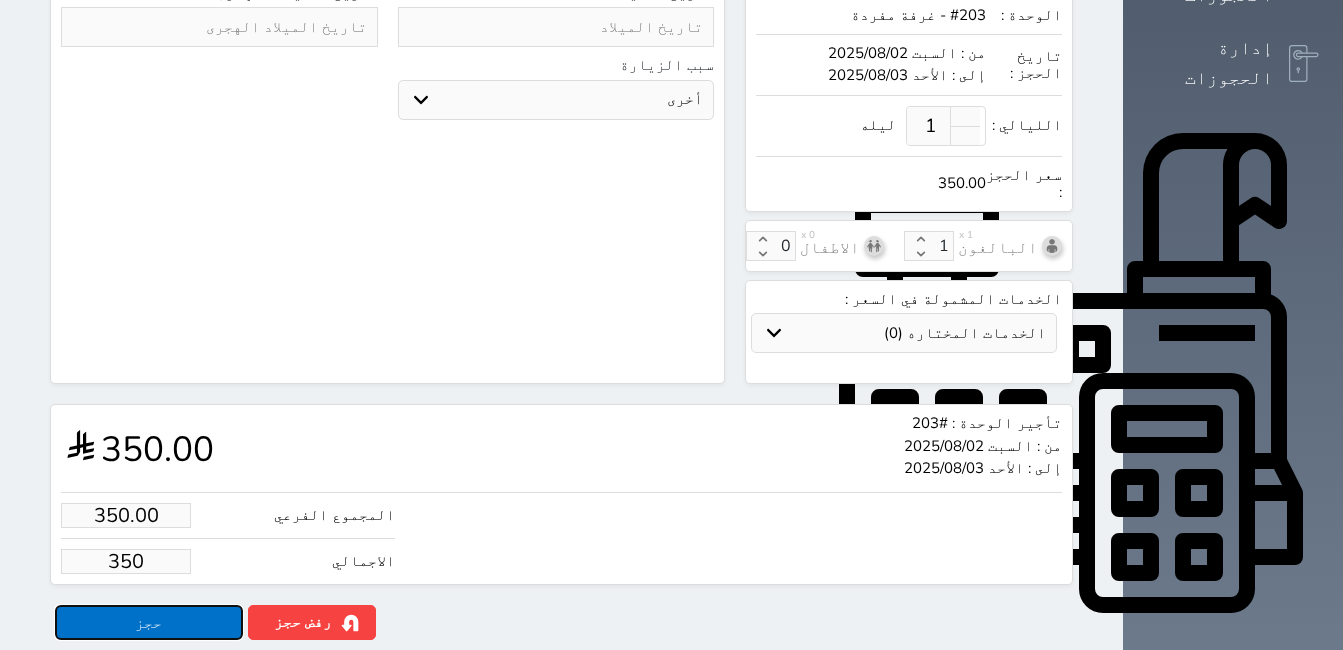 type on "350.00" 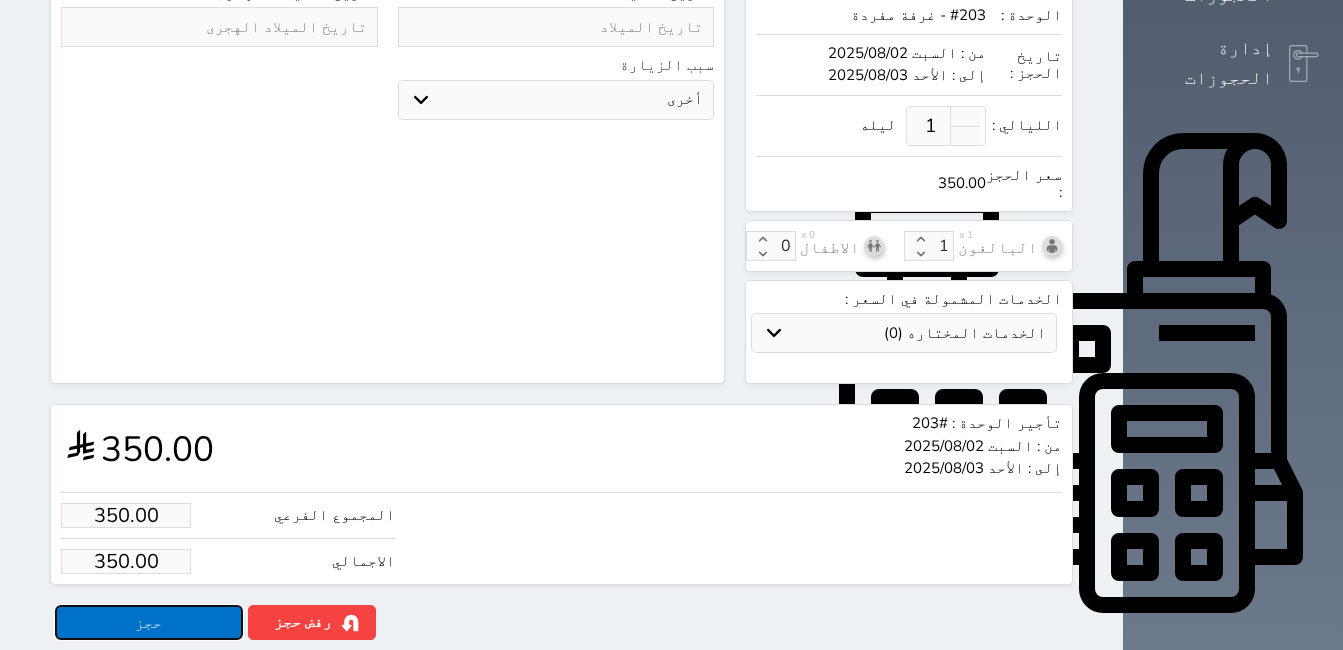 click on "حجز" at bounding box center [149, 622] 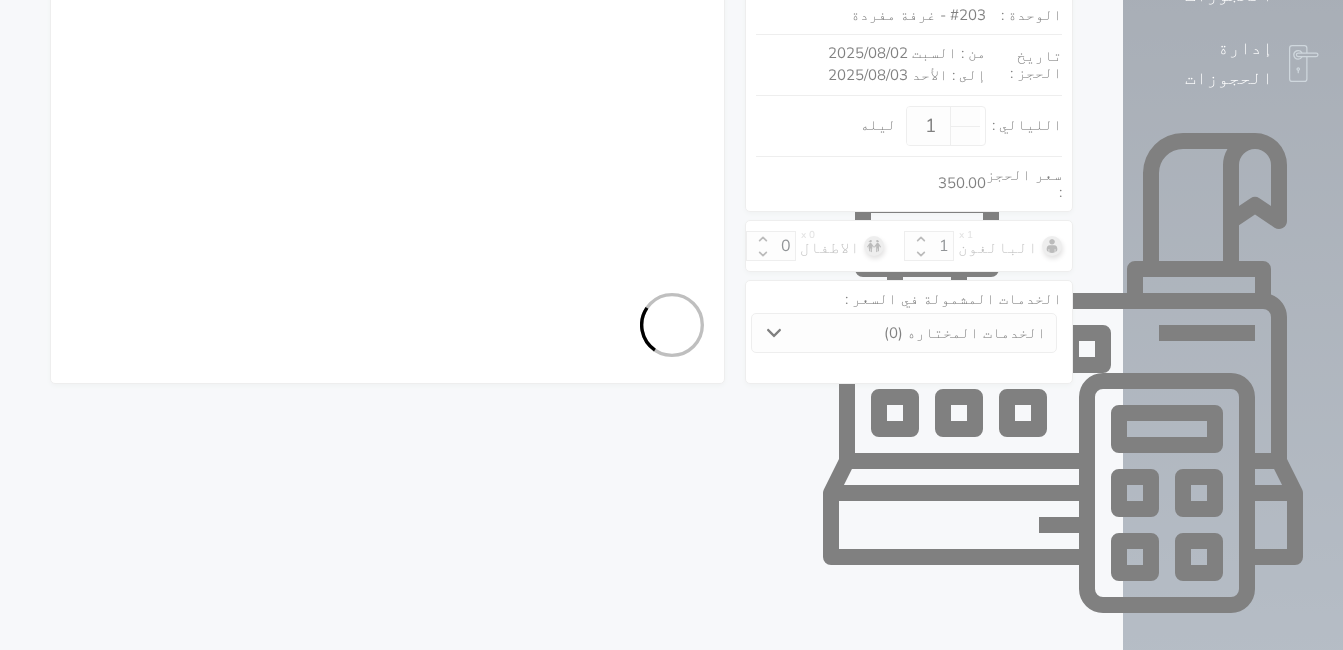 select on "1" 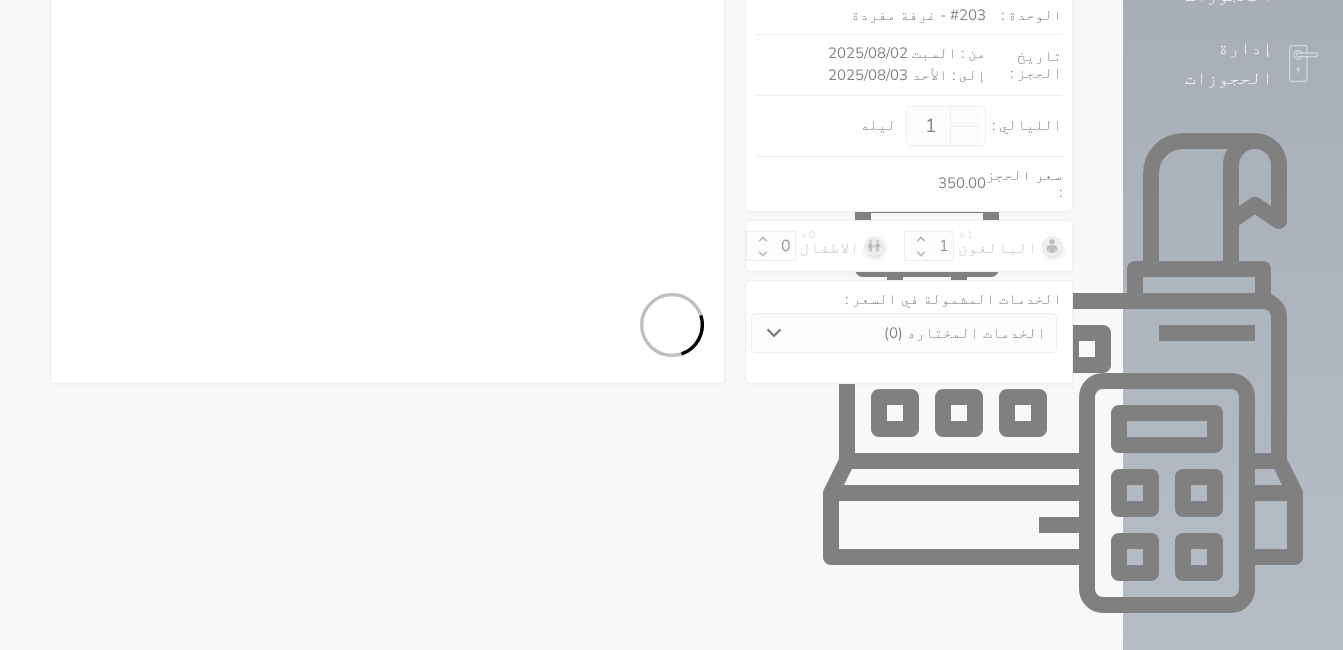 select on "113" 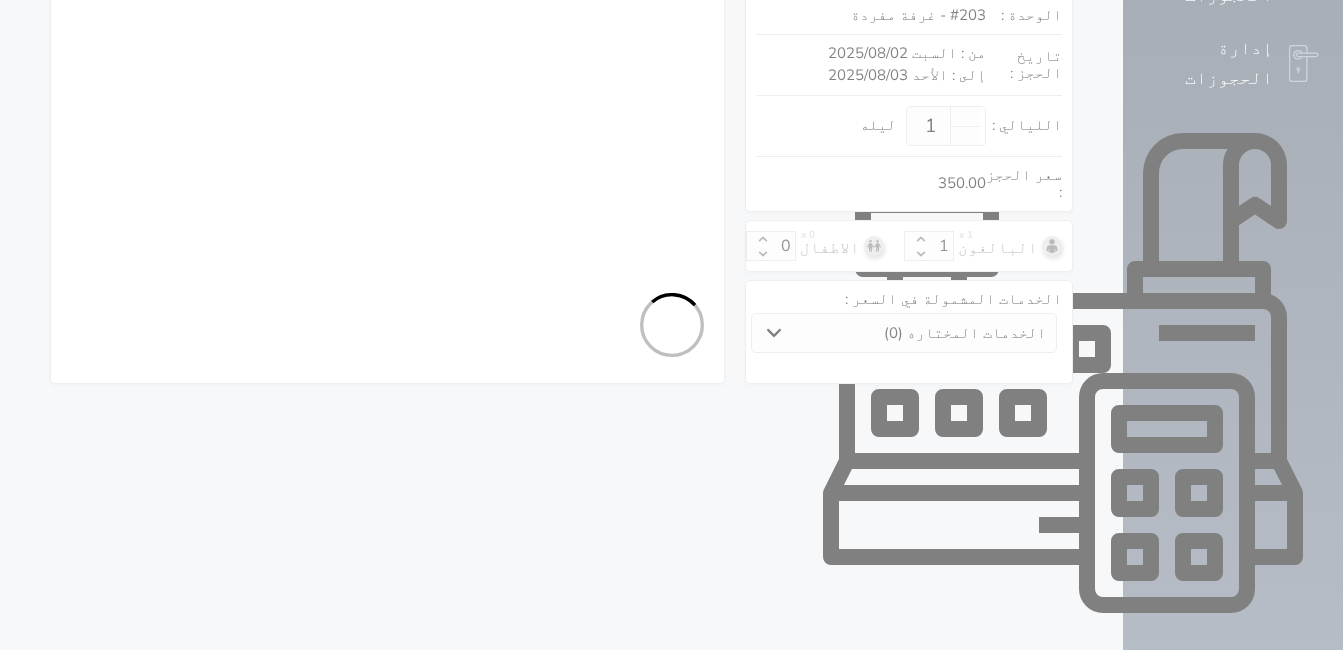 select on "1" 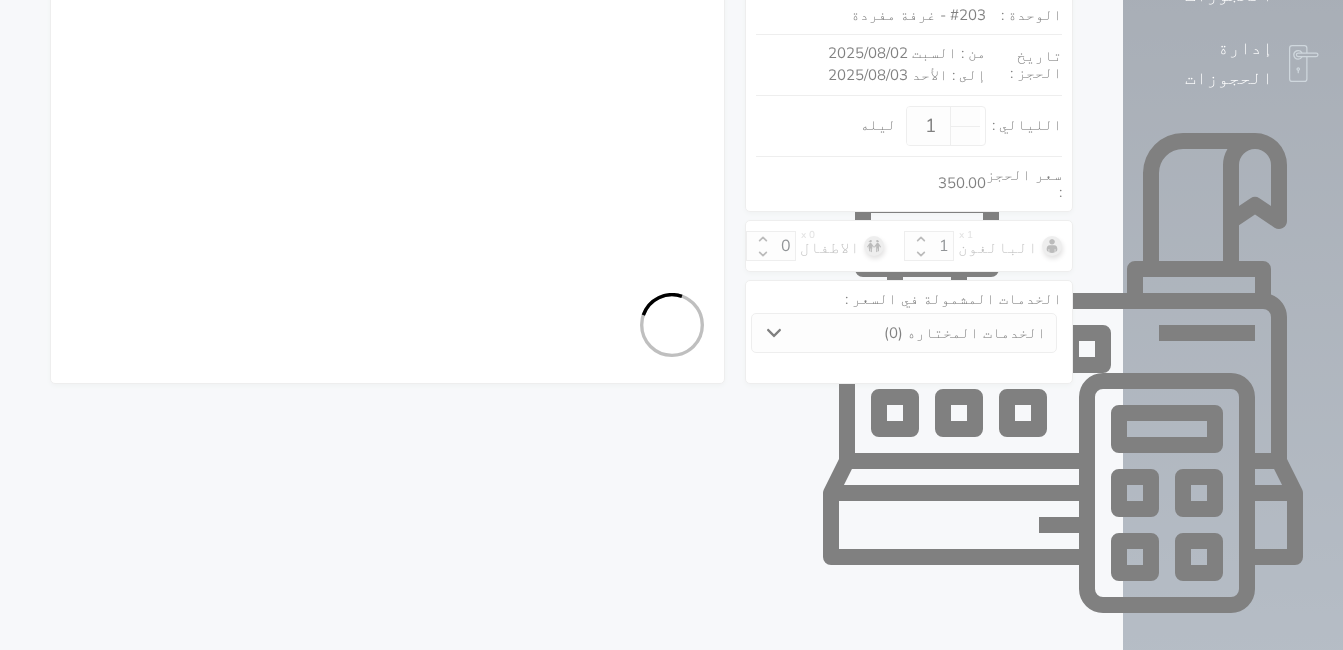 select on "7" 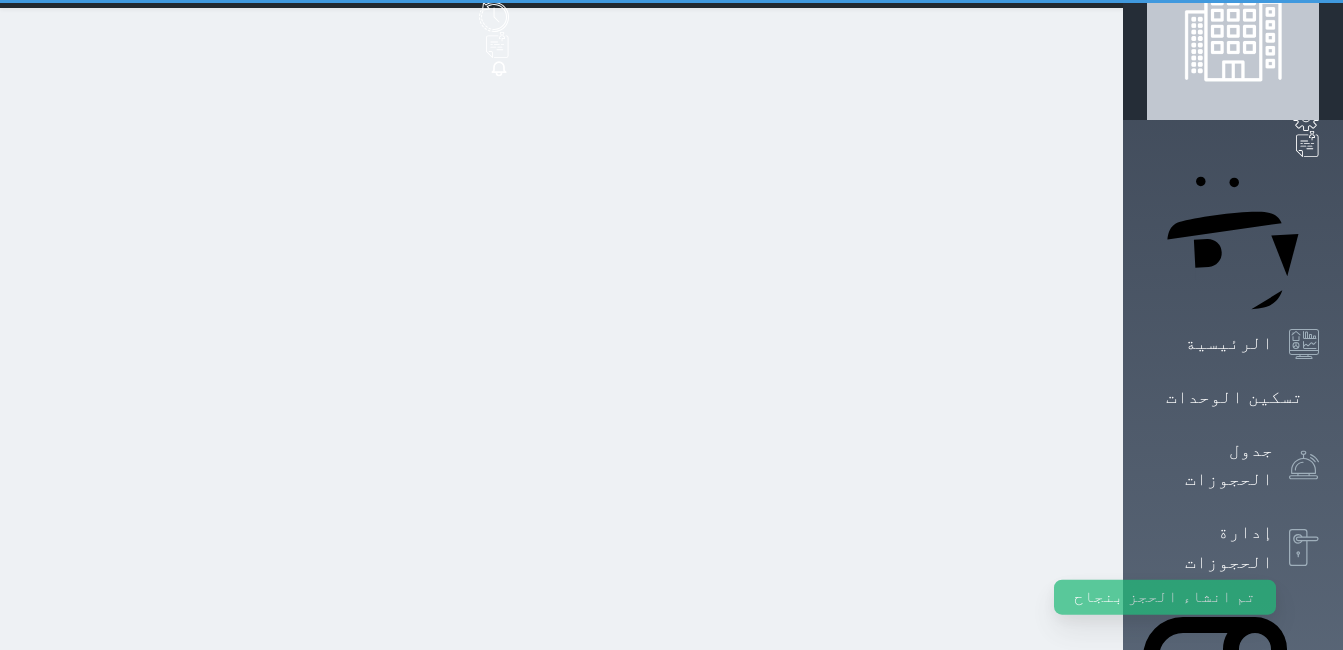 scroll, scrollTop: 0, scrollLeft: 0, axis: both 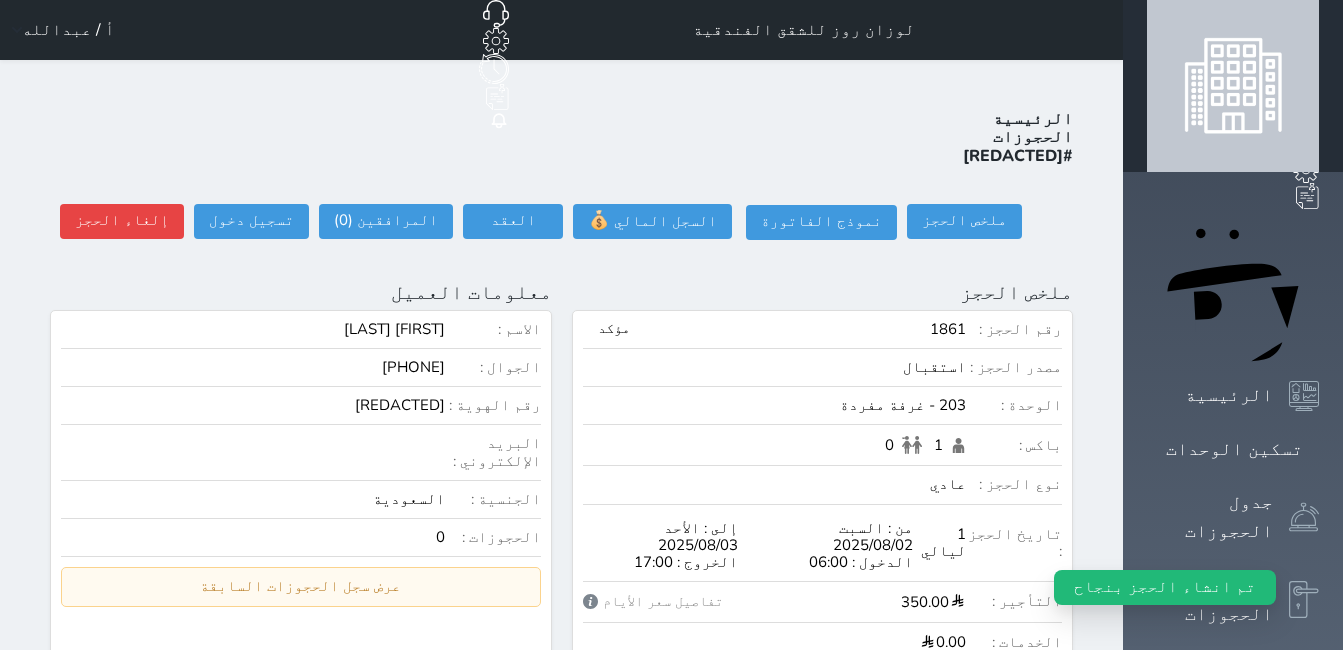 select 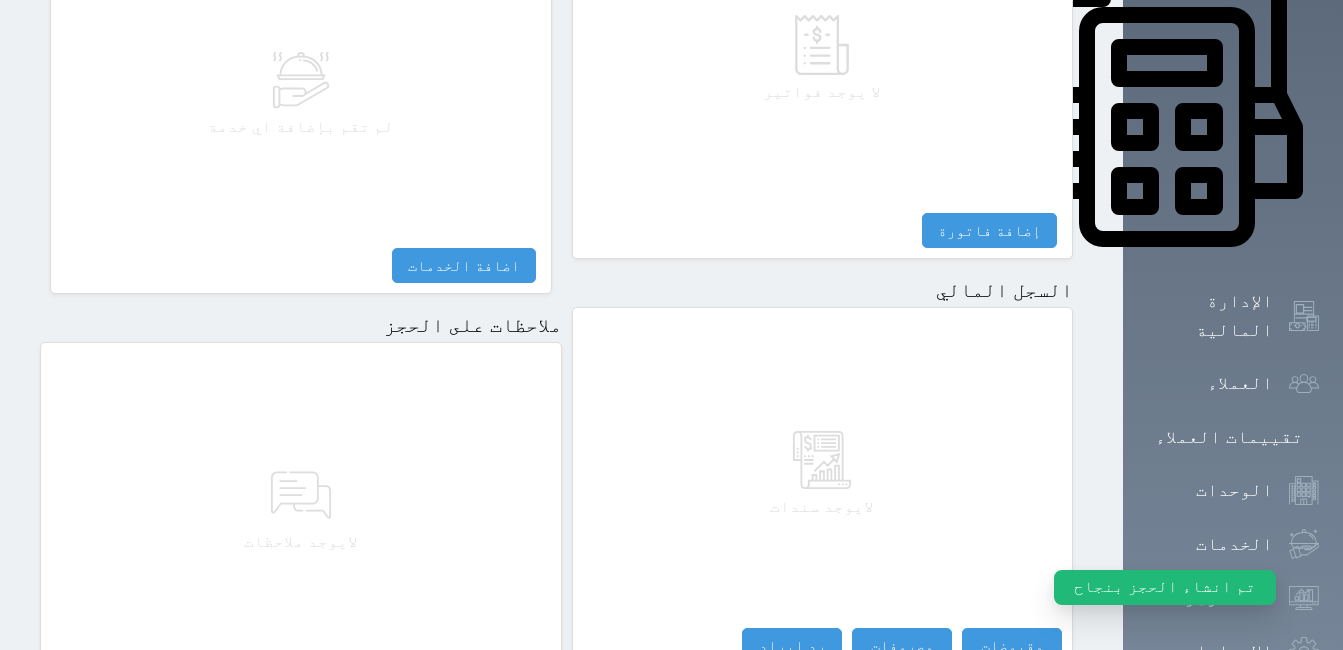 scroll, scrollTop: 998, scrollLeft: 0, axis: vertical 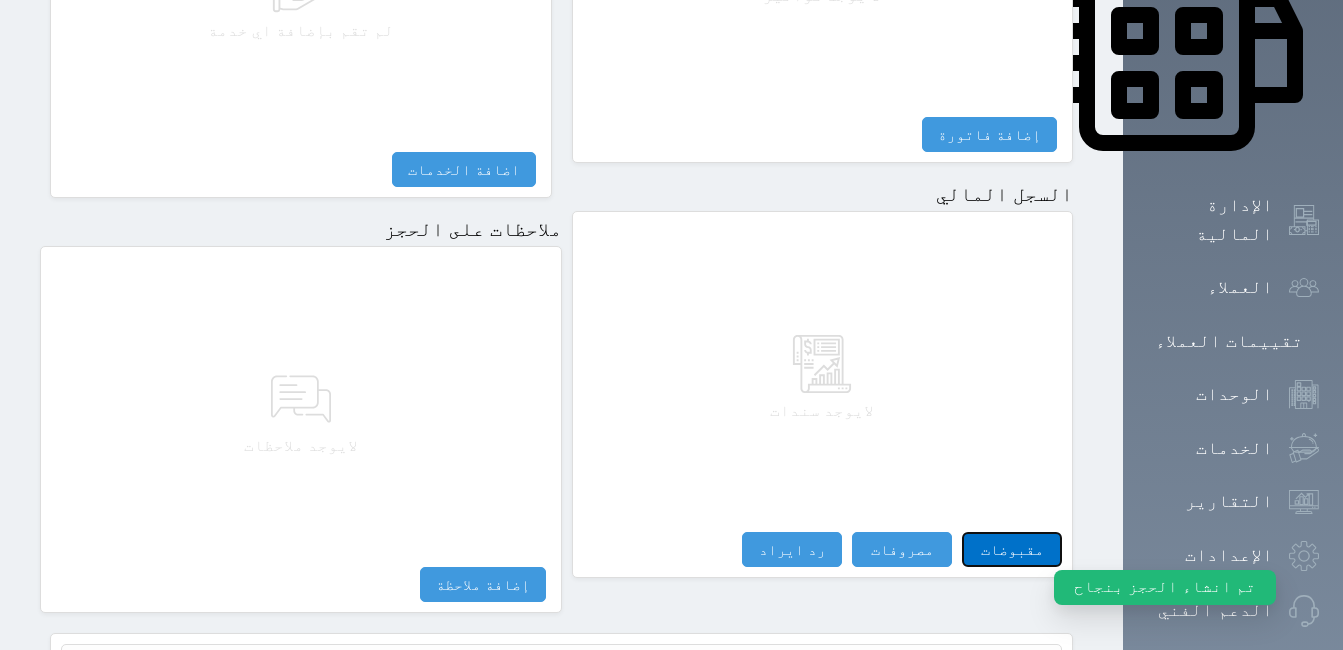 click on "مقبوضات" at bounding box center (1012, 549) 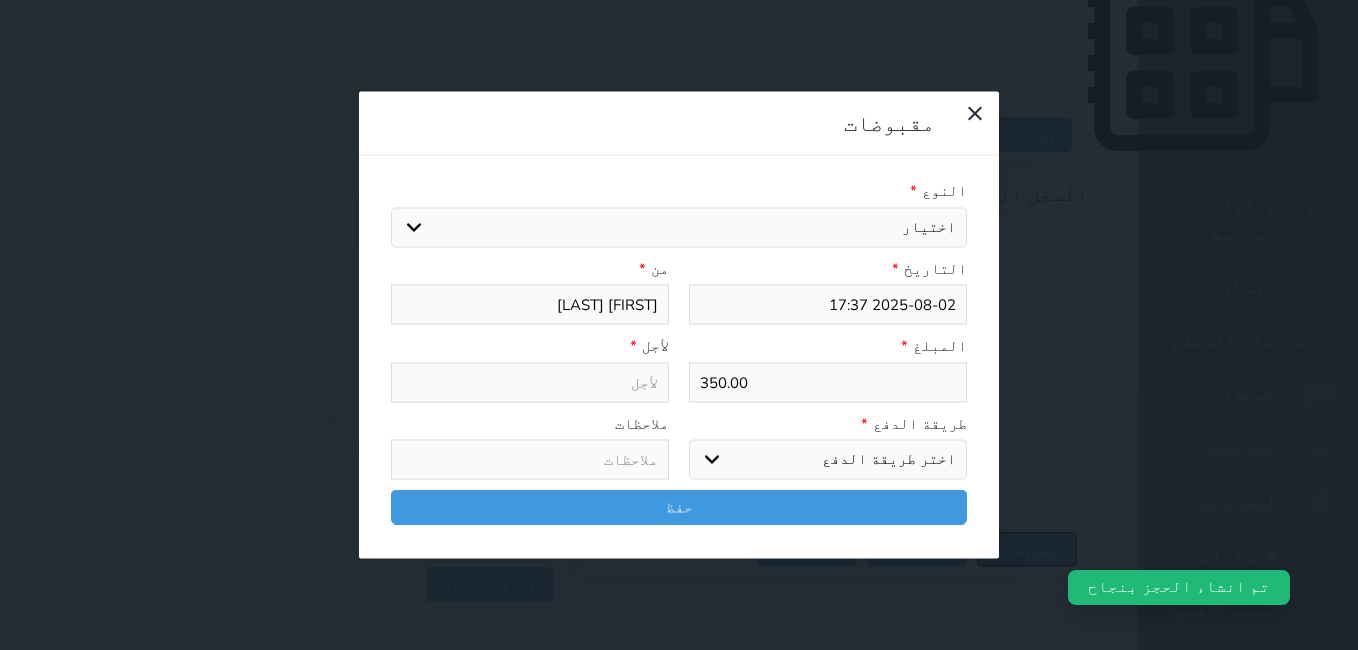 select 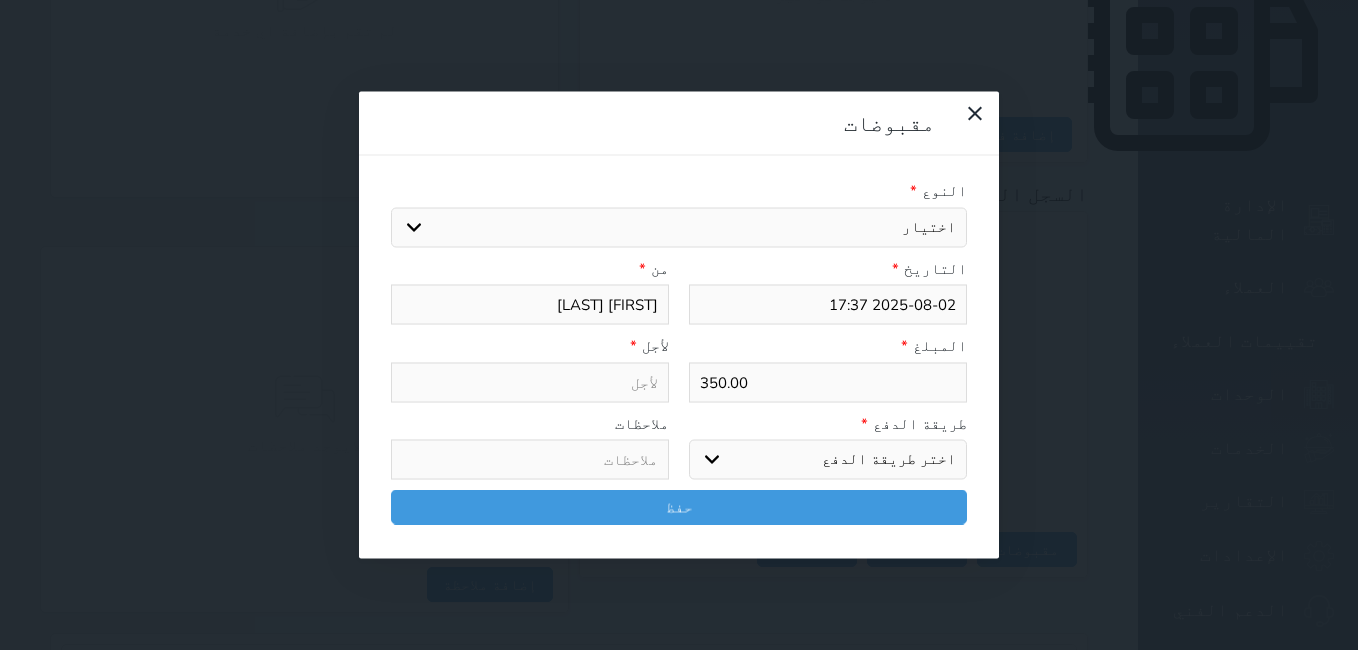 click on "اختيار   مقبوضات عامة قيمة إيجار فواتير تامين عربون لا ينطبق آخر مغسلة واي فاي - الإنترنت مواقف السيارات طعام الأغذية والمشروبات مشروبات المشروبات الباردة المشروبات الساخنة الإفطار غداء عشاء مخبز و كعك حمام سباحة الصالة الرياضية سبا و خدمات الجمال اختيار وإسقاط (خدمات النقل) ميني بار كابل - تلفزيون سرير إضافي تصفيف الشعر التسوق خدمات الجولات السياحية المنظمة خدمات الدليل السياحي" at bounding box center (679, 227) 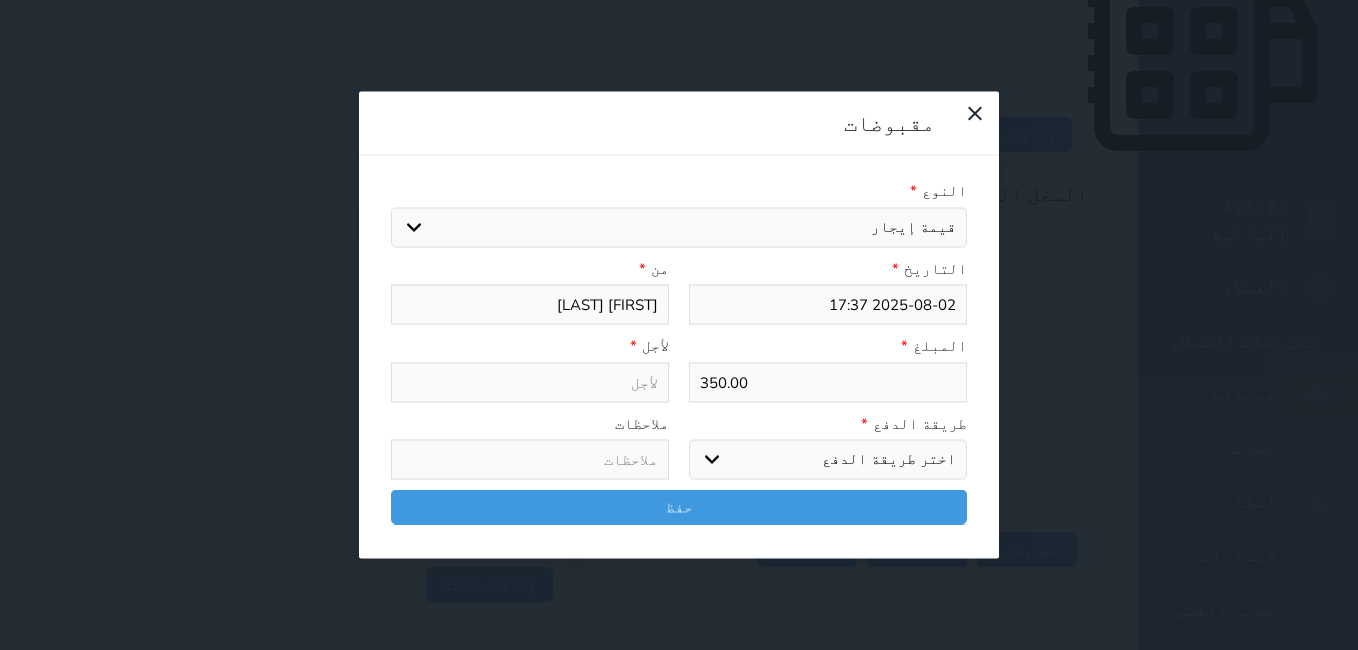 click on "اختيار   مقبوضات عامة قيمة إيجار فواتير تامين عربون لا ينطبق آخر مغسلة واي فاي - الإنترنت مواقف السيارات طعام الأغذية والمشروبات مشروبات المشروبات الباردة المشروبات الساخنة الإفطار غداء عشاء مخبز و كعك حمام سباحة الصالة الرياضية سبا و خدمات الجمال اختيار وإسقاط (خدمات النقل) ميني بار كابل - تلفزيون سرير إضافي تصفيف الشعر التسوق خدمات الجولات السياحية المنظمة خدمات الدليل السياحي" at bounding box center (679, 227) 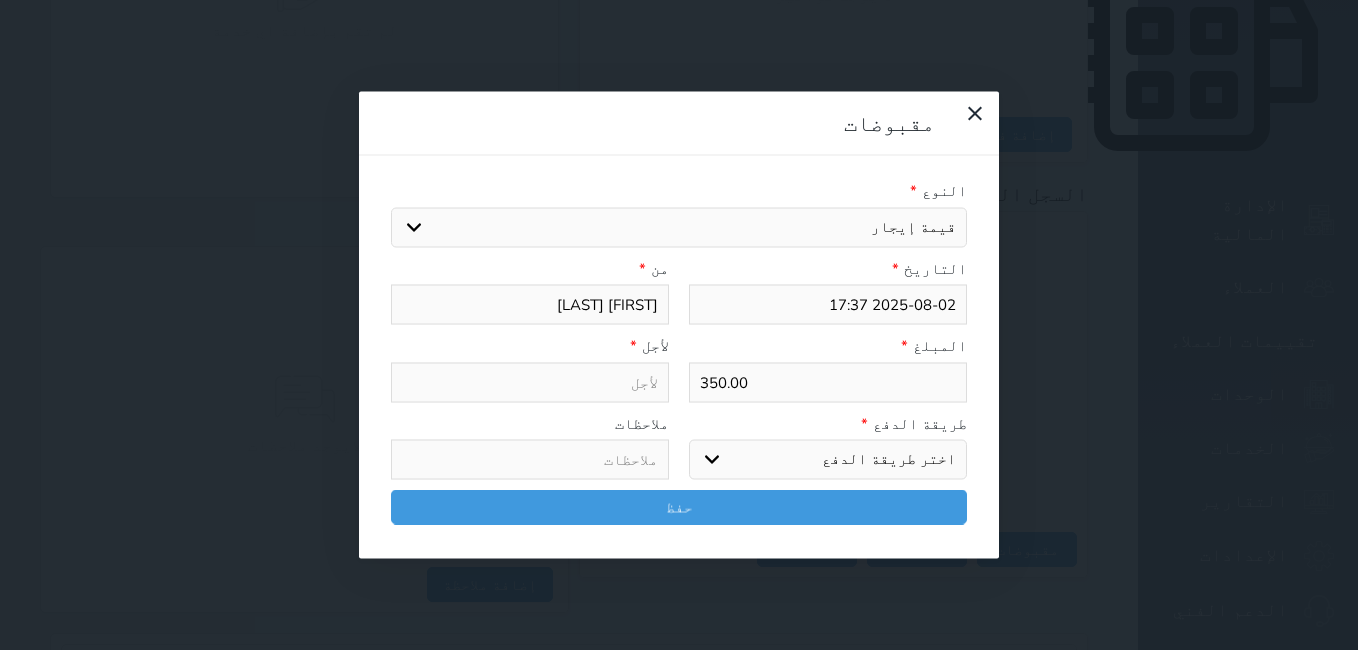 type on "قيمة إيجار - الوحدة - 203" 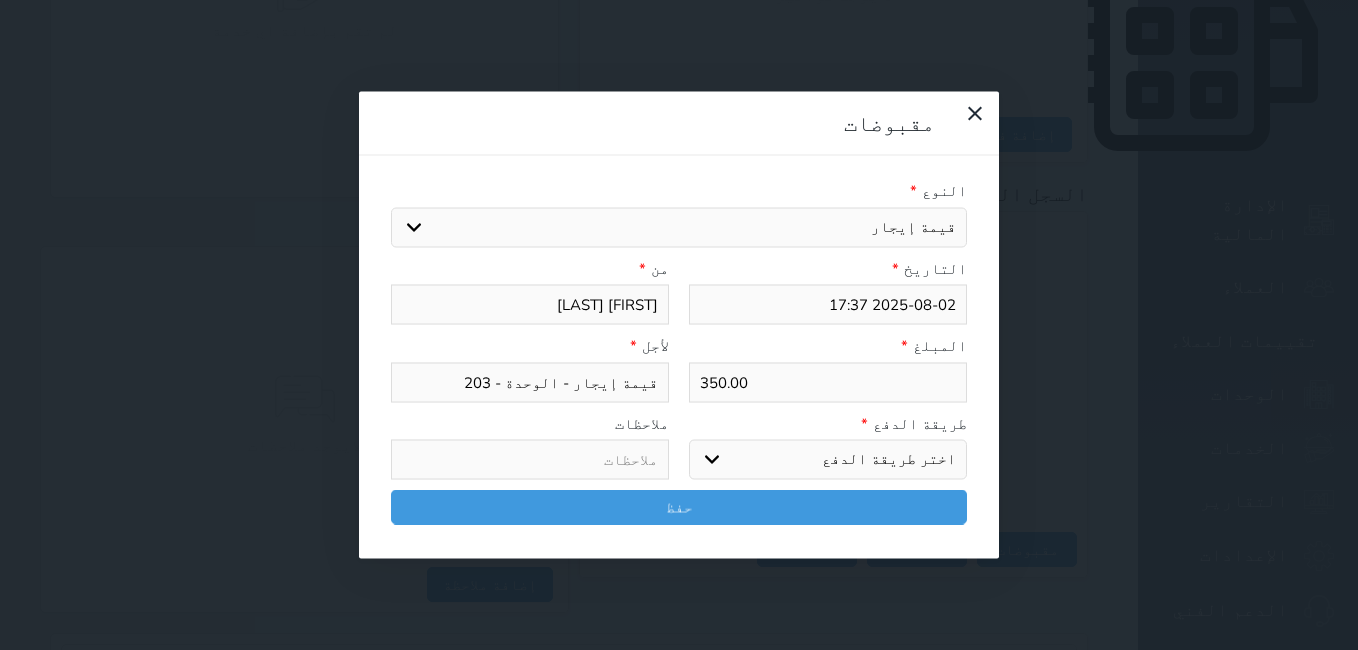 click on "اختر طريقة الدفع   دفع نقدى   تحويل بنكى   مدى   بطاقة ائتمان   آجل" at bounding box center (828, 460) 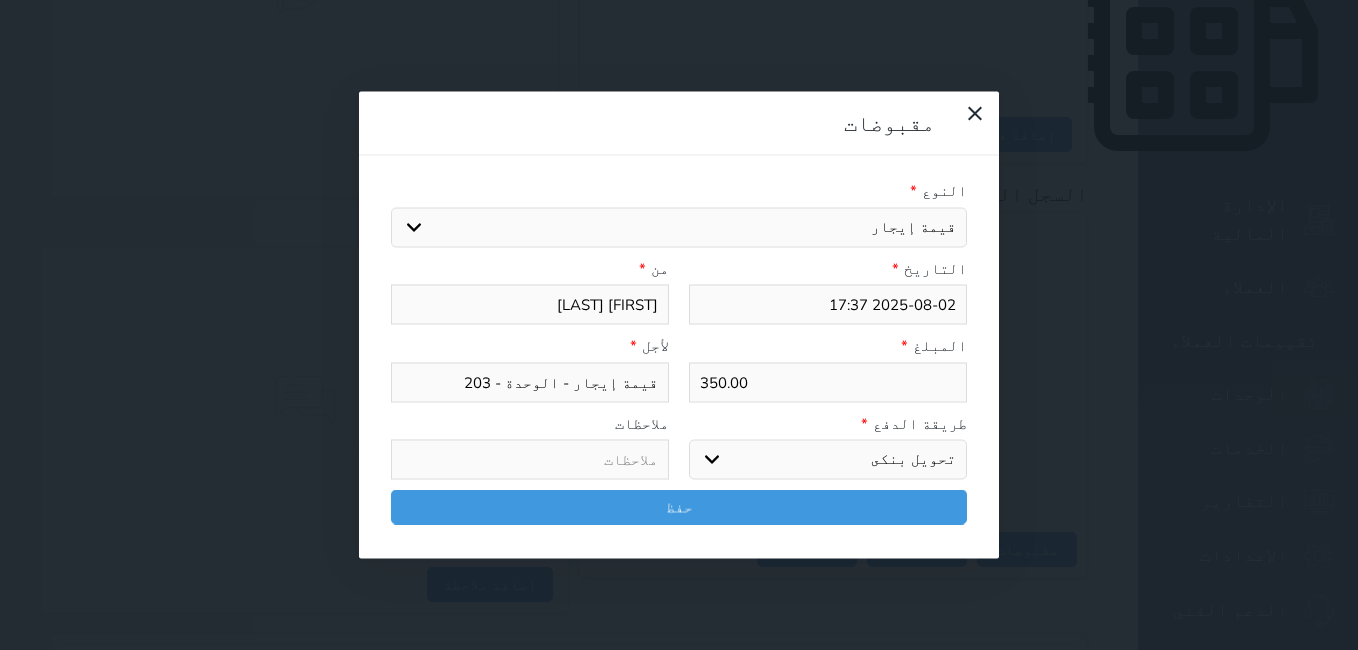 click on "اختر طريقة الدفع   دفع نقدى   تحويل بنكى   مدى   بطاقة ائتمان   آجل" at bounding box center (828, 460) 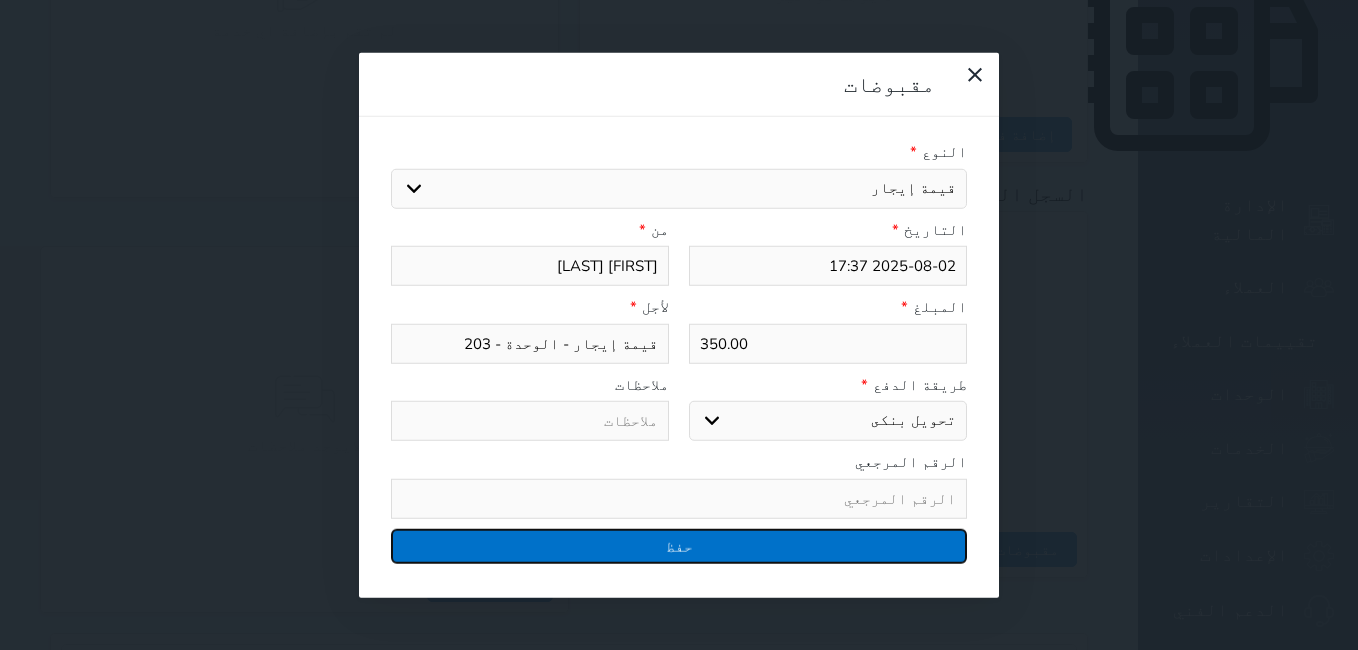 click on "حفظ" at bounding box center (679, 545) 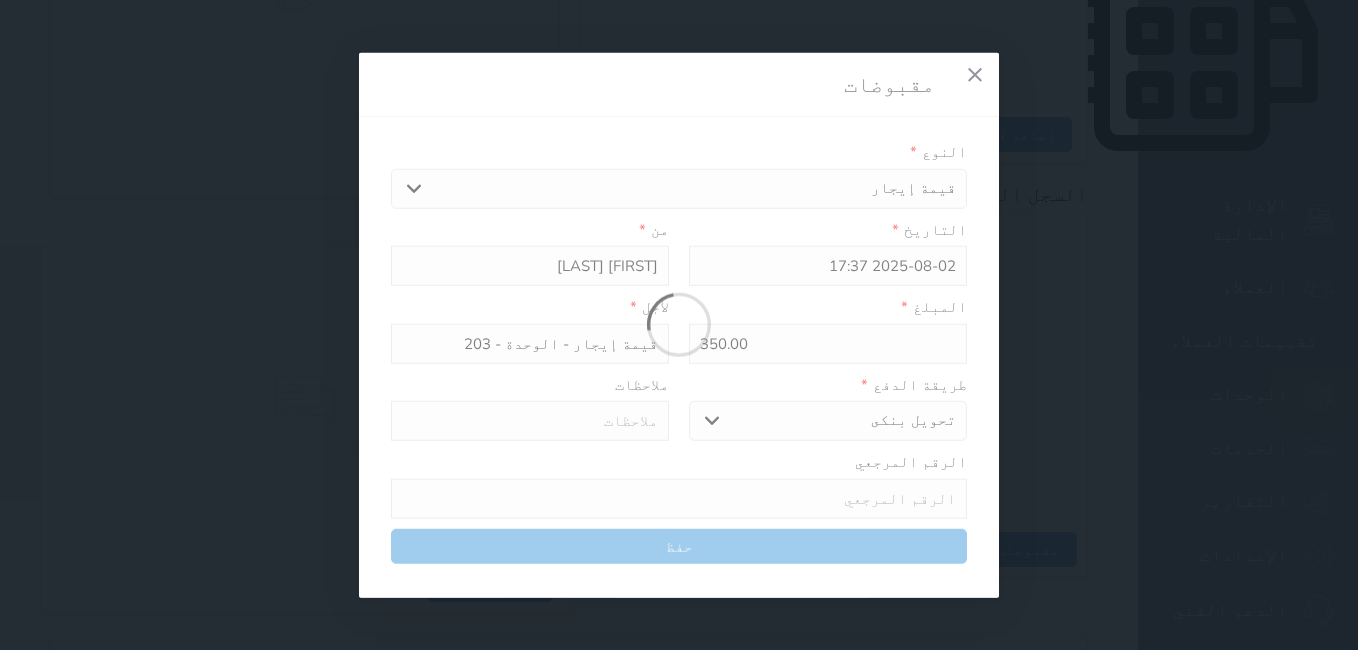 select 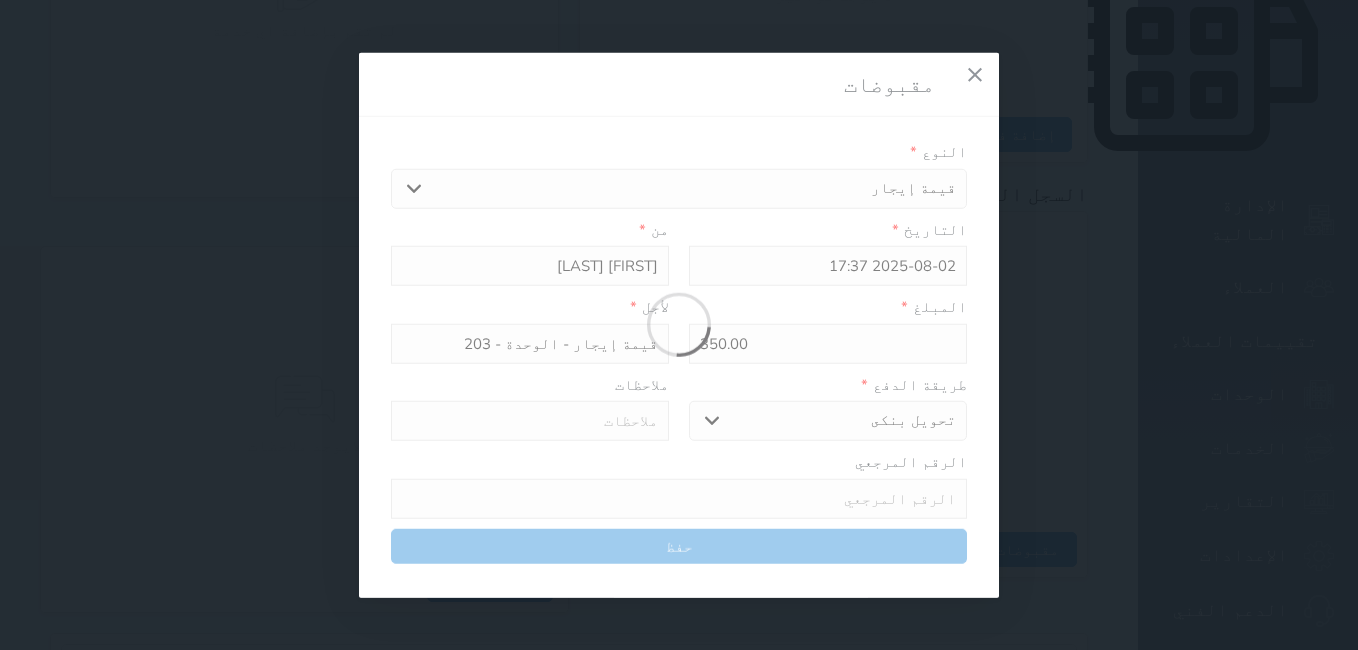 type 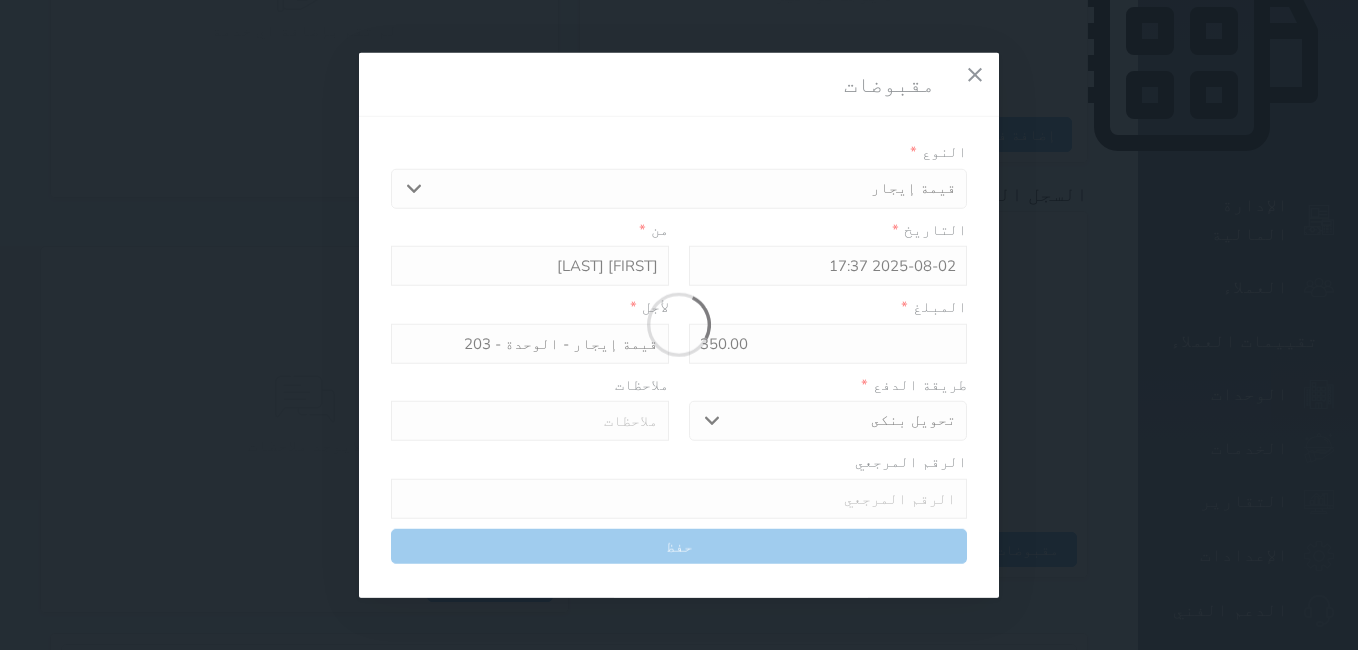 type on "0" 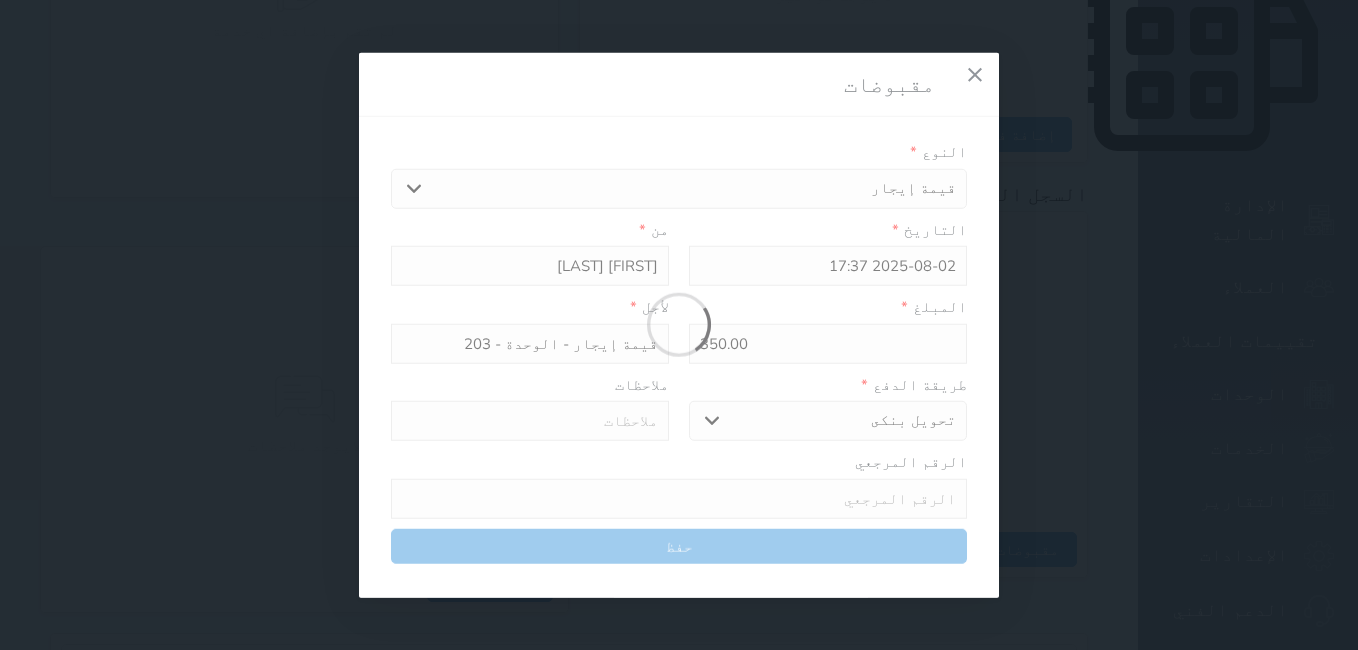 select 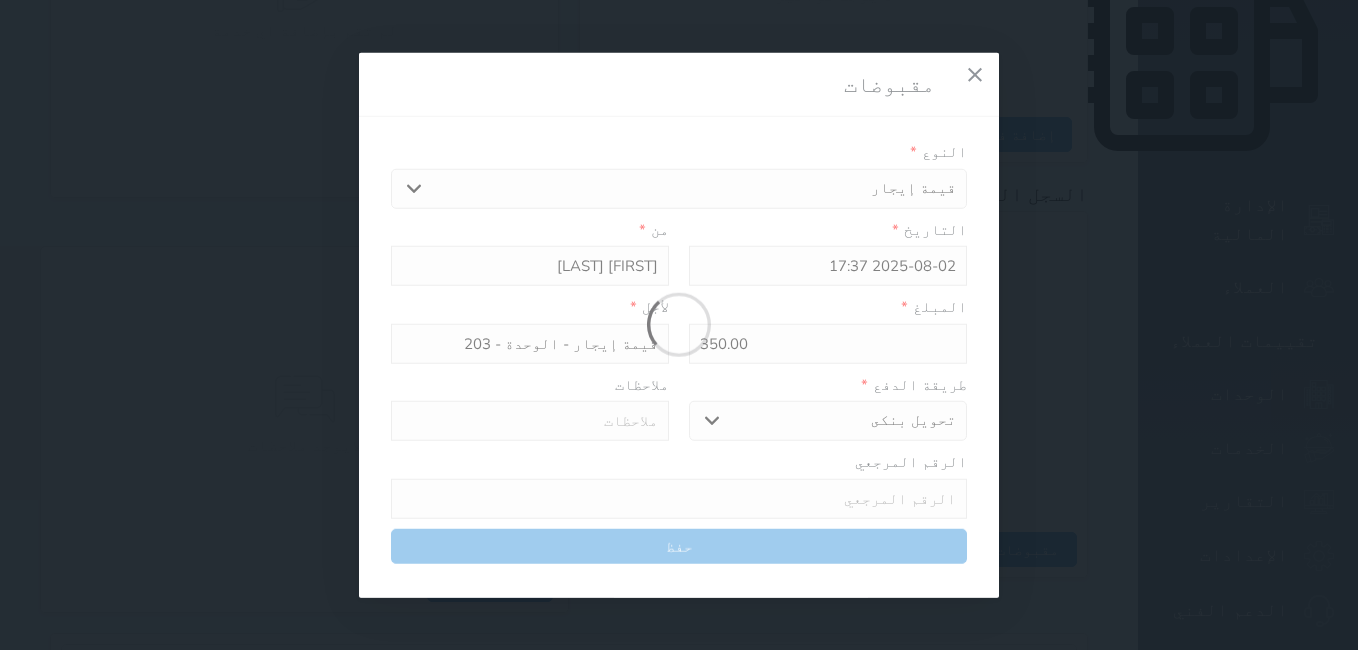 type on "0" 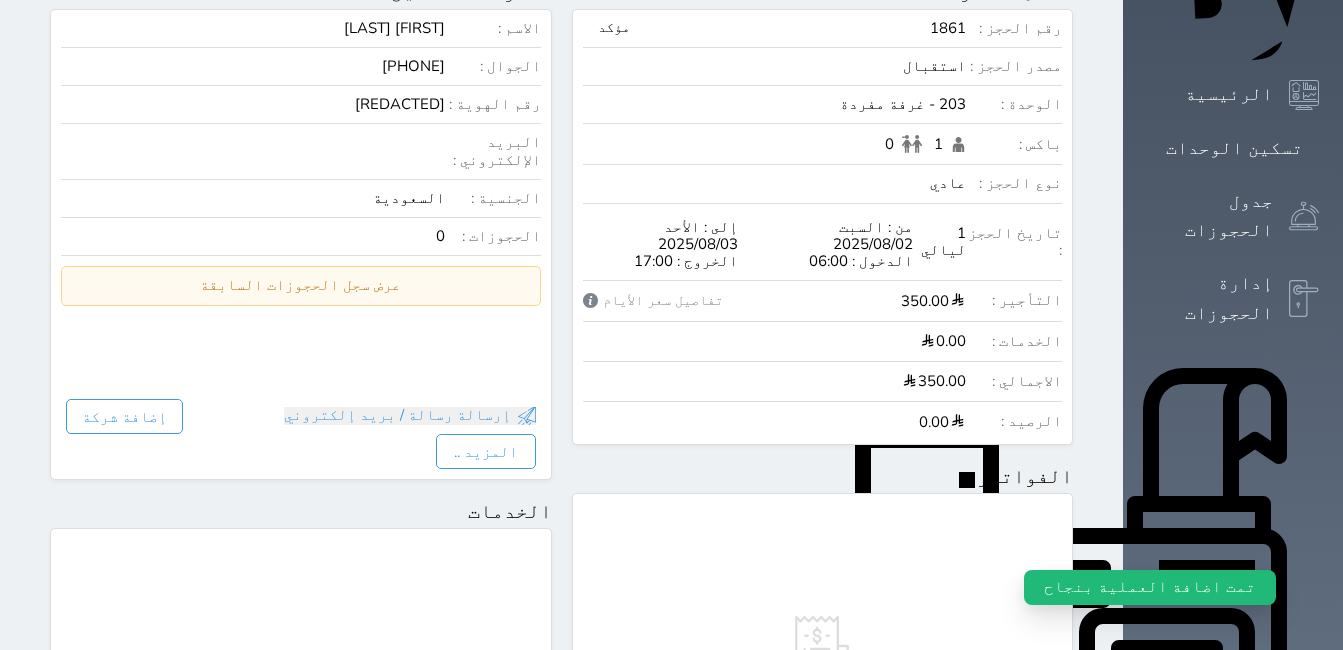 scroll, scrollTop: 0, scrollLeft: 0, axis: both 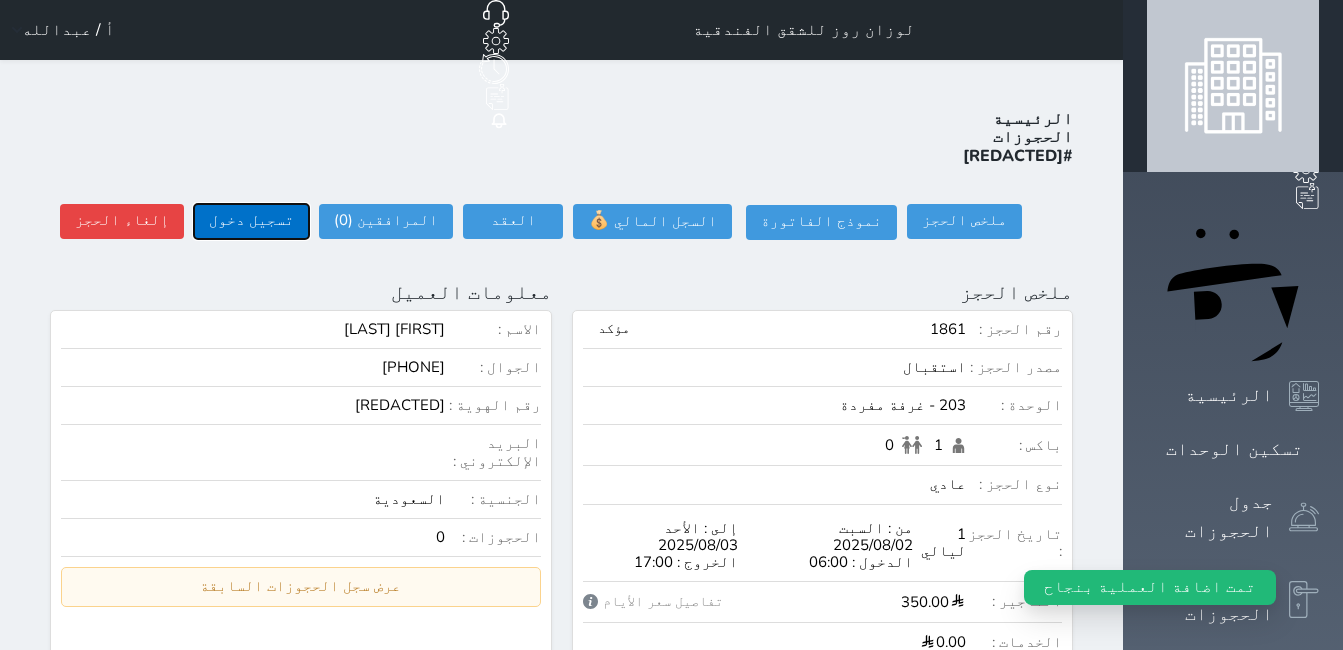 click on "تسجيل دخول" at bounding box center (251, 221) 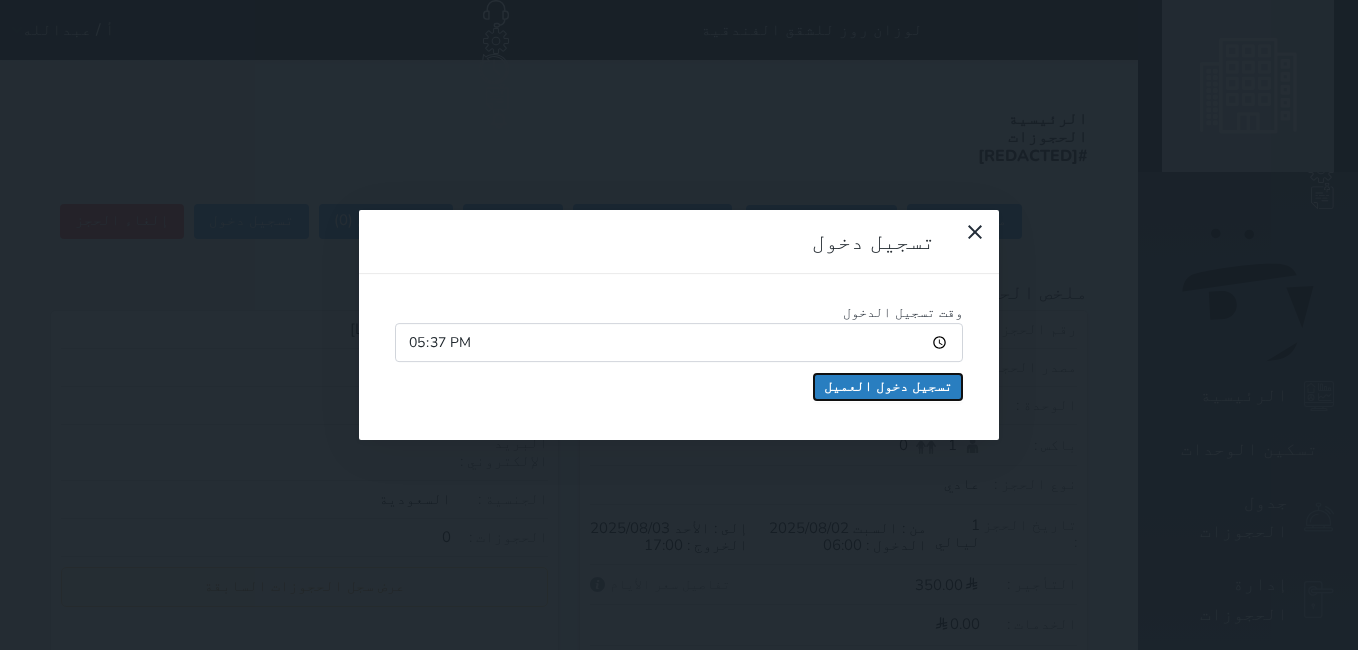 click on "تسجيل دخول العميل" at bounding box center (888, 387) 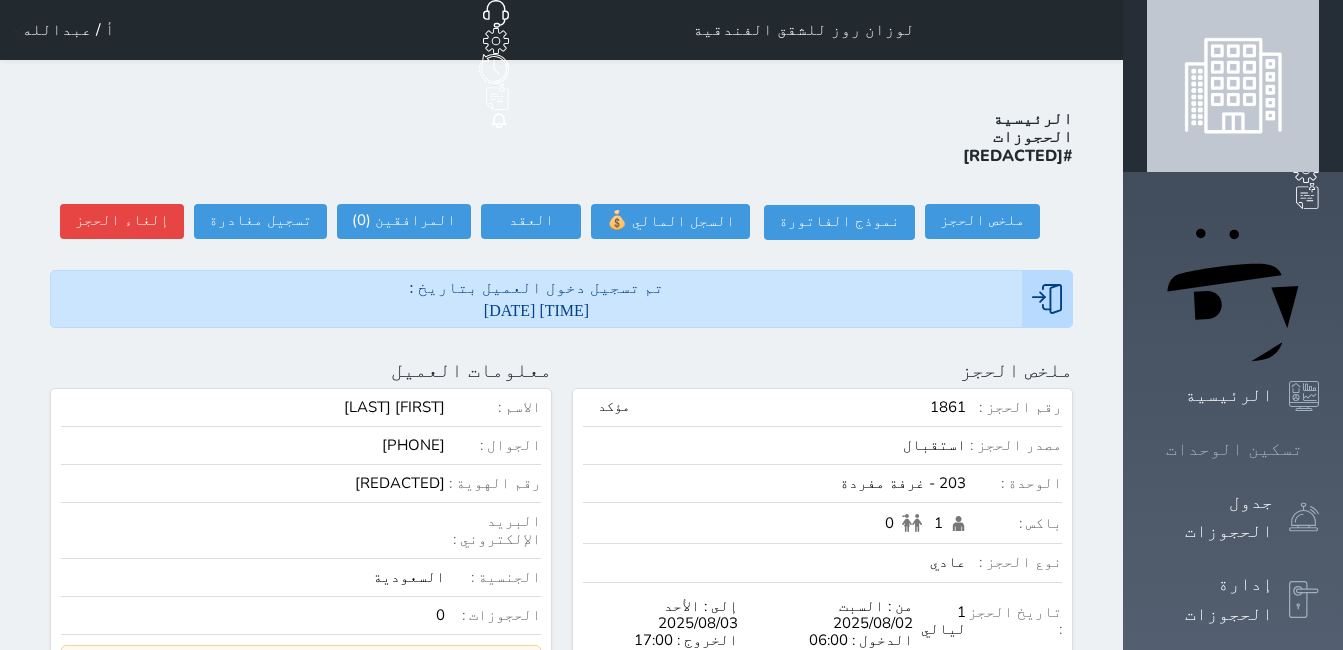 click on "تسكين الوحدات" at bounding box center (1234, 449) 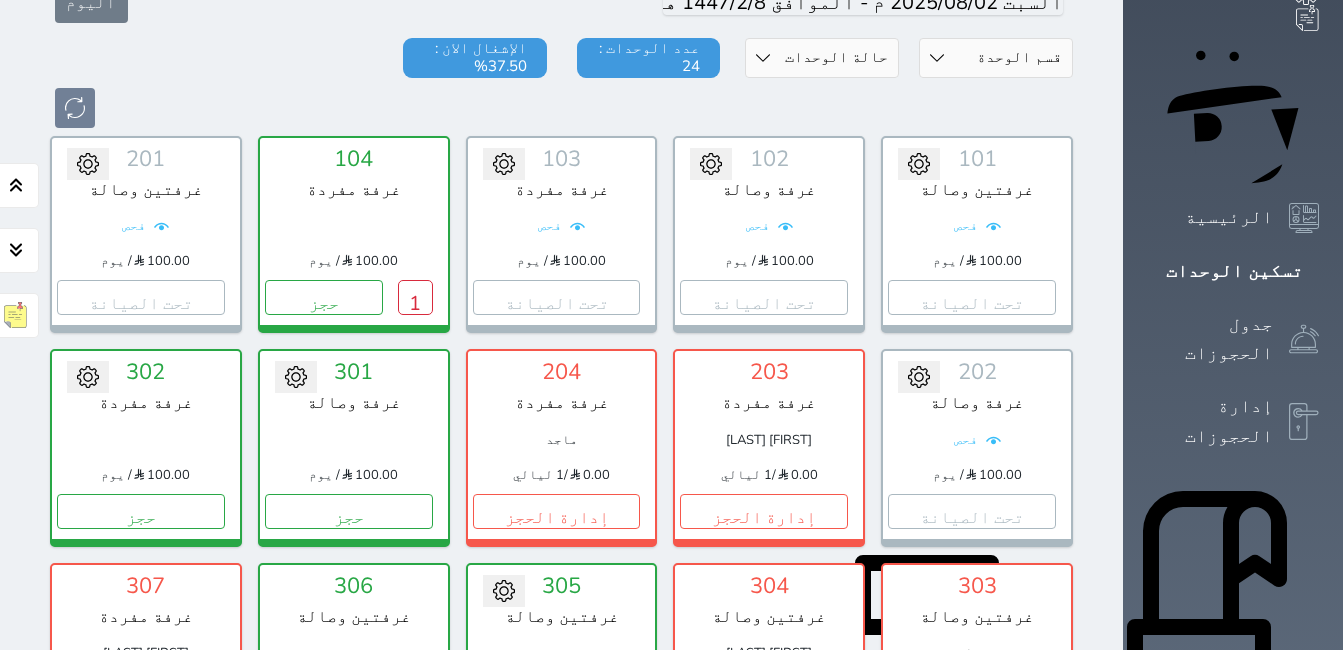 scroll, scrollTop: 378, scrollLeft: 0, axis: vertical 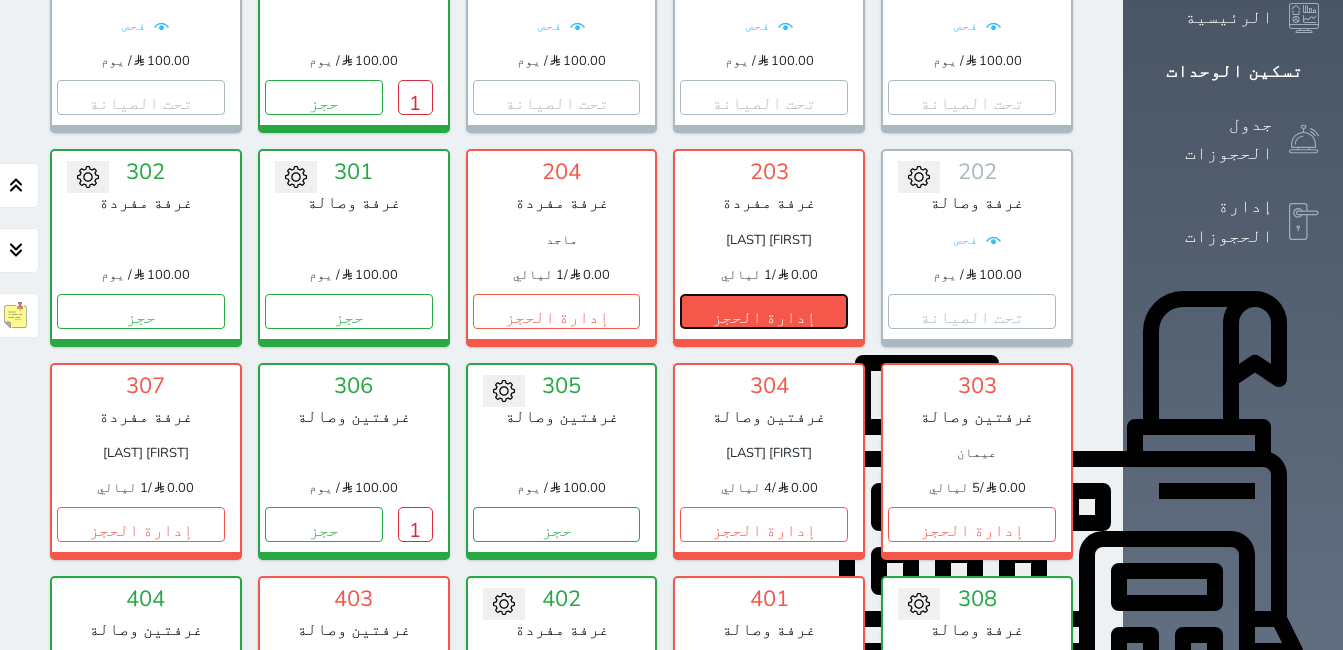 click on "إدارة الحجز" at bounding box center [764, 311] 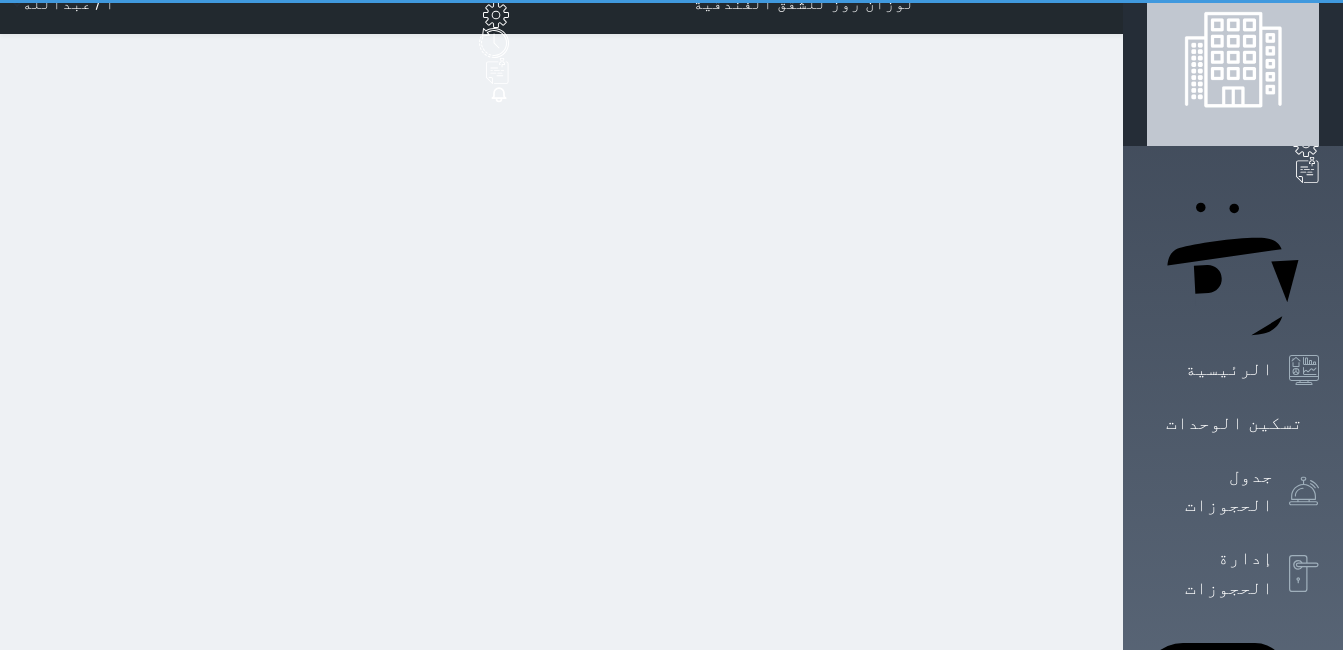scroll, scrollTop: 0, scrollLeft: 0, axis: both 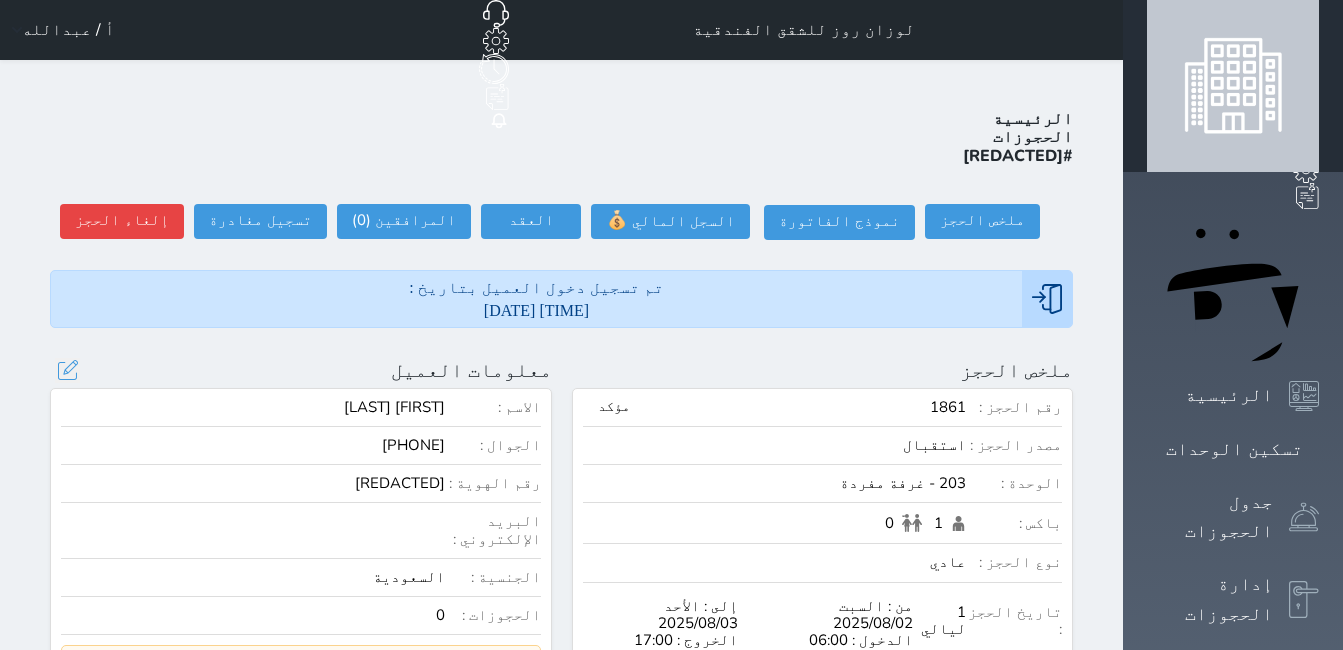 click on "1081439364" at bounding box center (253, 483) 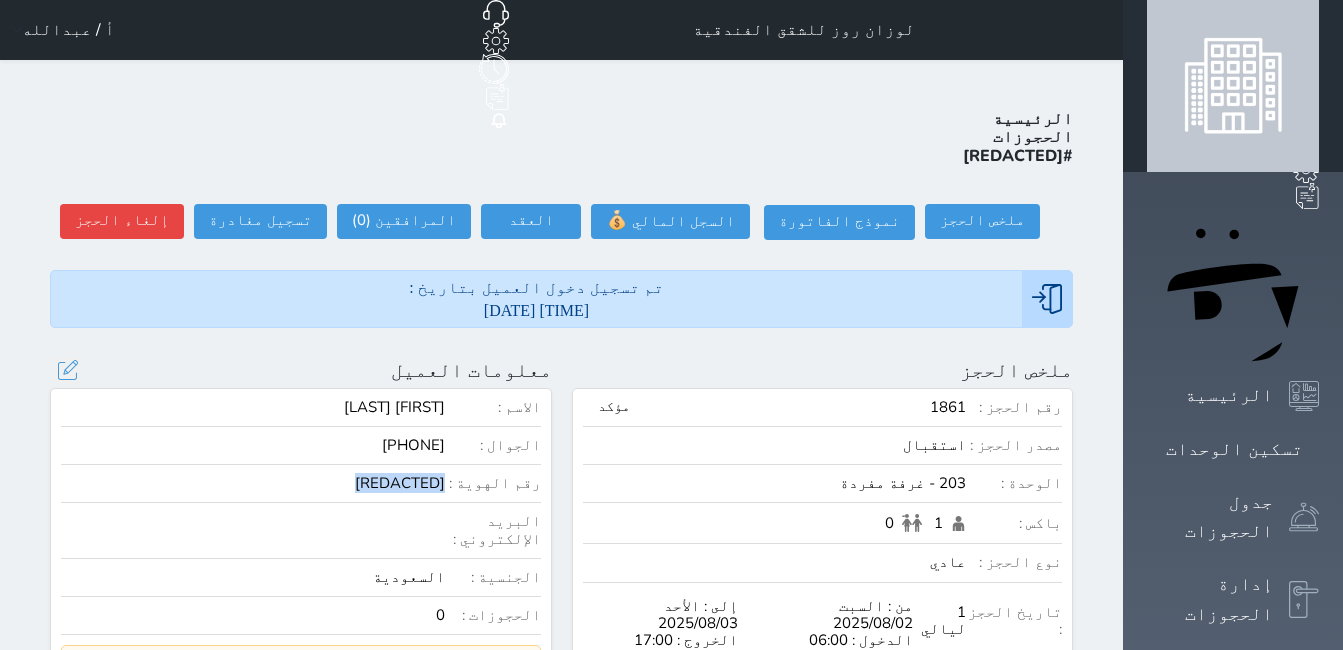 click on "1081439364" at bounding box center [253, 483] 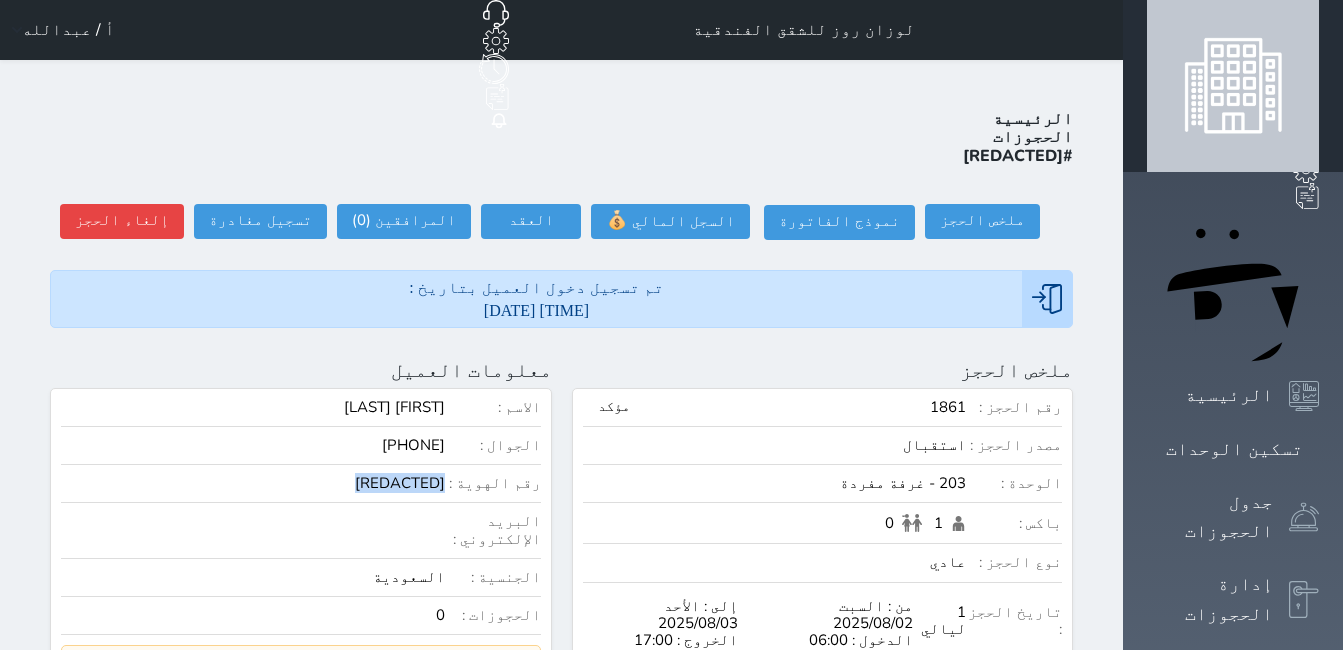 click on "أ / عبدالله" at bounding box center [68, 30] 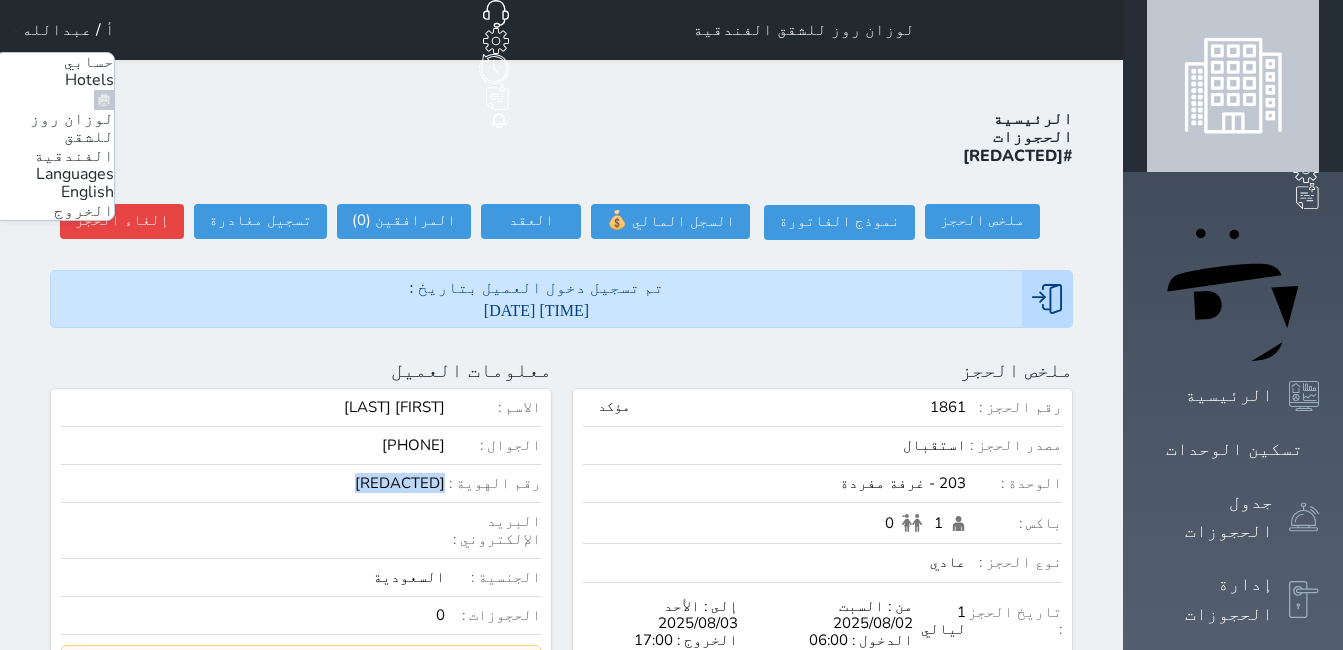 click on "الخروج" at bounding box center (84, 211) 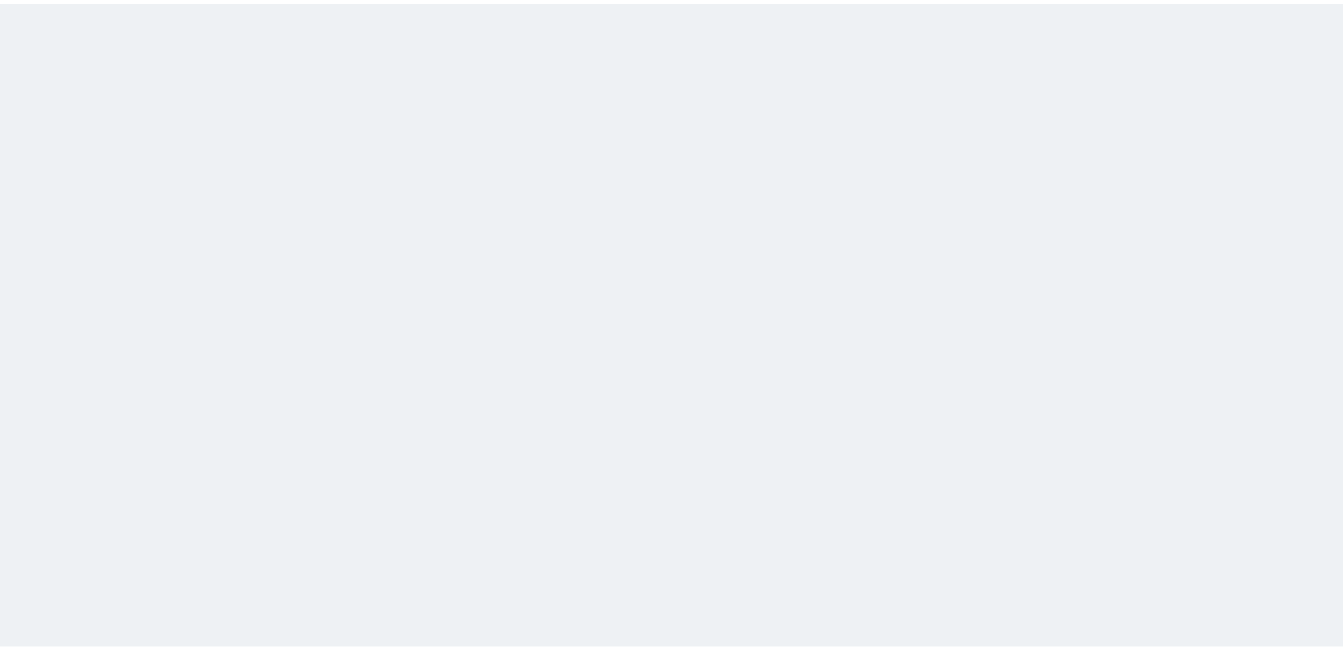 scroll, scrollTop: 0, scrollLeft: 0, axis: both 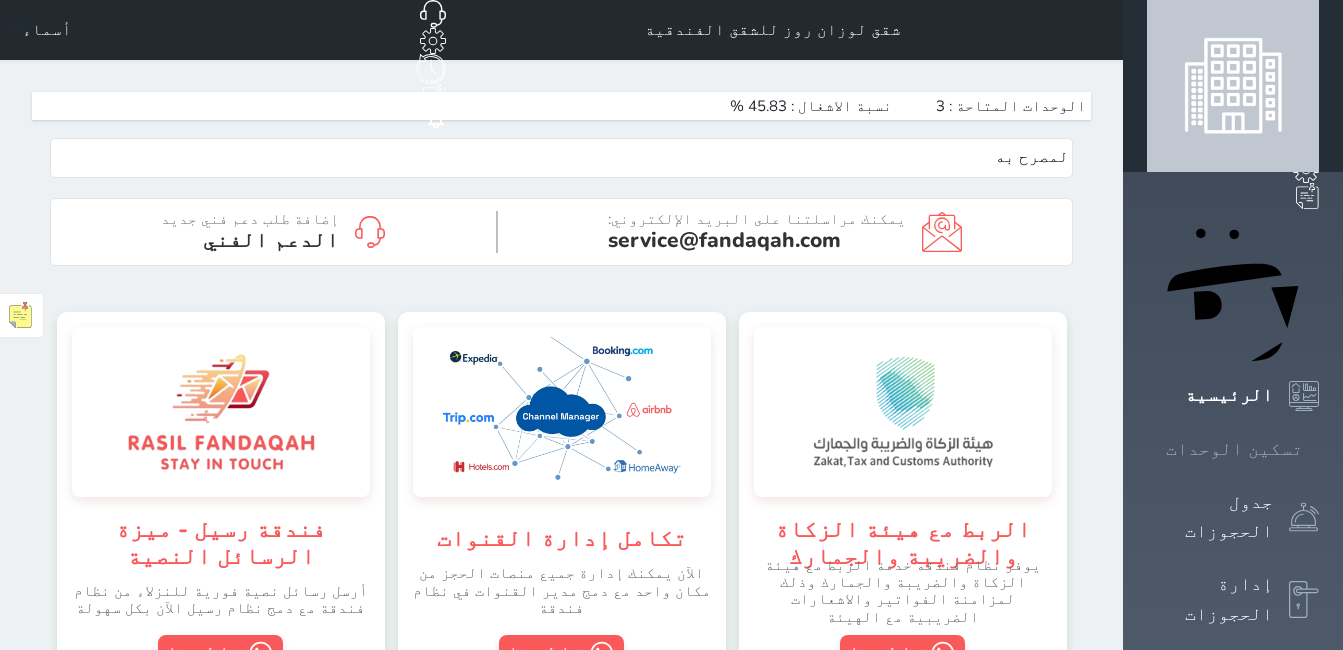 click 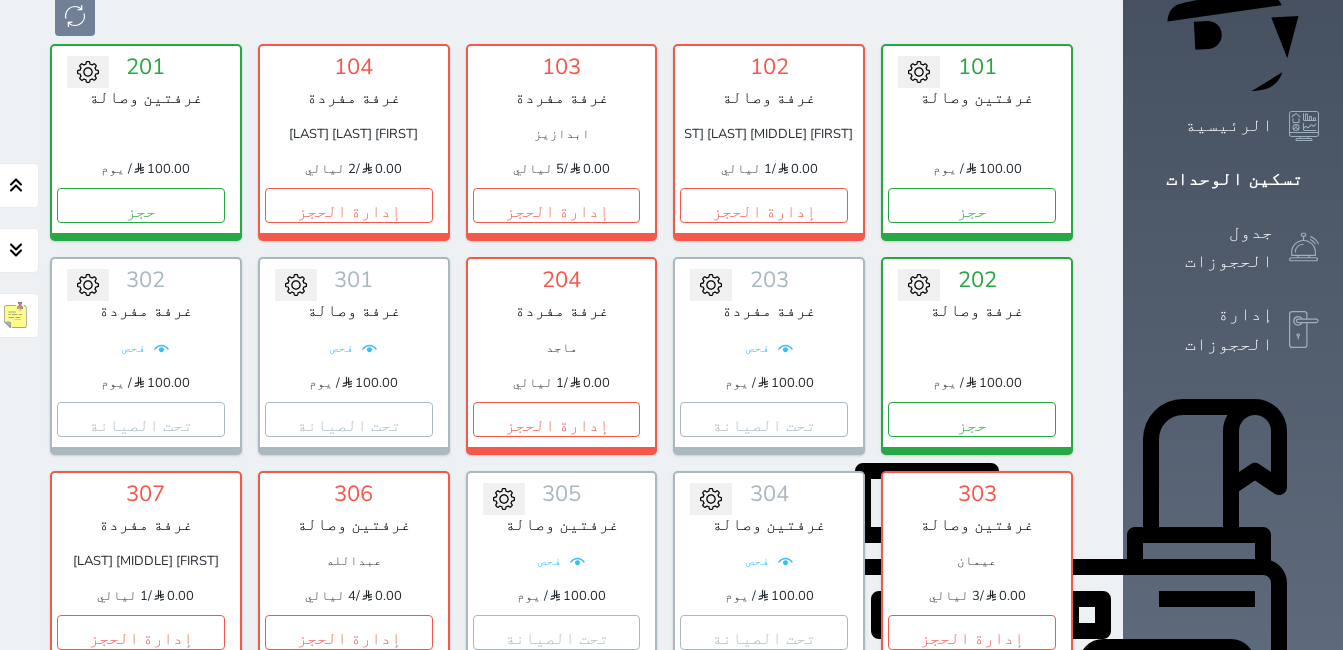 scroll, scrollTop: 278, scrollLeft: 0, axis: vertical 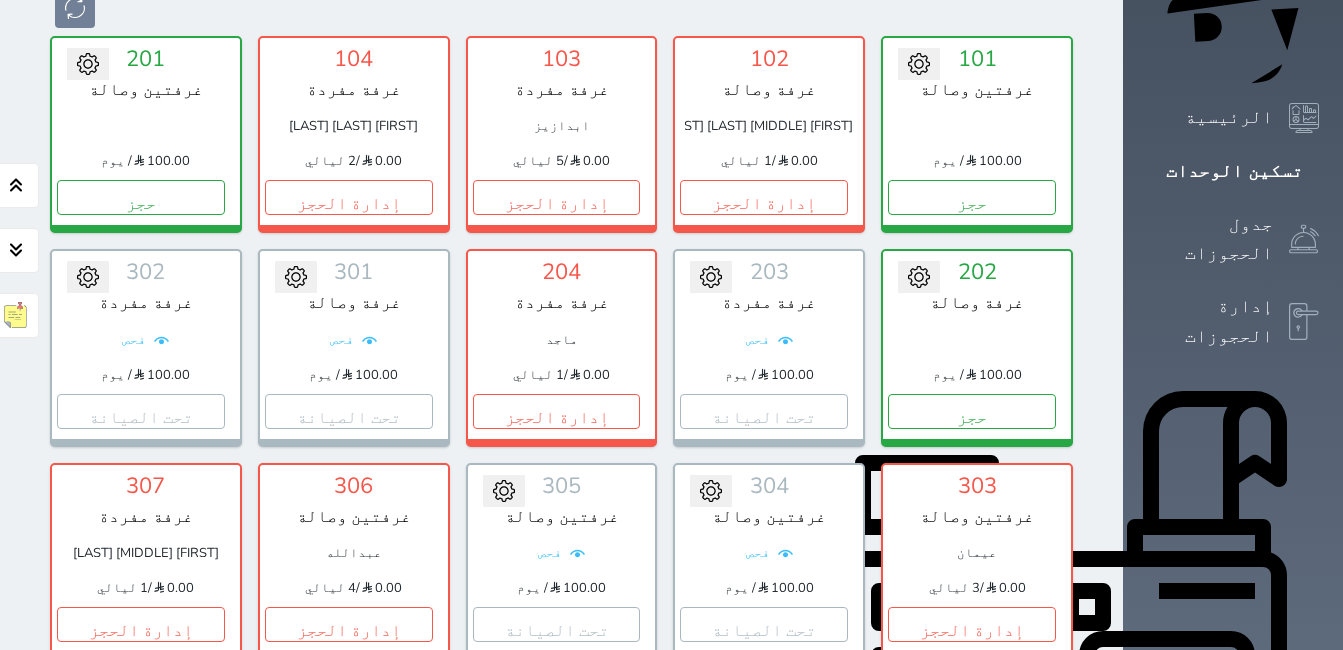 click 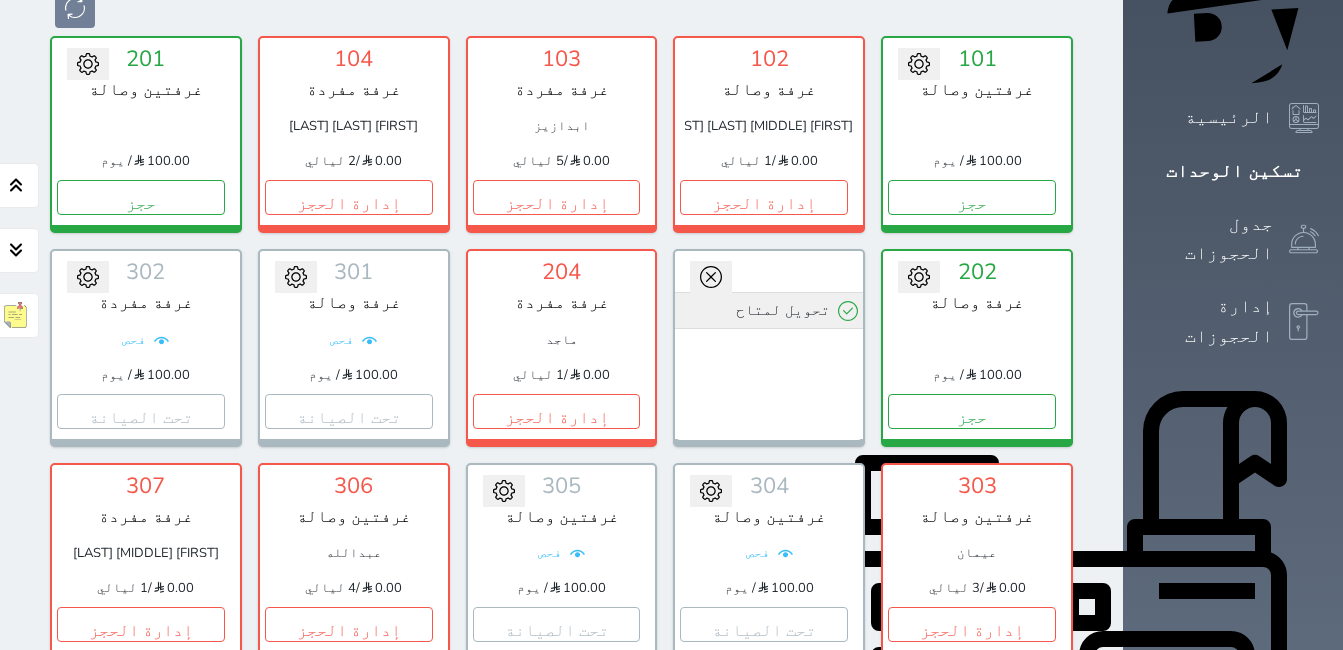 click on "تحويل لمتاح" at bounding box center [769, 310] 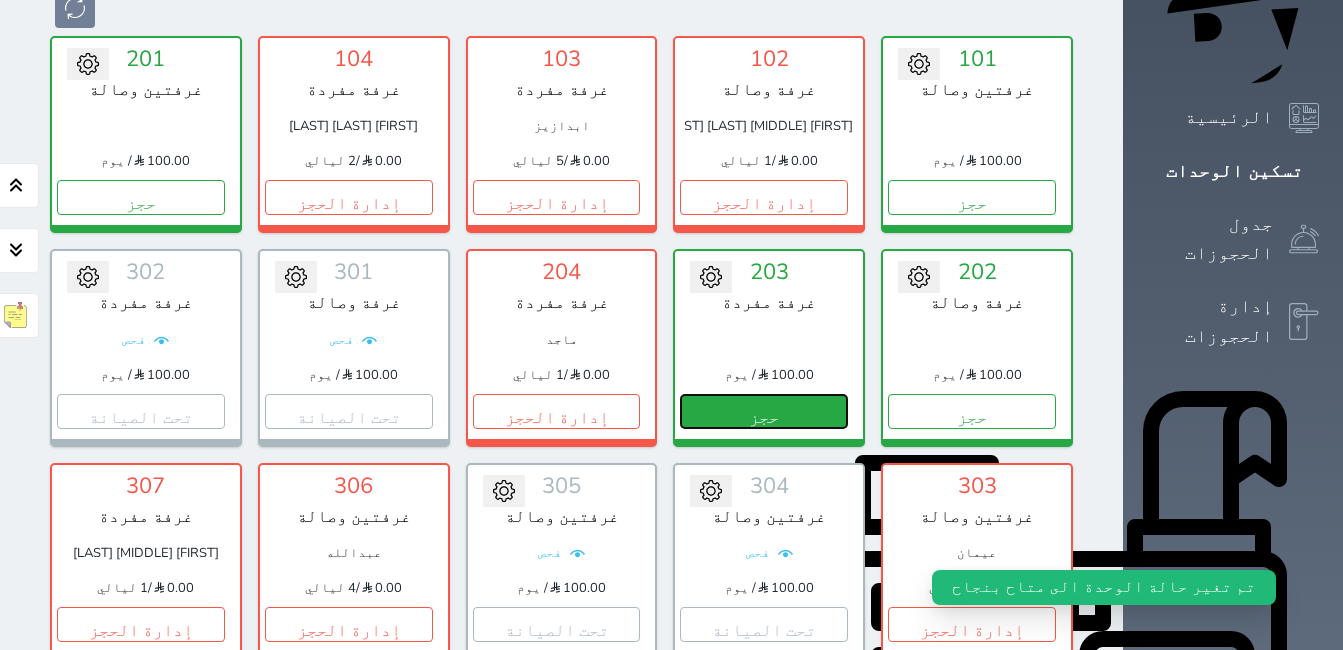 click on "حجز" at bounding box center [764, 411] 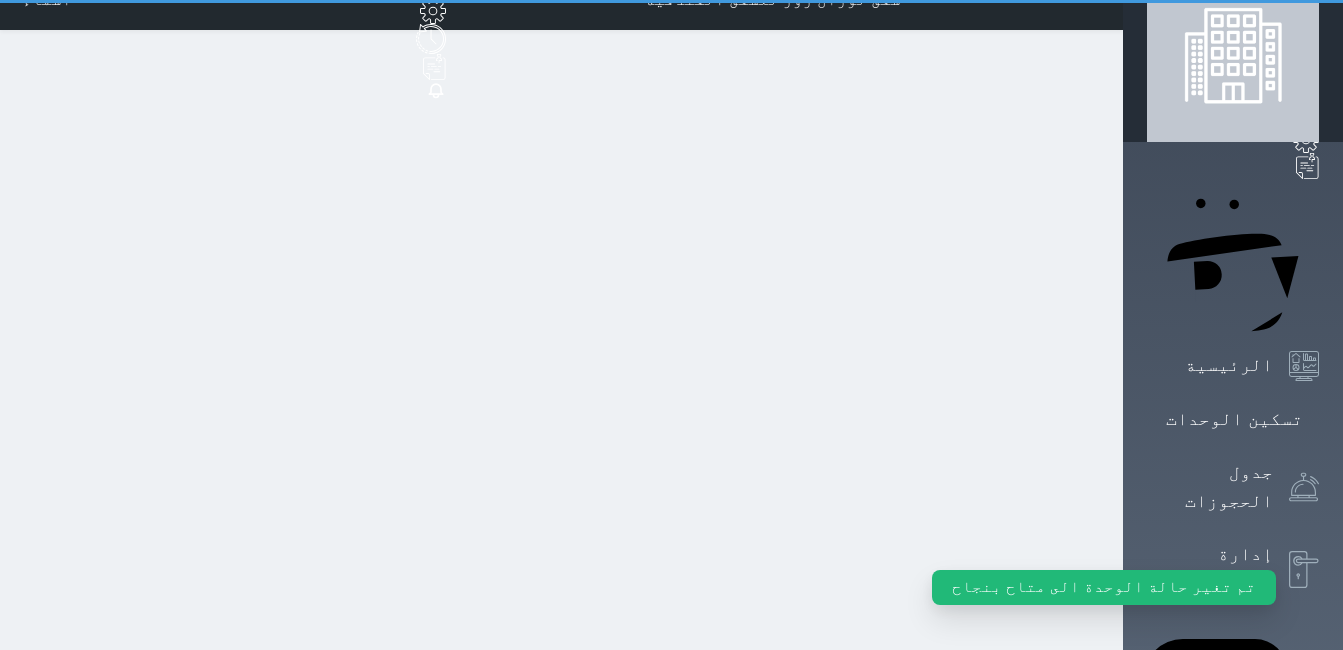 scroll, scrollTop: 0, scrollLeft: 0, axis: both 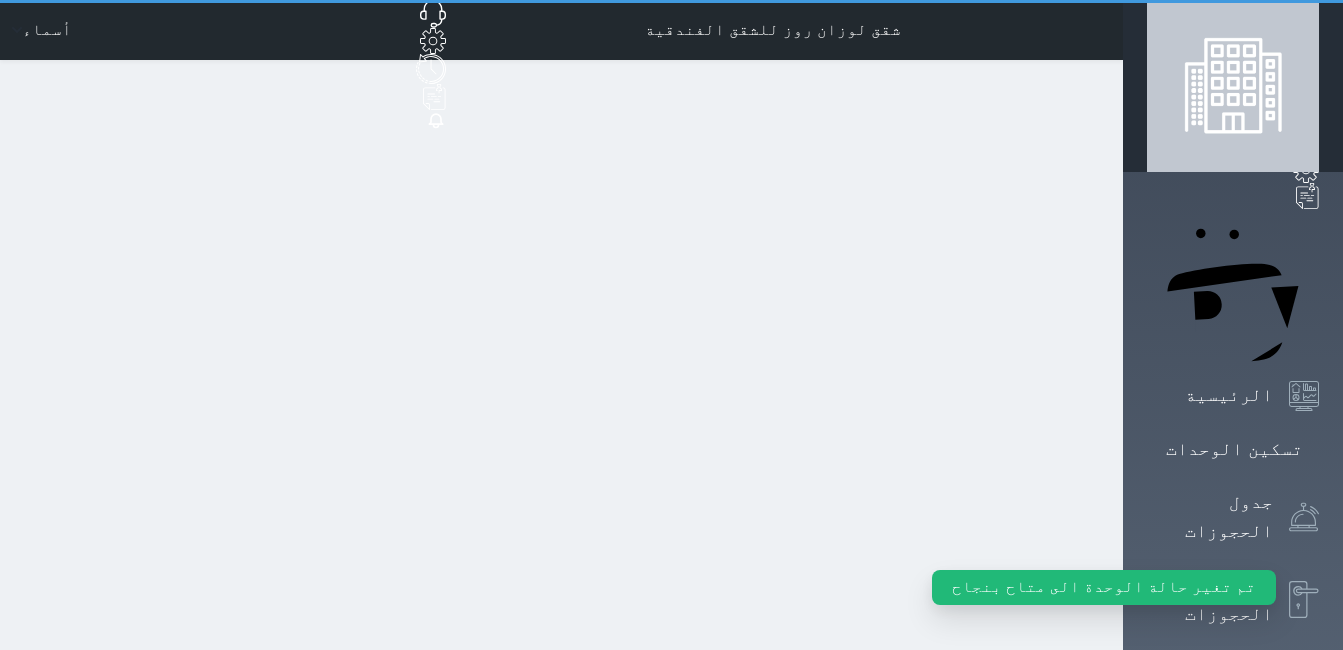 select on "1" 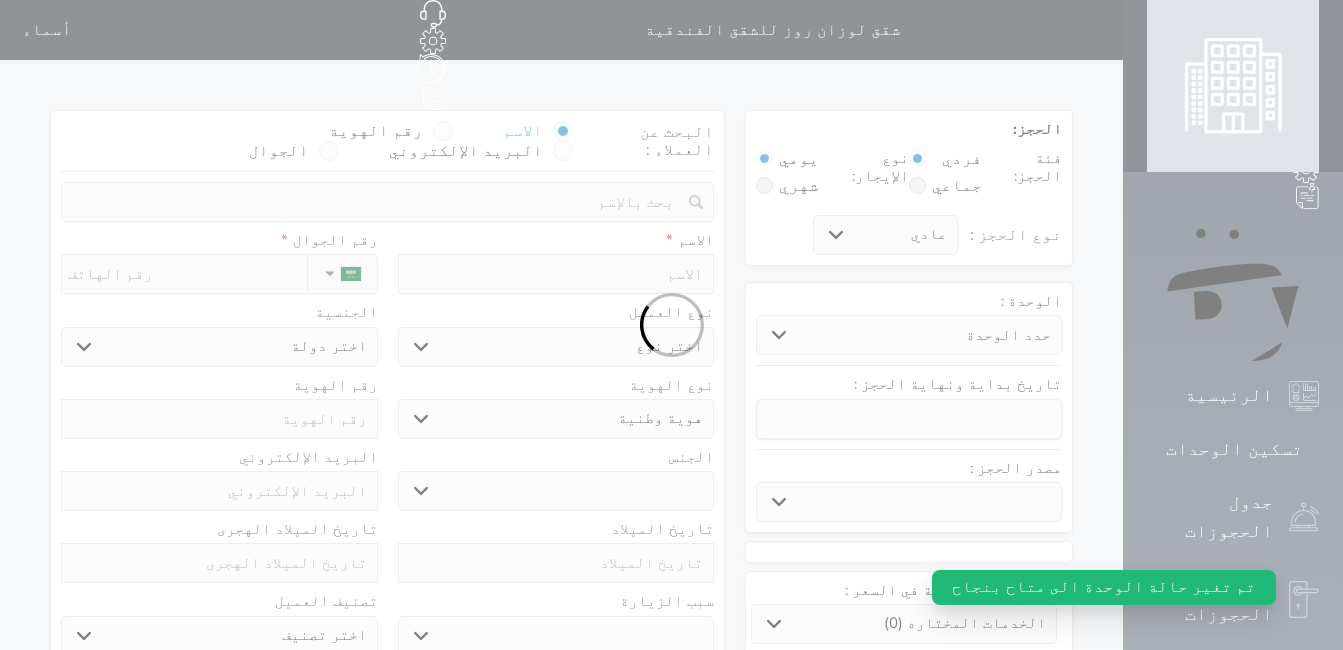 select 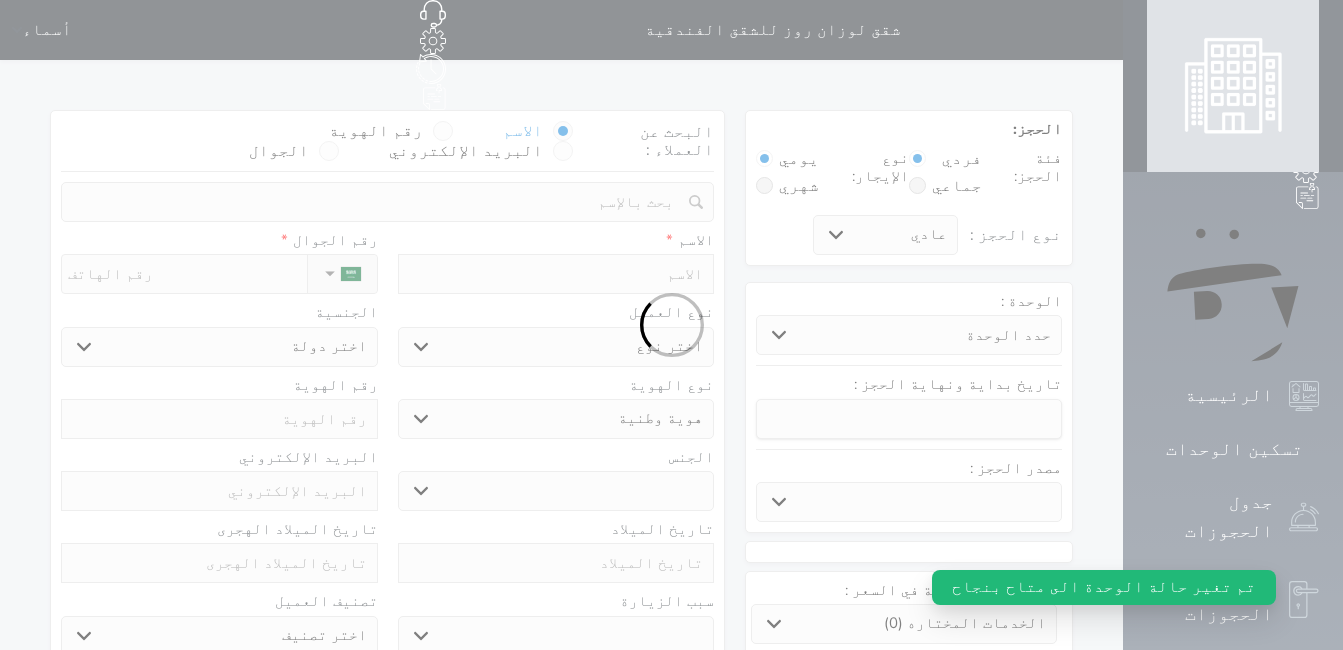 select on "29199" 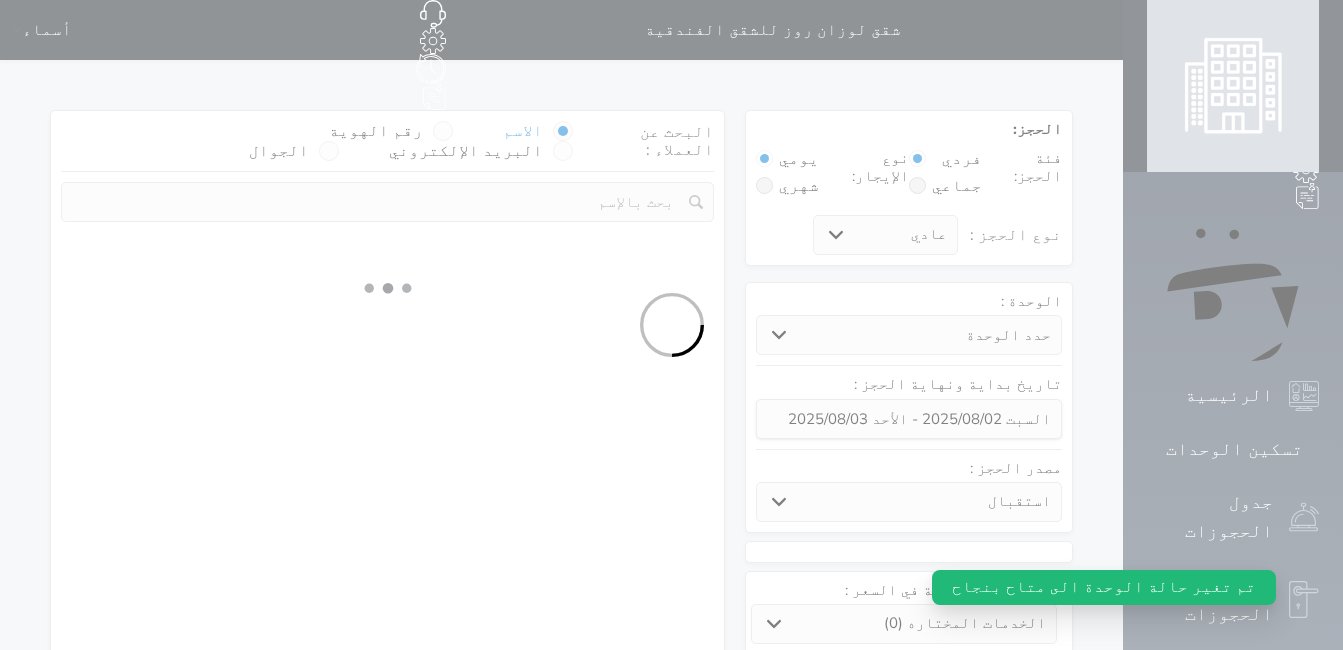 select 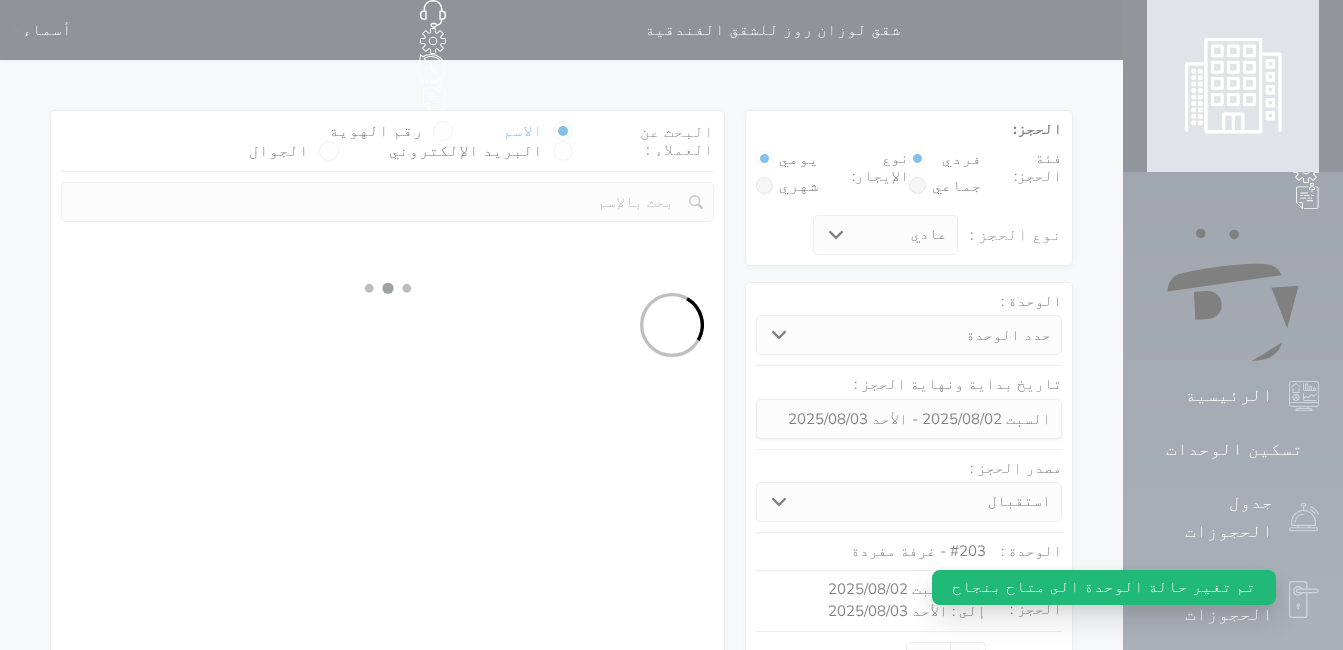 select on "1" 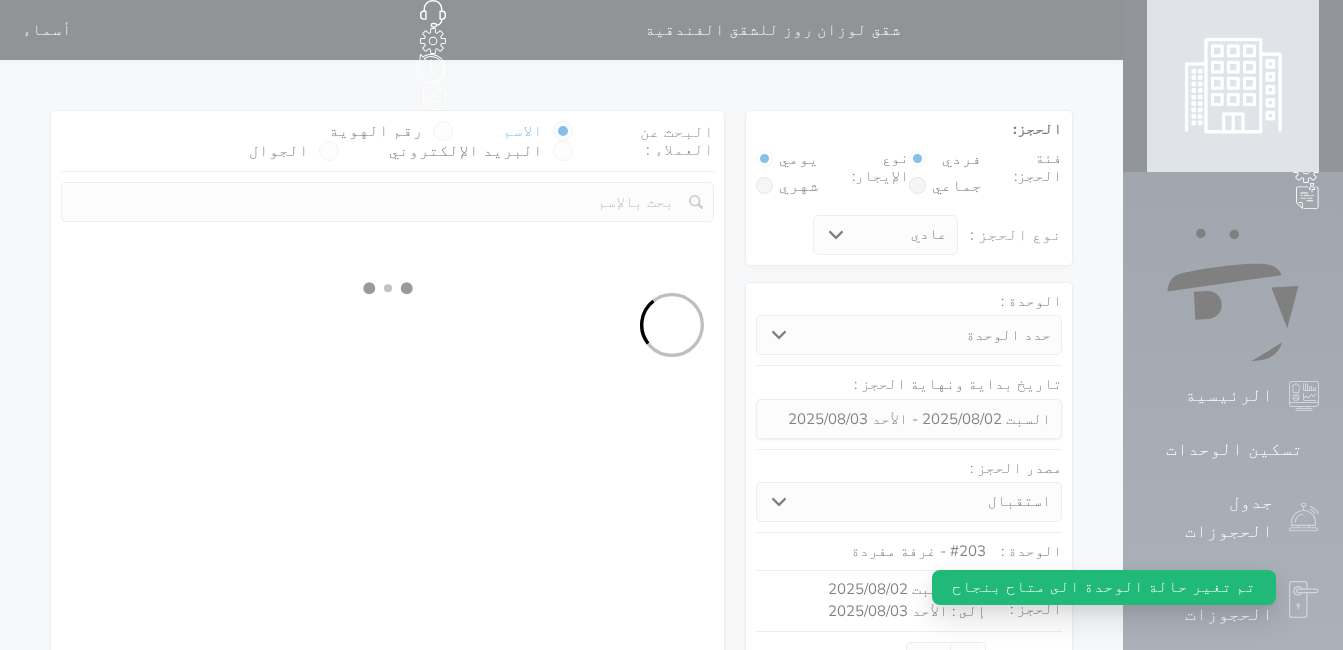 select on "113" 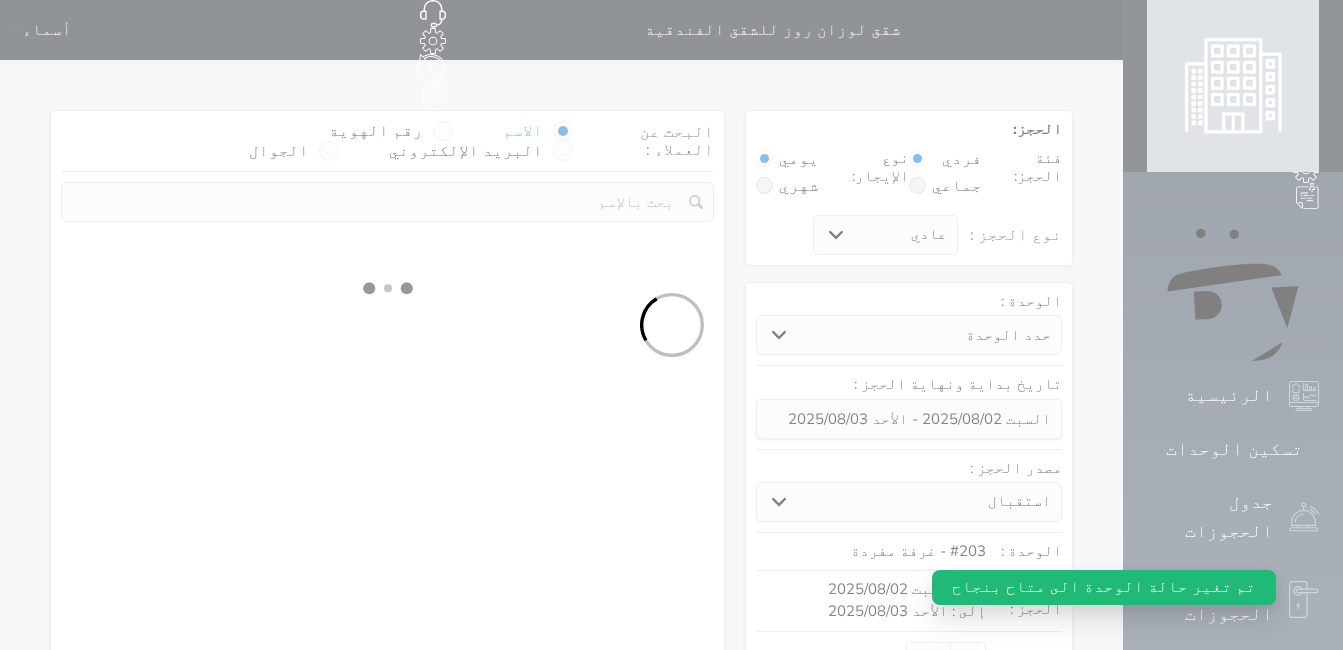 select on "1" 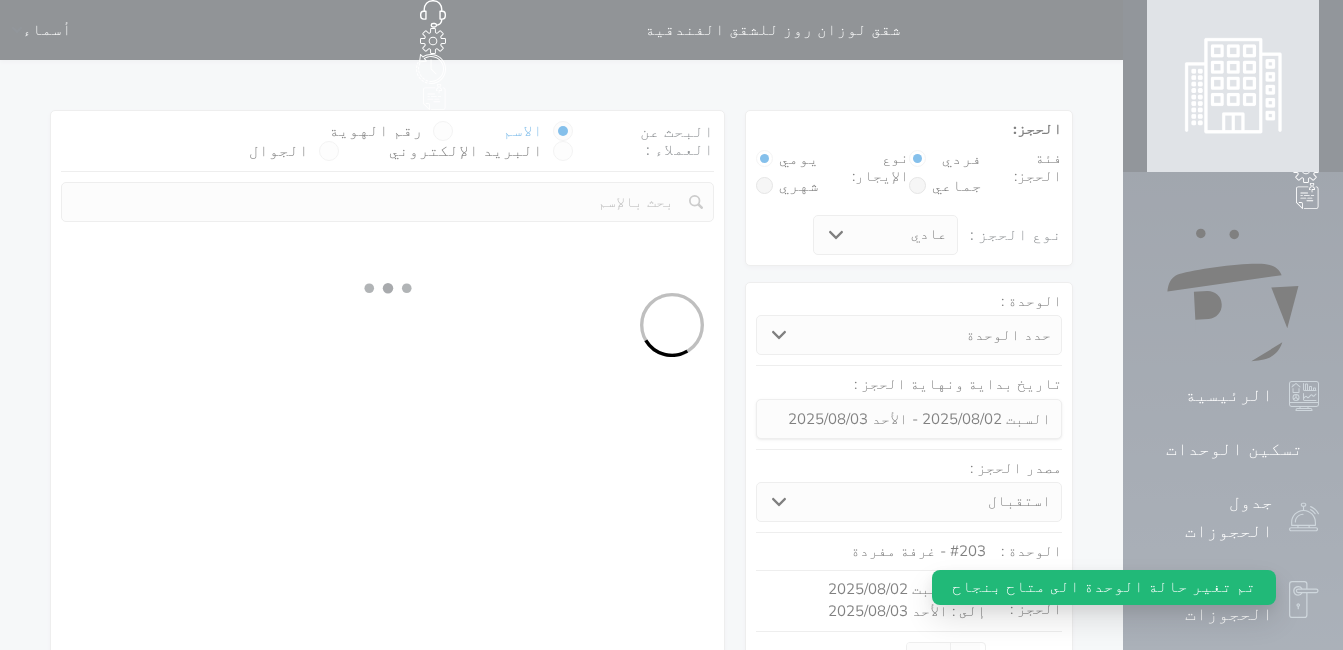 select 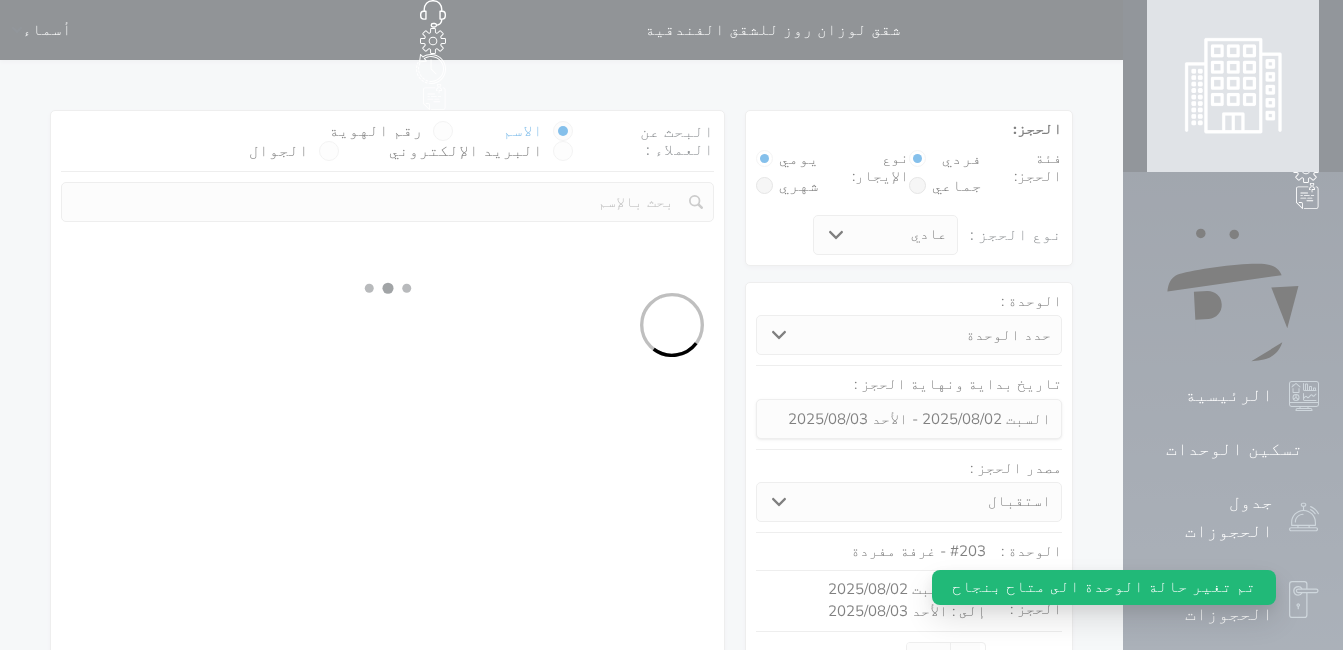 select on "7" 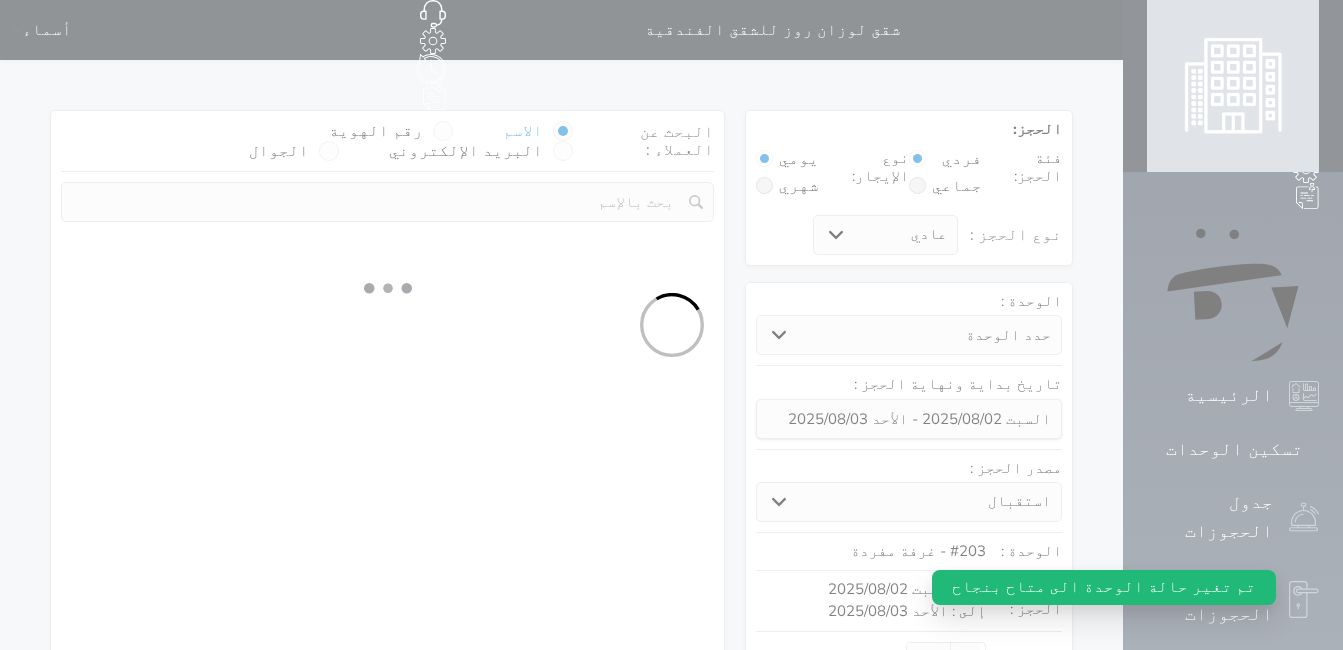 select 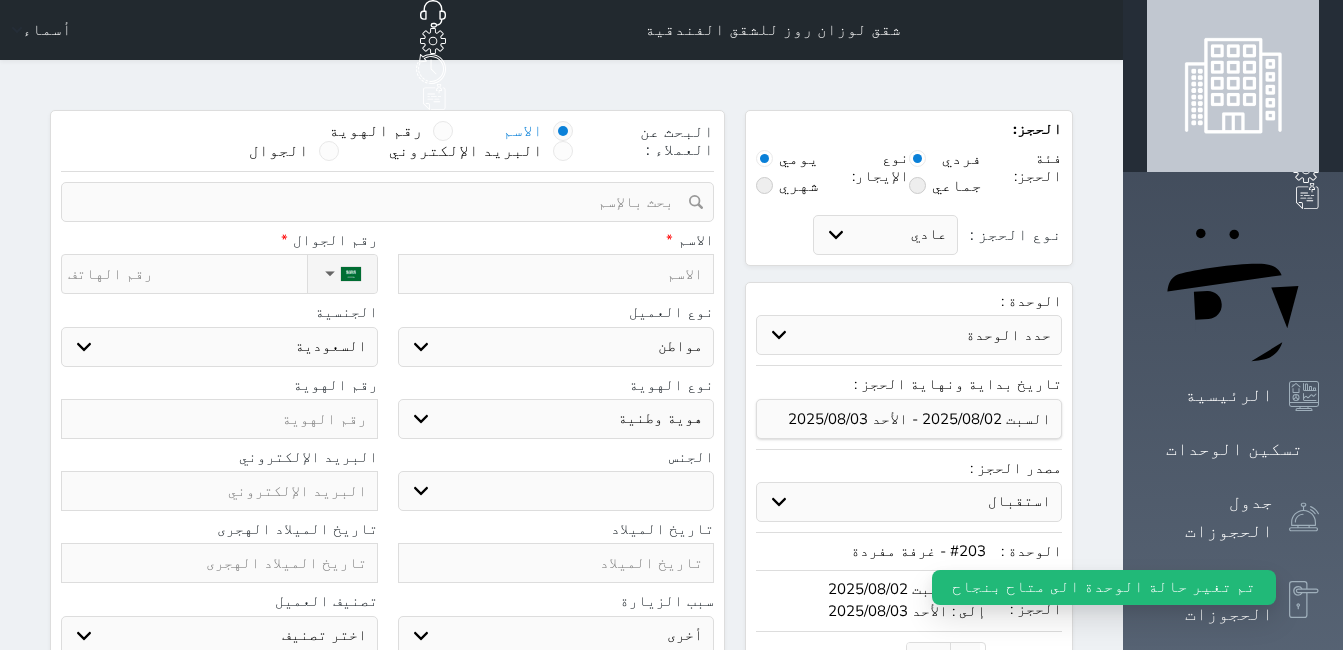 select 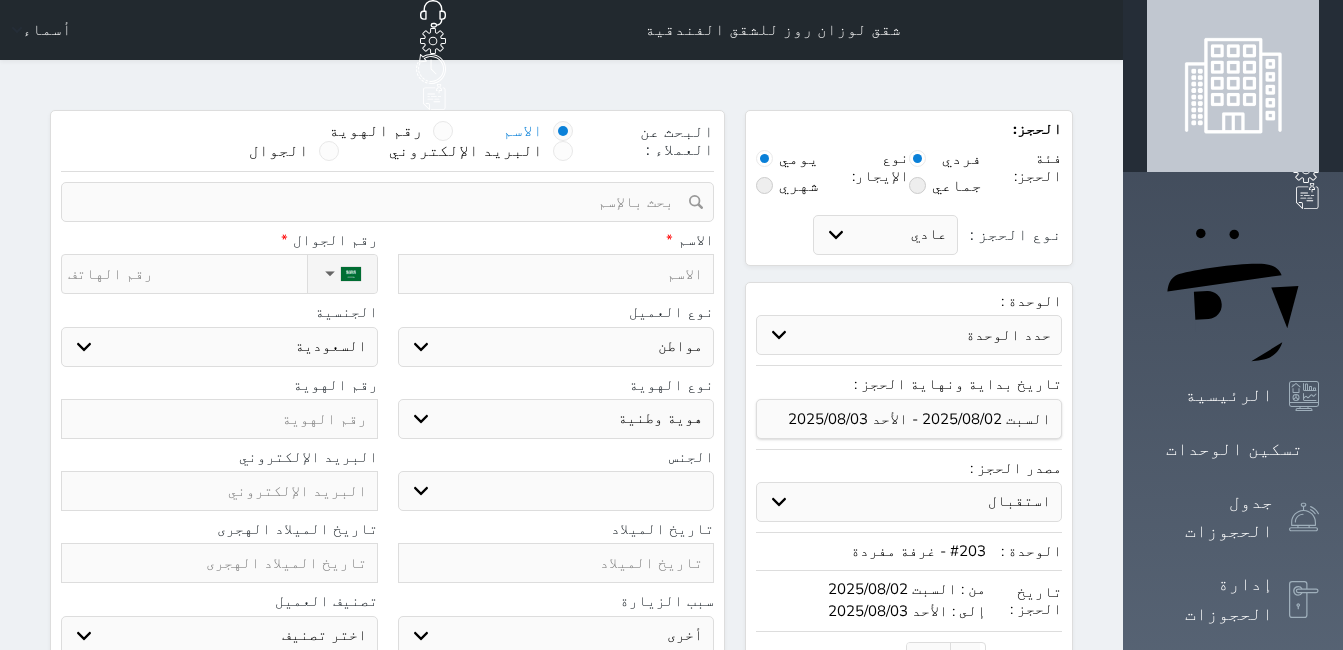 paste on "1081439364" 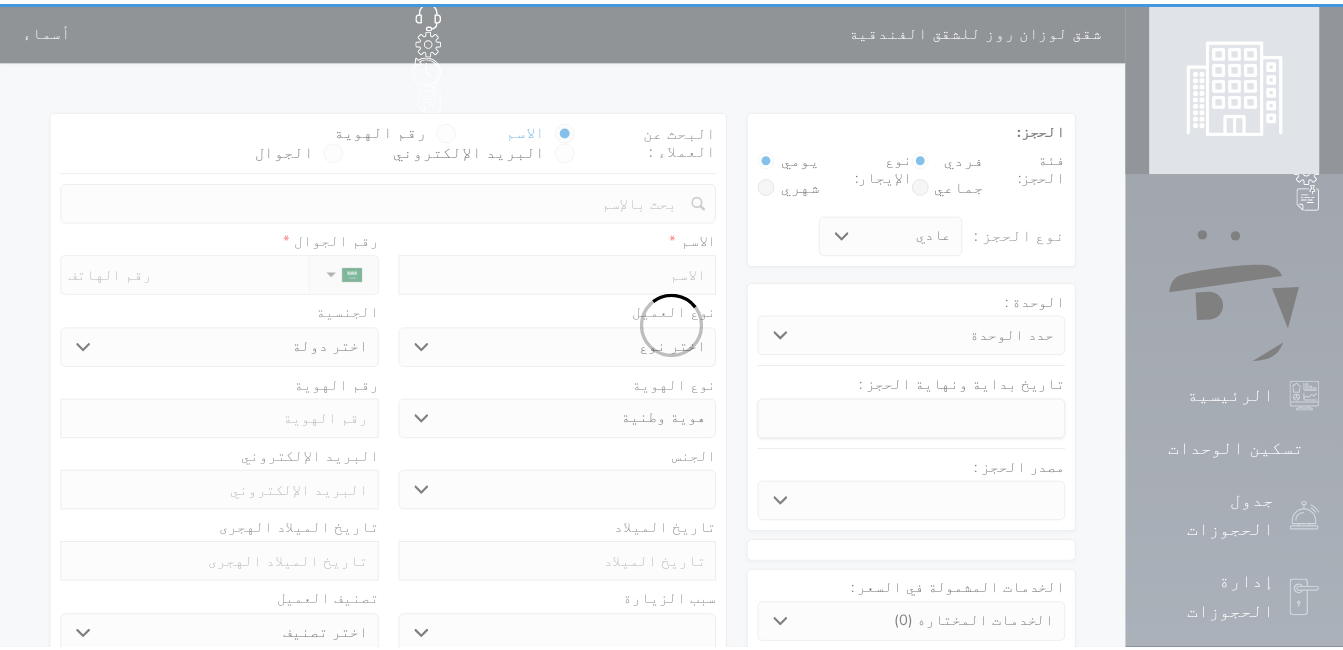 scroll, scrollTop: 0, scrollLeft: 0, axis: both 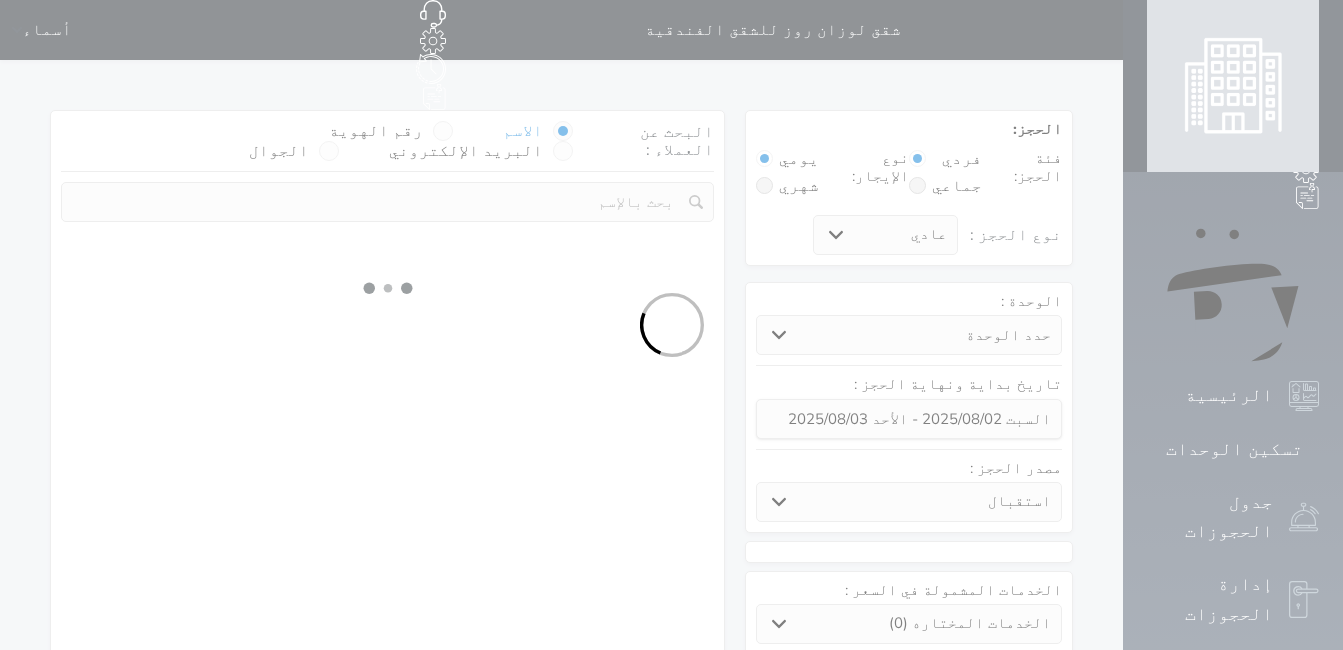 select 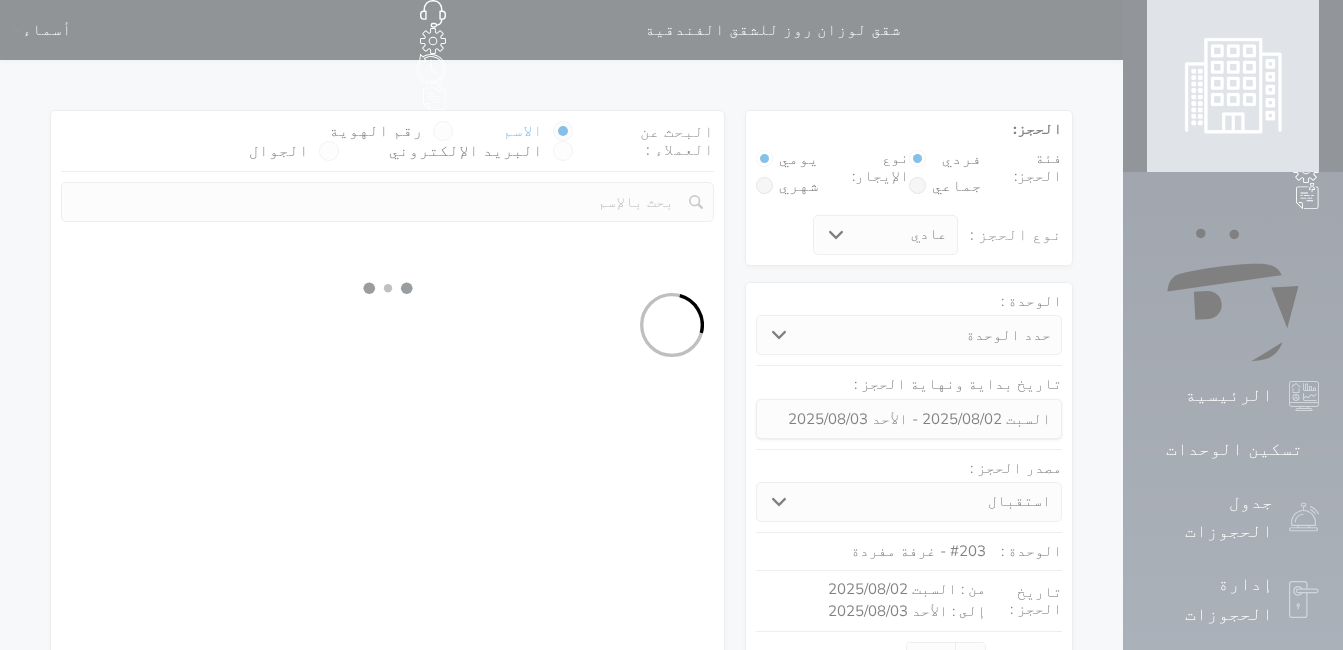 select on "1" 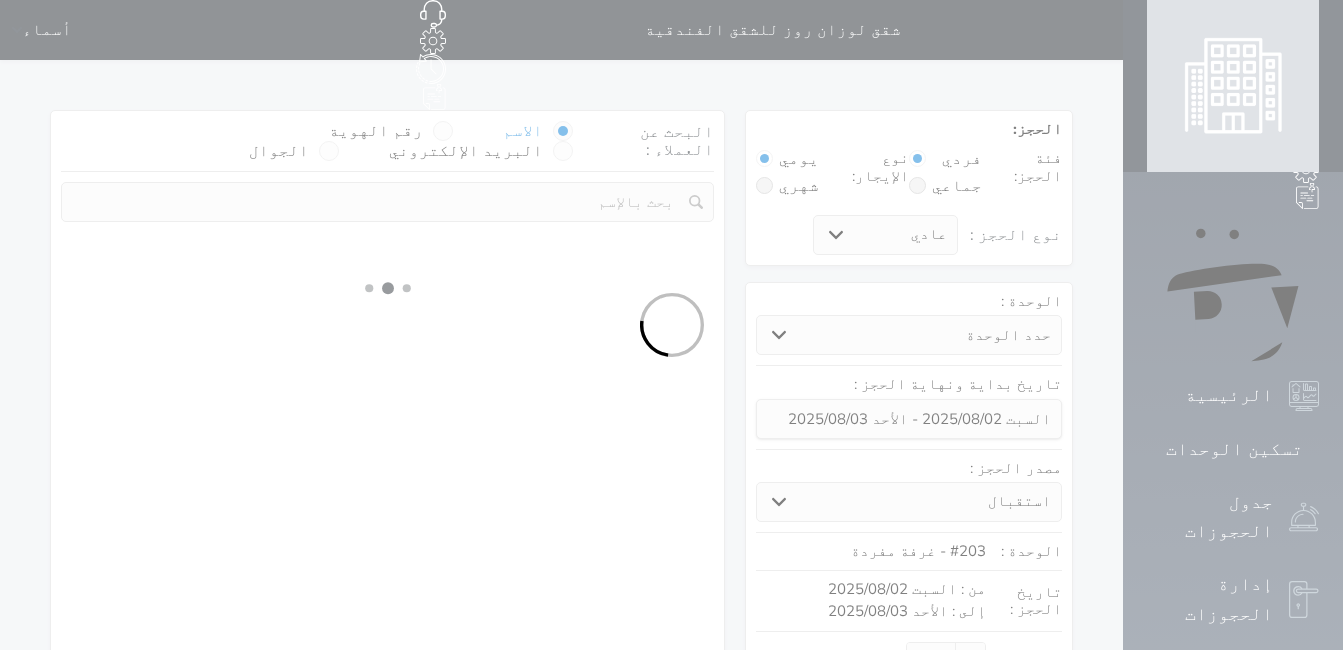 select on "113" 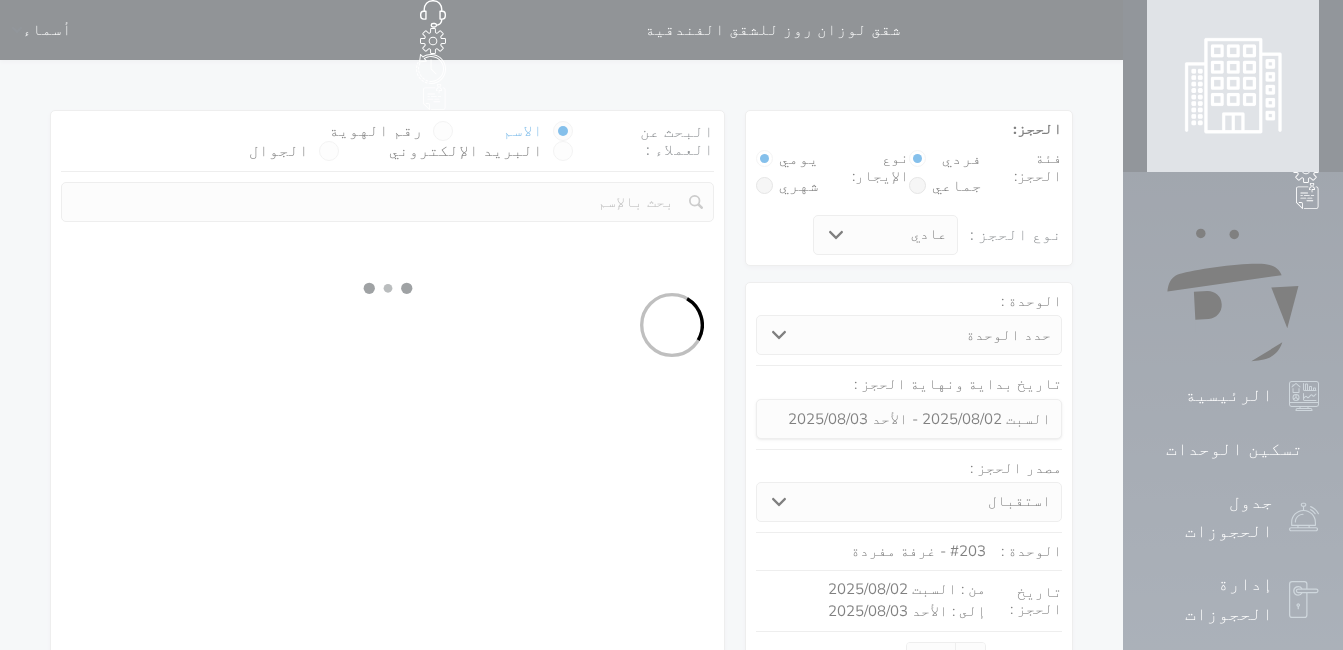 select on "1" 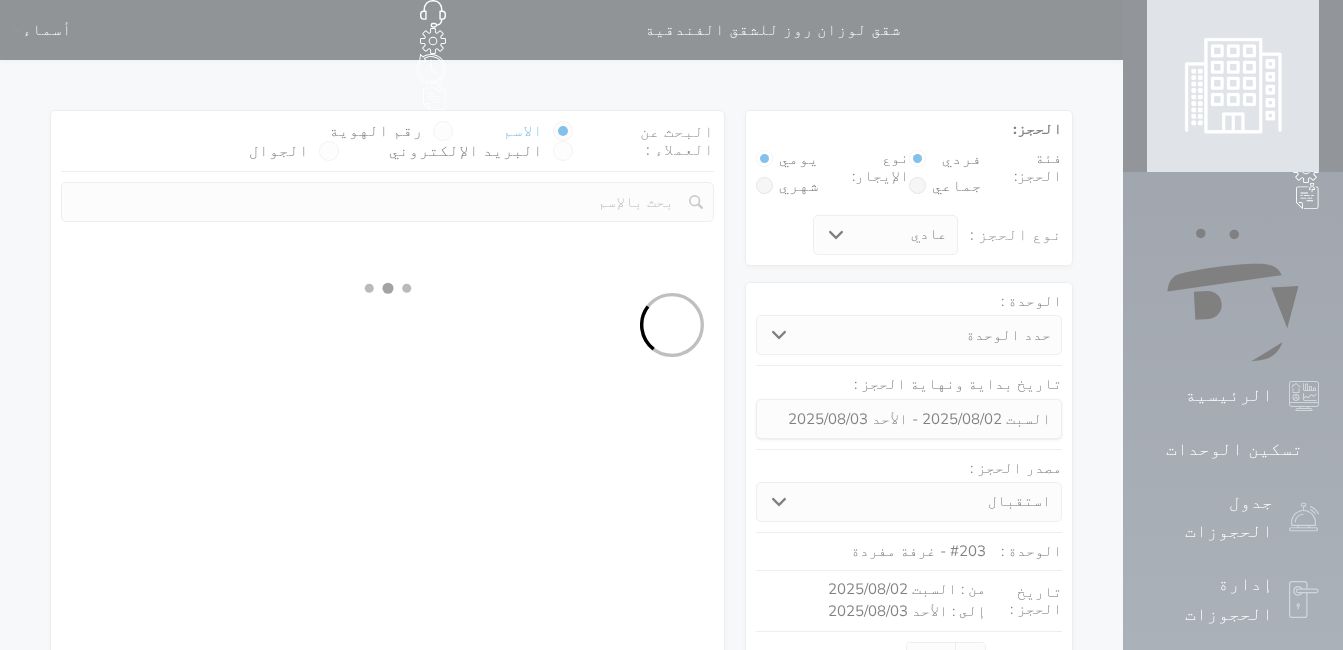select 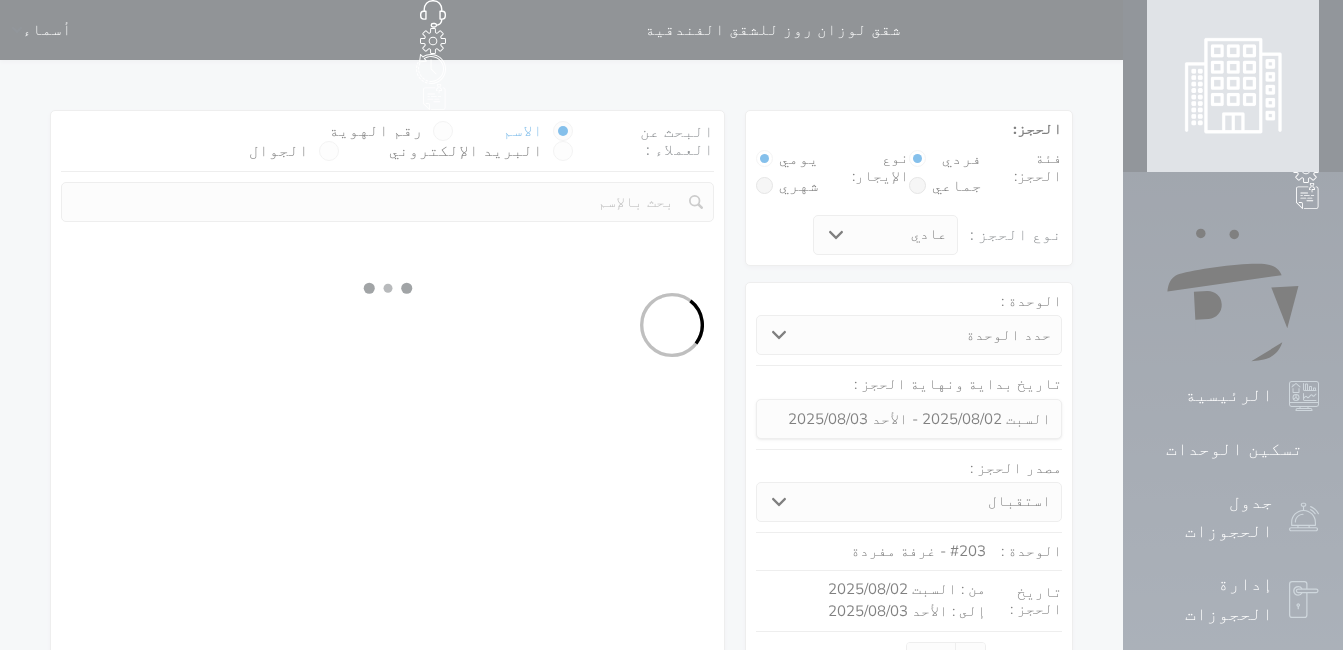 select on "7" 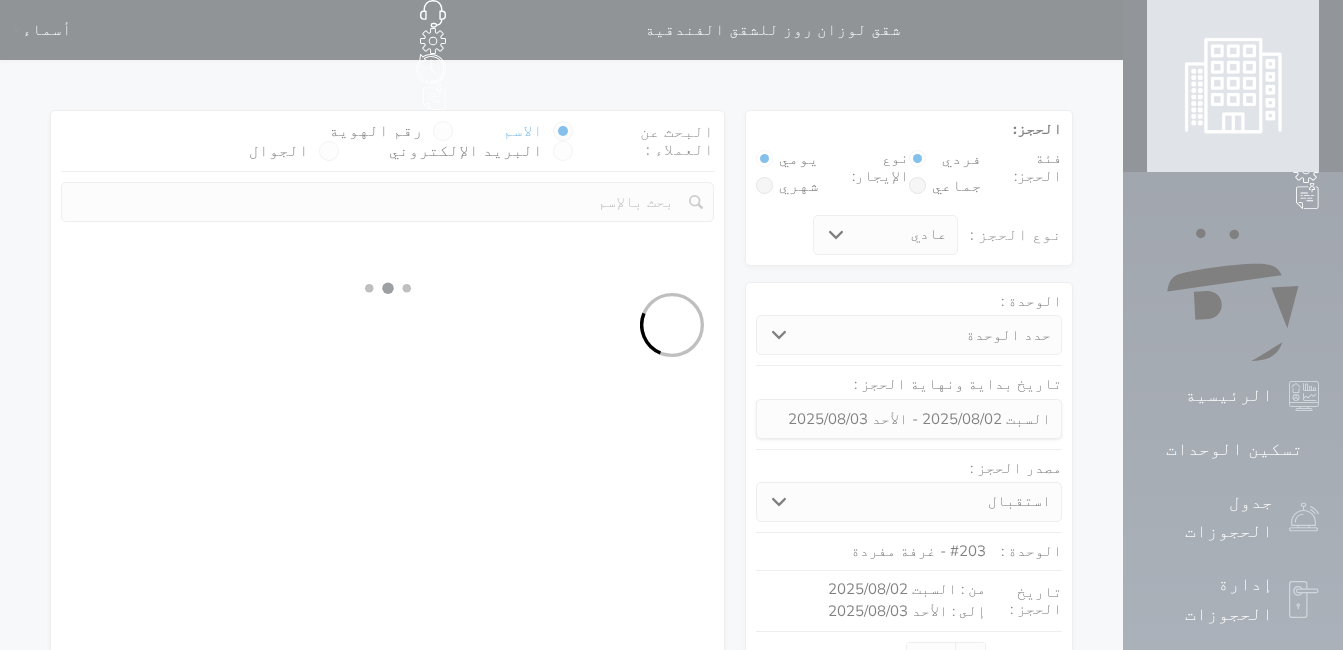 select 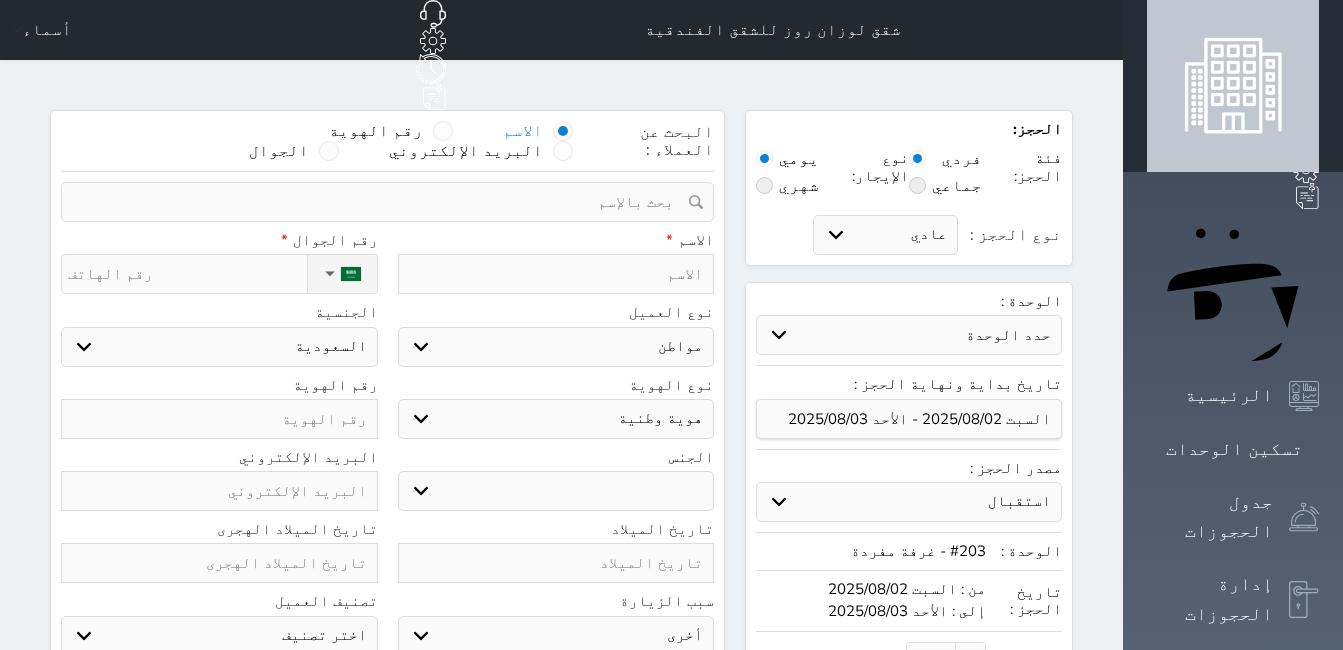 select 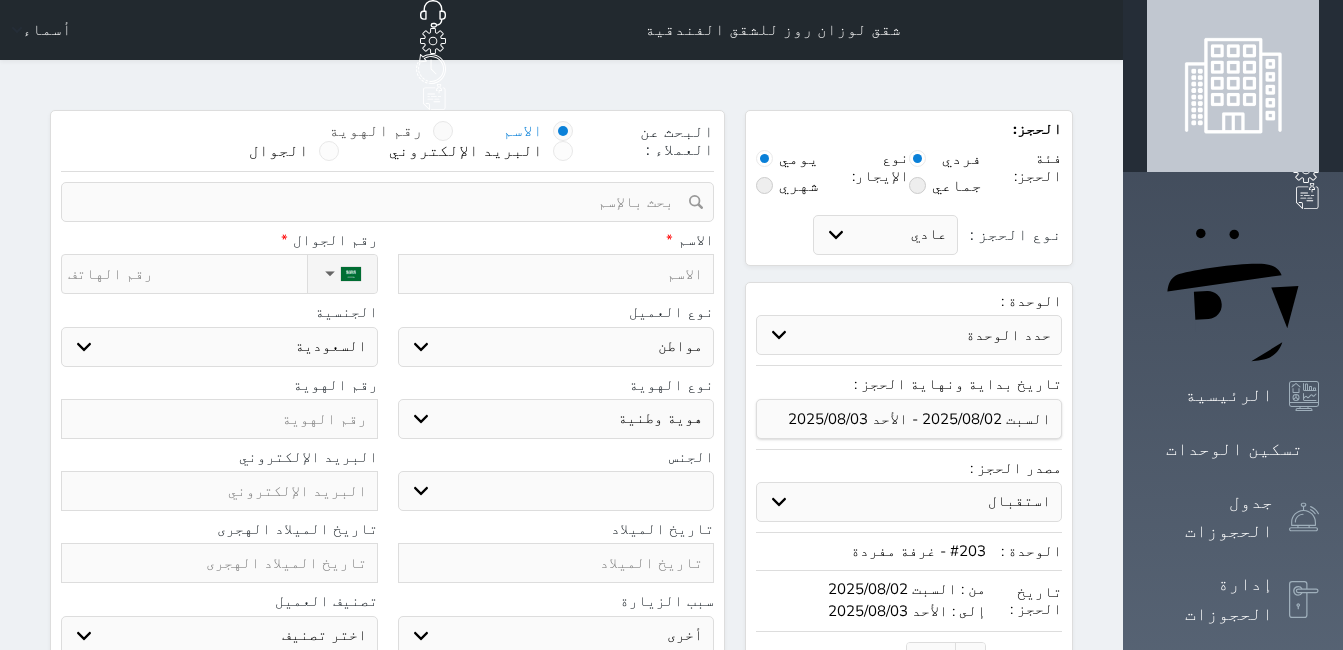 click at bounding box center (443, 131) 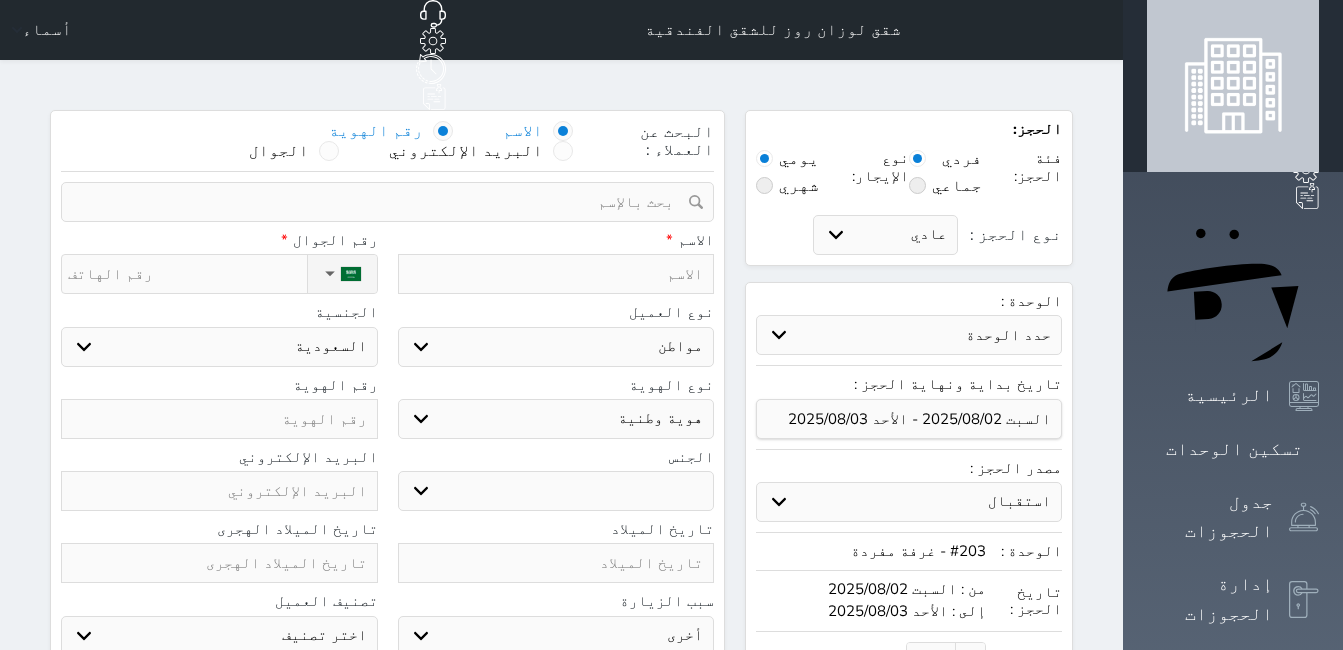 select 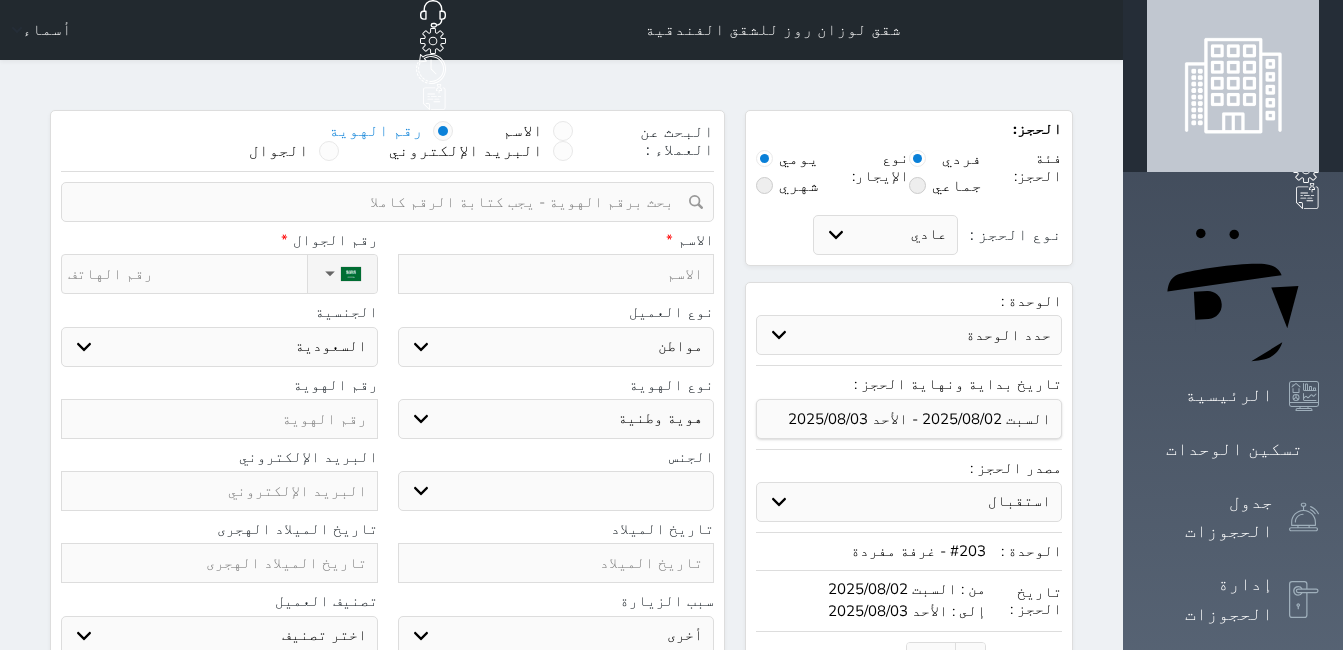 click at bounding box center [380, 202] 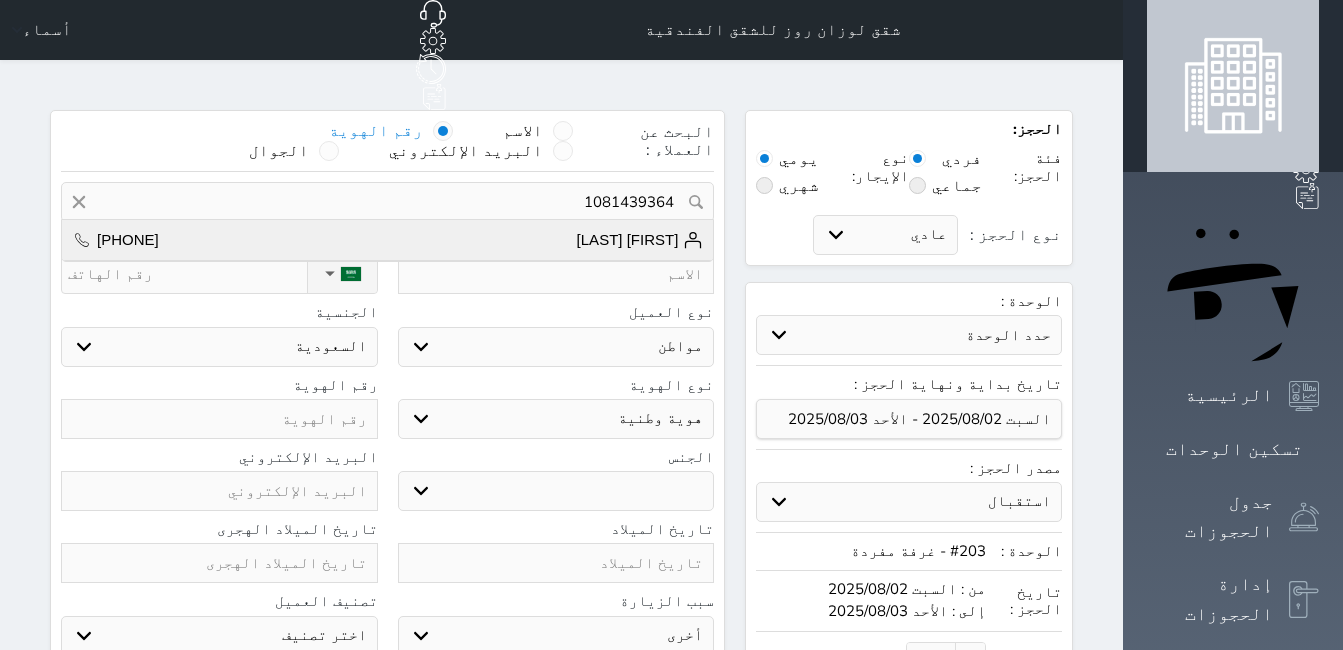 click on "[FIRST] [LAST]   [PHONE]" at bounding box center [387, 240] 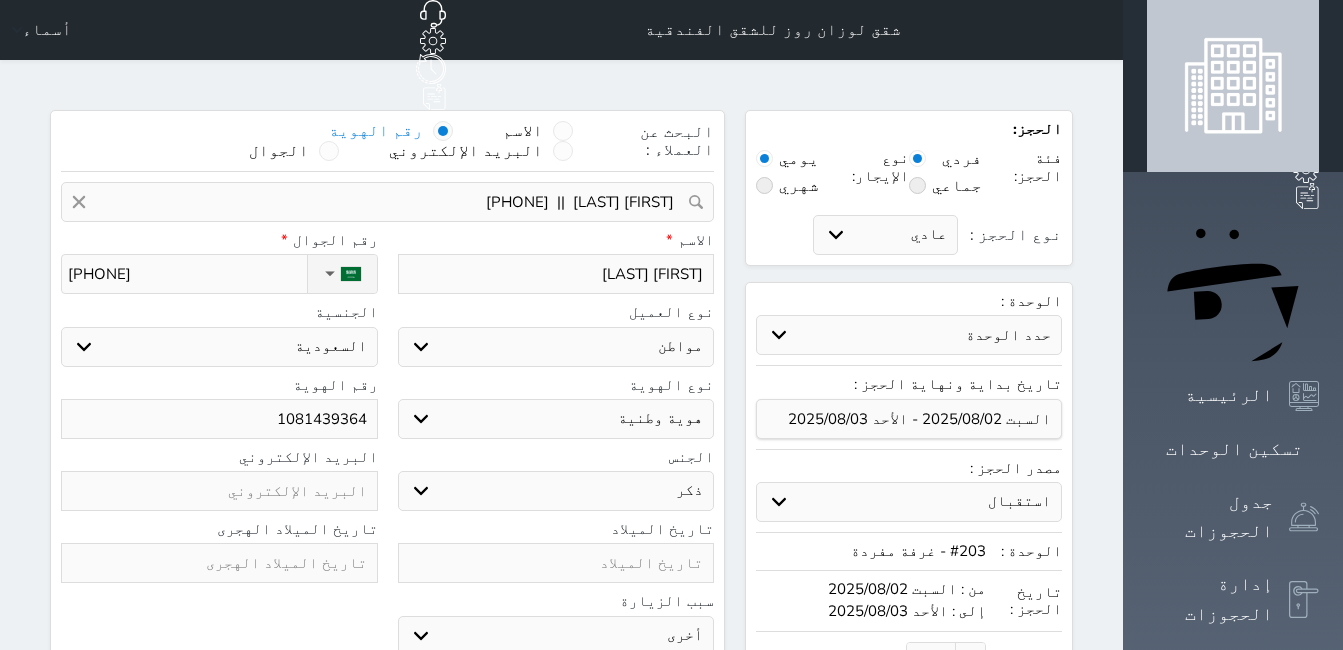 select 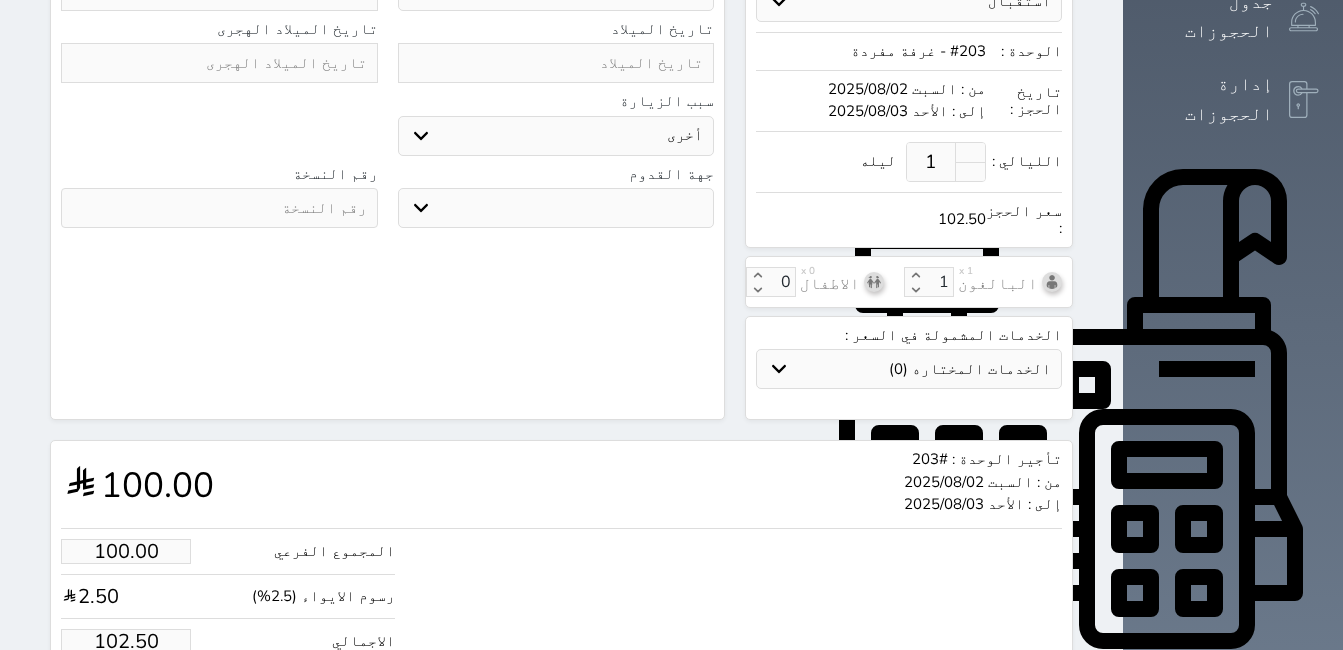 scroll, scrollTop: 539, scrollLeft: 0, axis: vertical 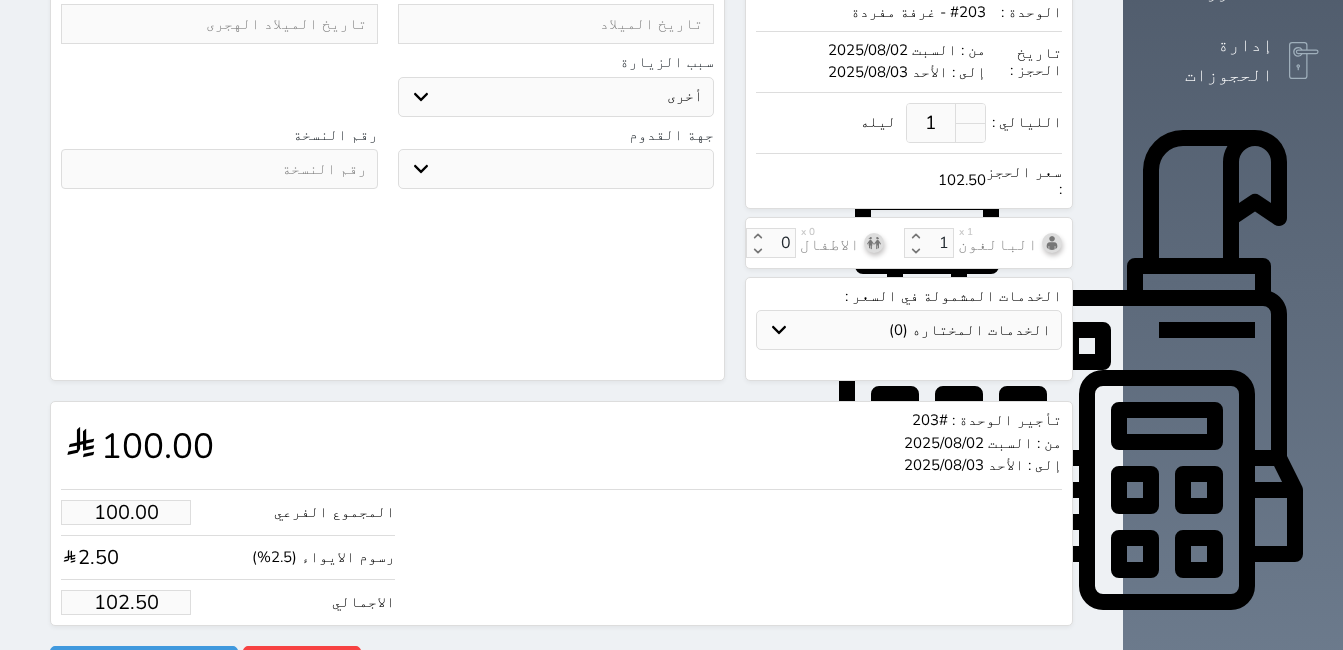 click on "102.50" at bounding box center (126, 602) 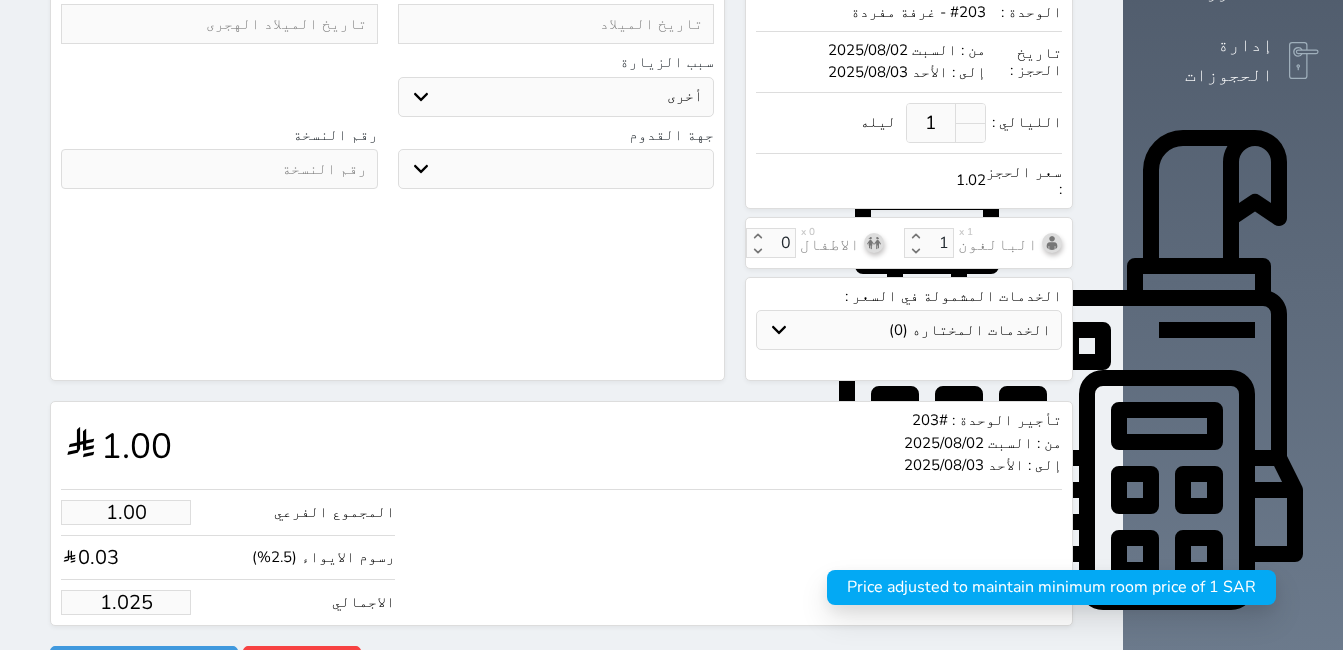 type on "1.02" 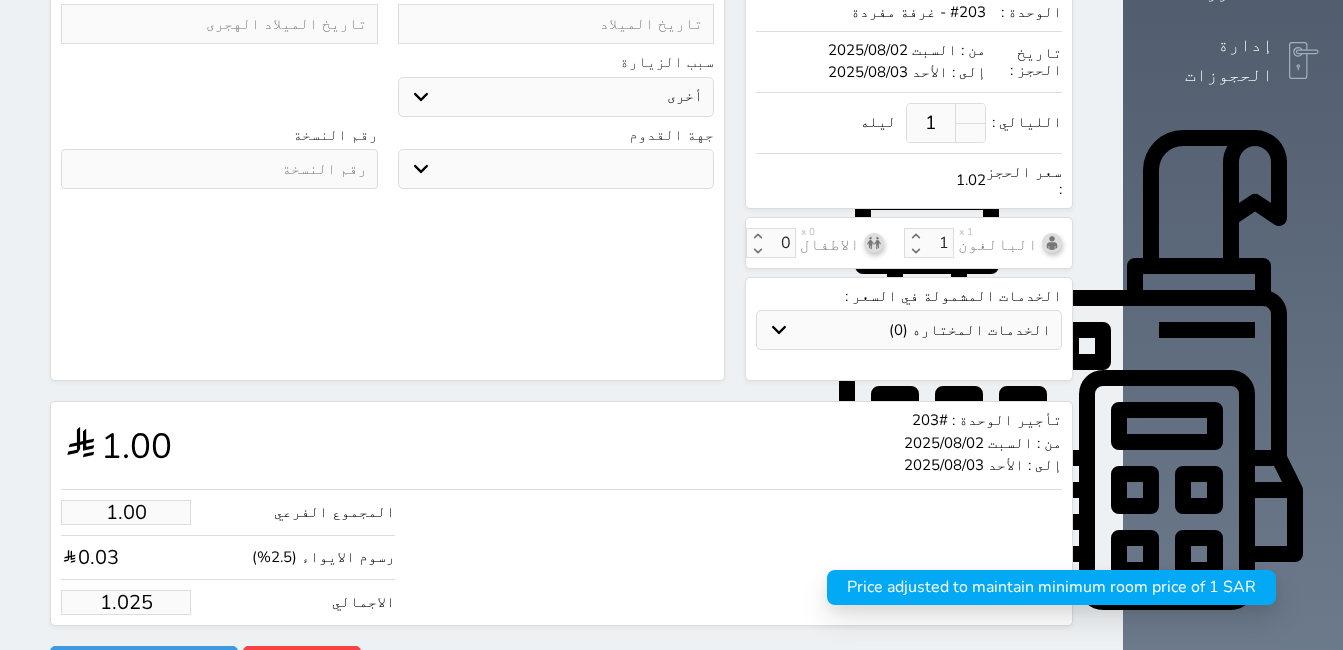 select 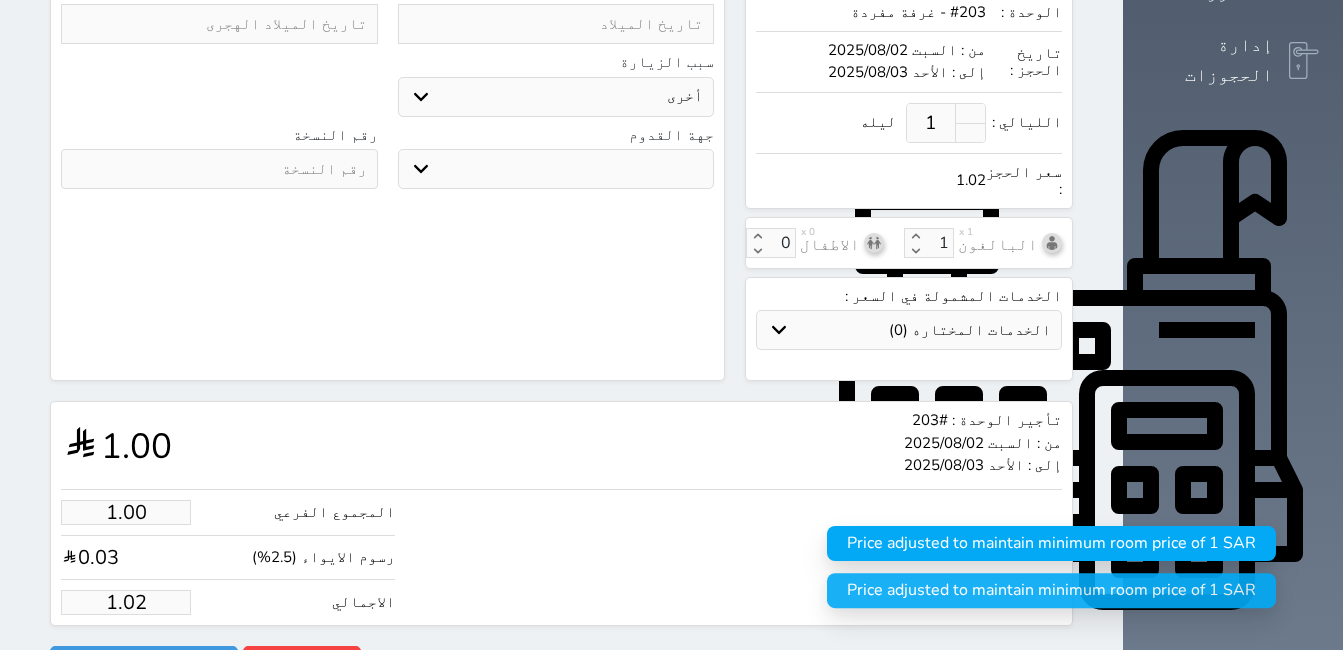 type on "1.0" 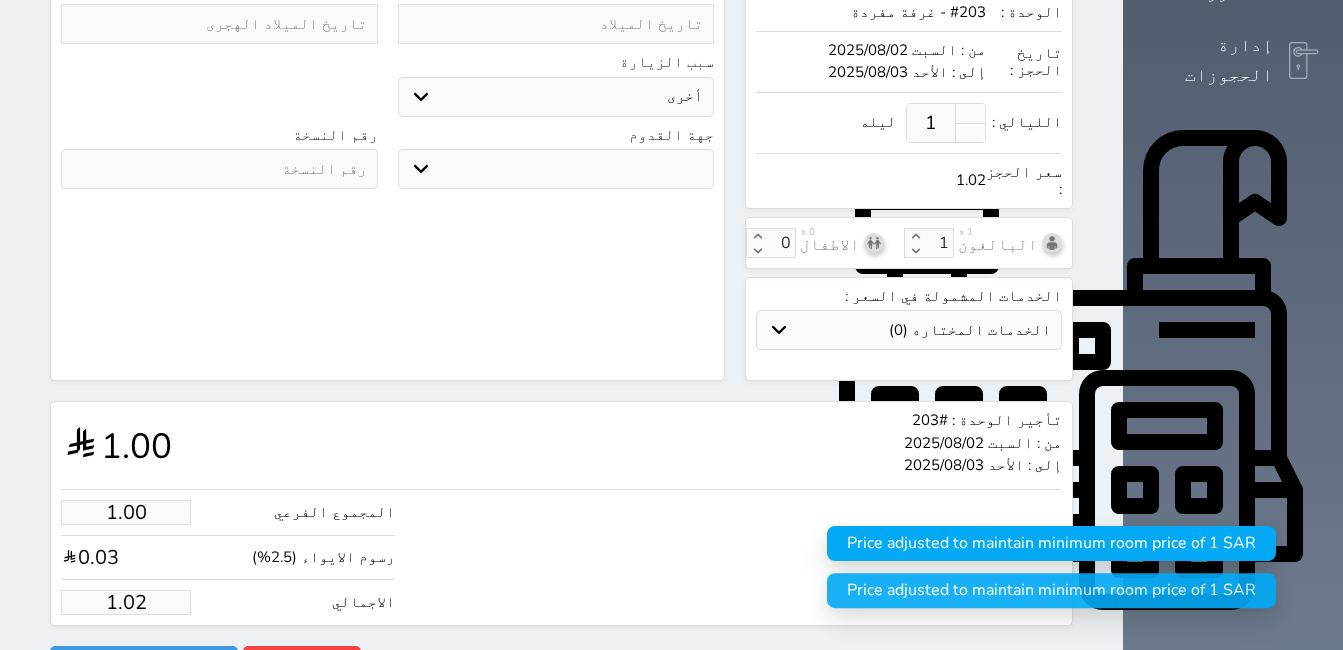 select 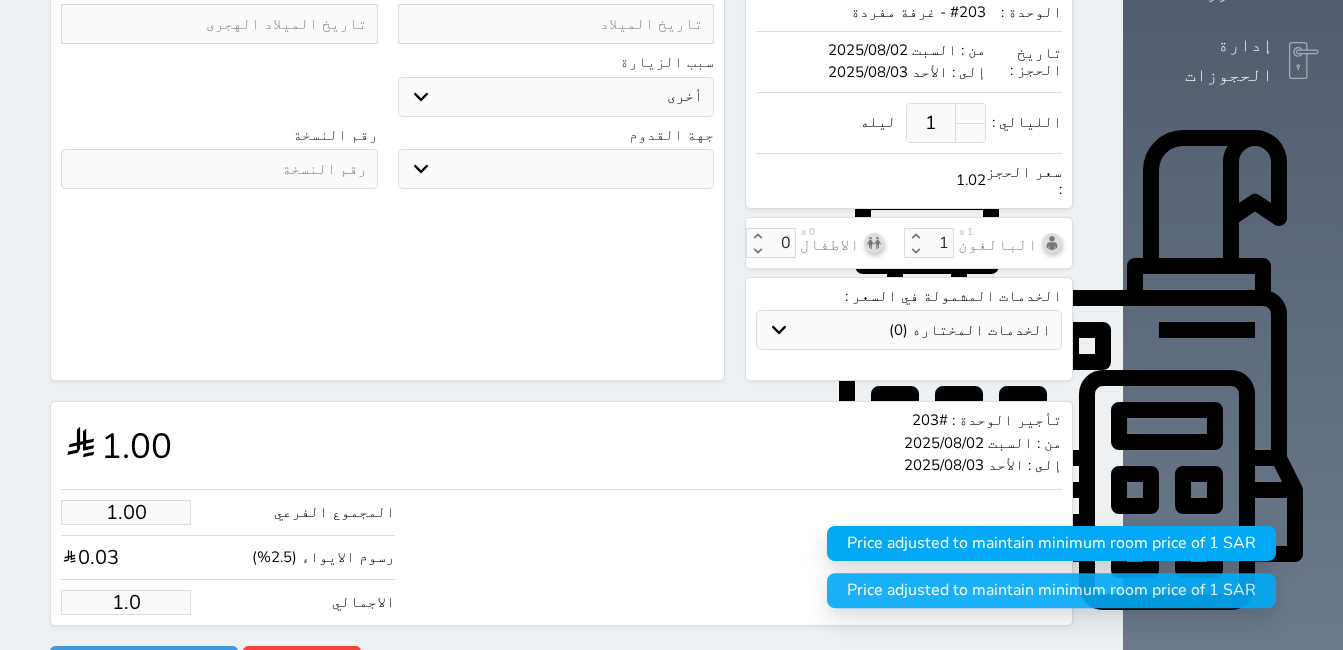 type on "1." 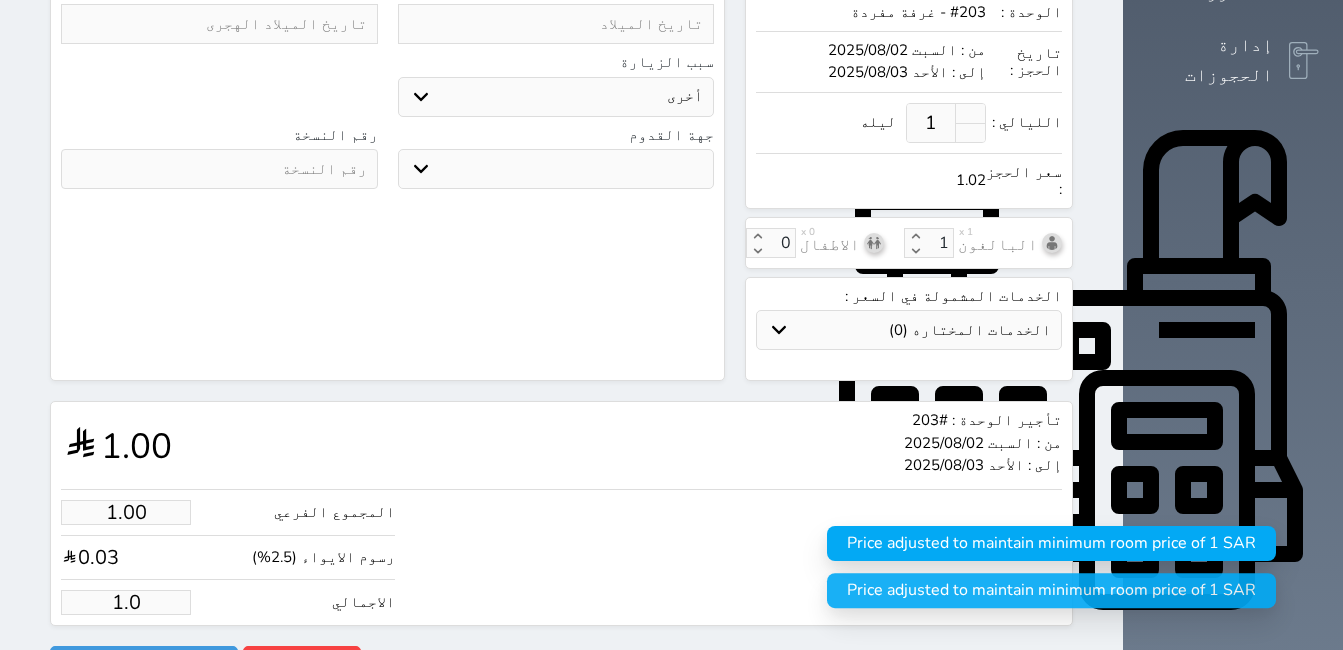 select 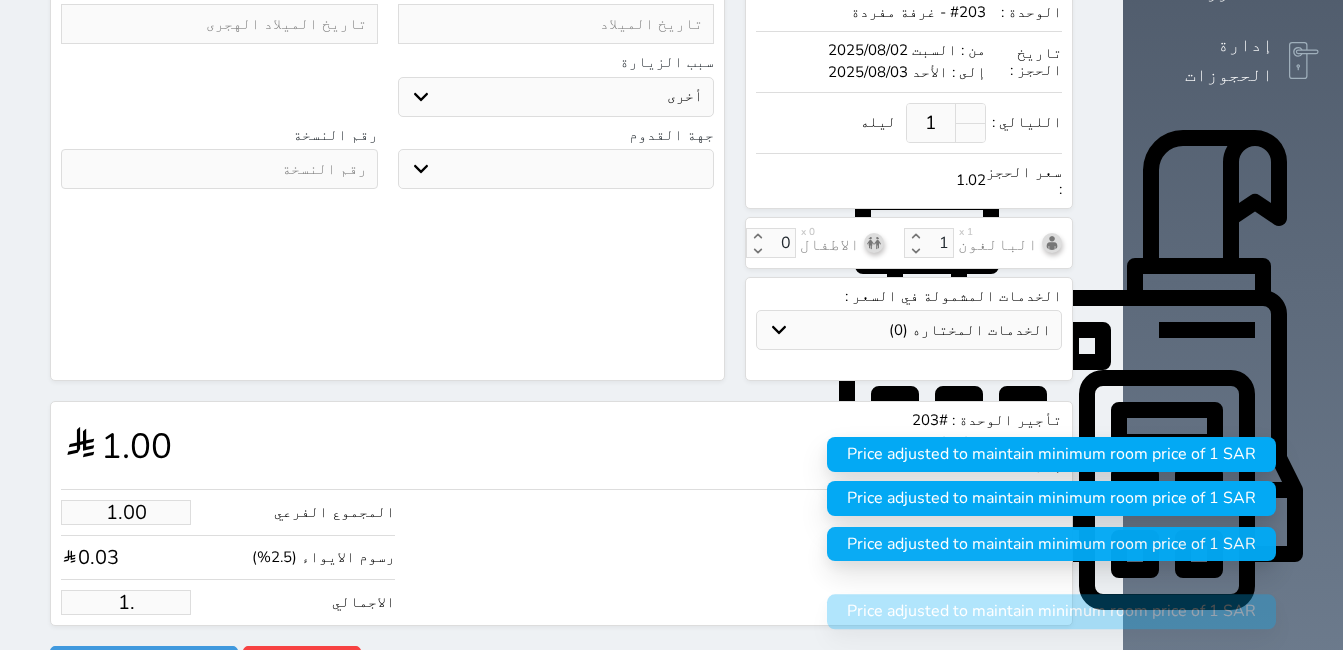 type on "1" 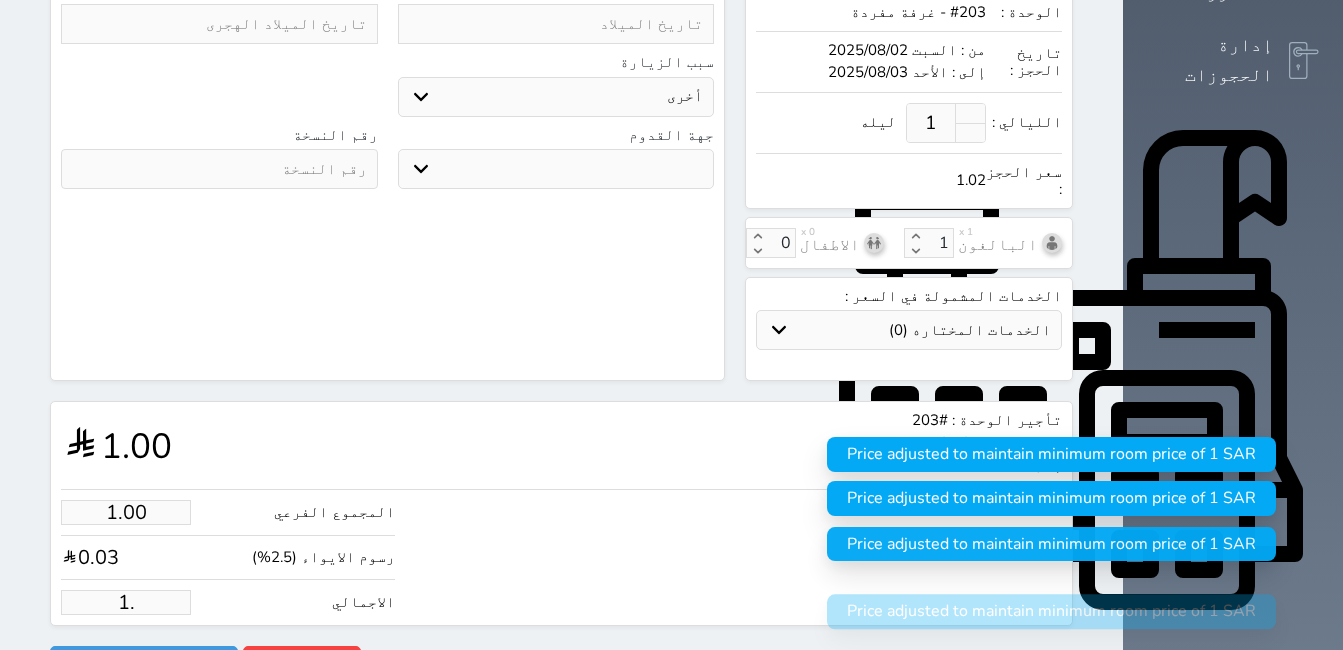 select 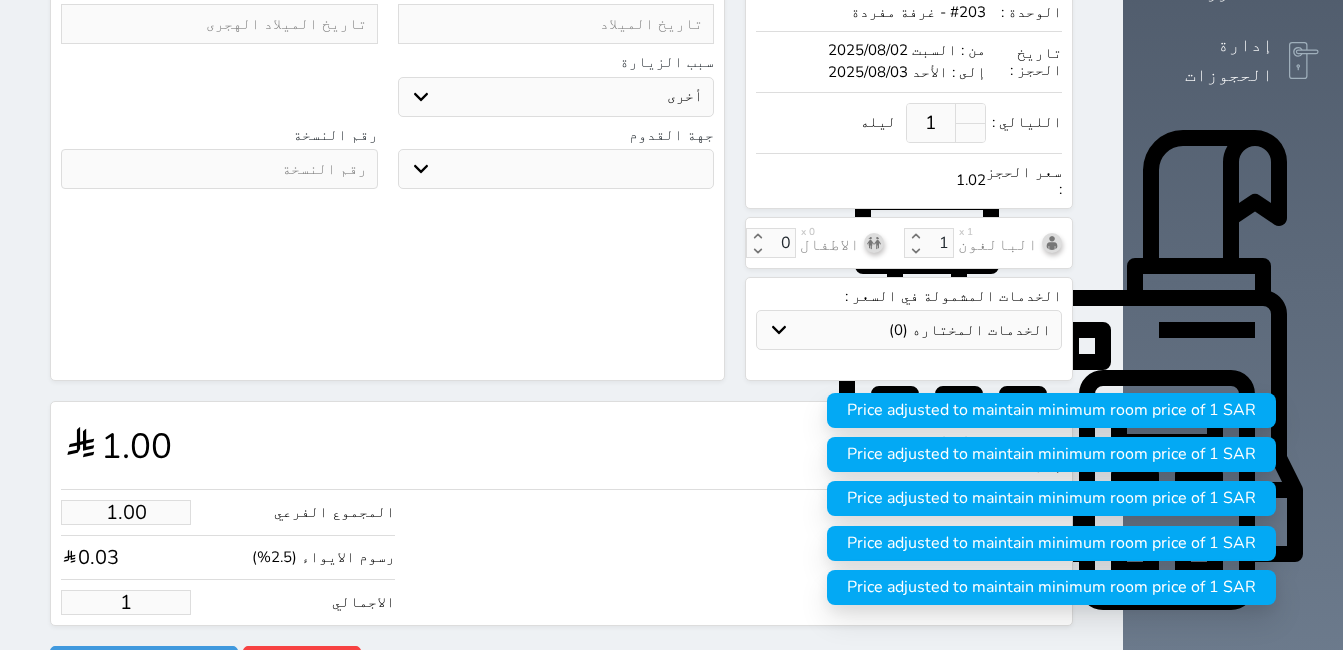 type 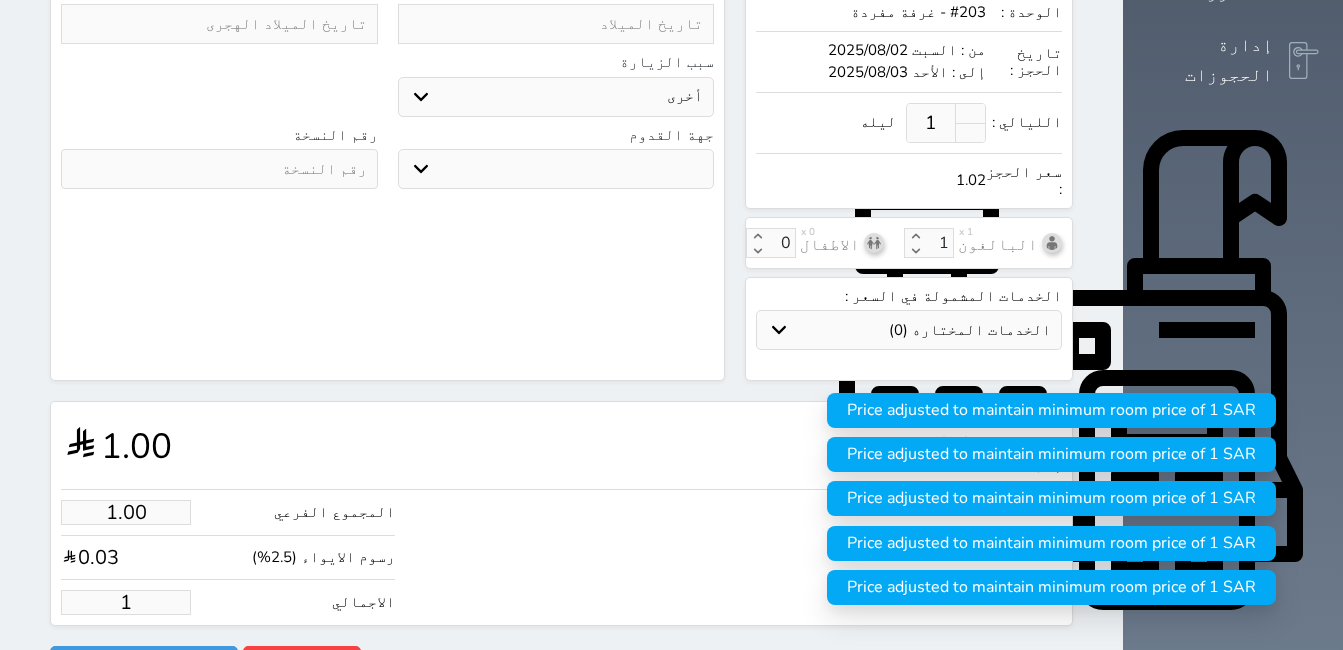 select 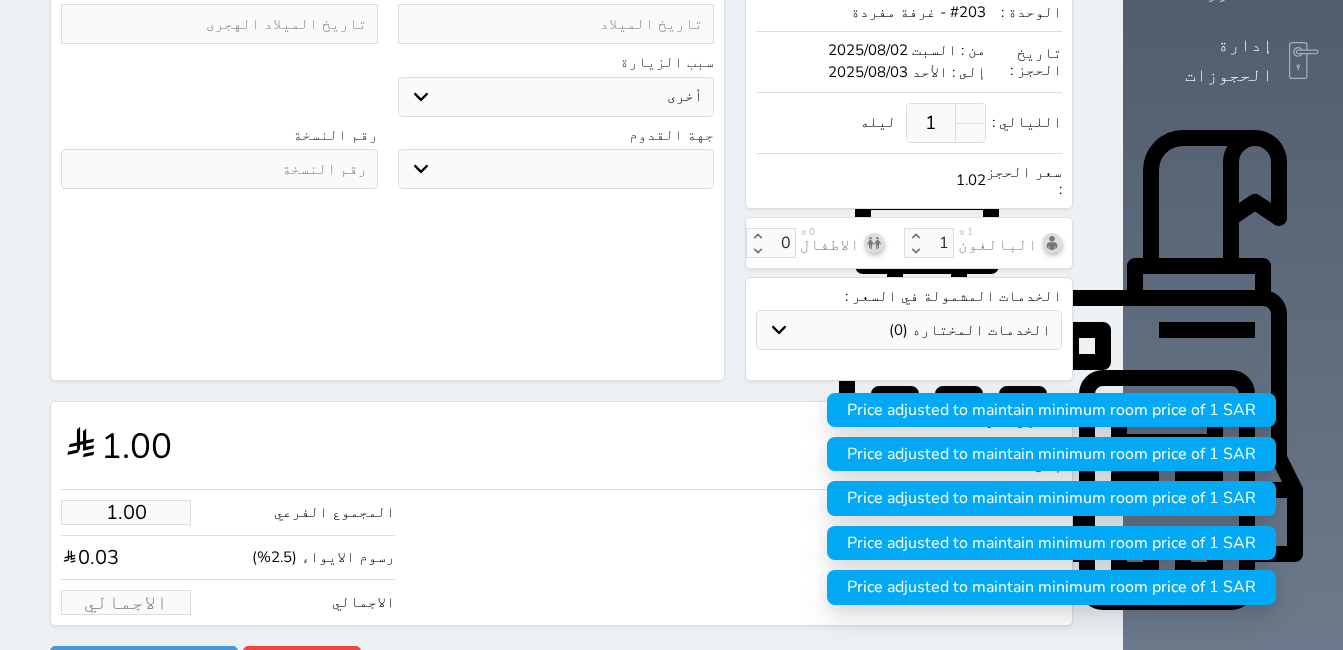type on "1" 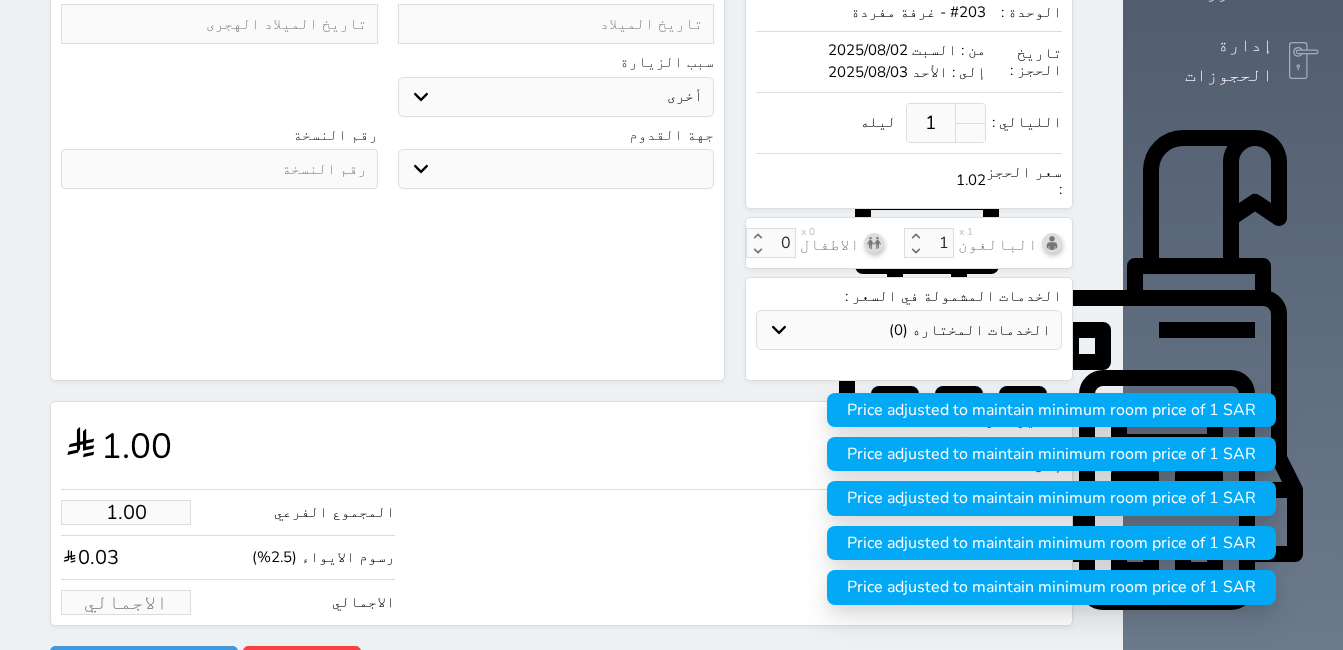 select 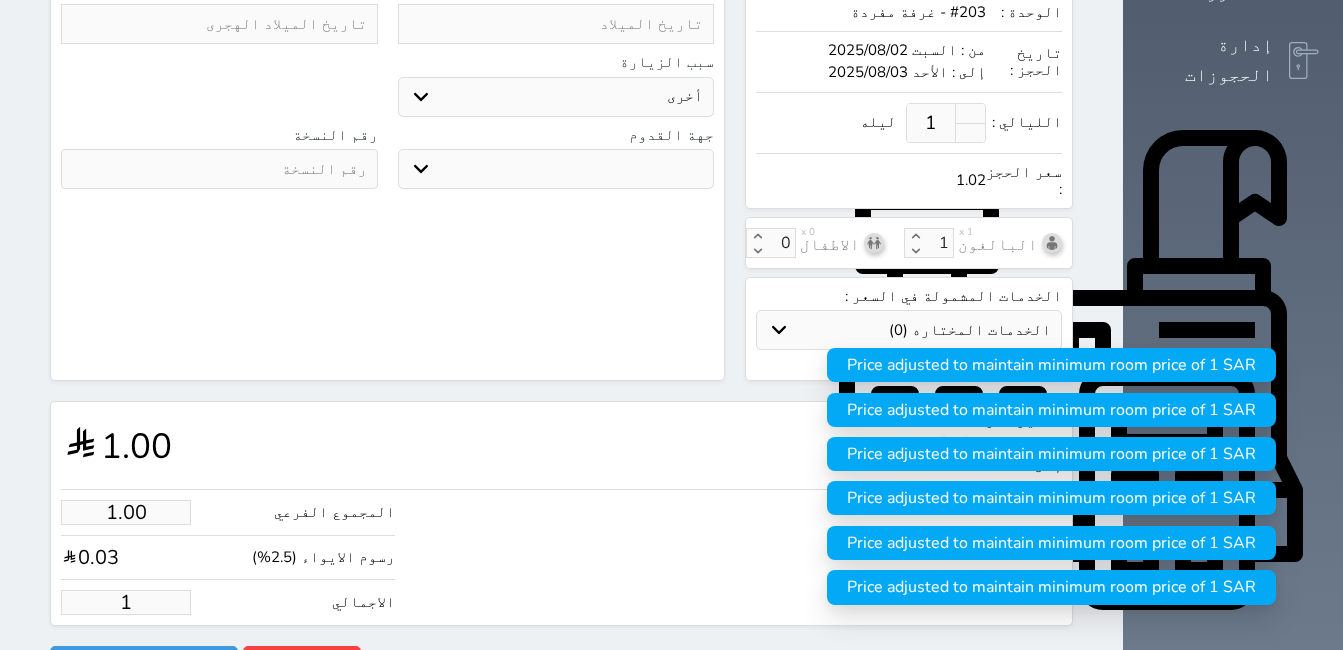 type on "9.76" 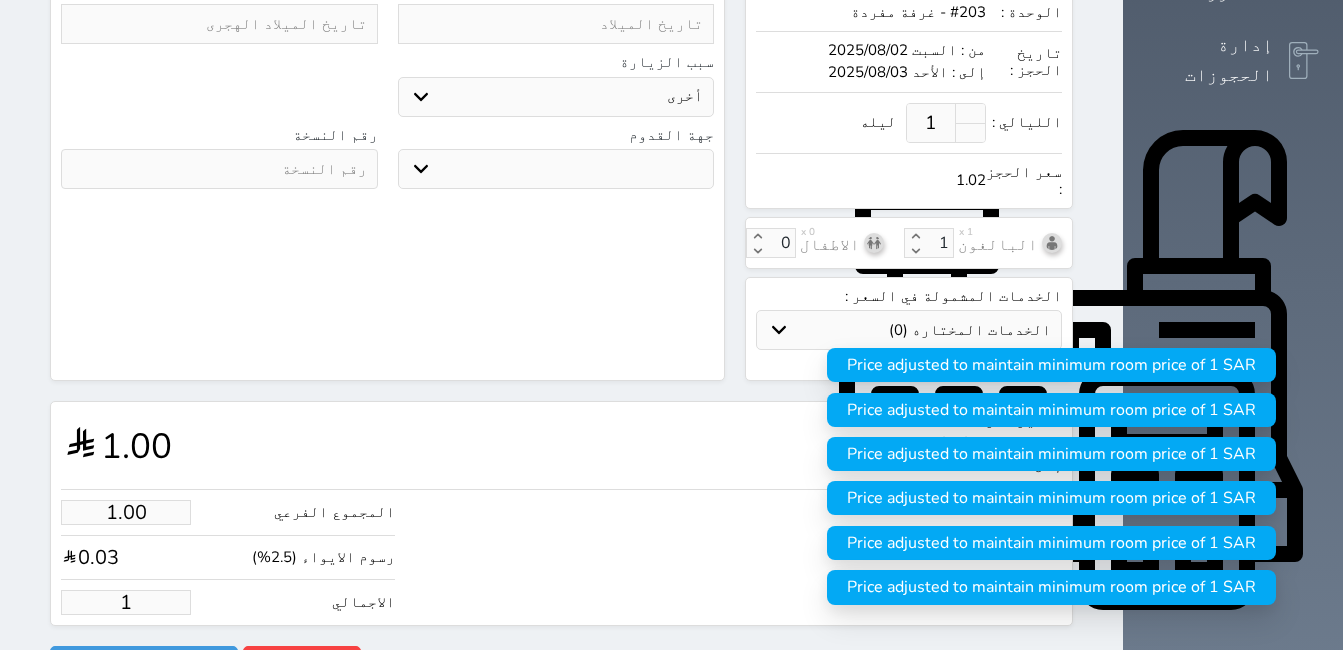 type on "10" 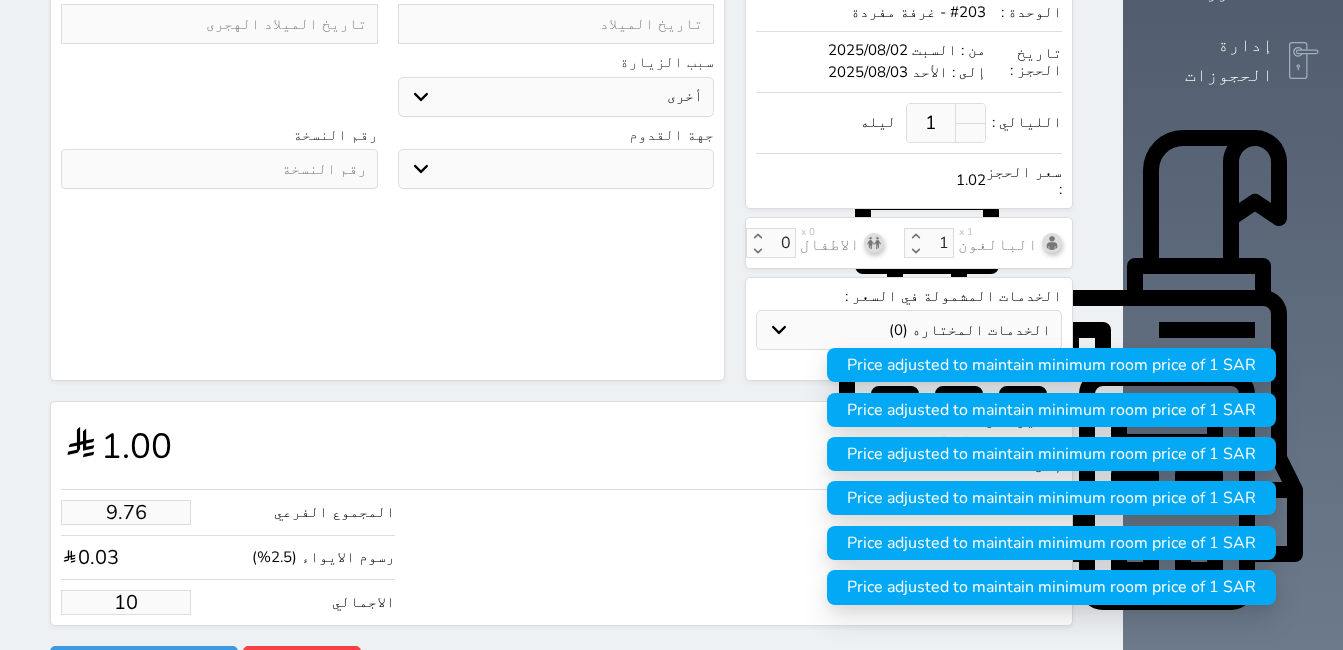 type on "97.56" 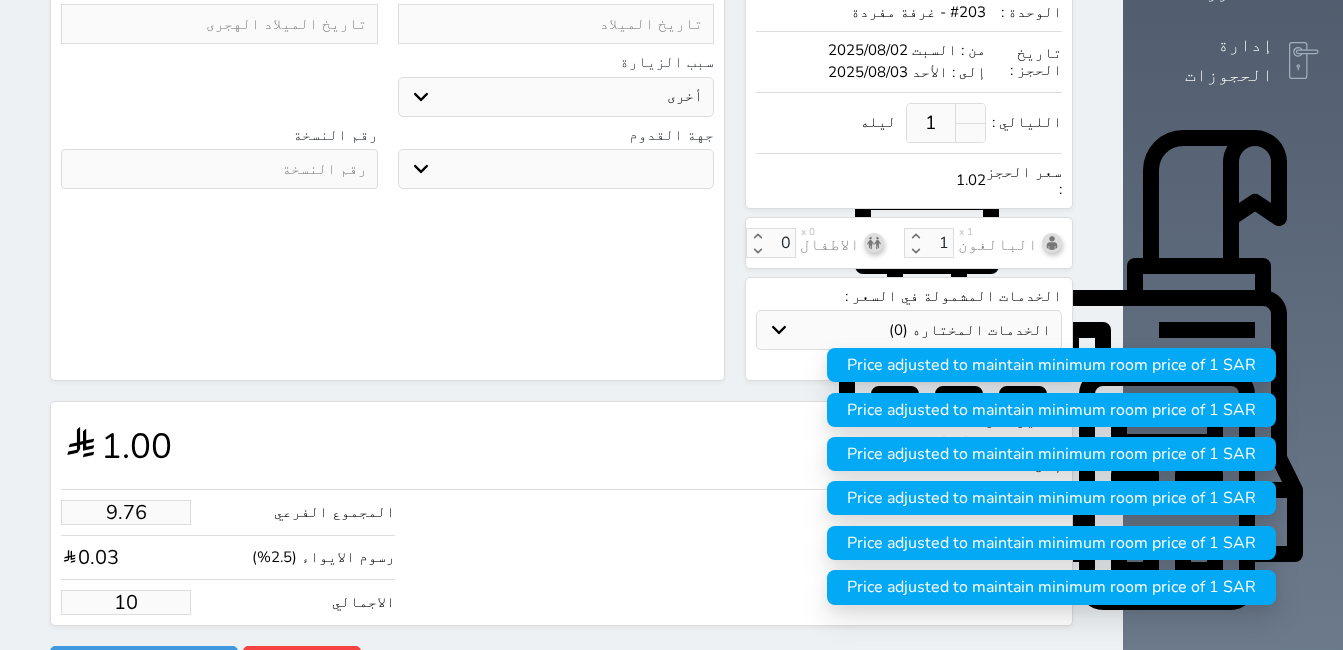 type on "100" 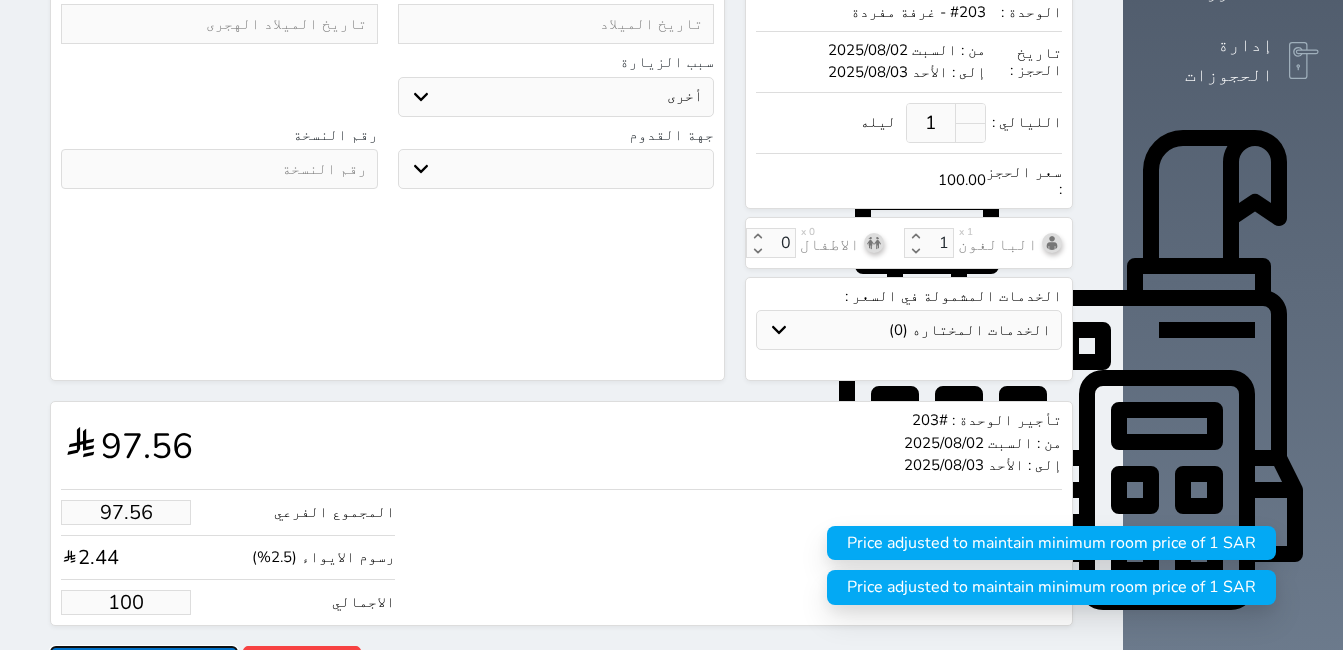 type on "100.00" 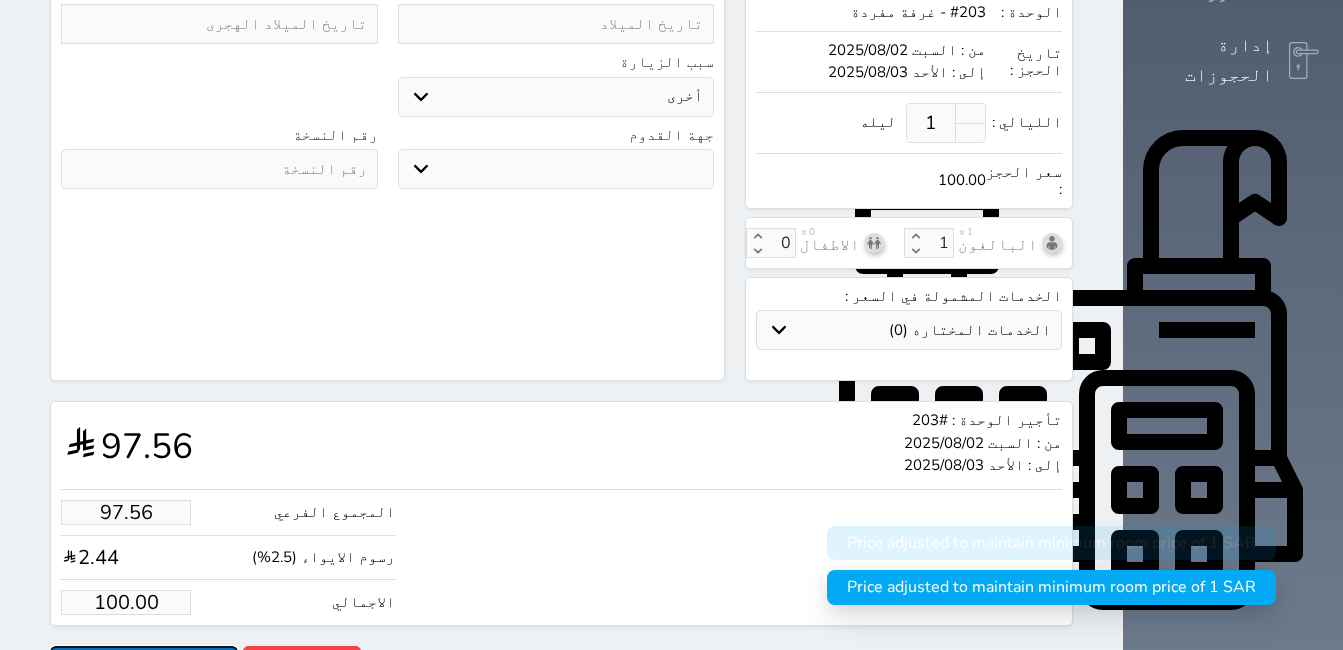 click on "حجز" at bounding box center (144, 663) 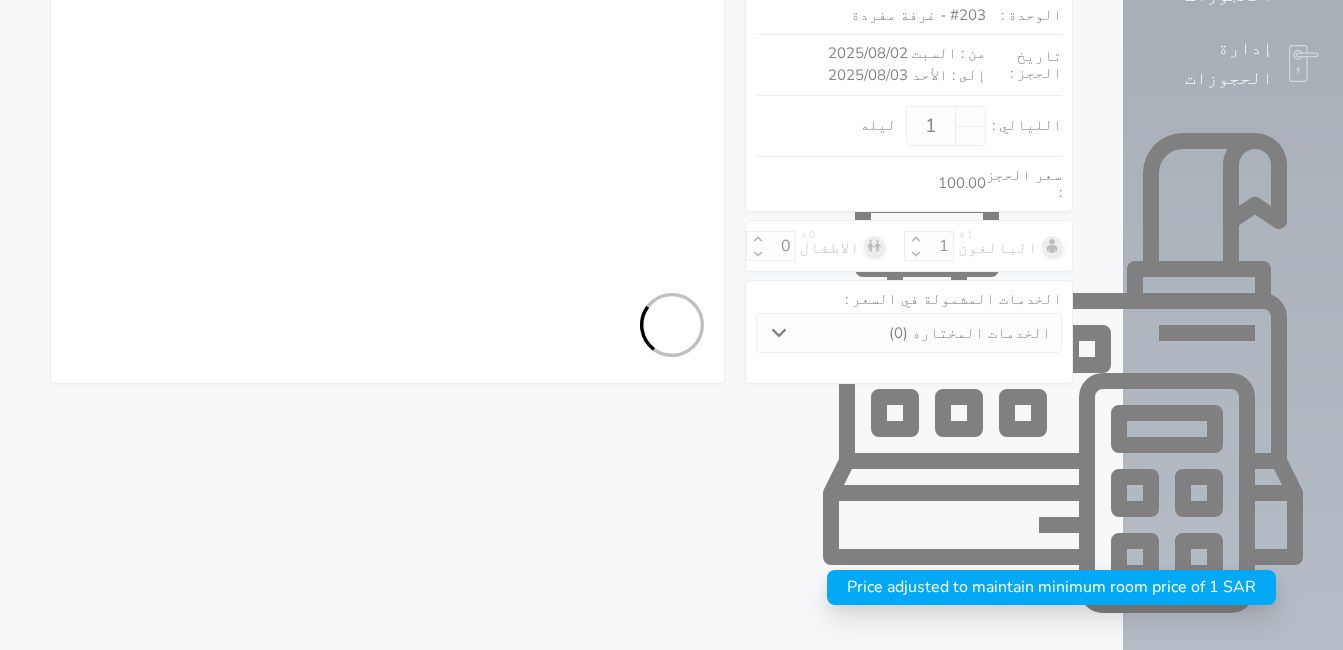 select on "1" 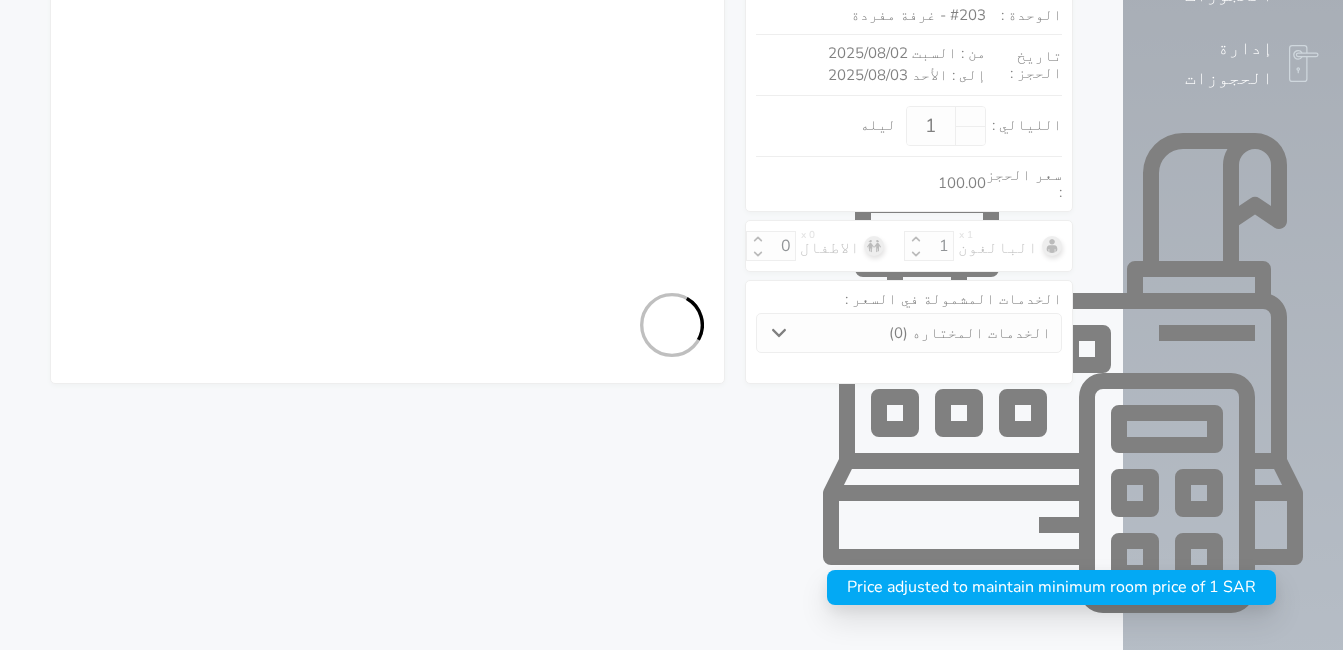 select on "113" 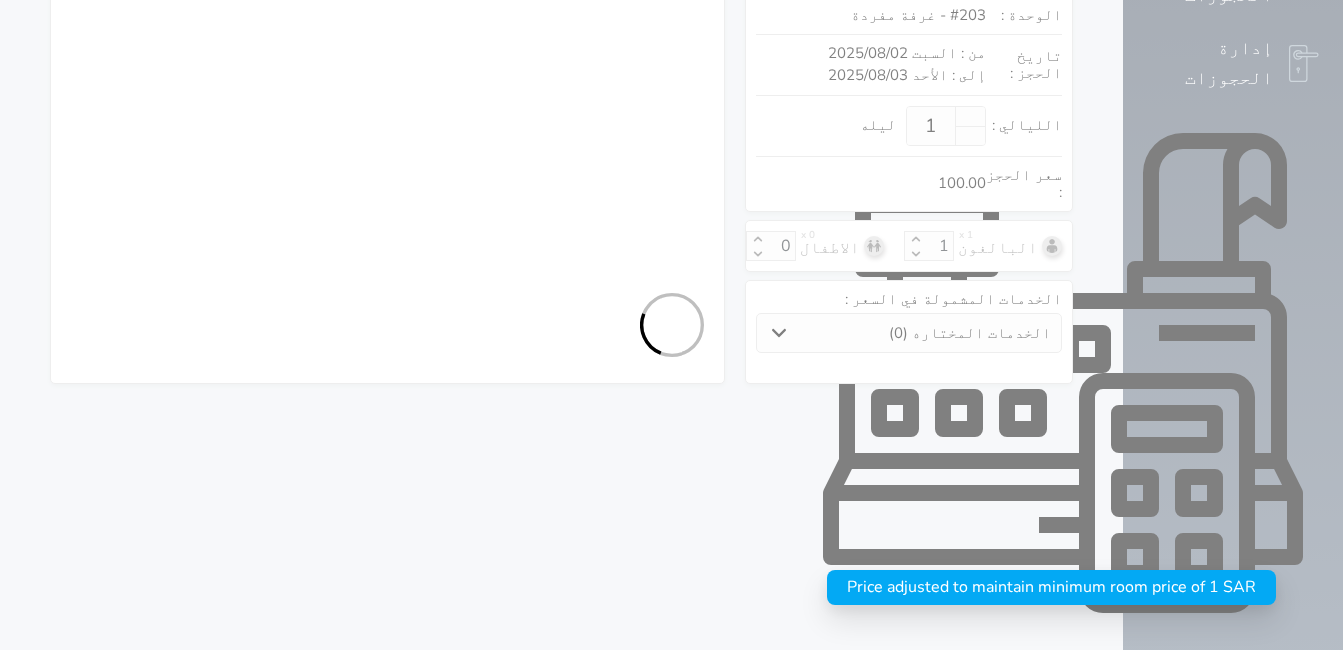 select on "1" 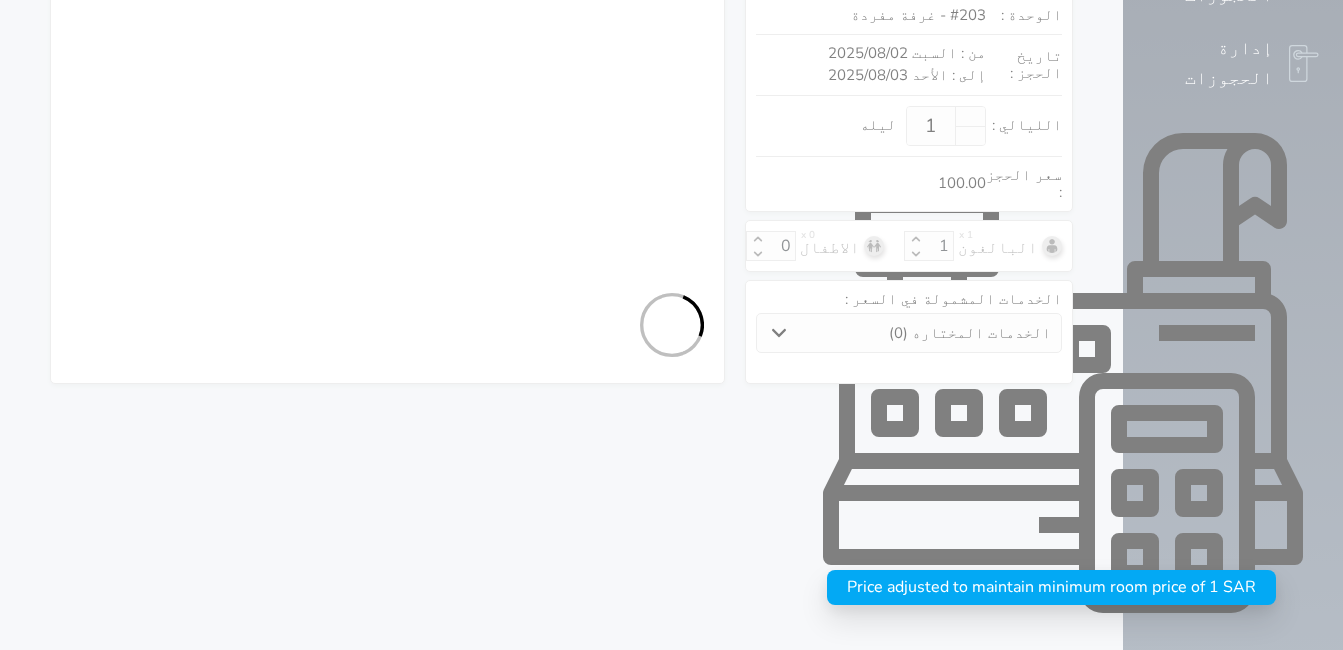 select on "7" 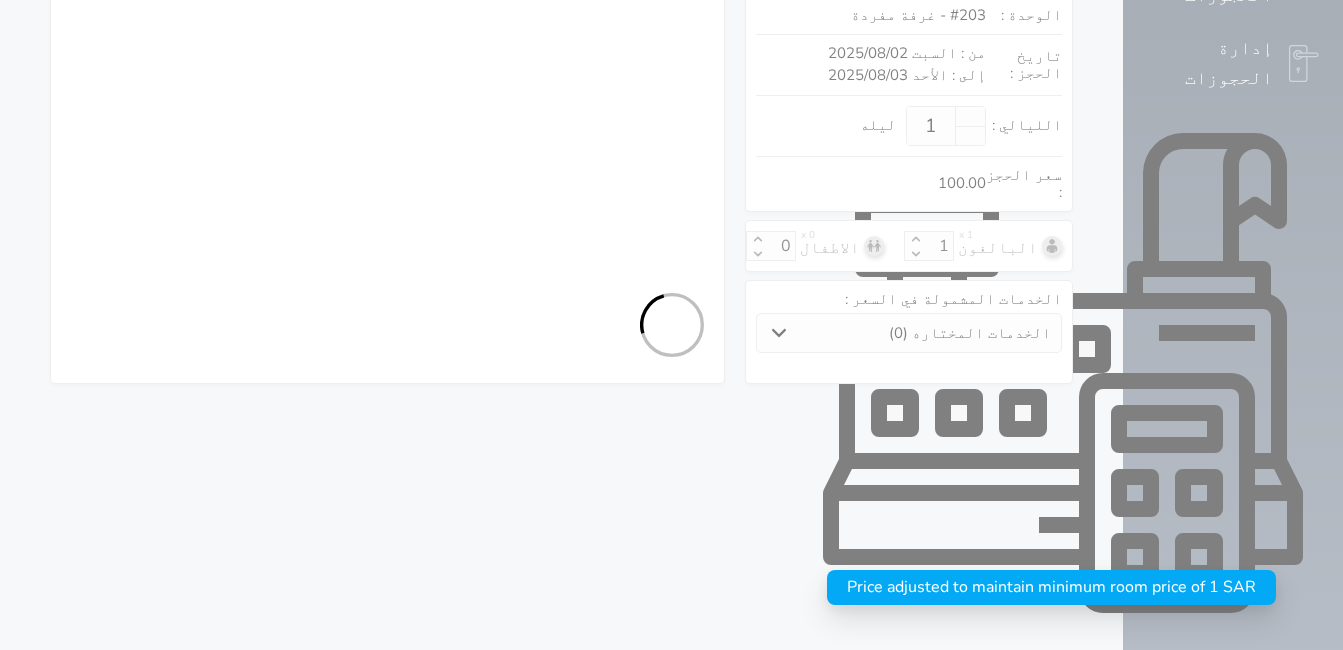 select 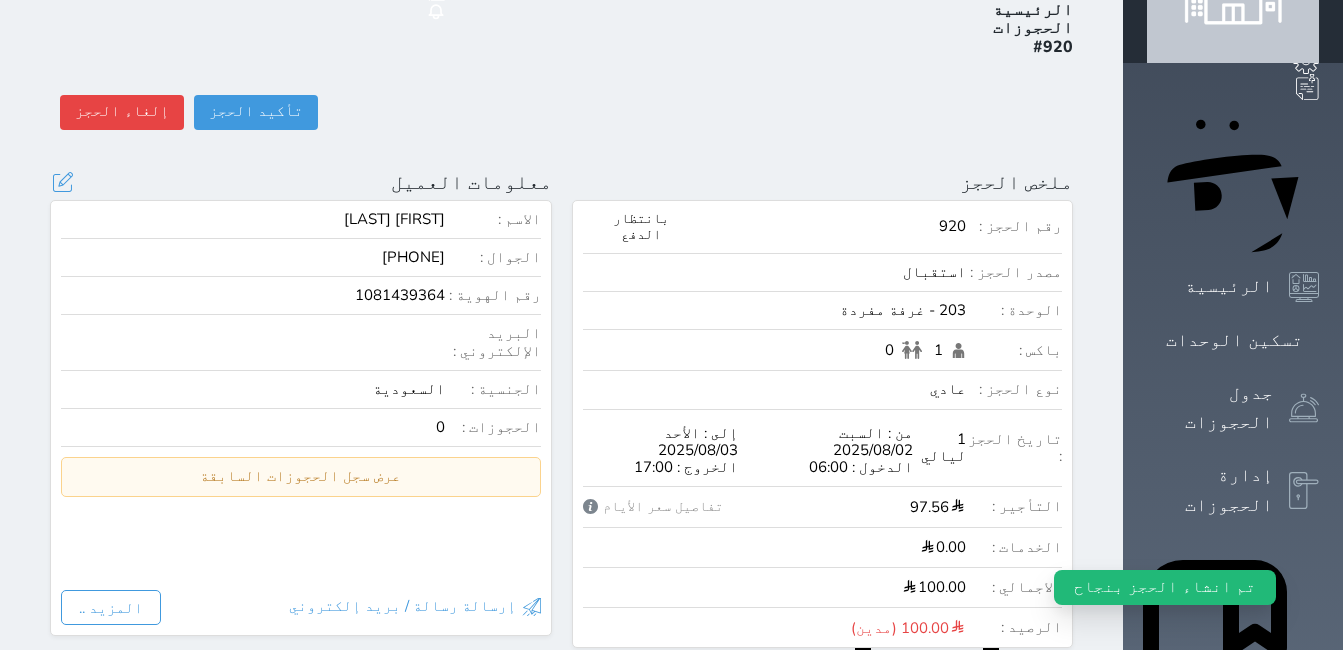 scroll, scrollTop: 0, scrollLeft: 0, axis: both 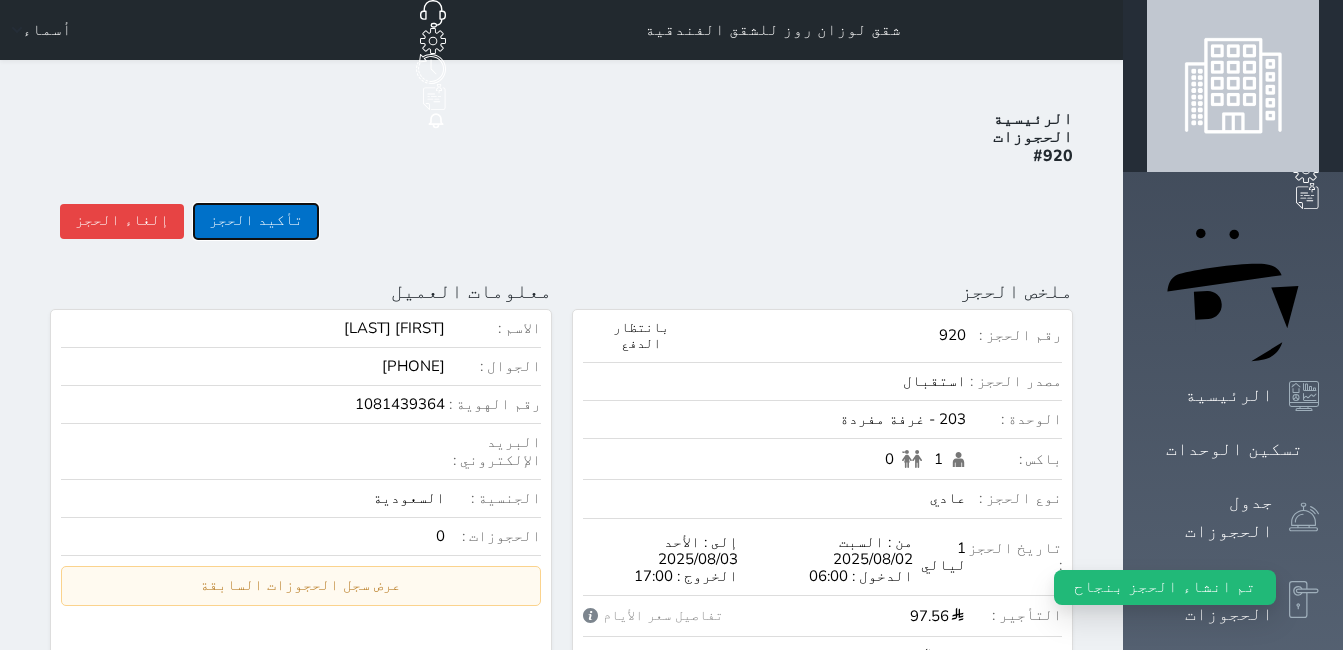click on "تأكيد الحجز" at bounding box center [256, 221] 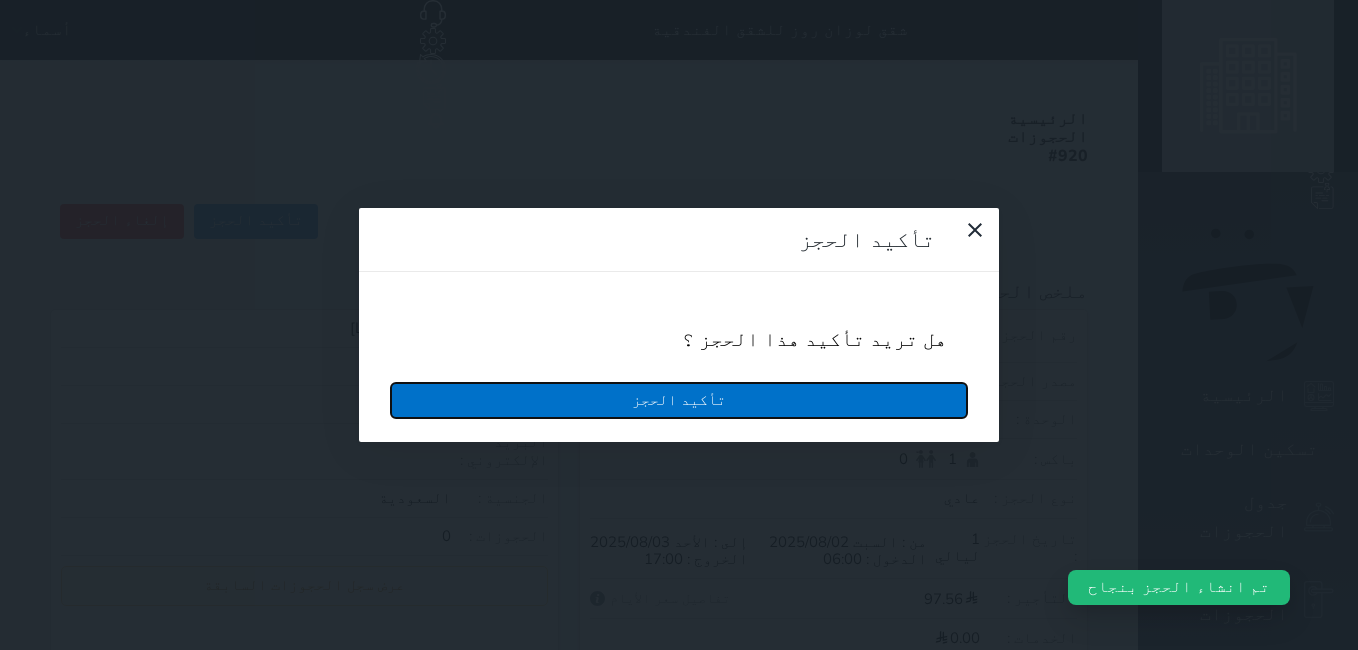 click on "تأكيد الحجز" at bounding box center [679, 400] 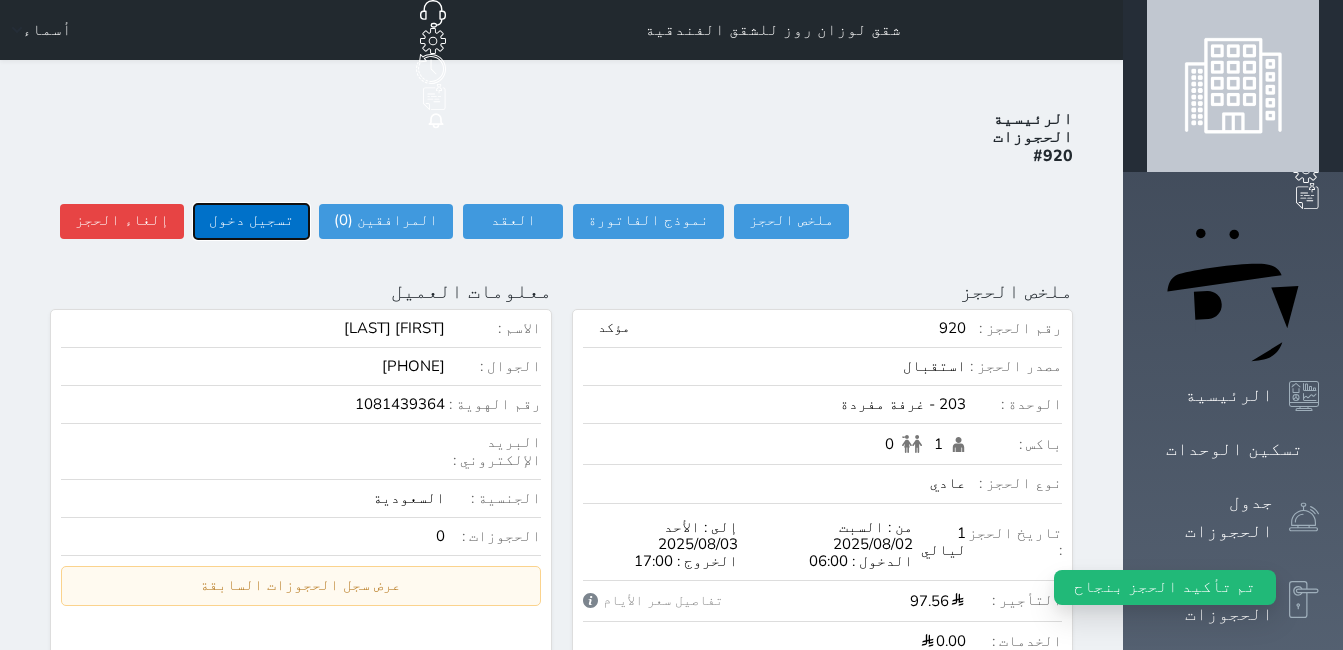 click on "تسجيل دخول" at bounding box center (251, 221) 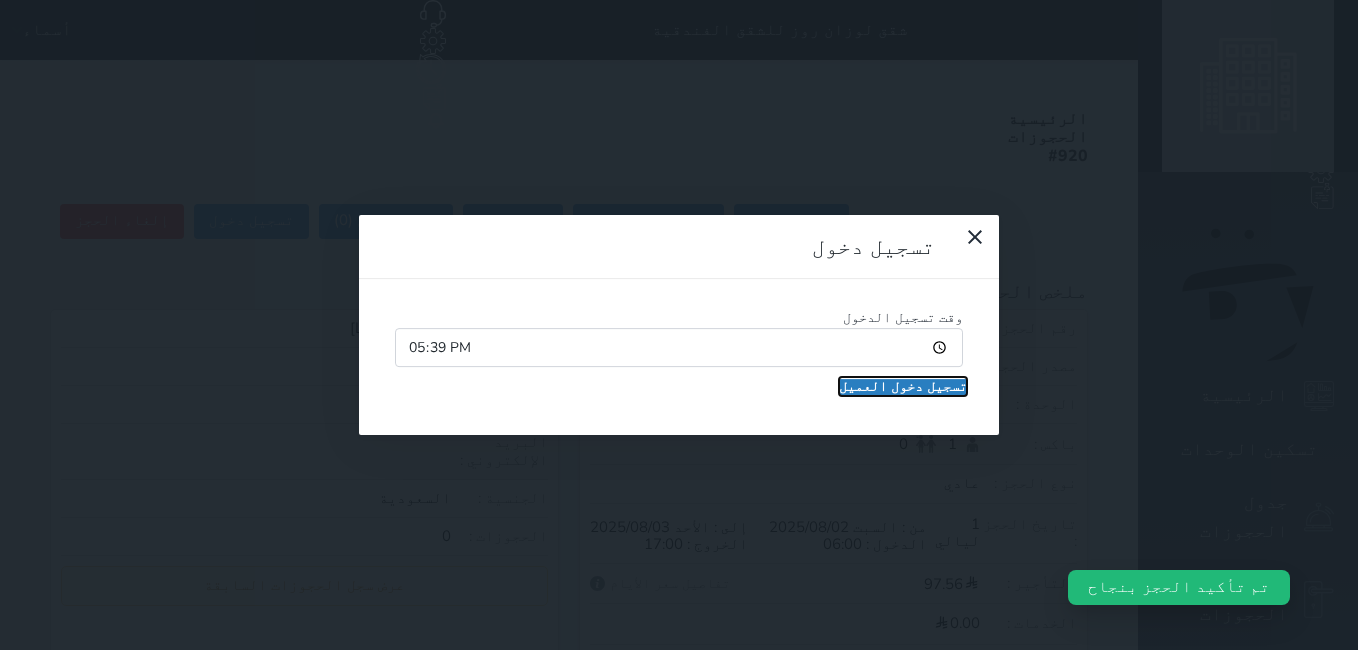 click on "تسجيل دخول العميل" at bounding box center (903, 387) 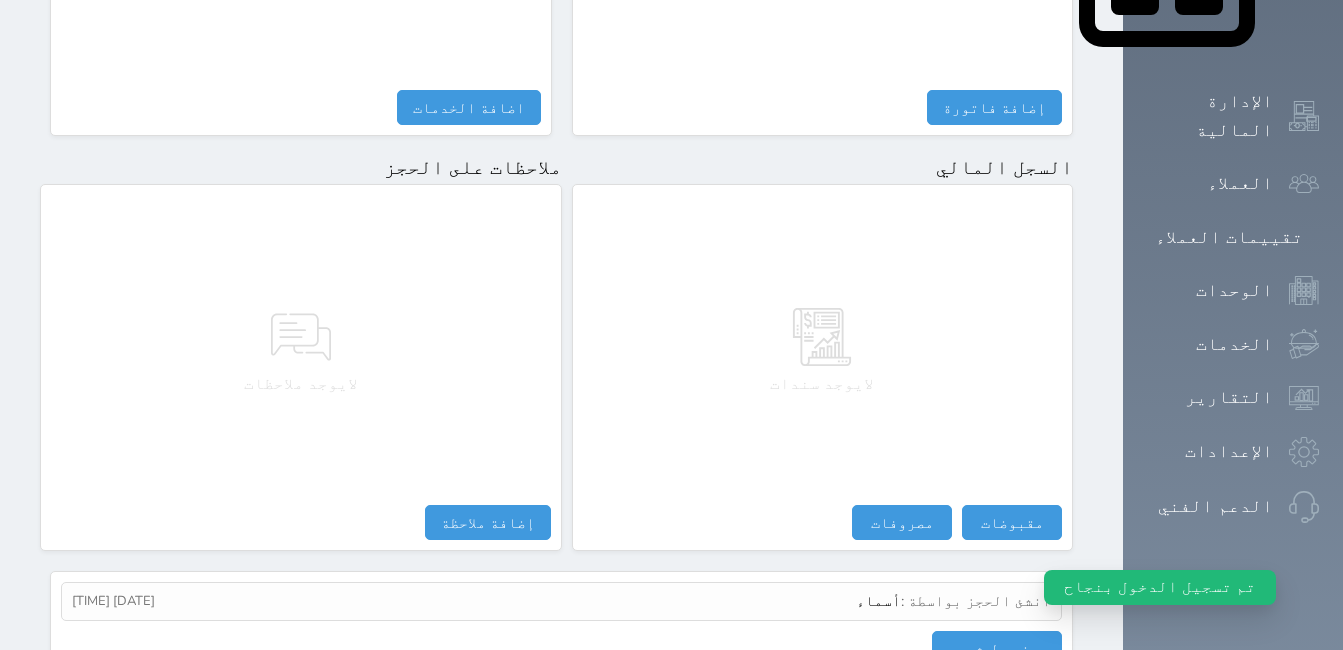 scroll, scrollTop: 1130, scrollLeft: 0, axis: vertical 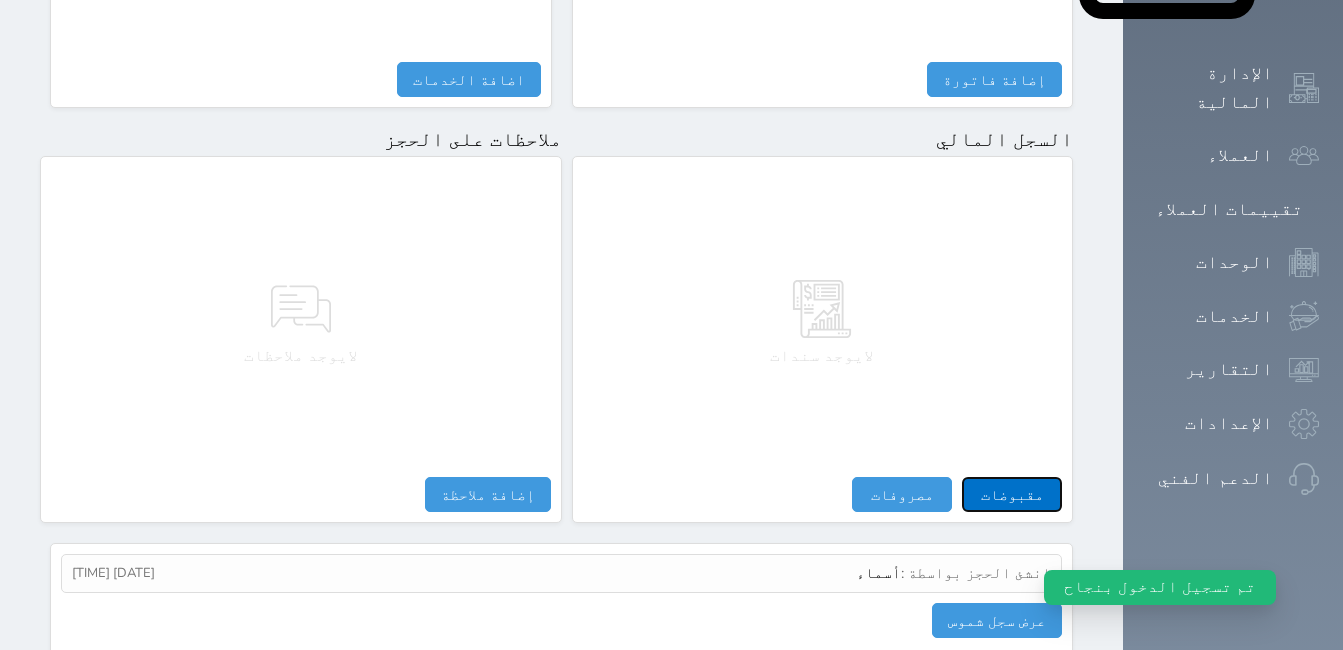 click on "مقبوضات" at bounding box center [1012, 494] 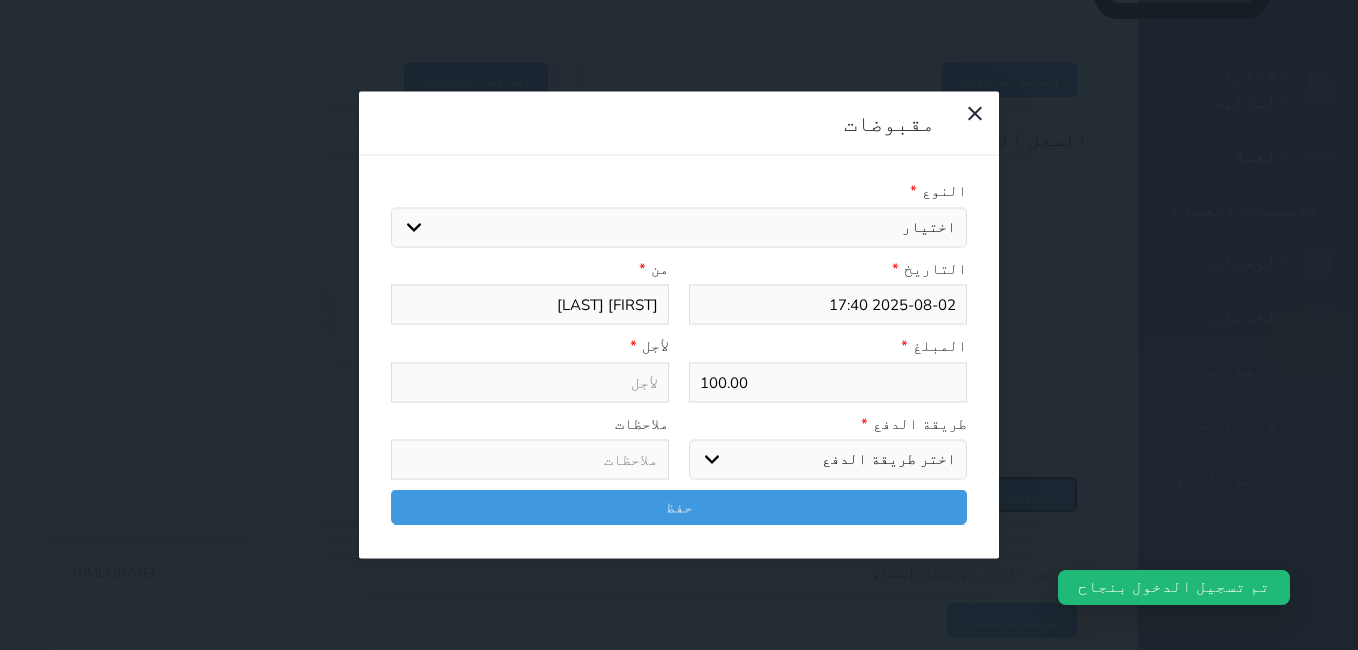 select 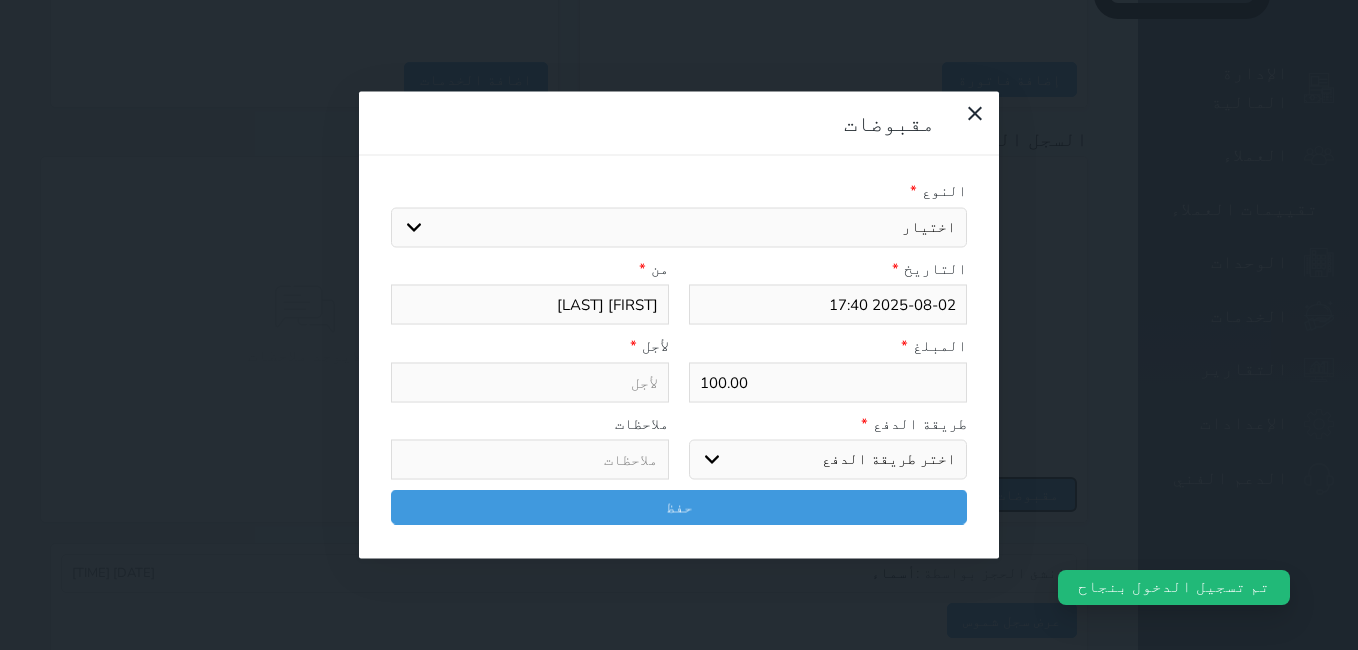 select 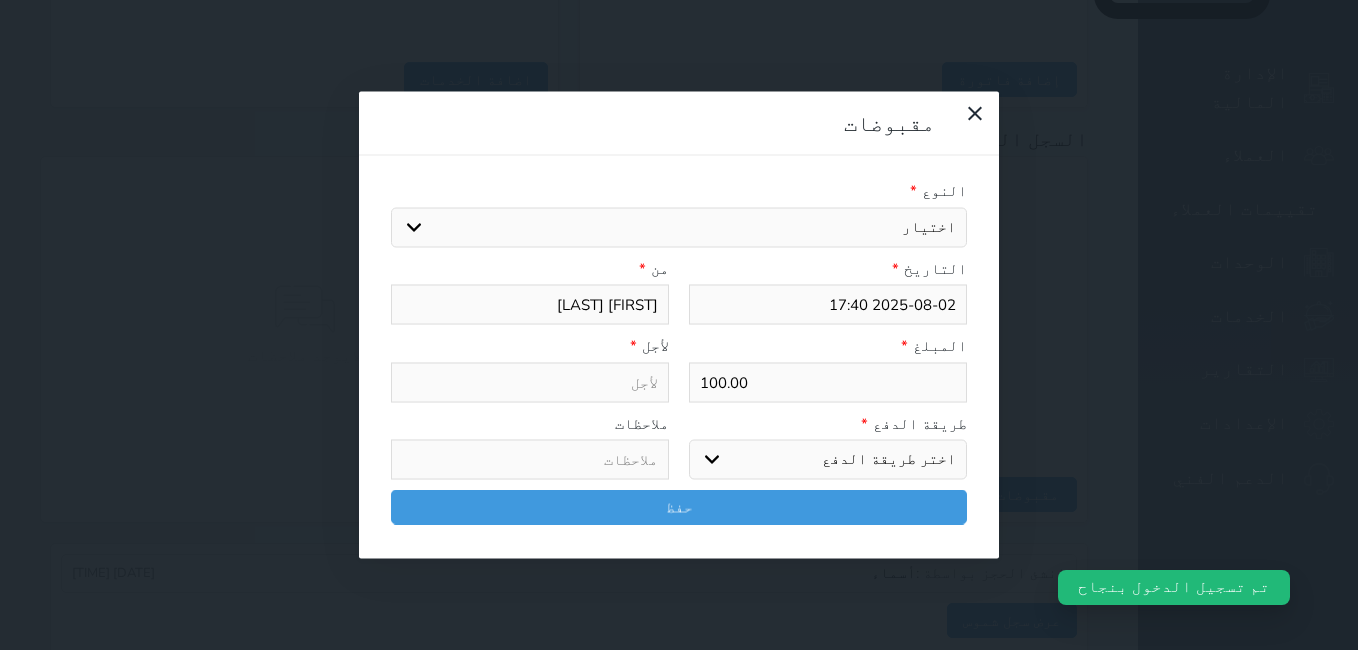 click on "اختيار   مقبوضات عامة قيمة إيجار فواتير تامين عربون لا ينطبق آخر مغسلة واي فاي - الإنترنت مواقف السيارات طعام الأغذية والمشروبات مشروبات المشروبات الباردة المشروبات الساخنة الإفطار غداء عشاء مخبز و كعك حمام سباحة الصالة الرياضية سبا و خدمات الجمال اختيار وإسقاط (خدمات النقل) ميني بار كابل - تلفزيون سرير إضافي تصفيف الشعر التسوق خدمات الجولات السياحية المنظمة خدمات الدليل السياحي" at bounding box center [679, 227] 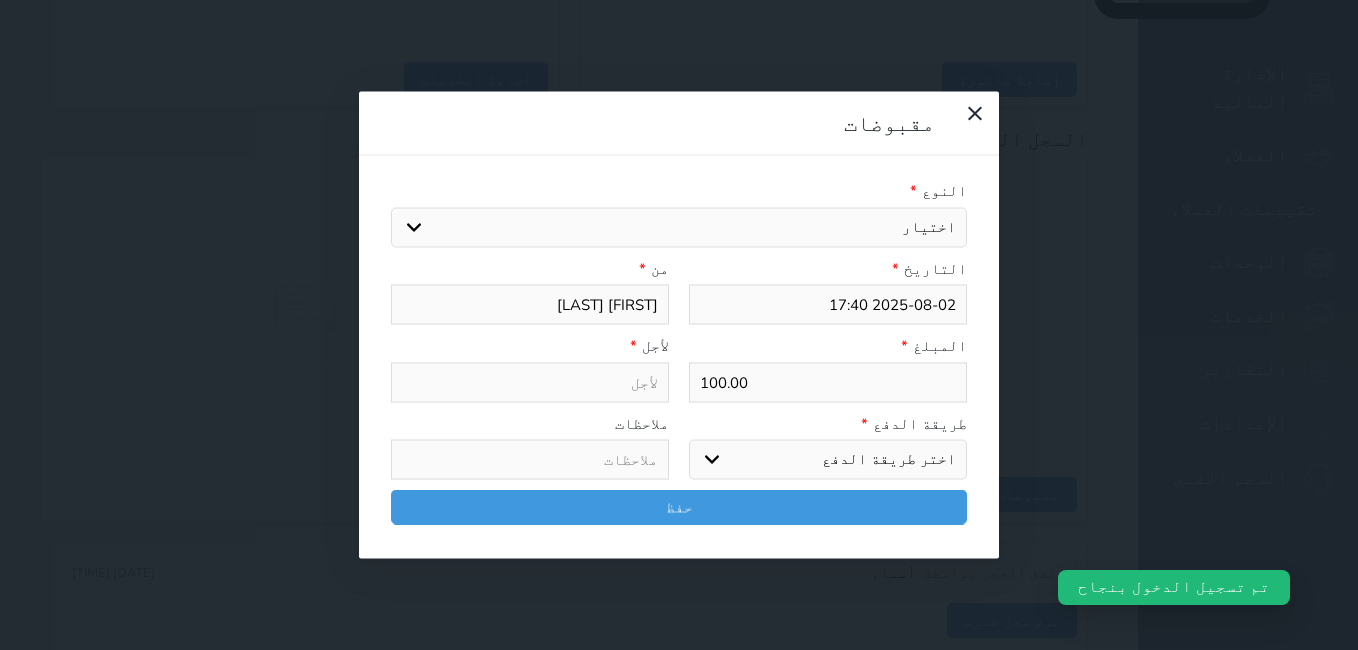 select on "143740" 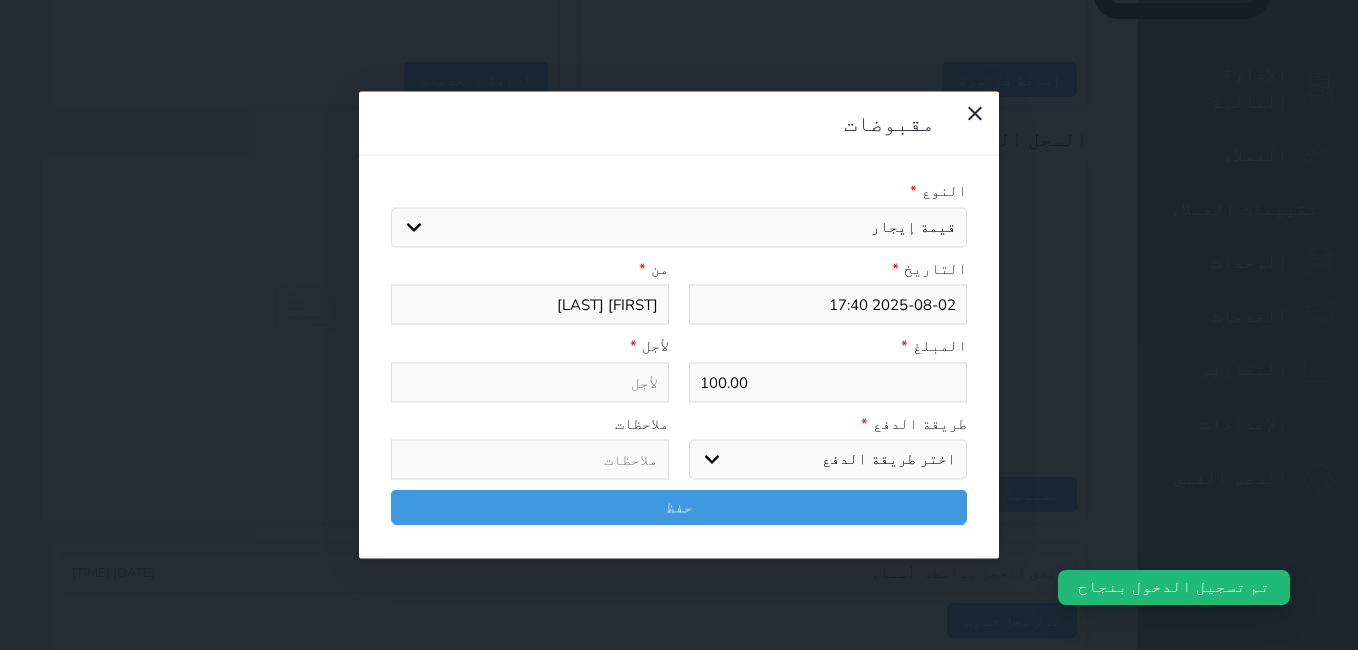 click on "اختيار   مقبوضات عامة قيمة إيجار فواتير تامين عربون لا ينطبق آخر مغسلة واي فاي - الإنترنت مواقف السيارات طعام الأغذية والمشروبات مشروبات المشروبات الباردة المشروبات الساخنة الإفطار غداء عشاء مخبز و كعك حمام سباحة الصالة الرياضية سبا و خدمات الجمال اختيار وإسقاط (خدمات النقل) ميني بار كابل - تلفزيون سرير إضافي تصفيف الشعر التسوق خدمات الجولات السياحية المنظمة خدمات الدليل السياحي" at bounding box center [679, 227] 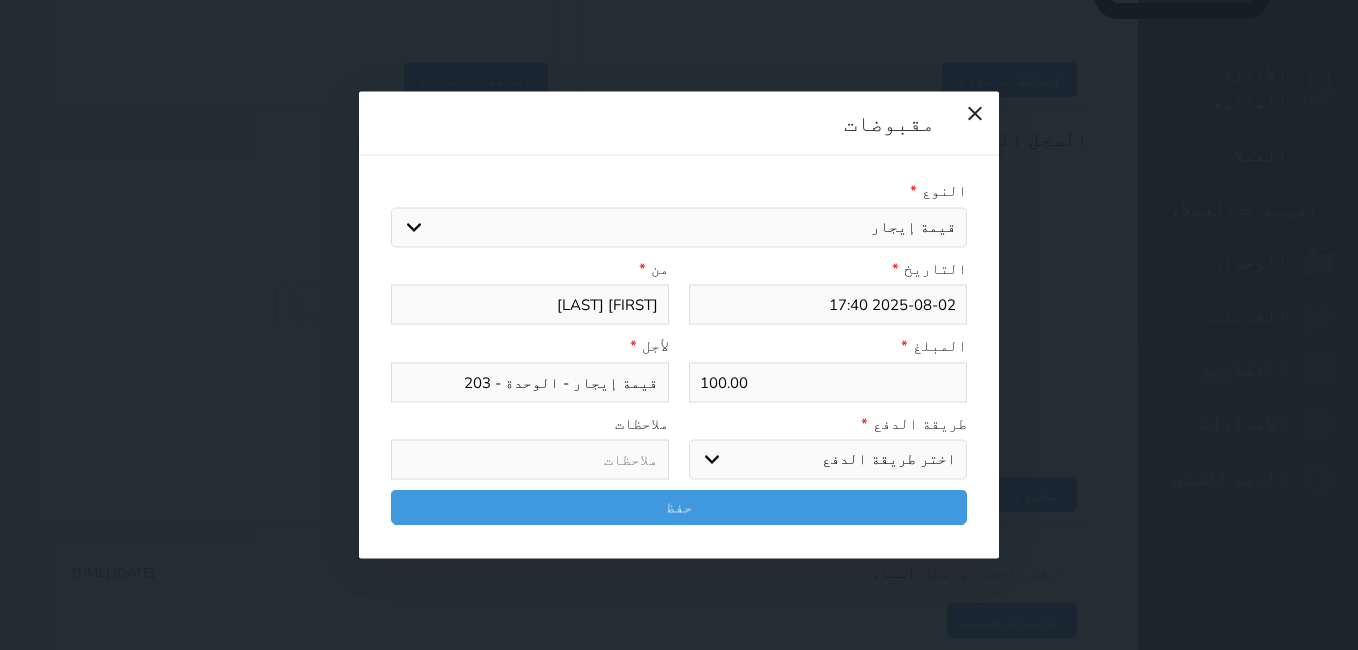 click on "اختر طريقة الدفع   دفع نقدى   تحويل بنكى   مدى   بطاقة ائتمان   آجل" at bounding box center [828, 460] 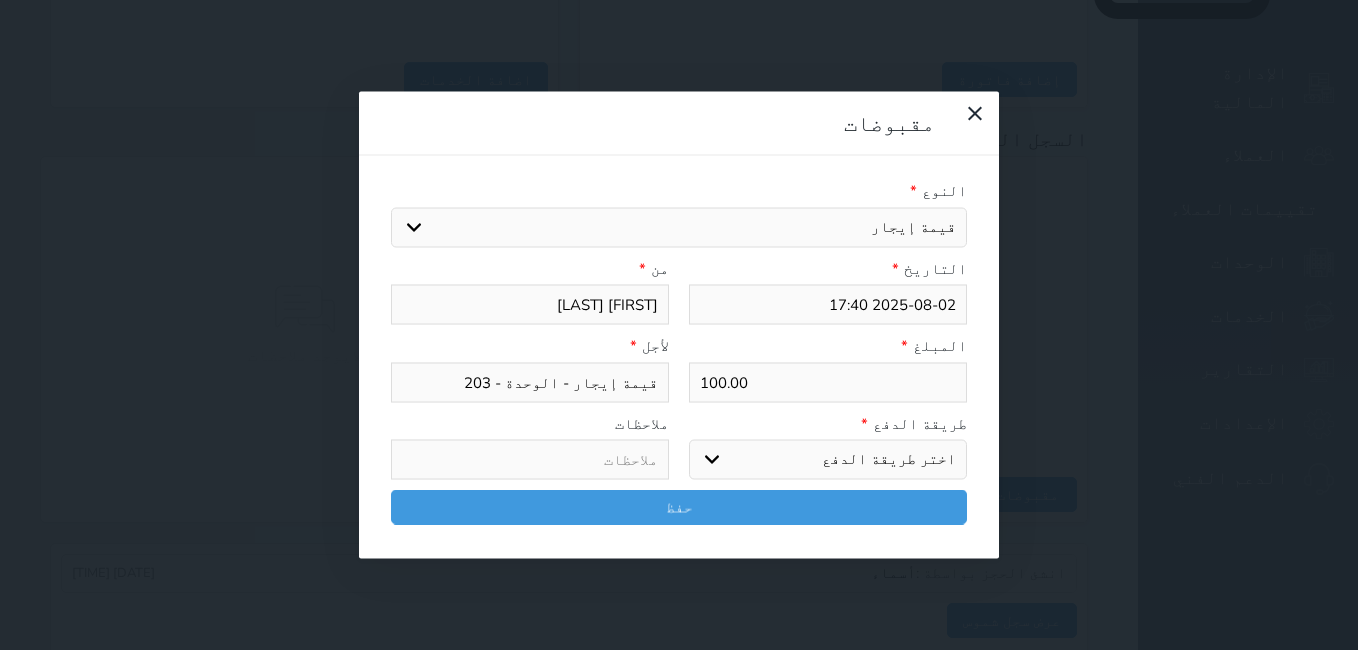 select on "cash" 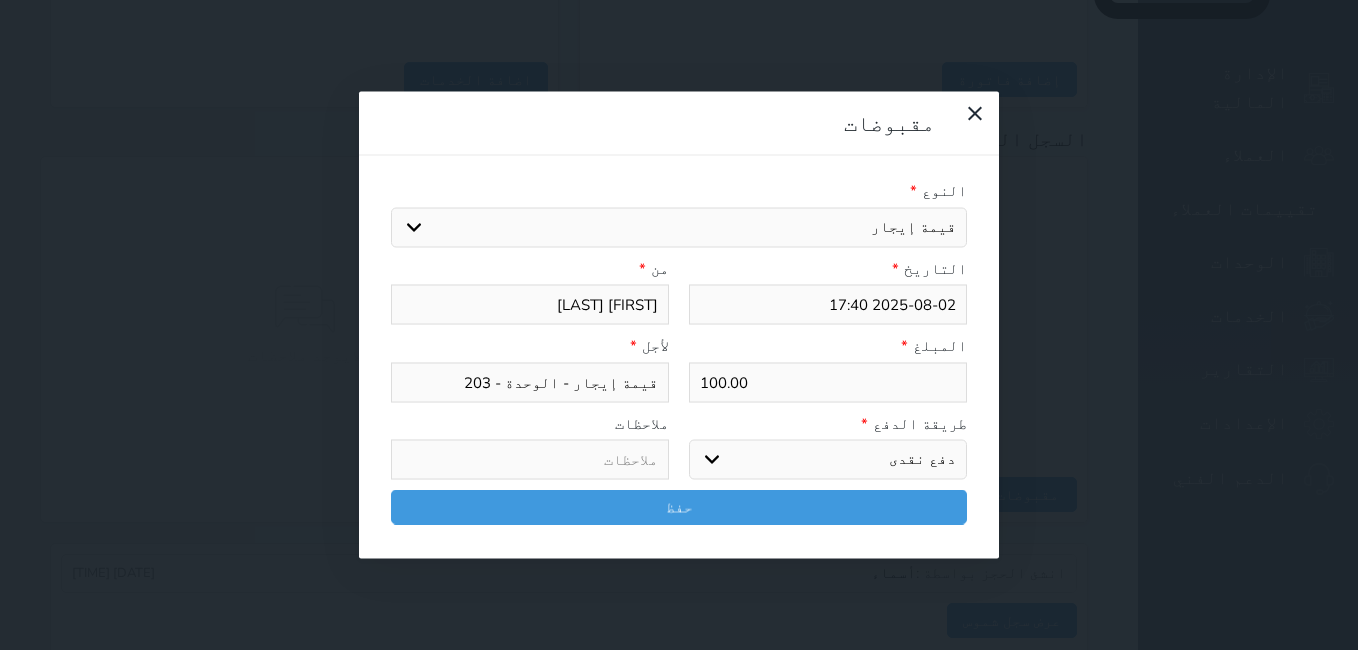 click on "اختر طريقة الدفع   دفع نقدى   تحويل بنكى   مدى   بطاقة ائتمان   آجل" at bounding box center (828, 460) 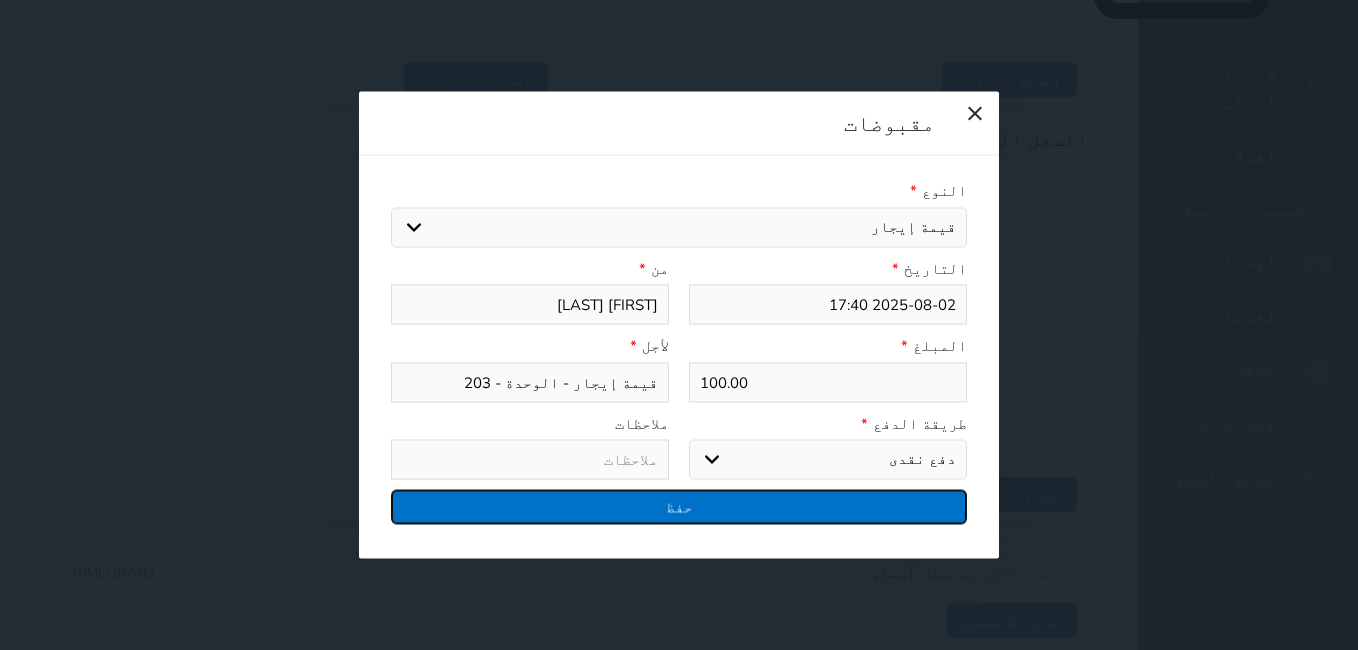 click on "حفظ" at bounding box center [679, 507] 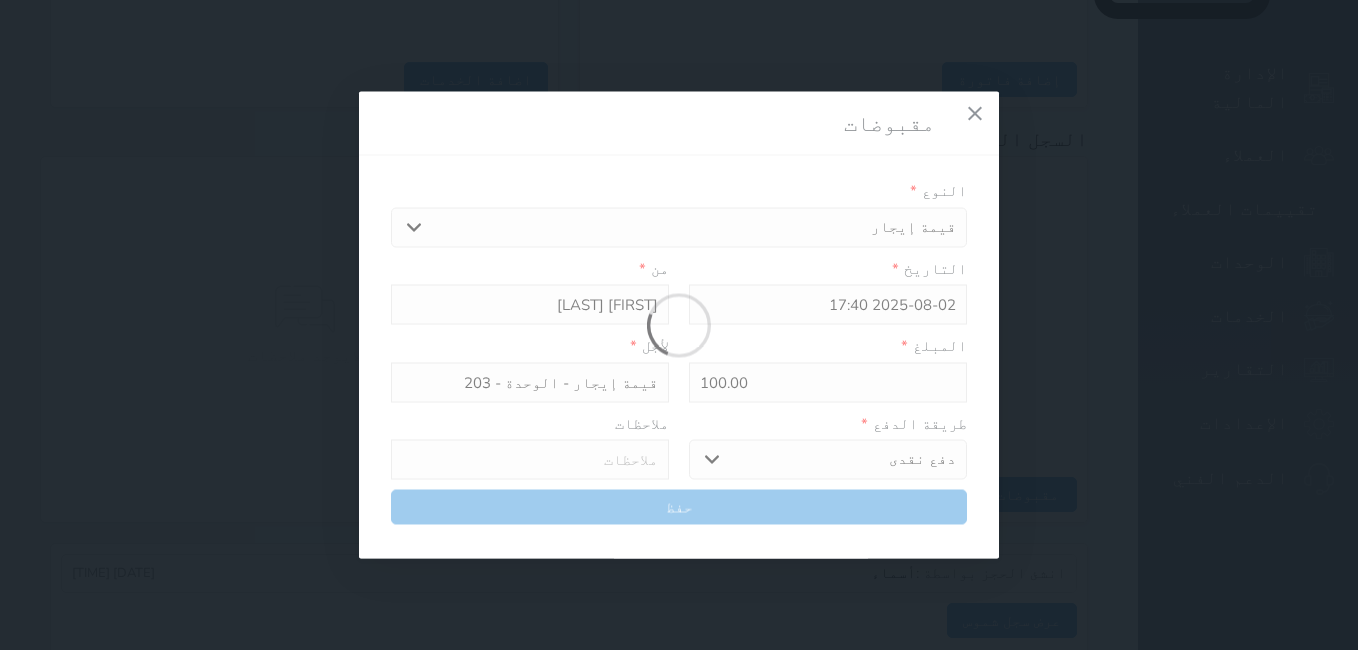 select 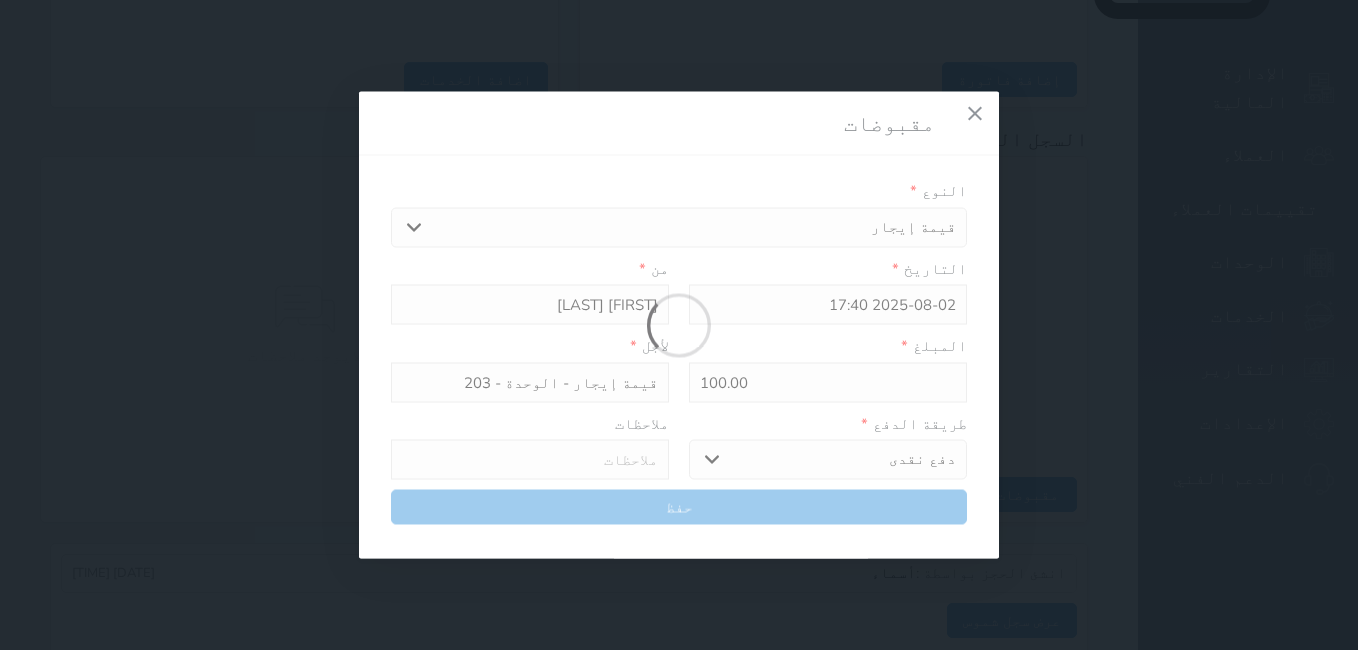 type 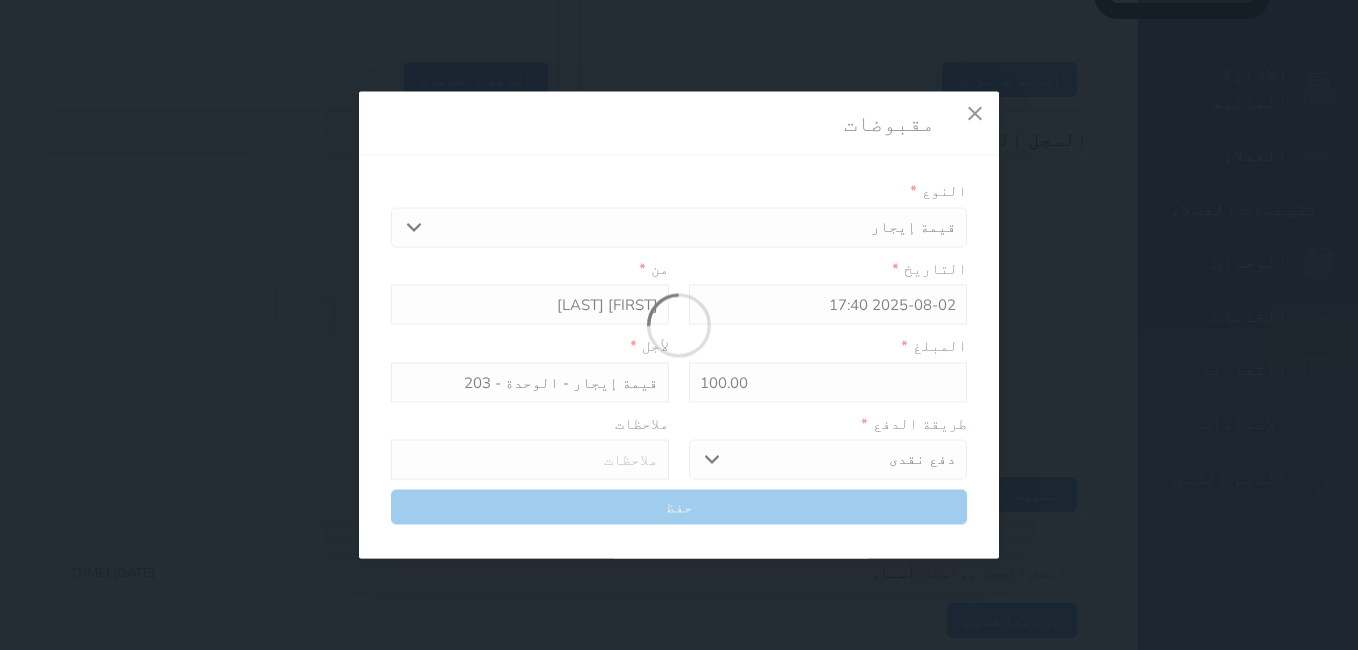 type on "0" 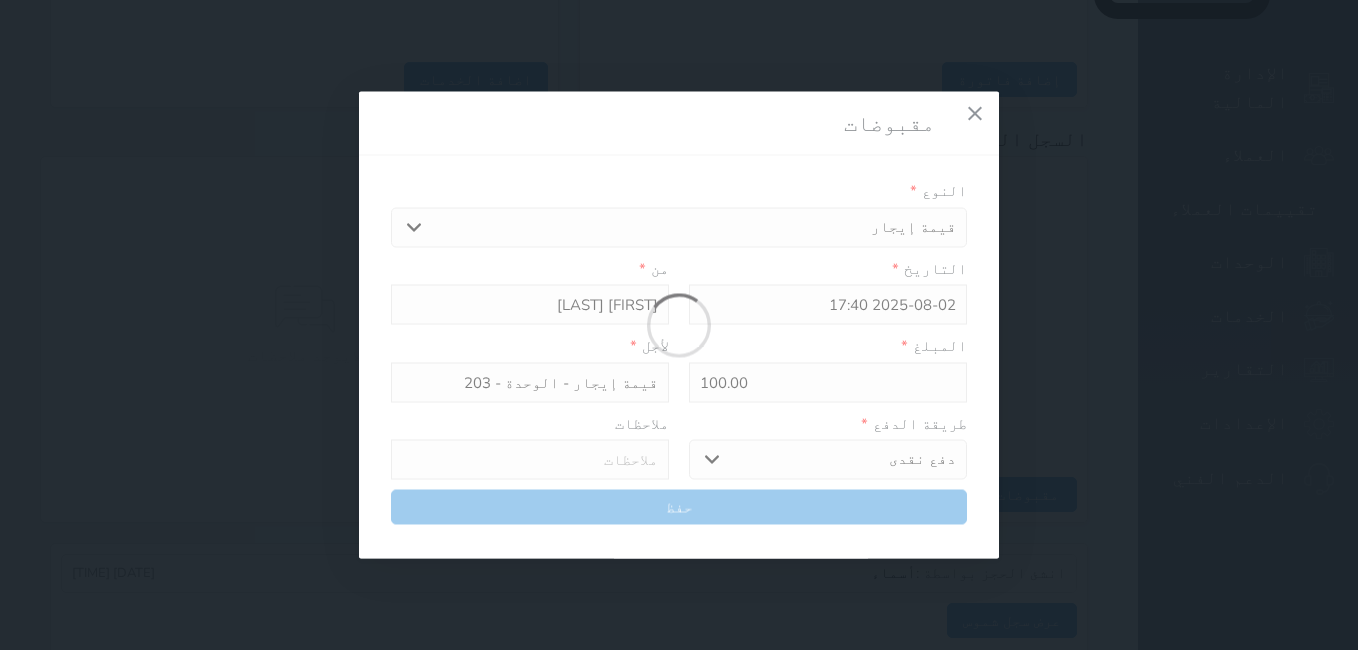 select 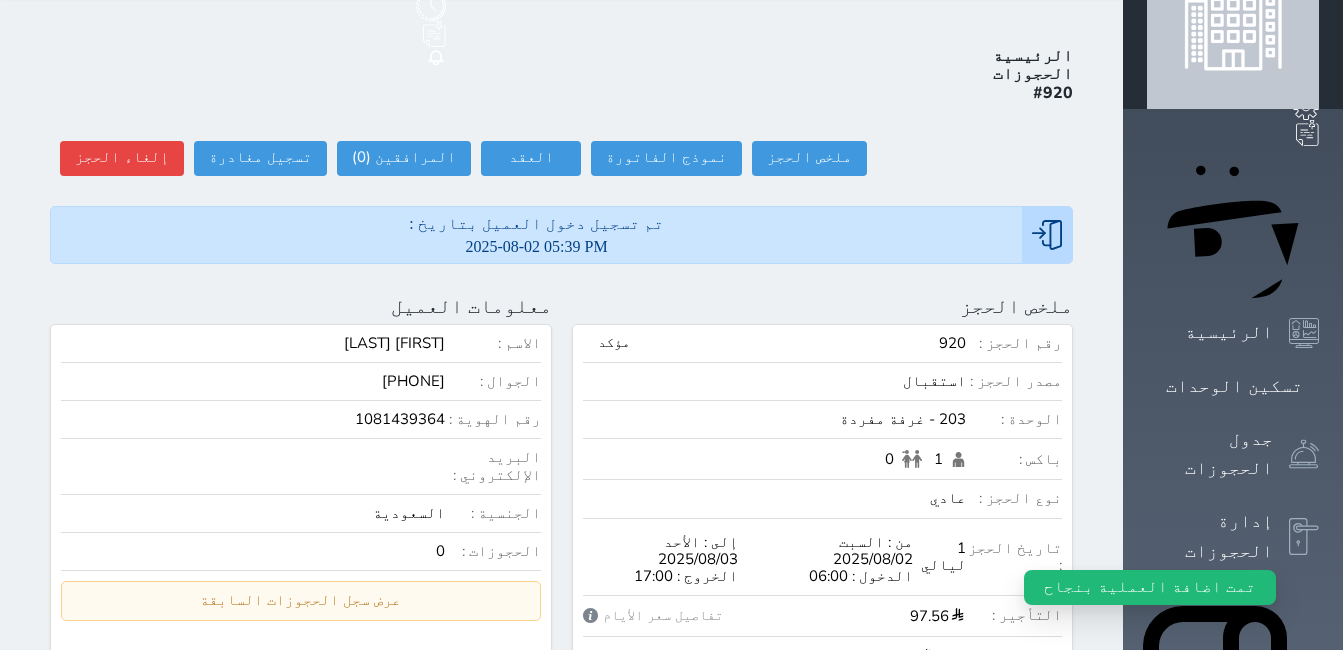 scroll, scrollTop: 30, scrollLeft: 0, axis: vertical 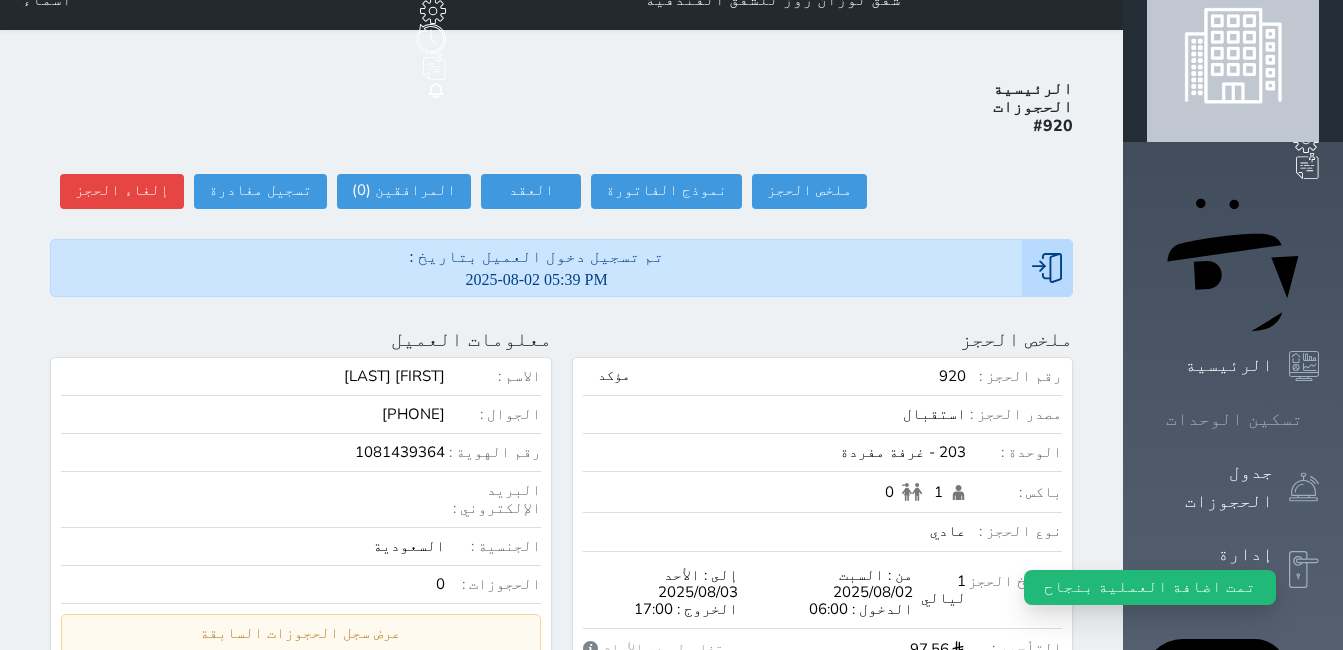 click on "تسكين الوحدات" at bounding box center (1234, 419) 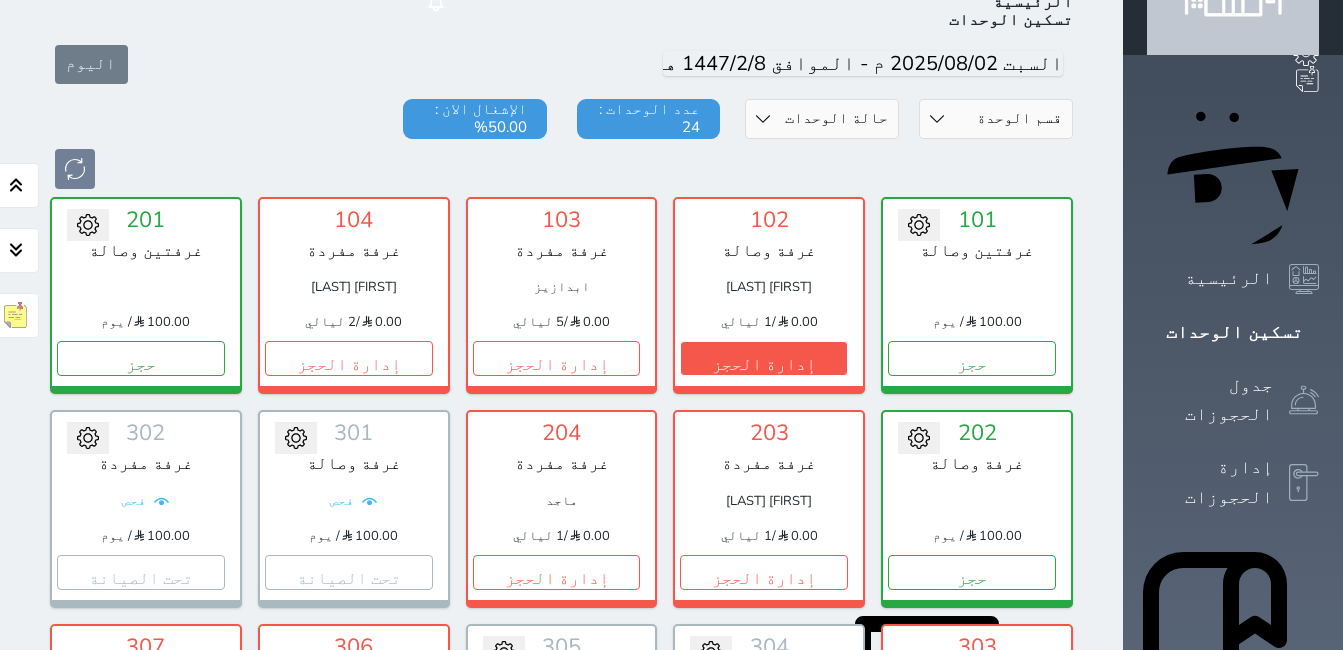 scroll, scrollTop: 100, scrollLeft: 0, axis: vertical 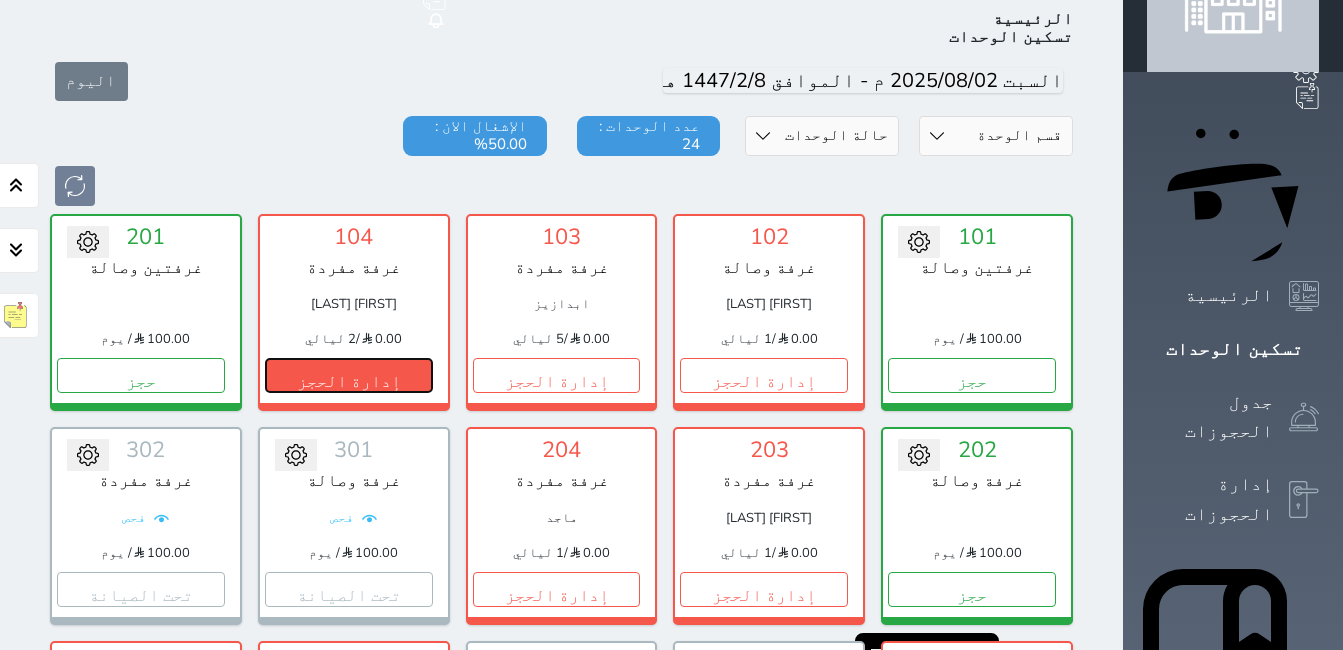 click on "إدارة الحجز" at bounding box center (349, 375) 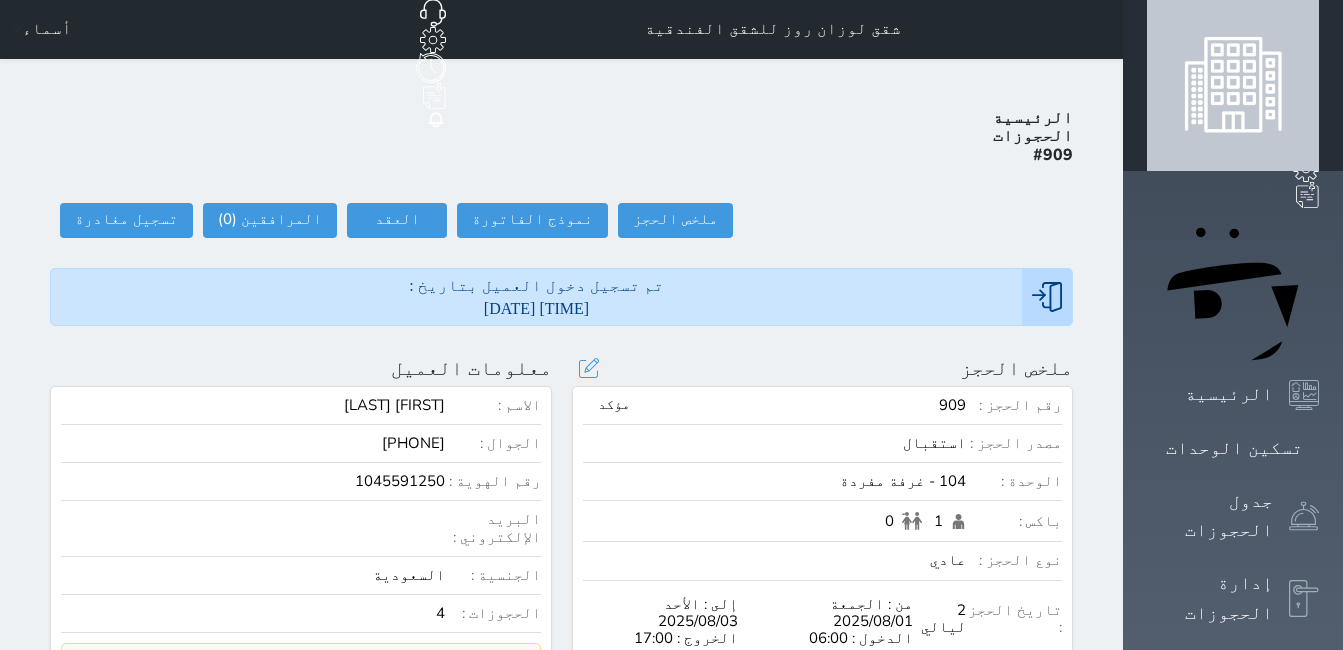scroll, scrollTop: 0, scrollLeft: 0, axis: both 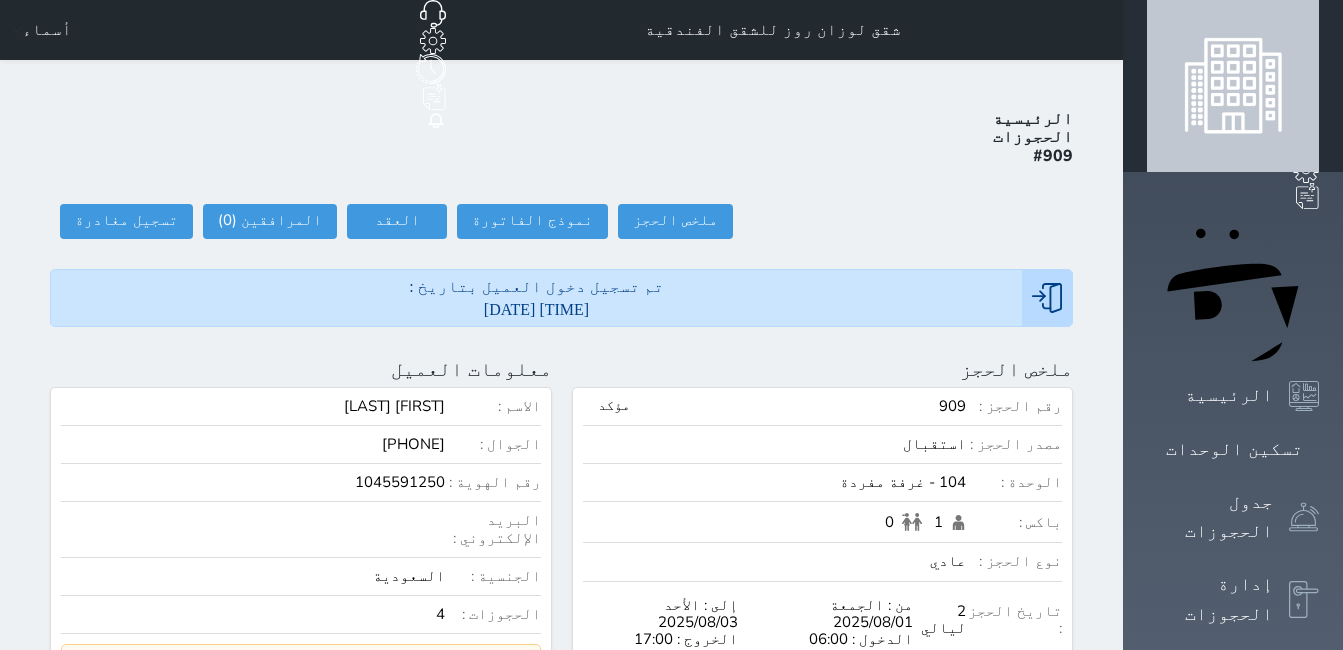 click on "أسماء" at bounding box center [47, 30] 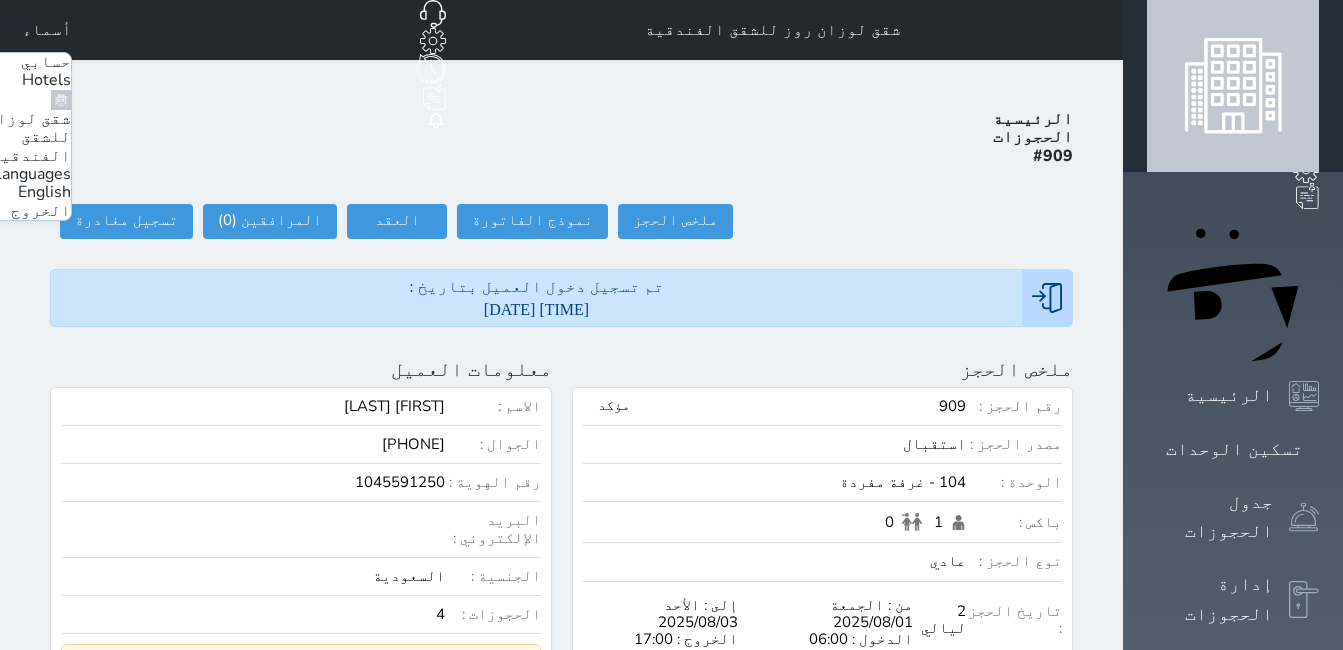 click on "الخروج" at bounding box center (41, 211) 